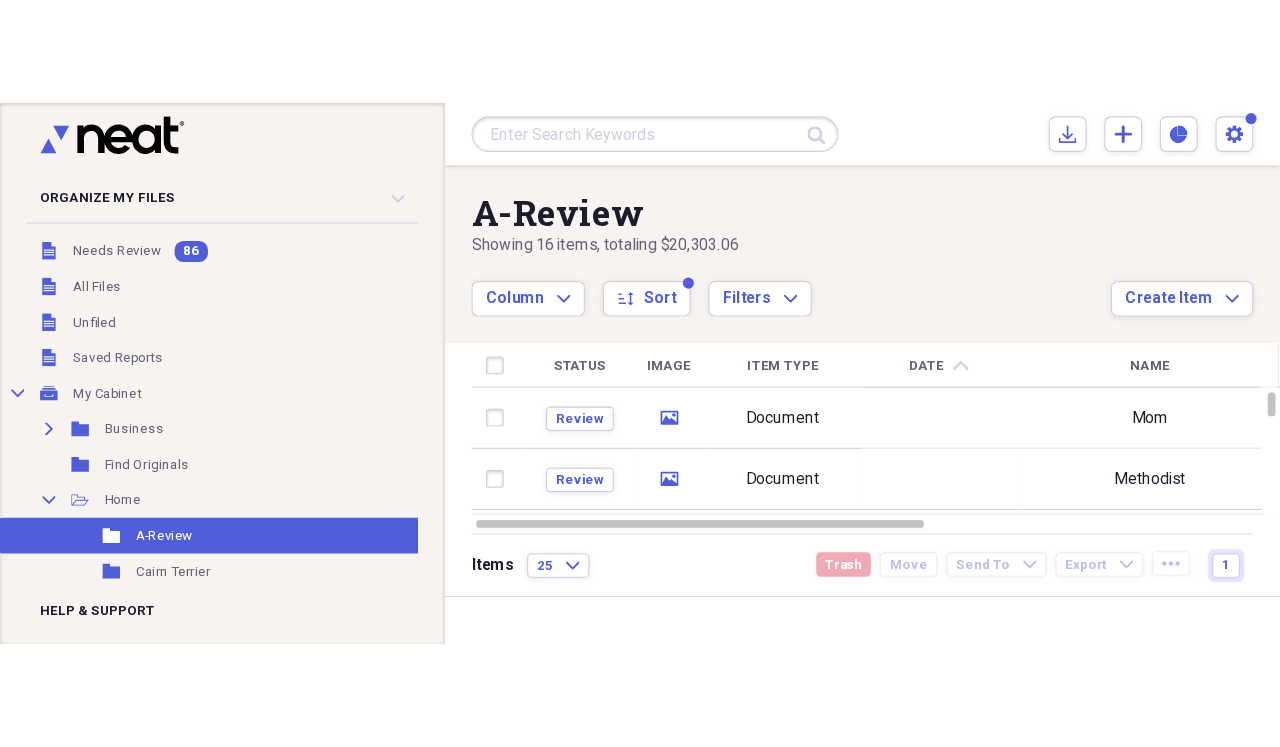 scroll, scrollTop: 0, scrollLeft: 0, axis: both 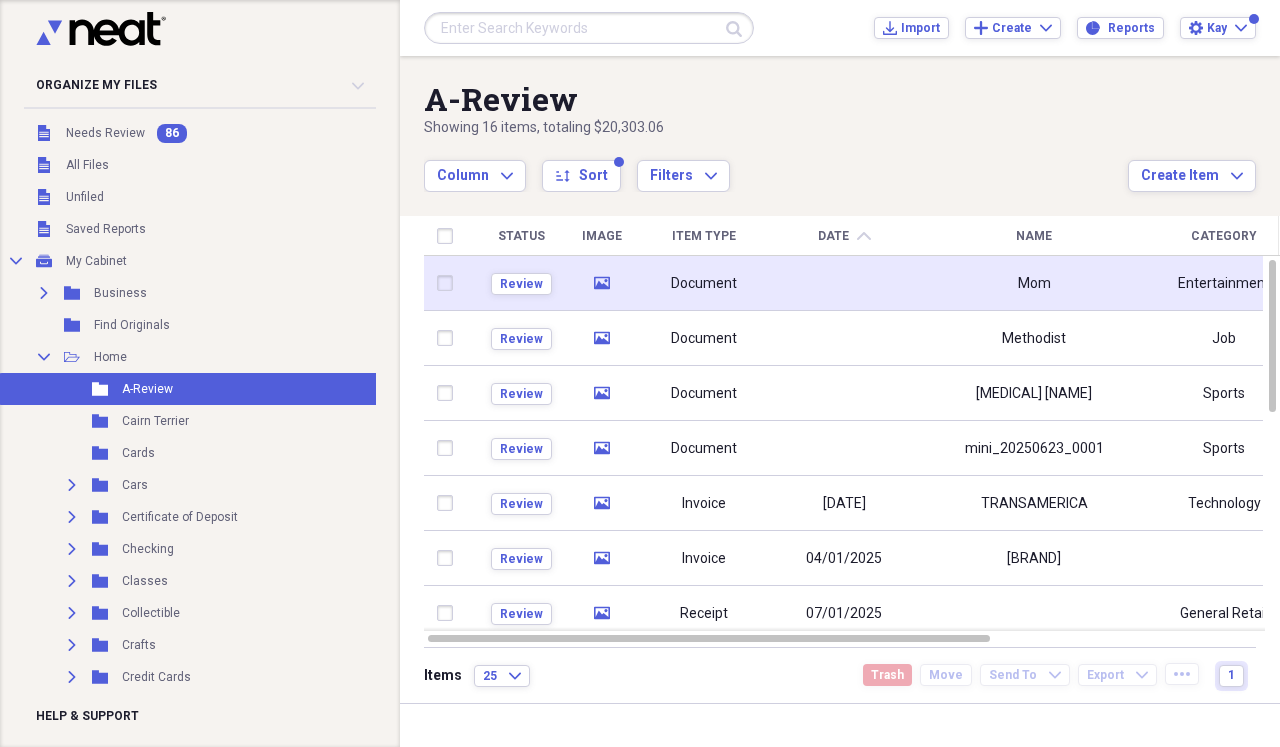 click at bounding box center (844, 283) 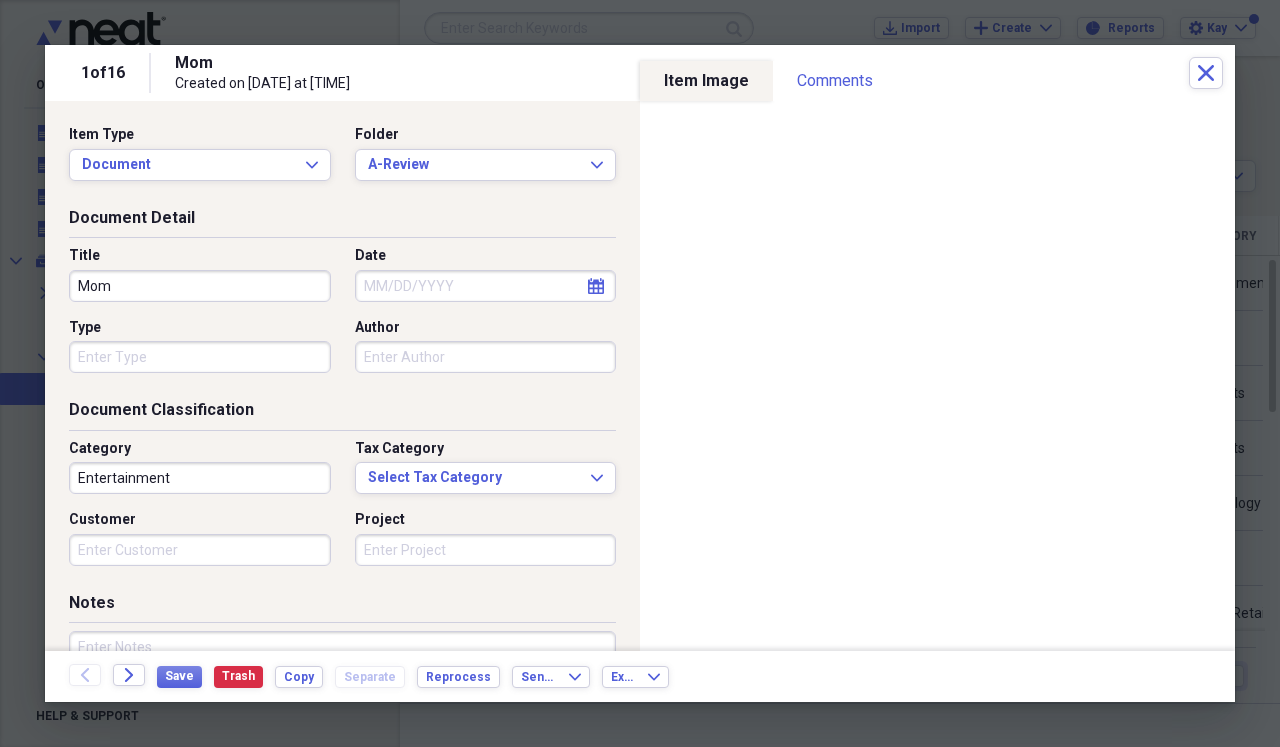 click on "Mom" at bounding box center (200, 286) 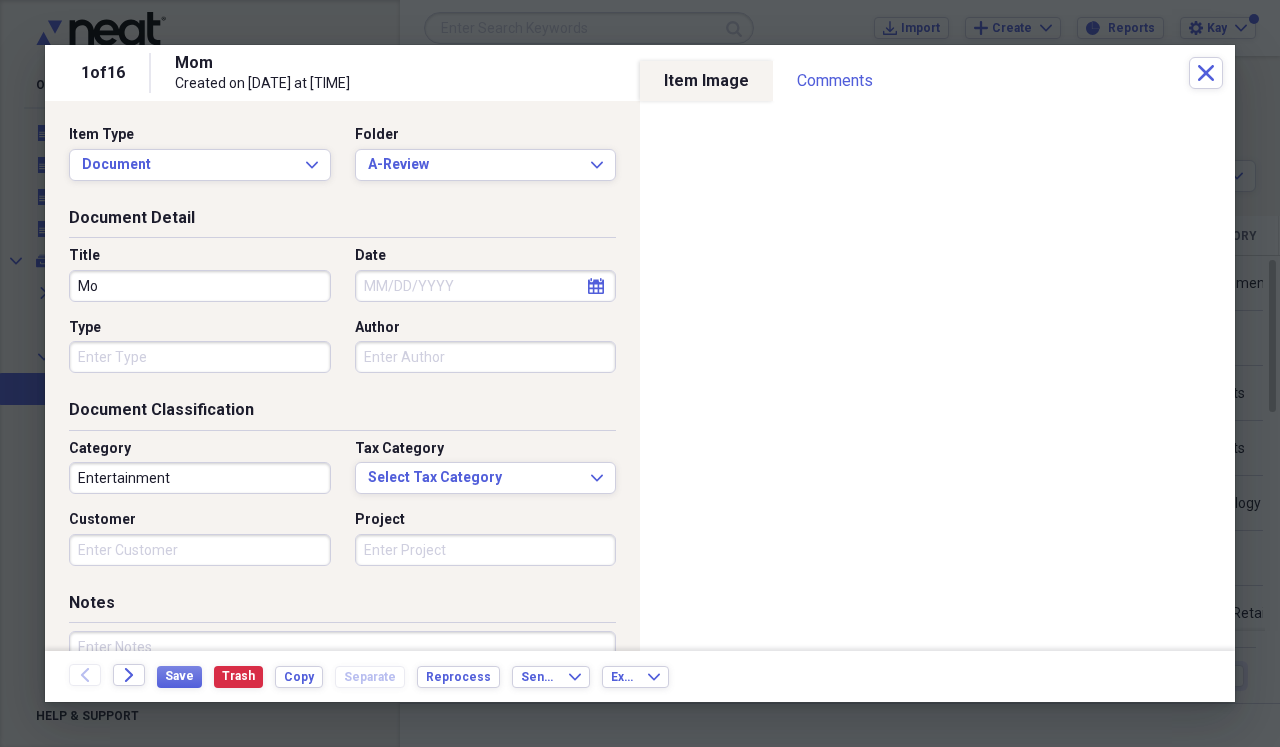 type on "M" 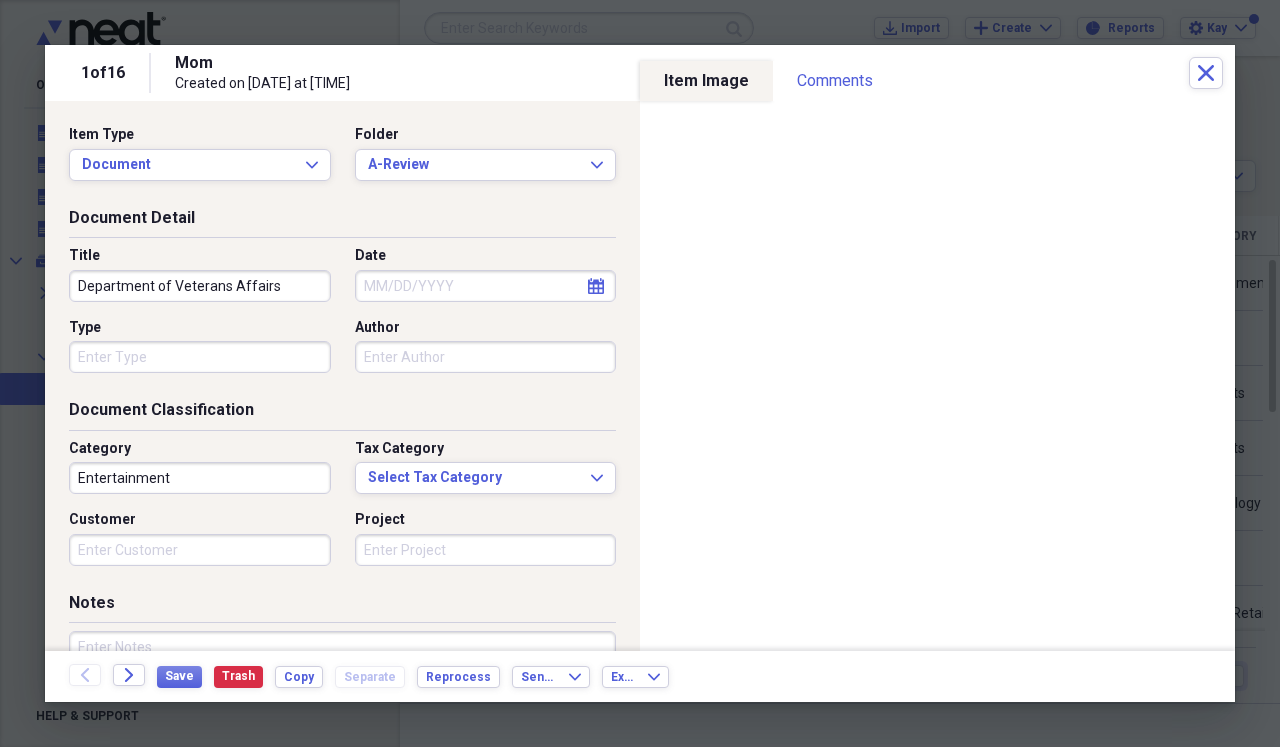 type on "Department of Veterans Affairs" 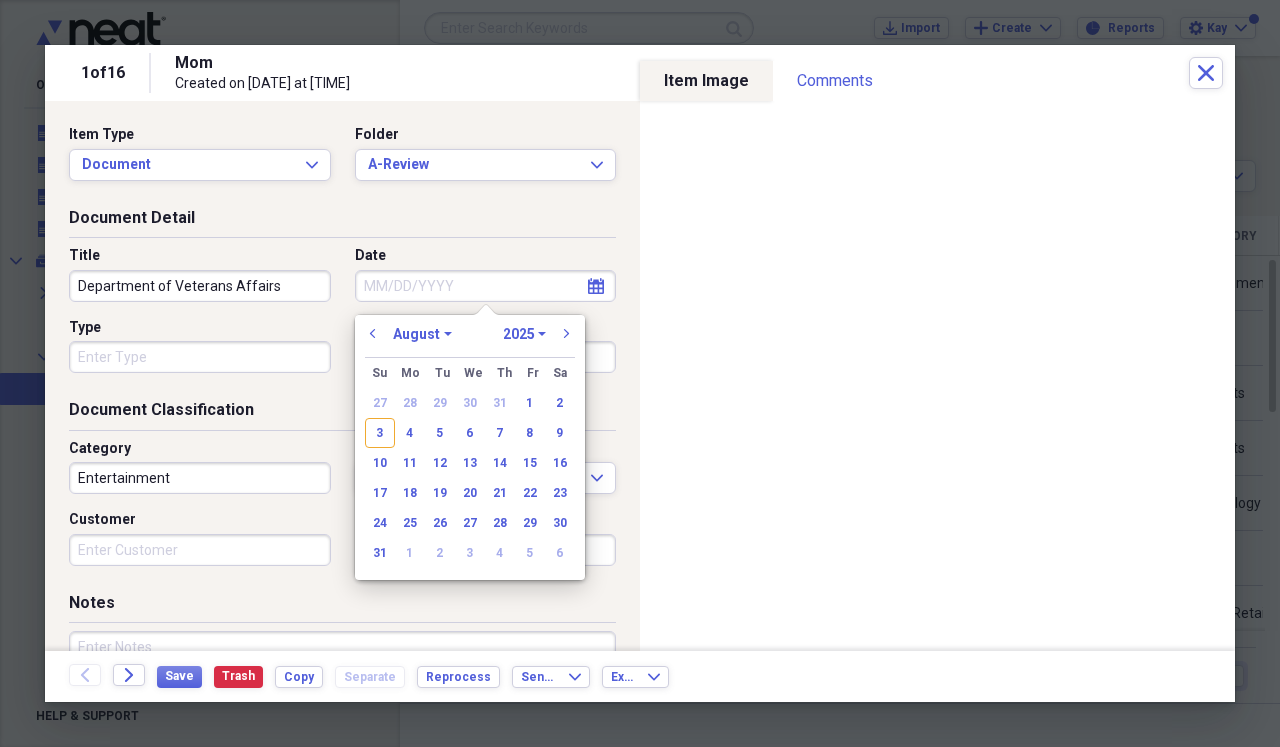 type on "8" 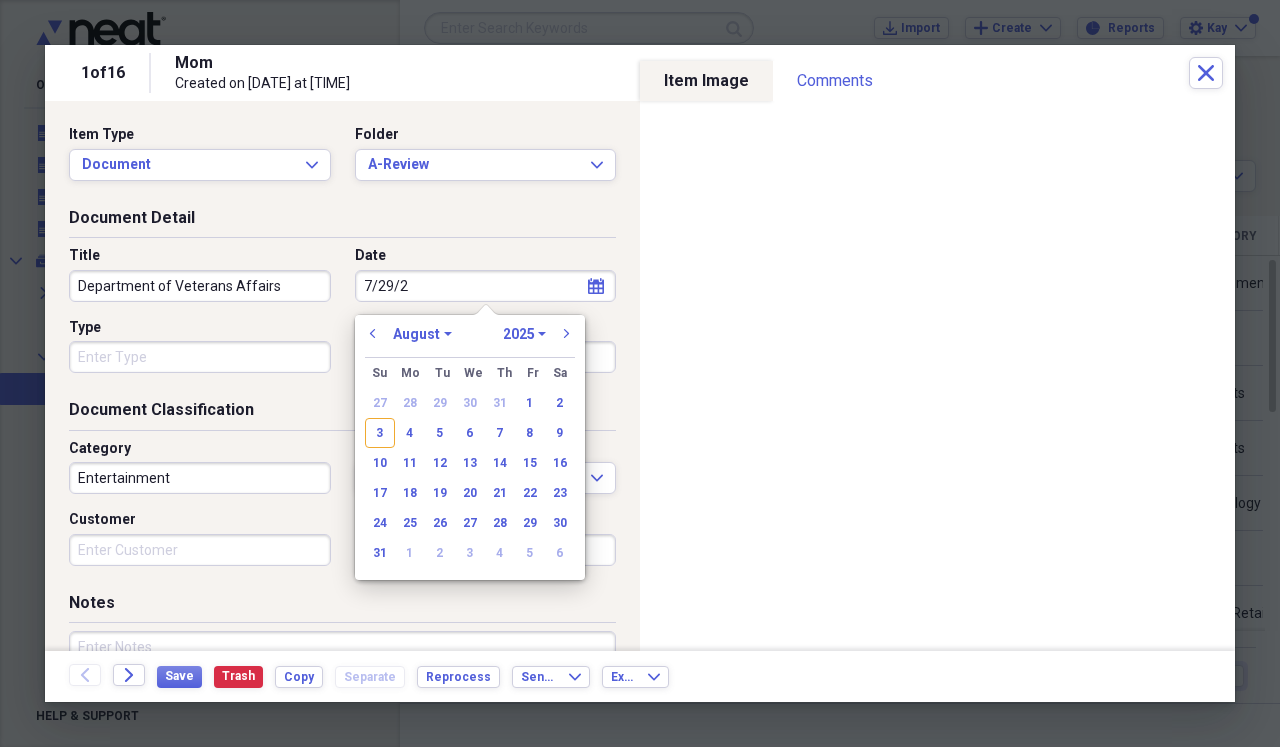 type on "[MONTH]/[DAY]/[YEAR]" 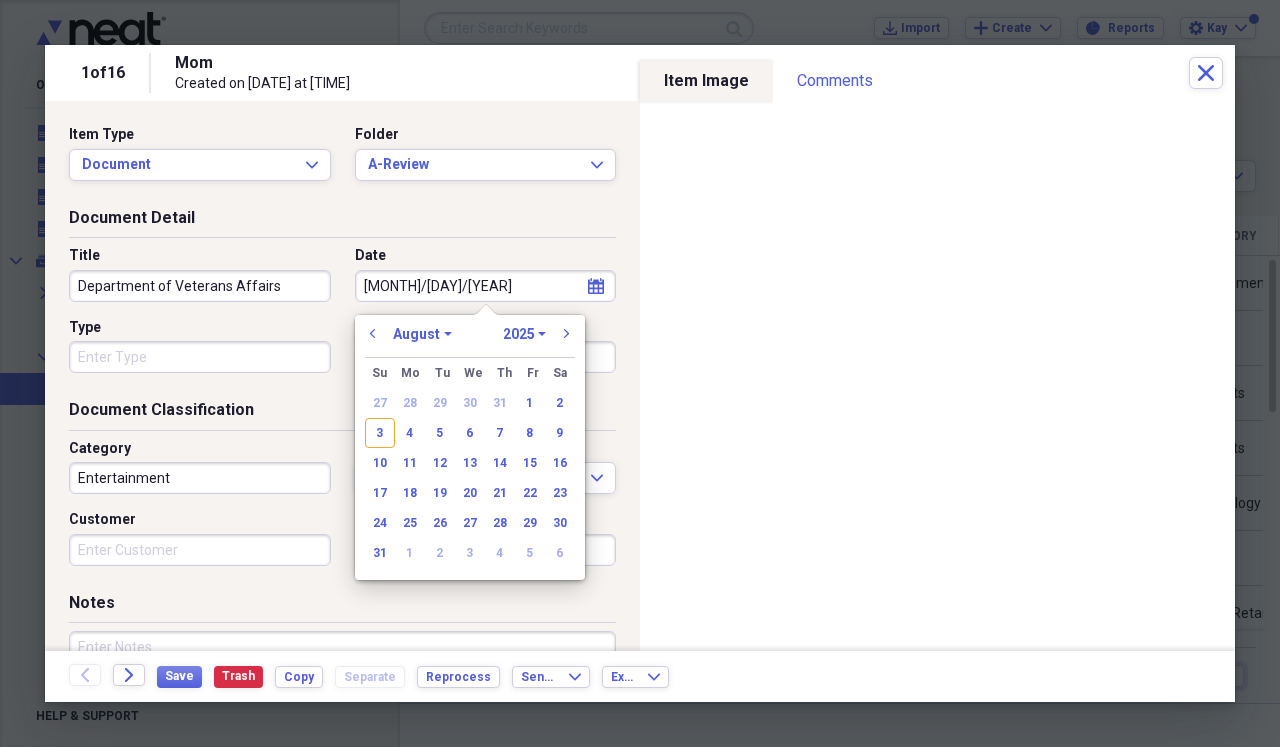 select on "6" 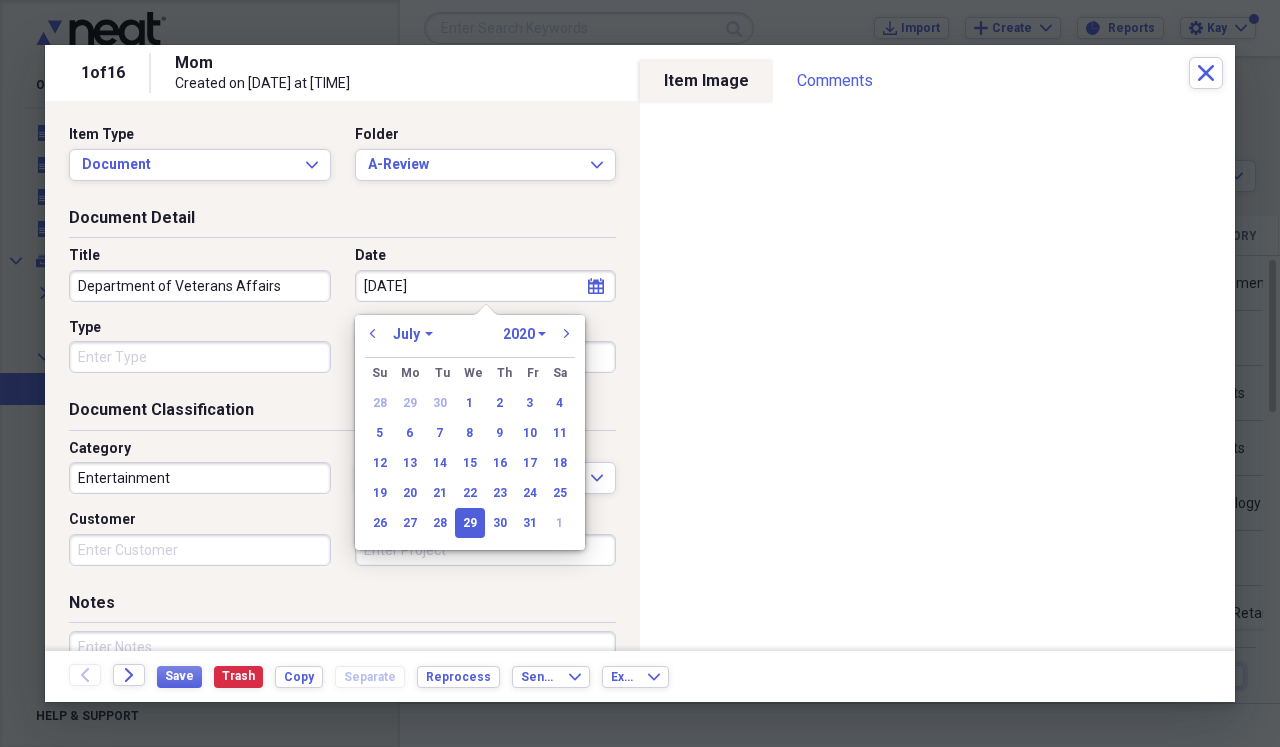 type on "[MONTH]/[DAY]/[YEAR]" 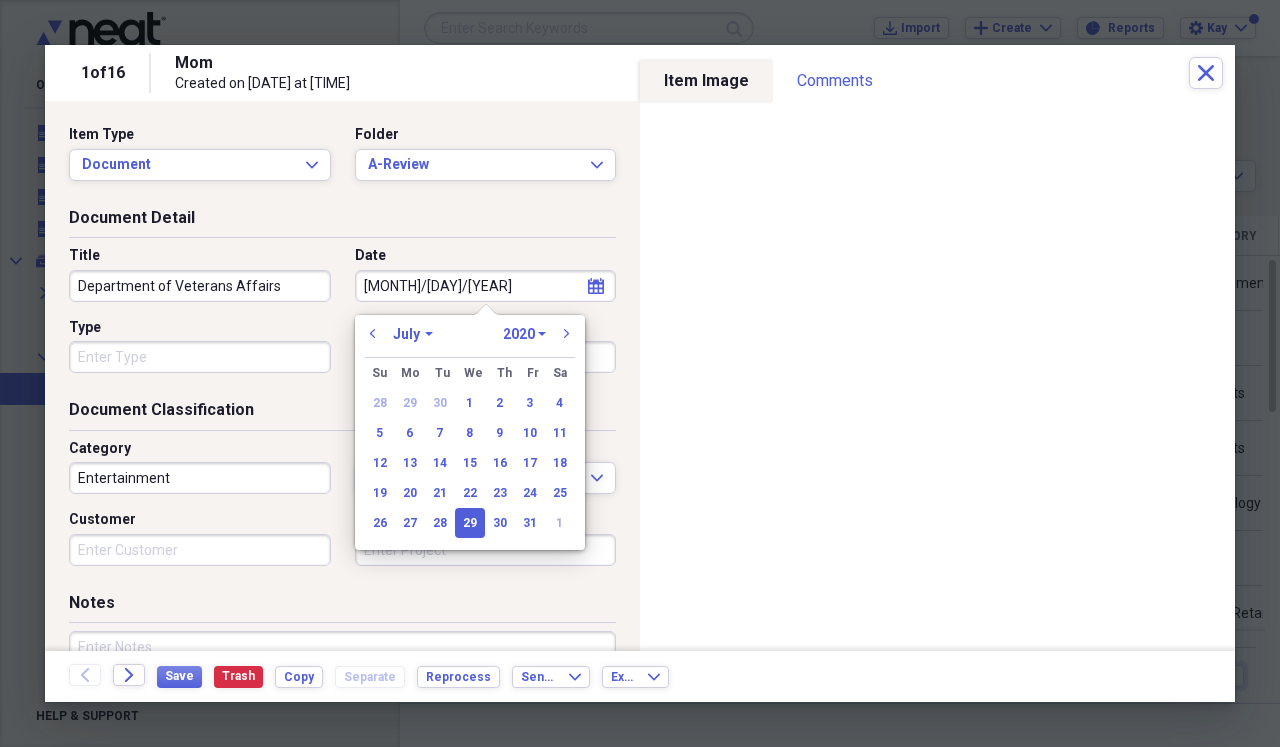 select on "2013" 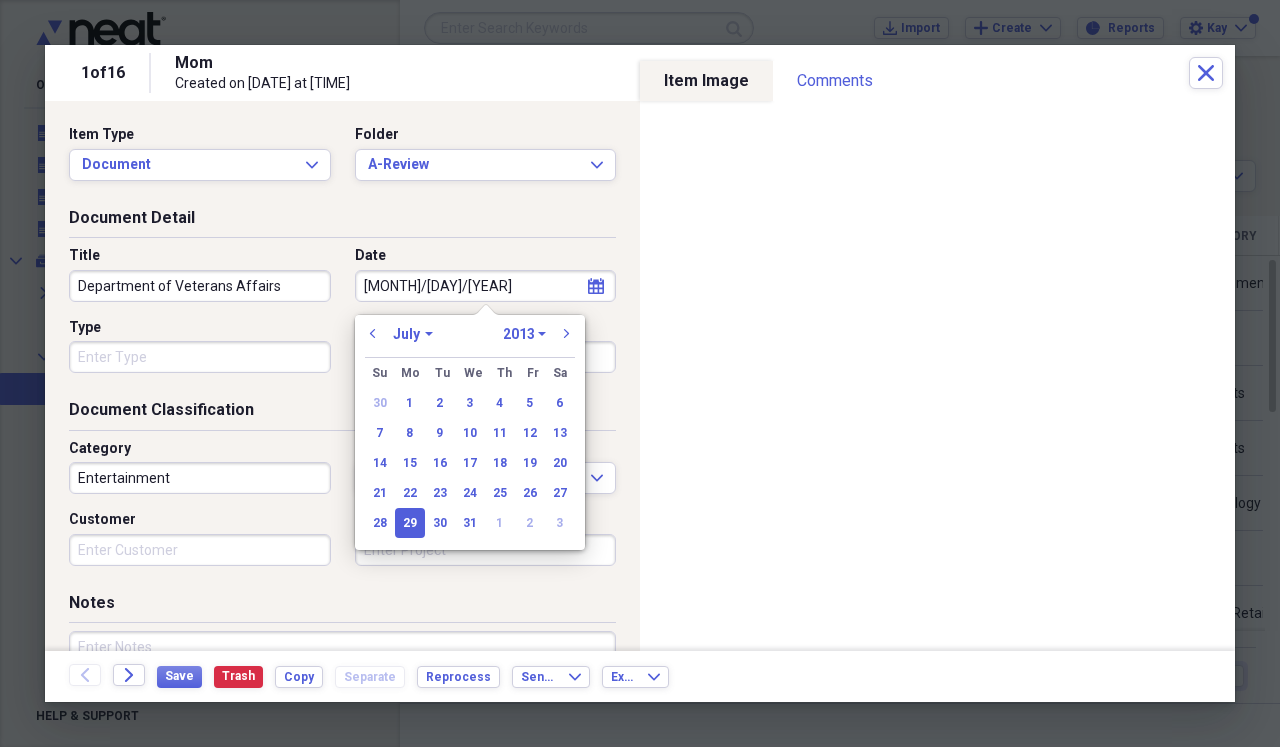 type on "[DATE]" 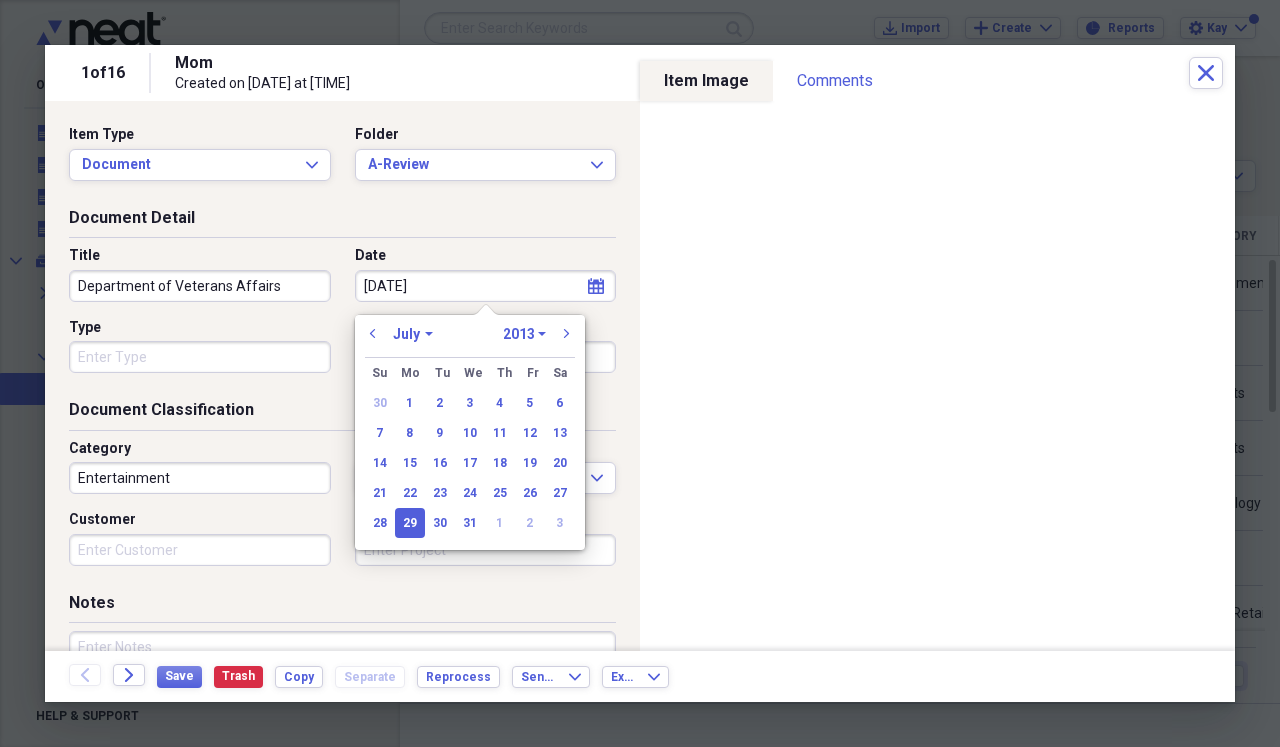 click on "Type" at bounding box center [200, 357] 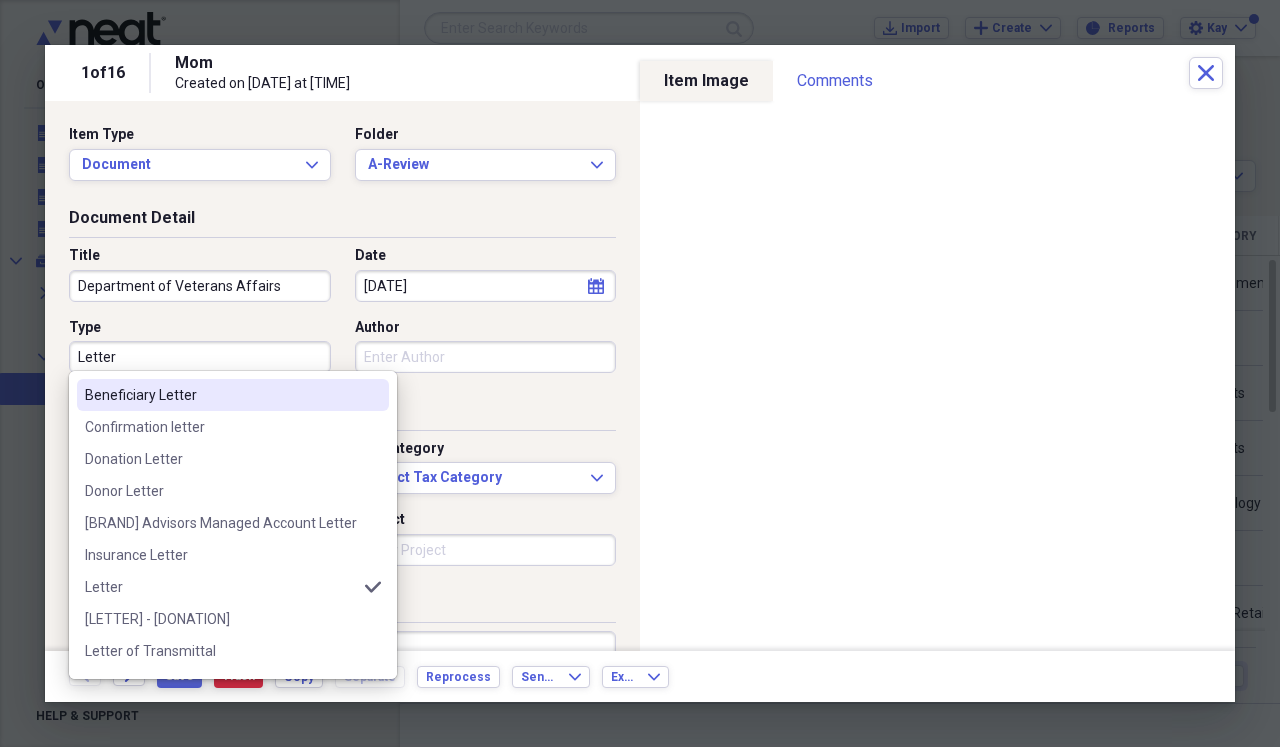 type on "Letter" 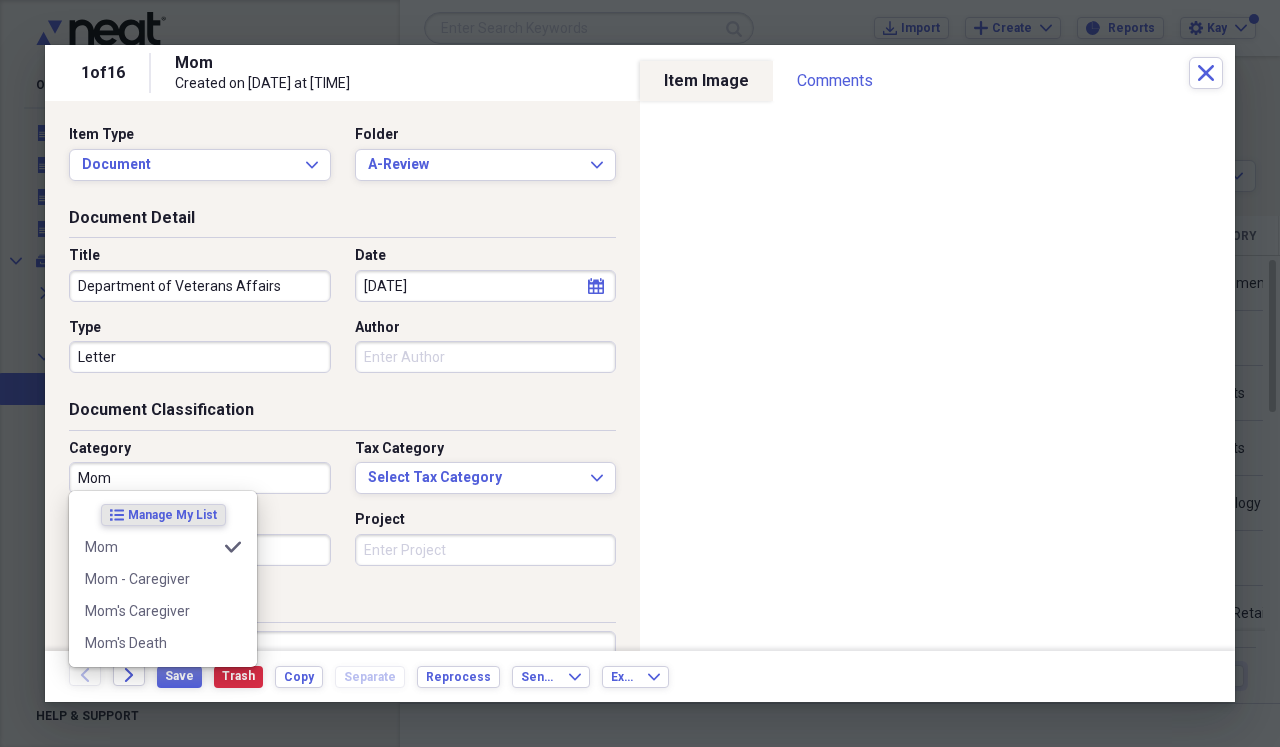 type on "Mom" 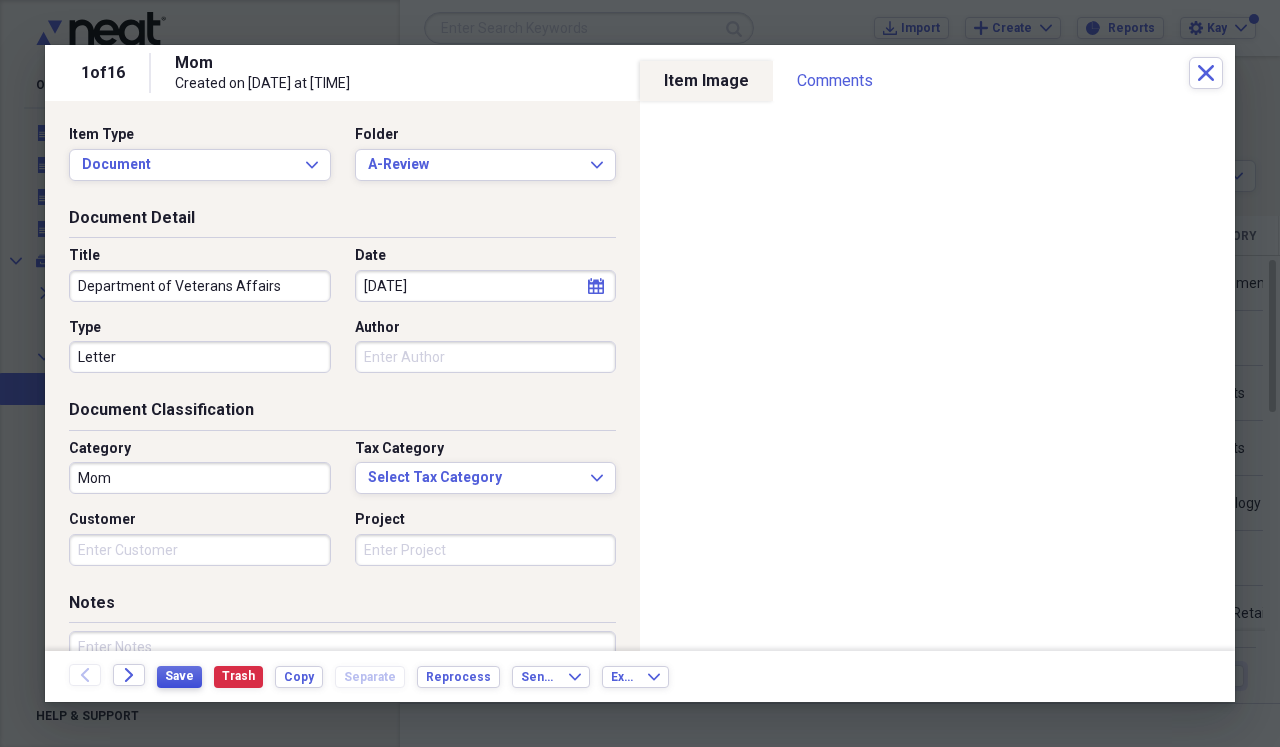 click on "Save" at bounding box center [179, 676] 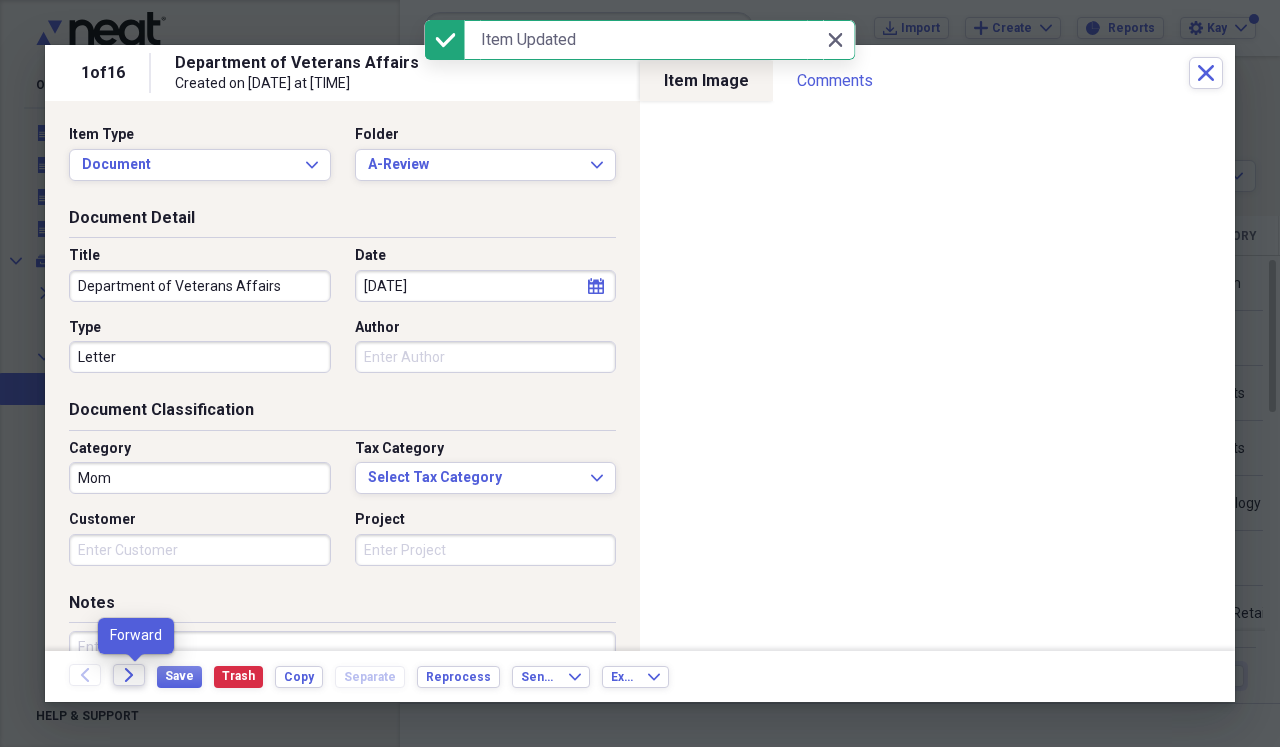 click 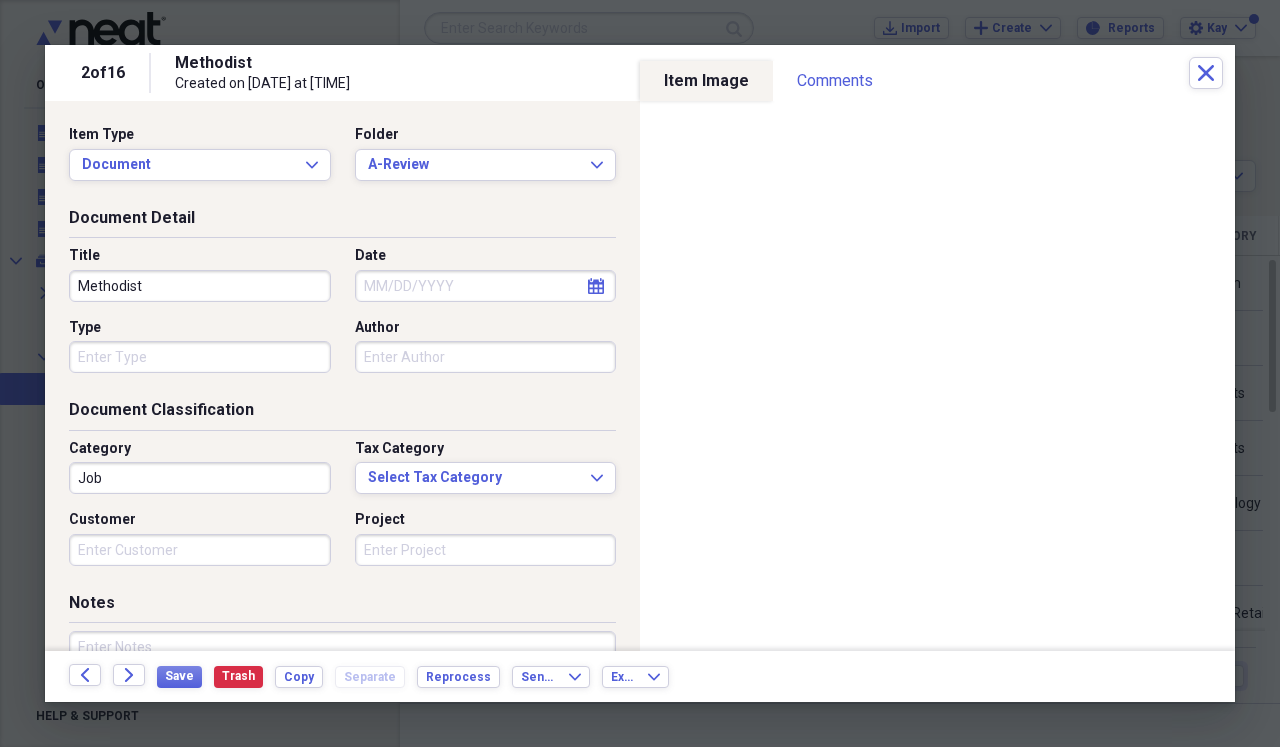 click on "Methodist" at bounding box center (200, 286) 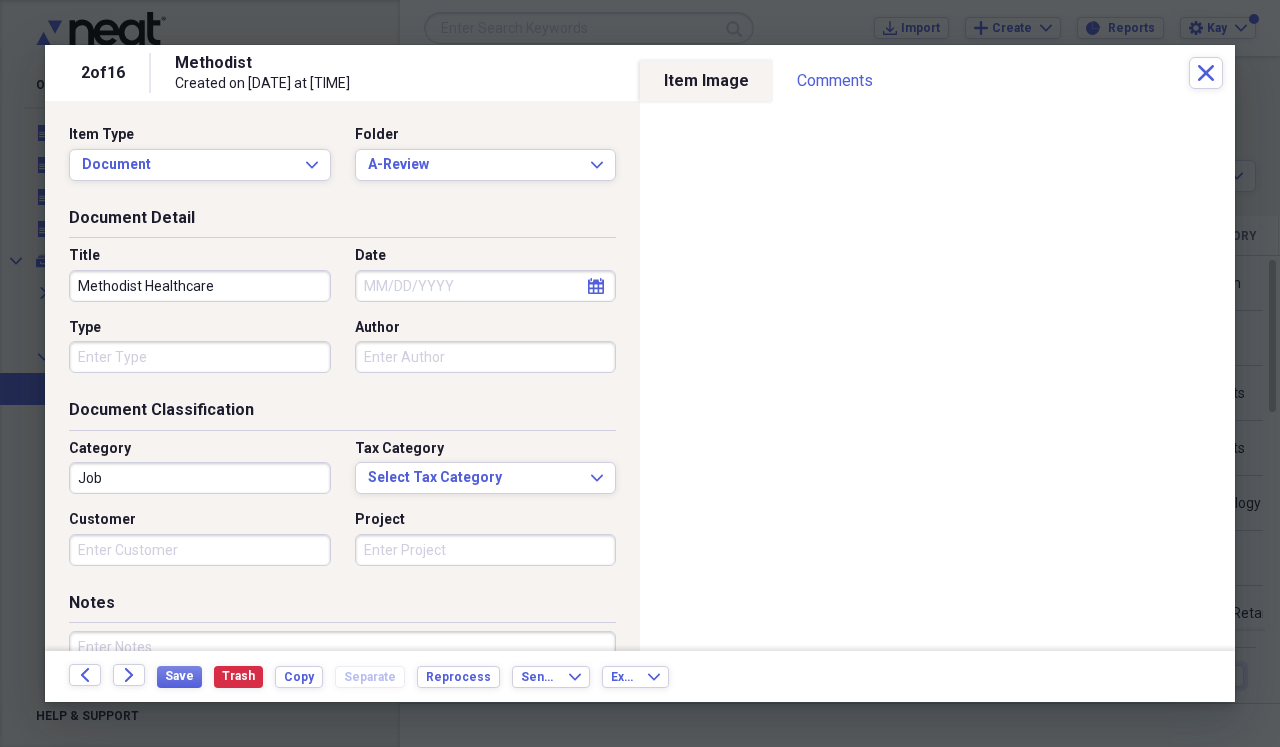 type on "Methodist Healthcare" 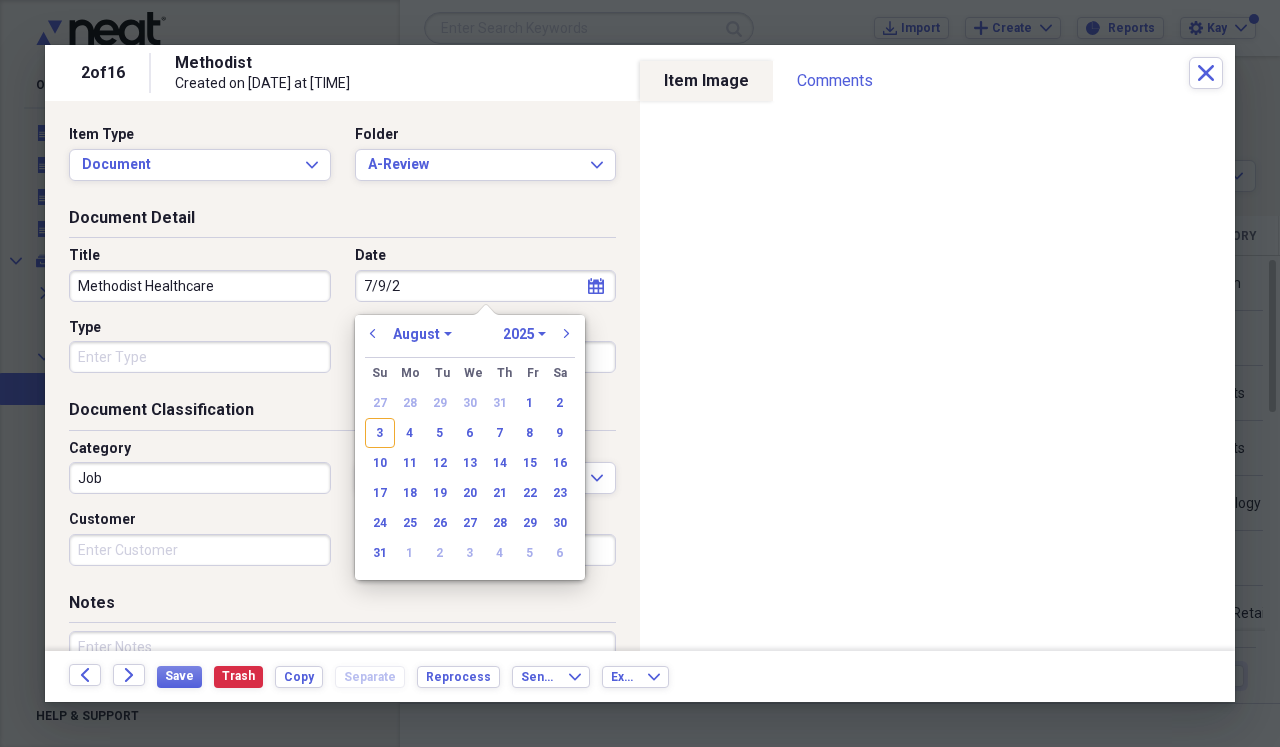 type on "[DATE]" 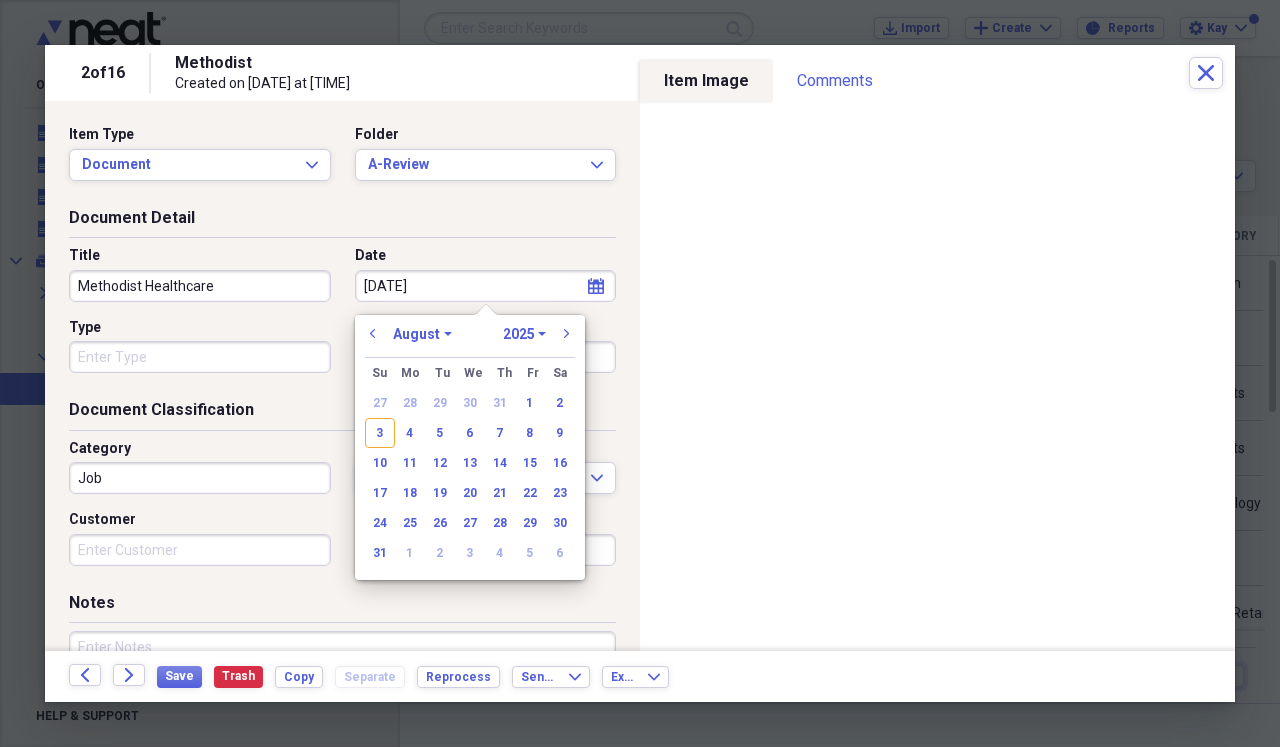 select on "6" 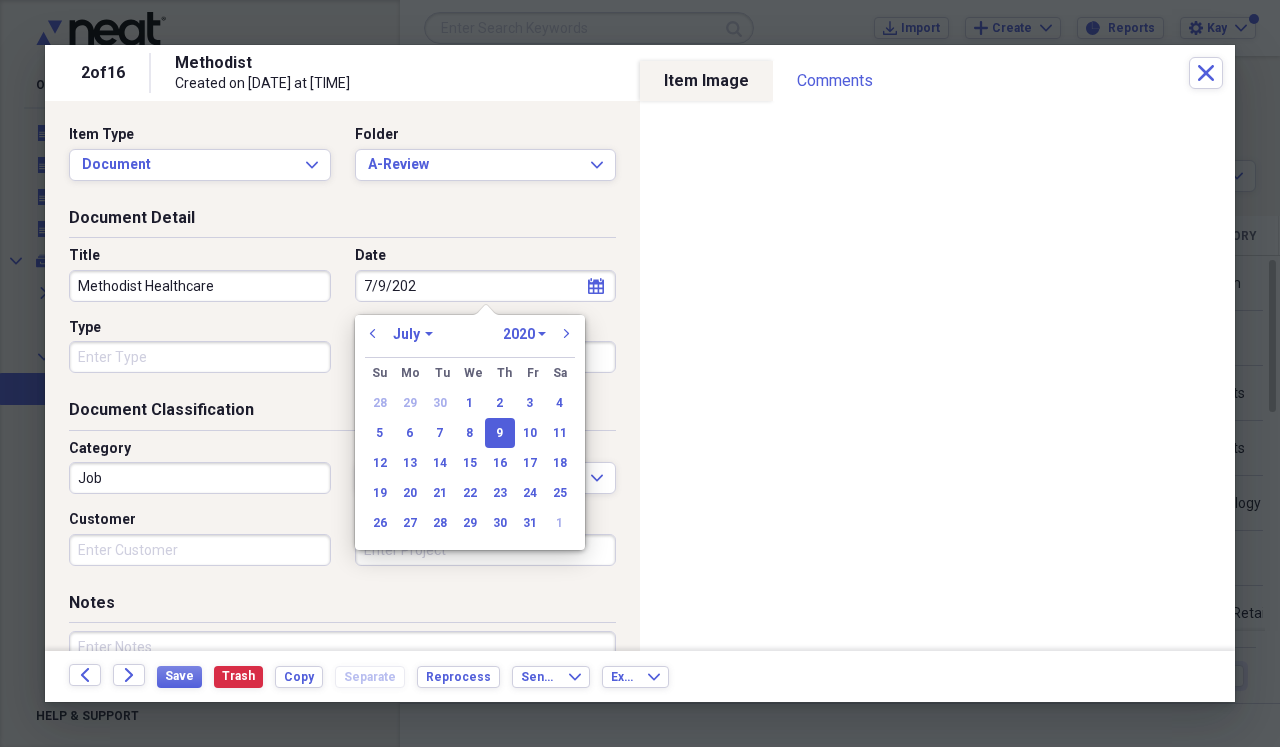type on "7/9/2025" 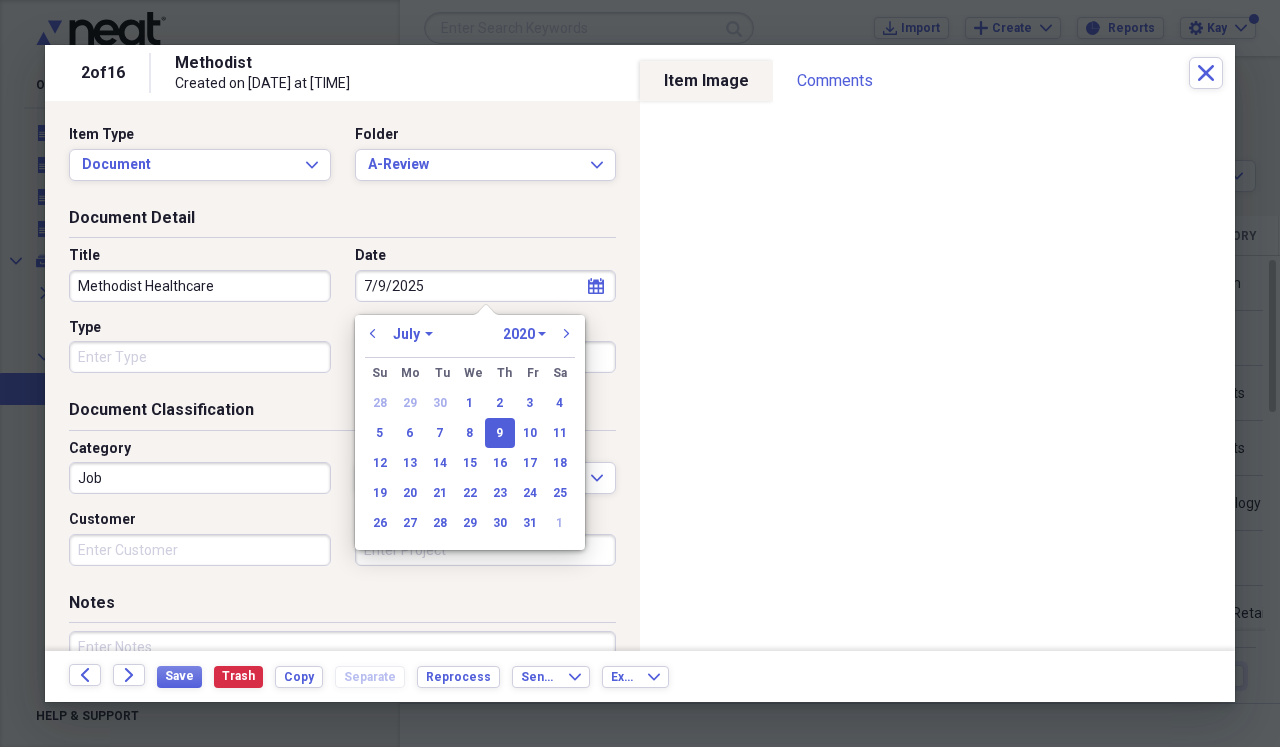 select on "2025" 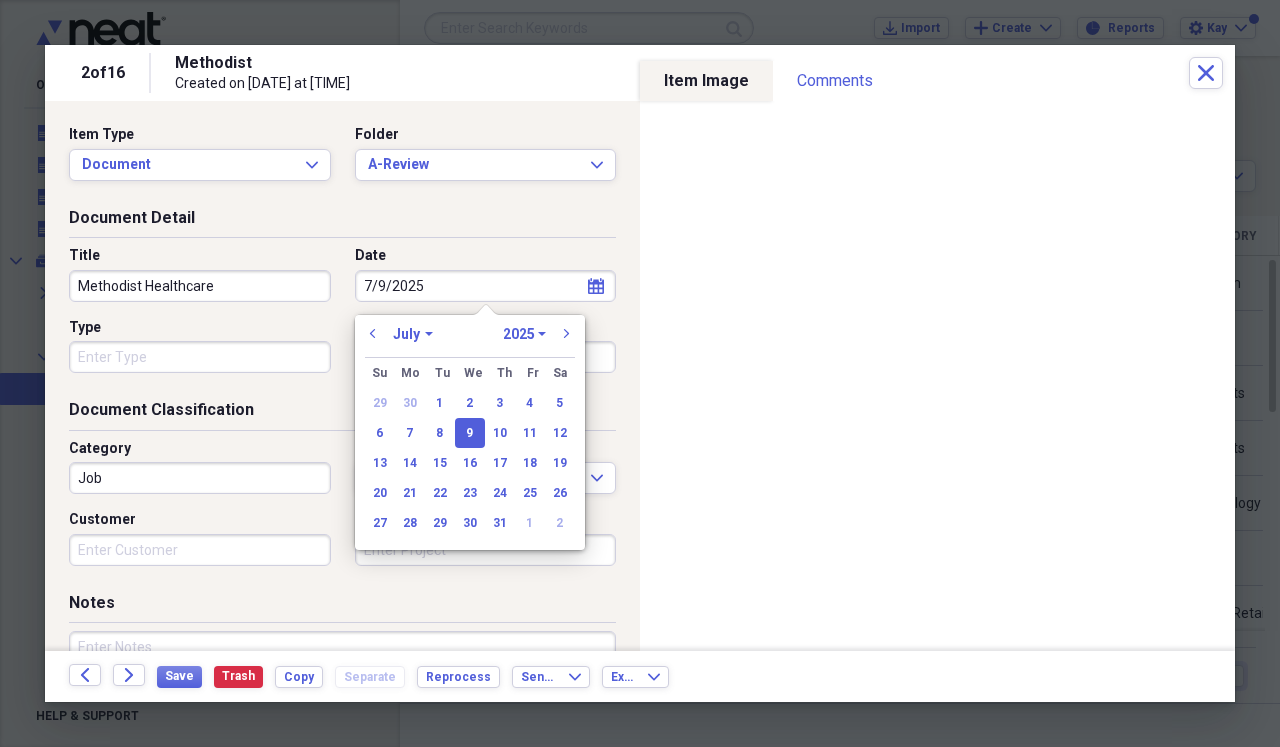 type on "07/09/2025" 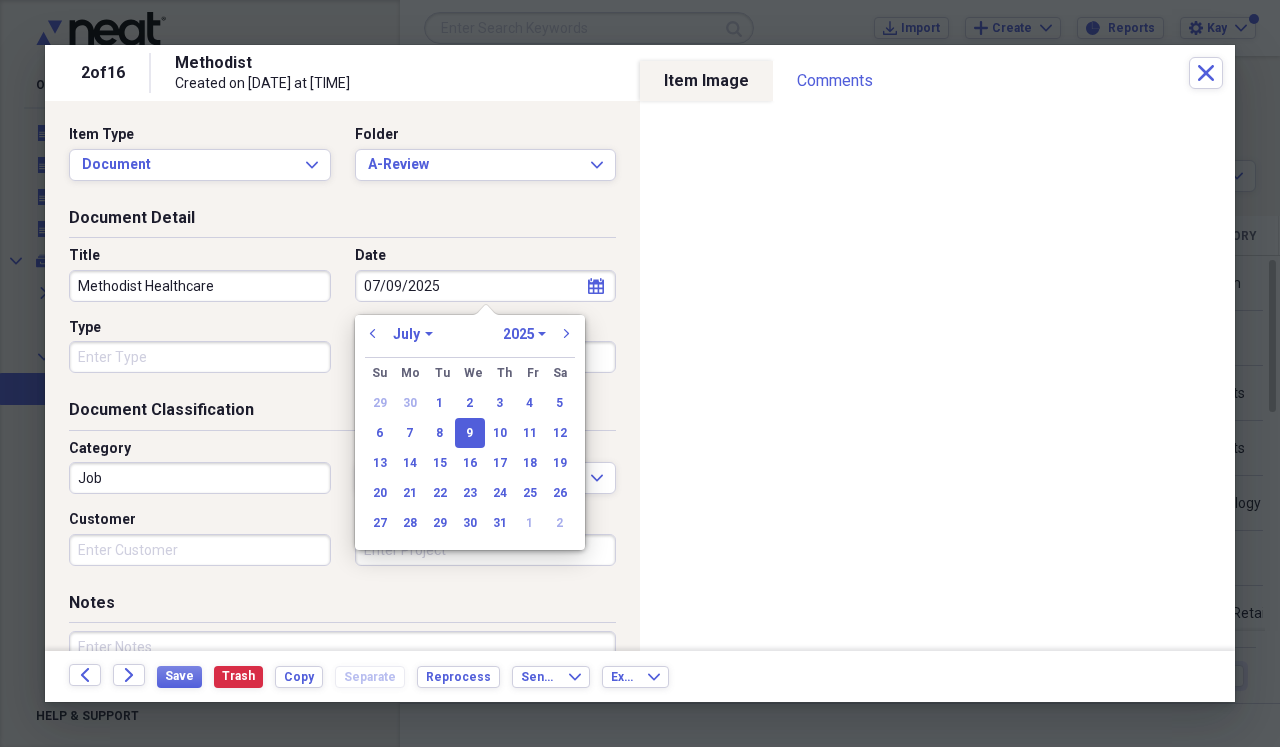 click on "Type" at bounding box center [200, 357] 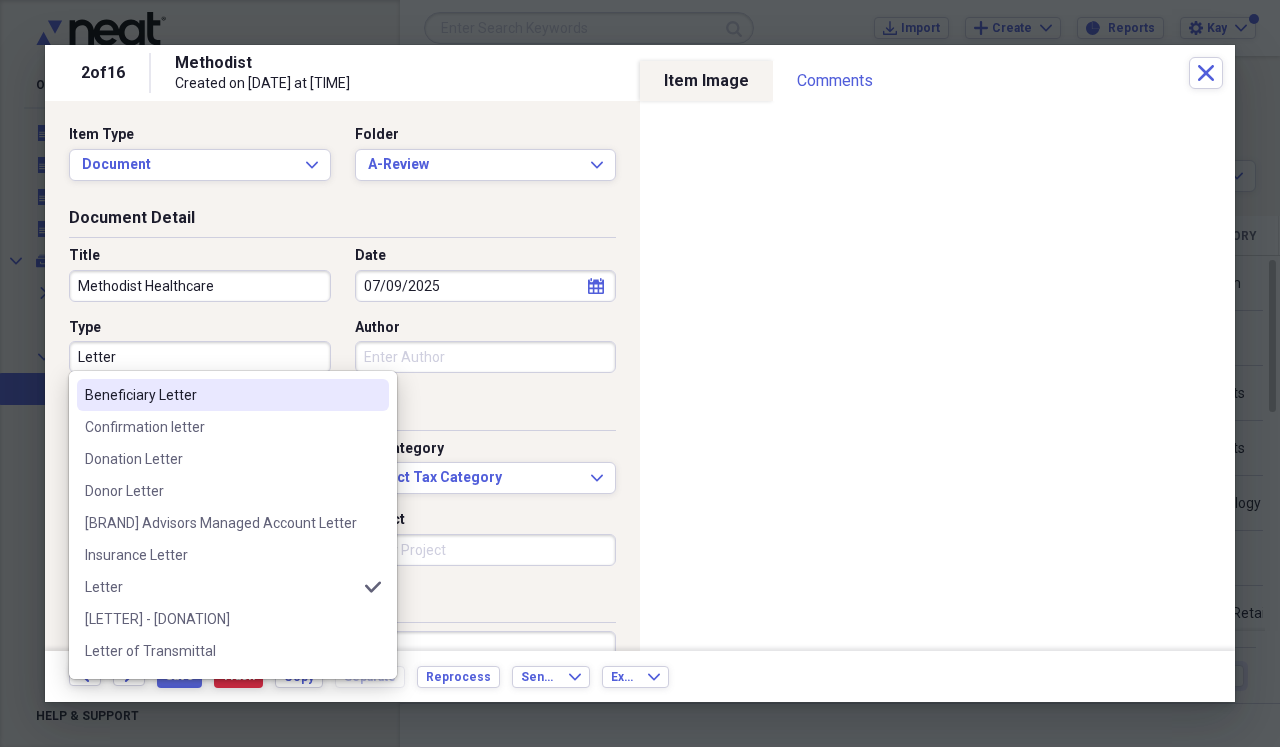 type on "Letter" 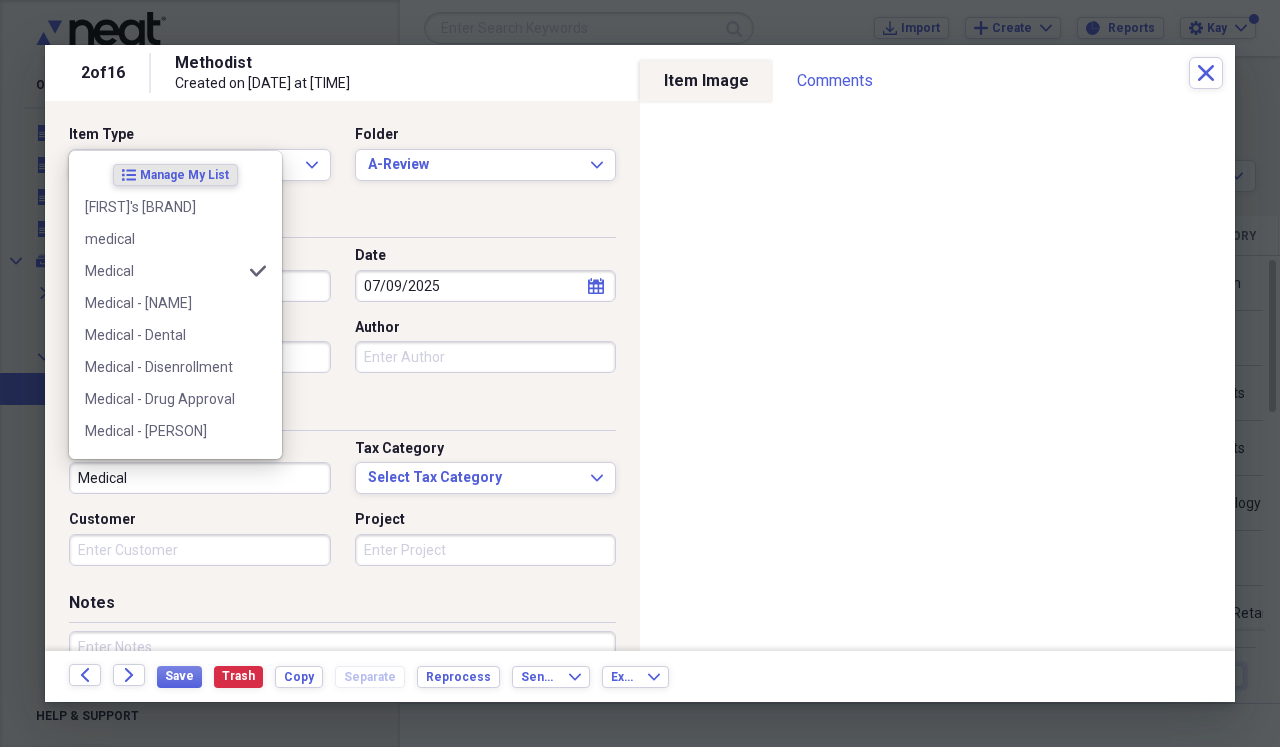 type on "Medical" 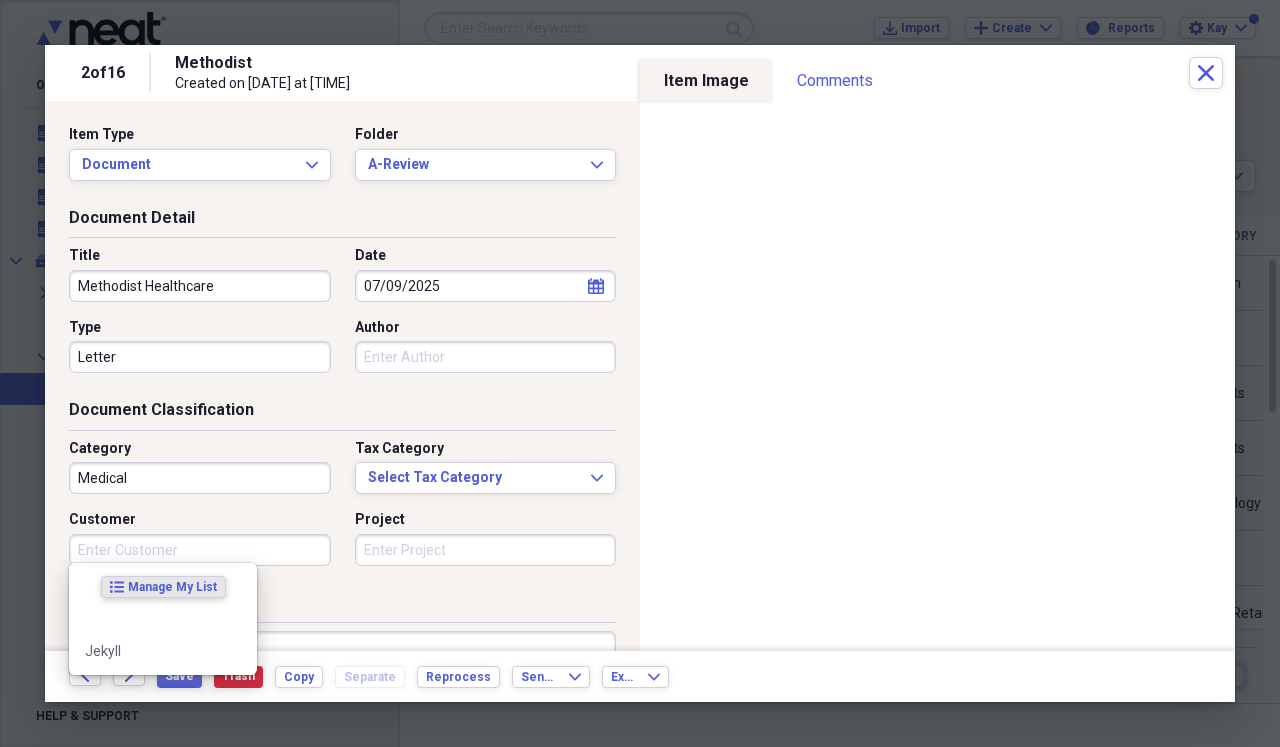 scroll, scrollTop: 0, scrollLeft: 0, axis: both 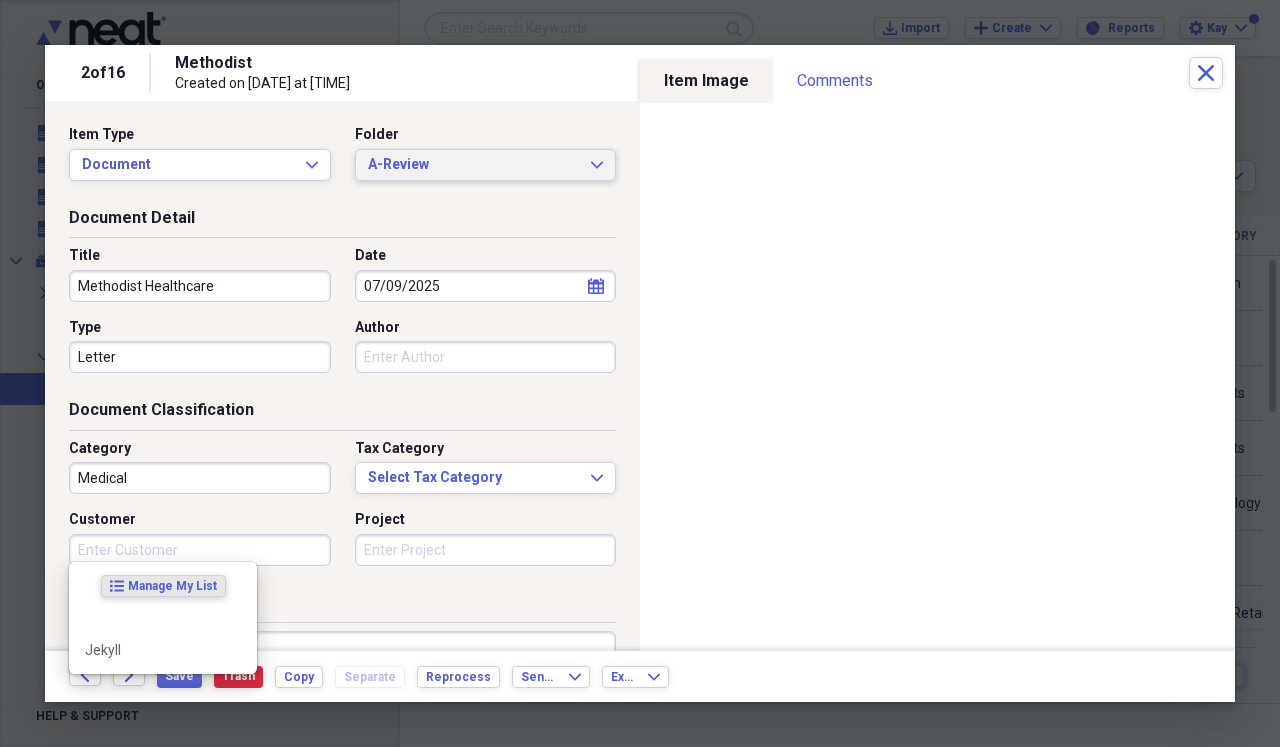 click on "Expand" 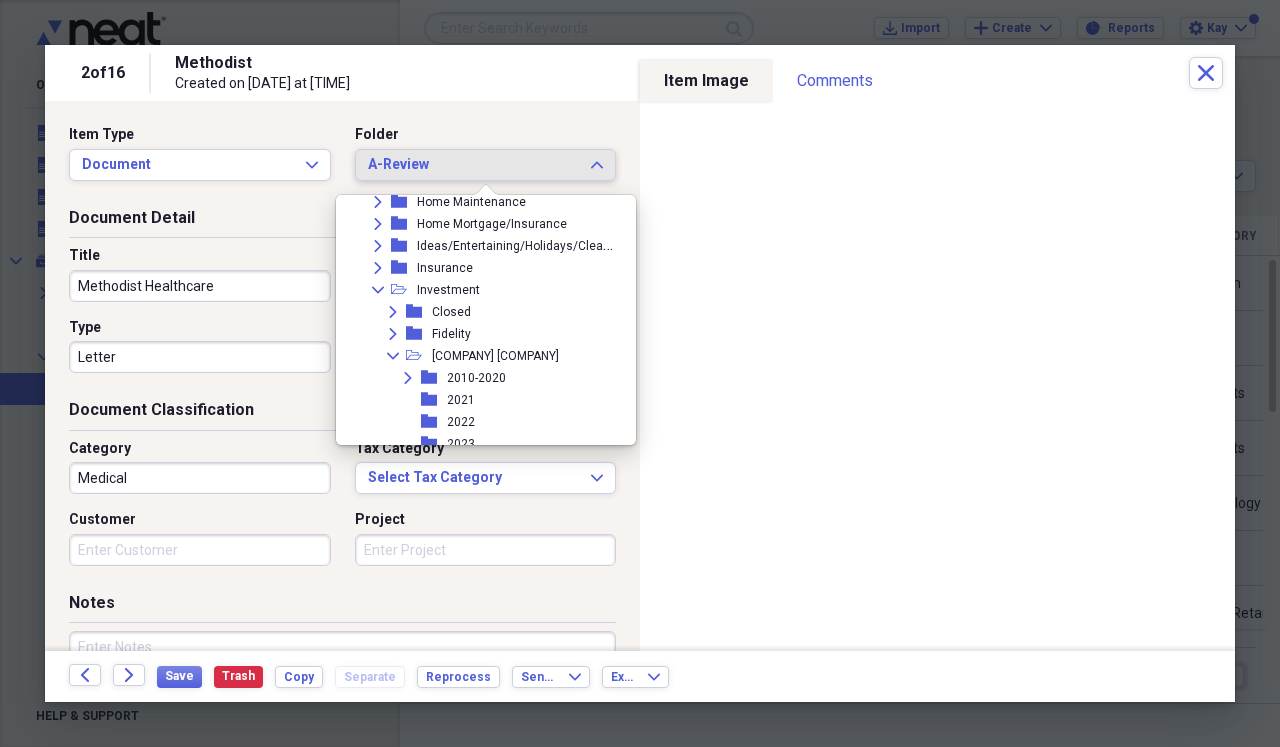 scroll, scrollTop: 439, scrollLeft: 0, axis: vertical 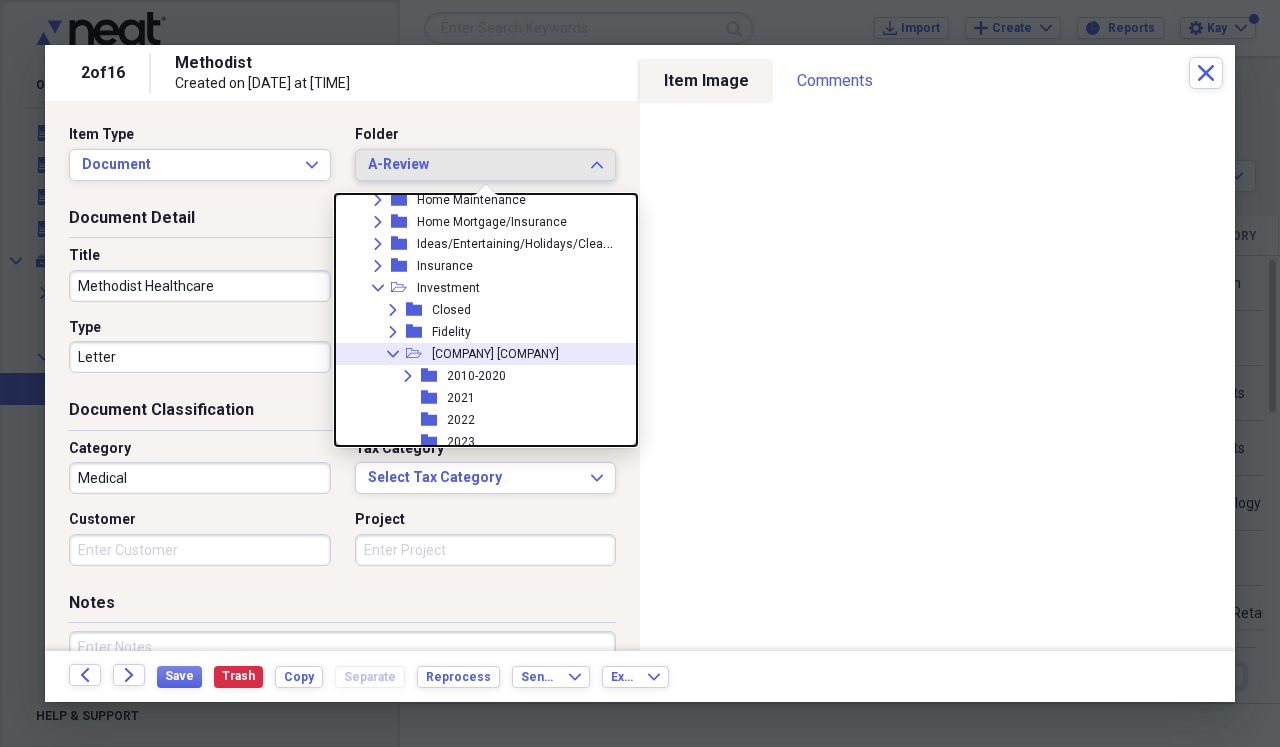 click 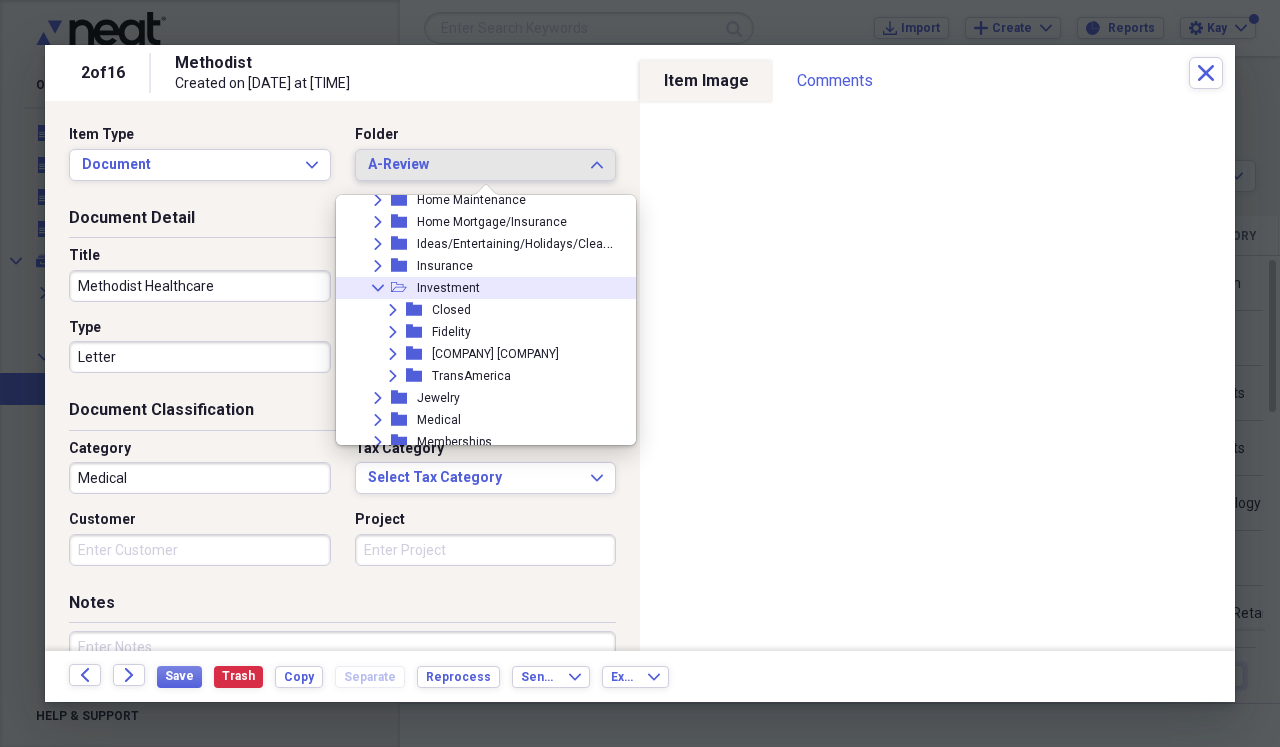 click on "Collapse" 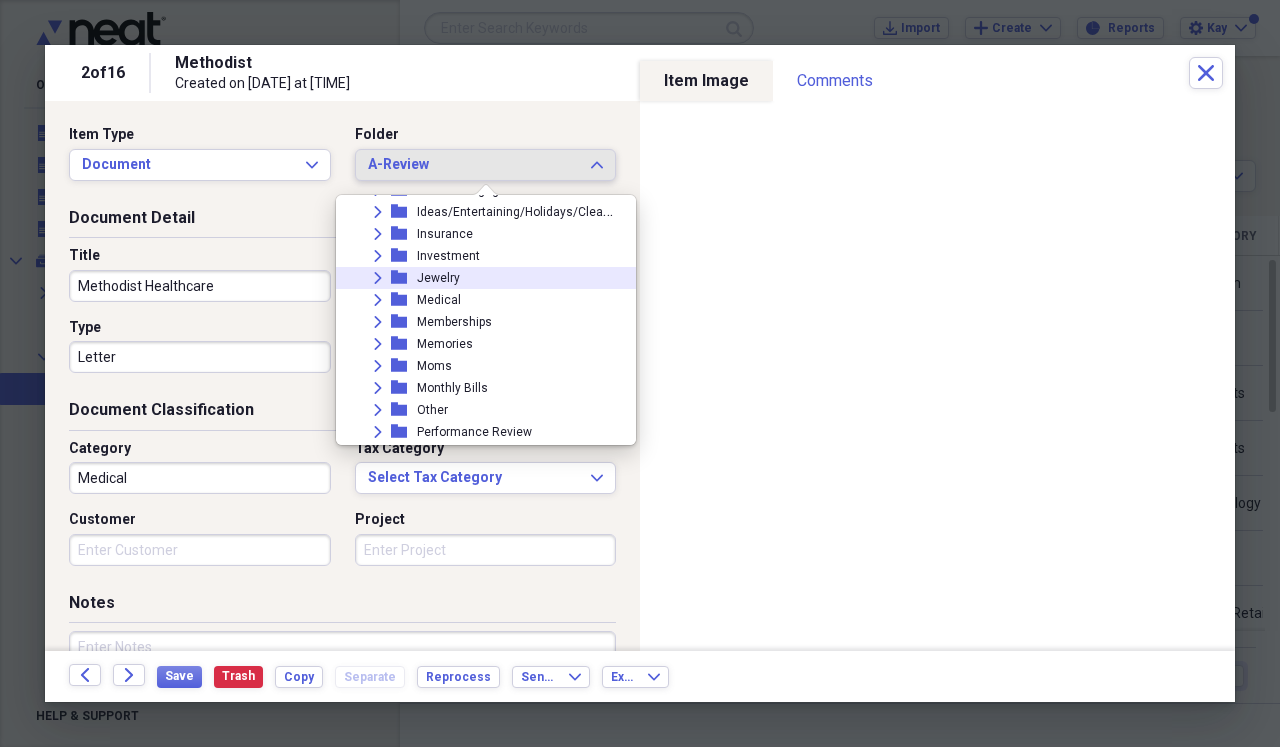 scroll, scrollTop: 481, scrollLeft: 0, axis: vertical 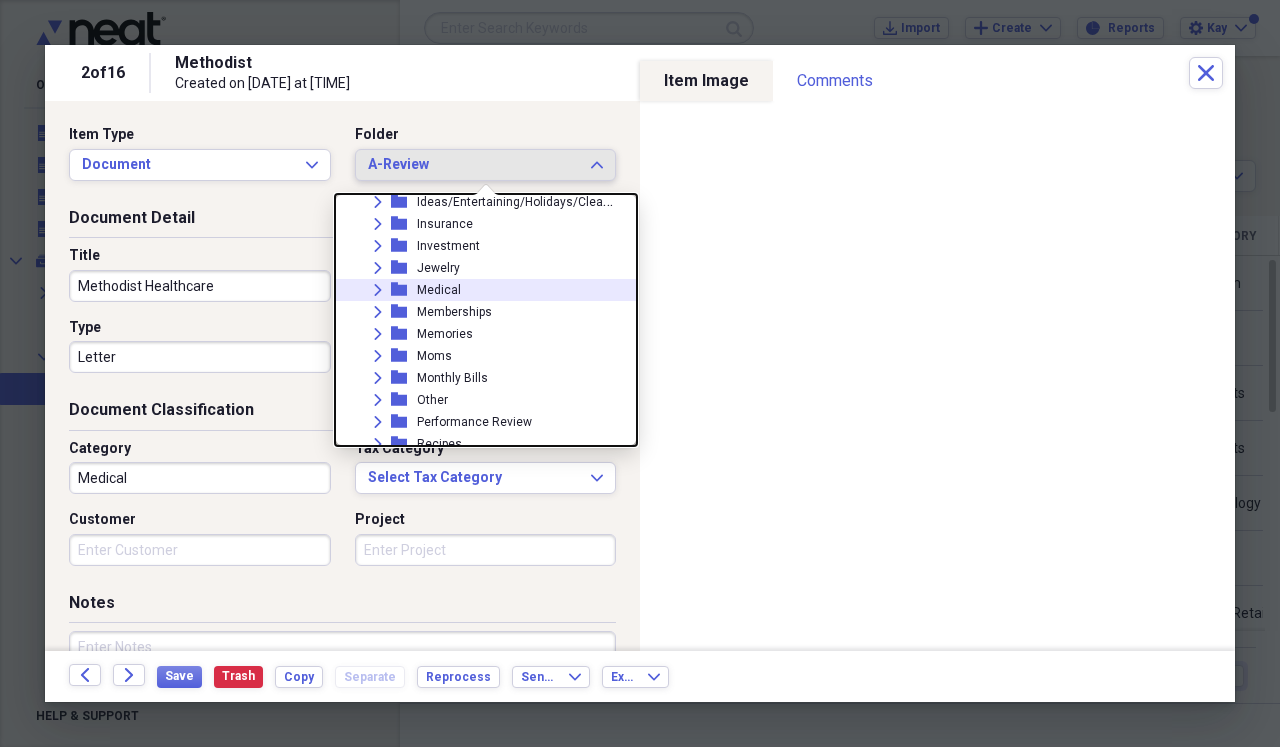 click on "Expand" 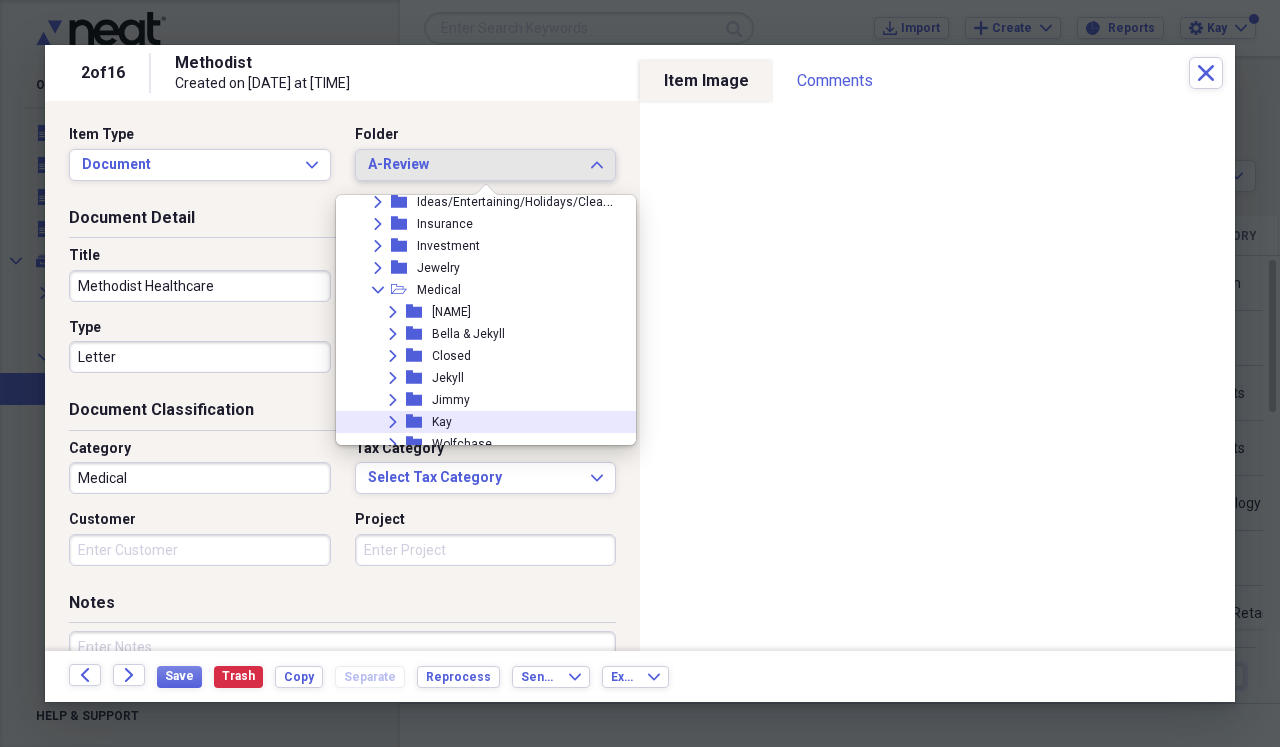 click on "Expand" 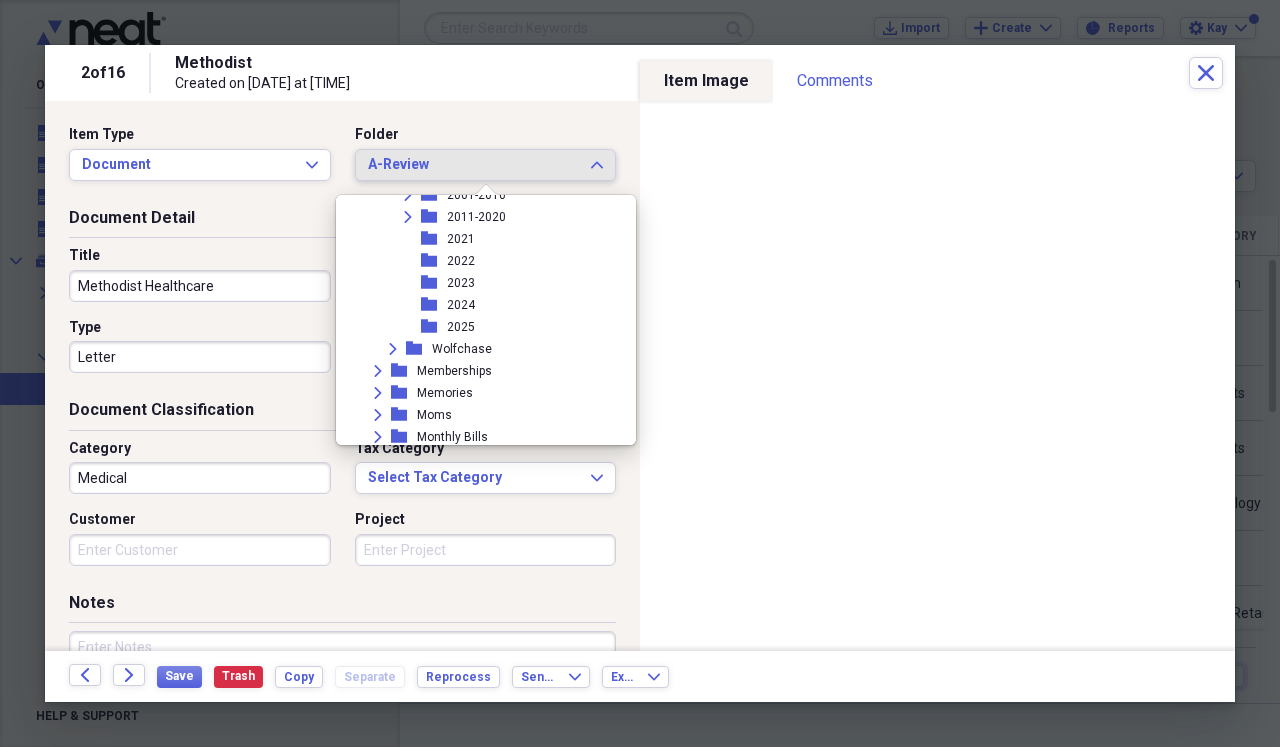 scroll, scrollTop: 754, scrollLeft: 0, axis: vertical 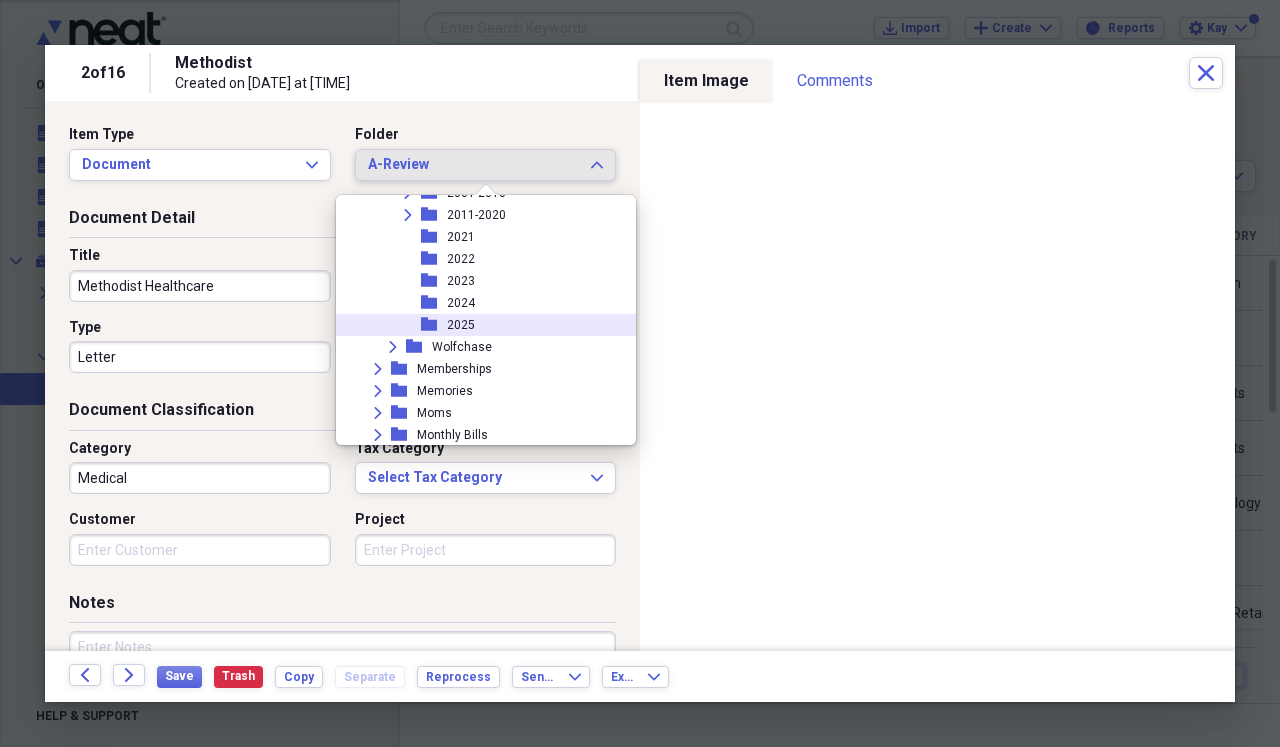 click on "folder 2025" at bounding box center [478, 325] 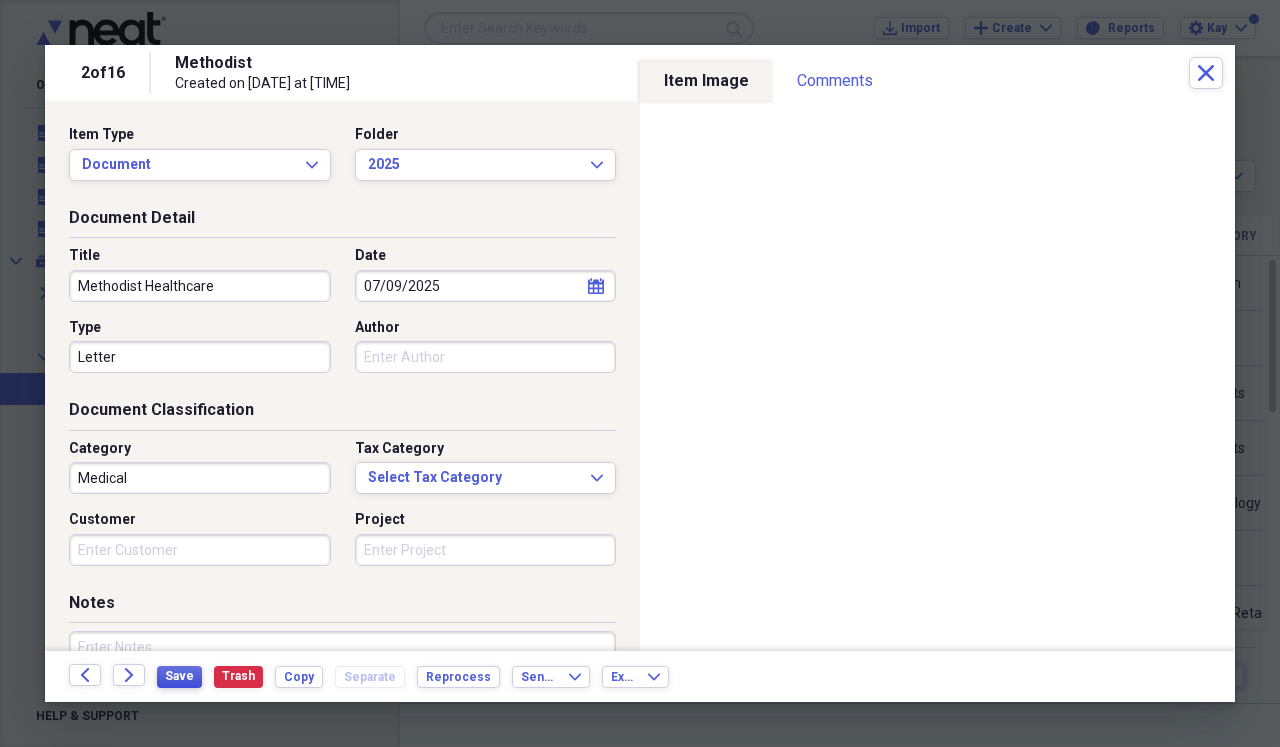 click on "Save" at bounding box center [179, 676] 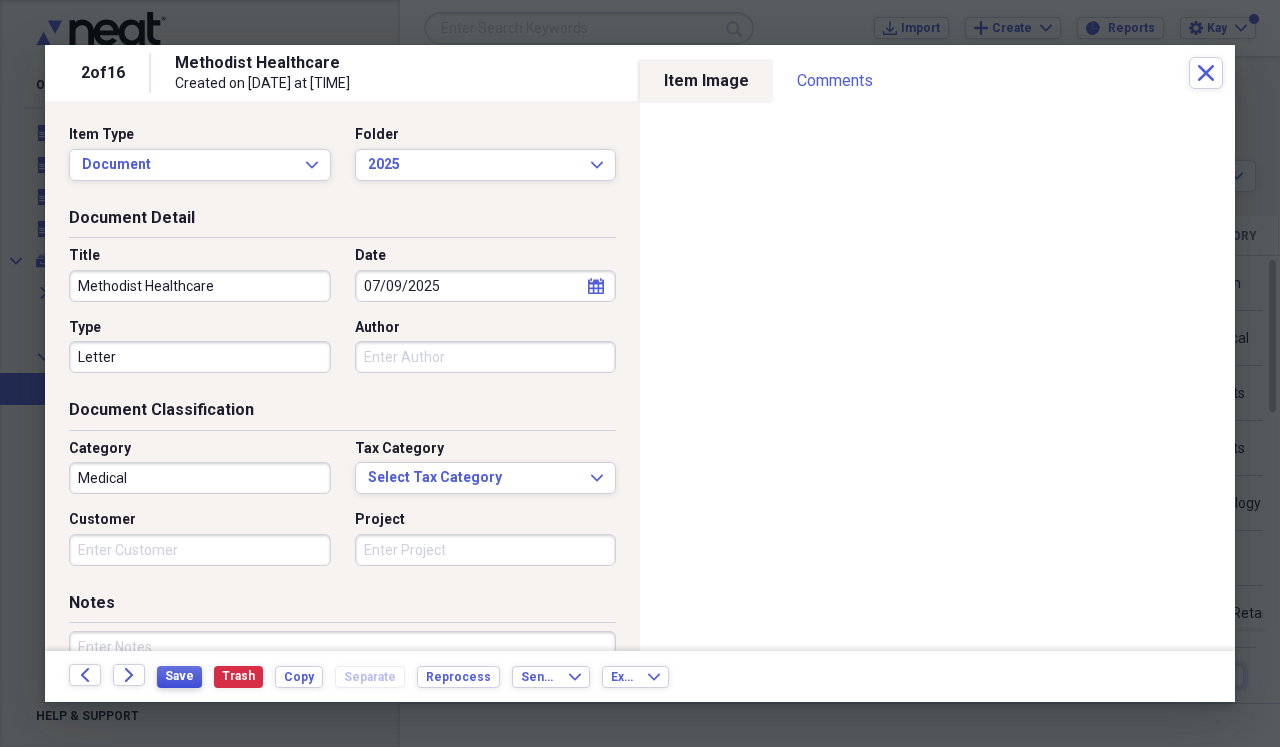 click on "Save" at bounding box center [179, 676] 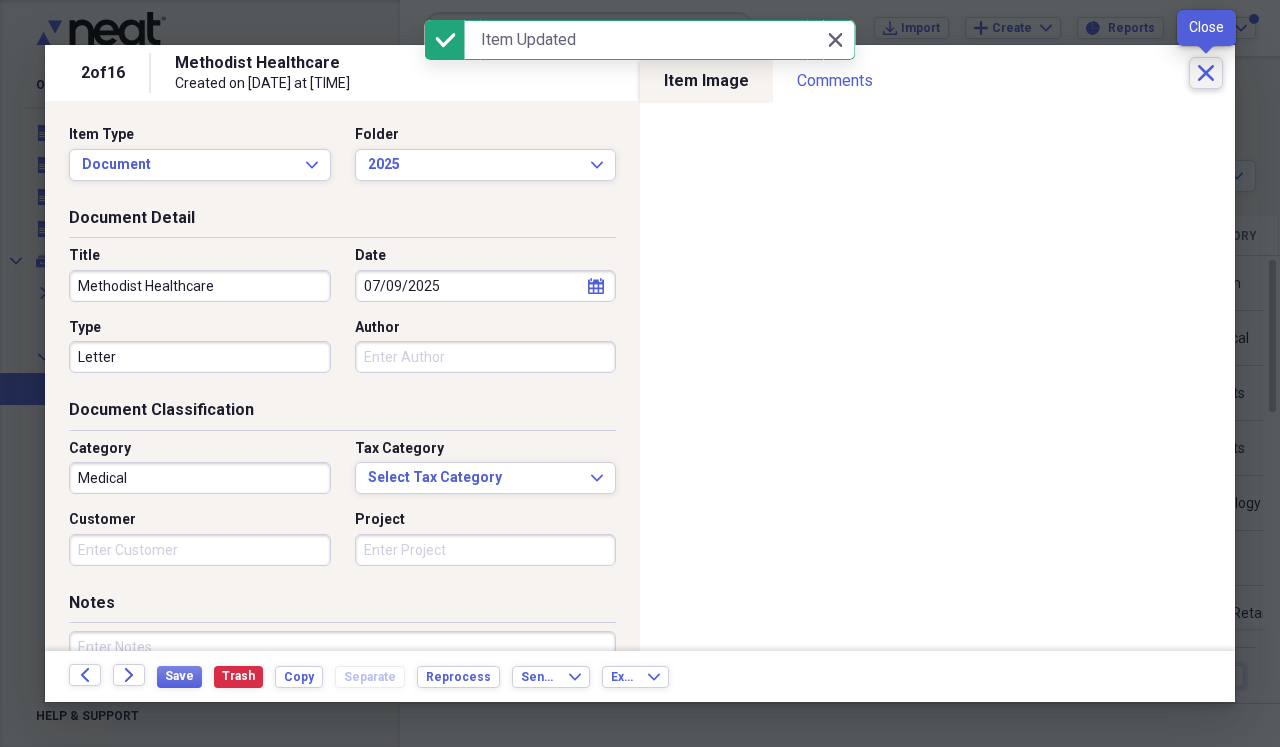 click 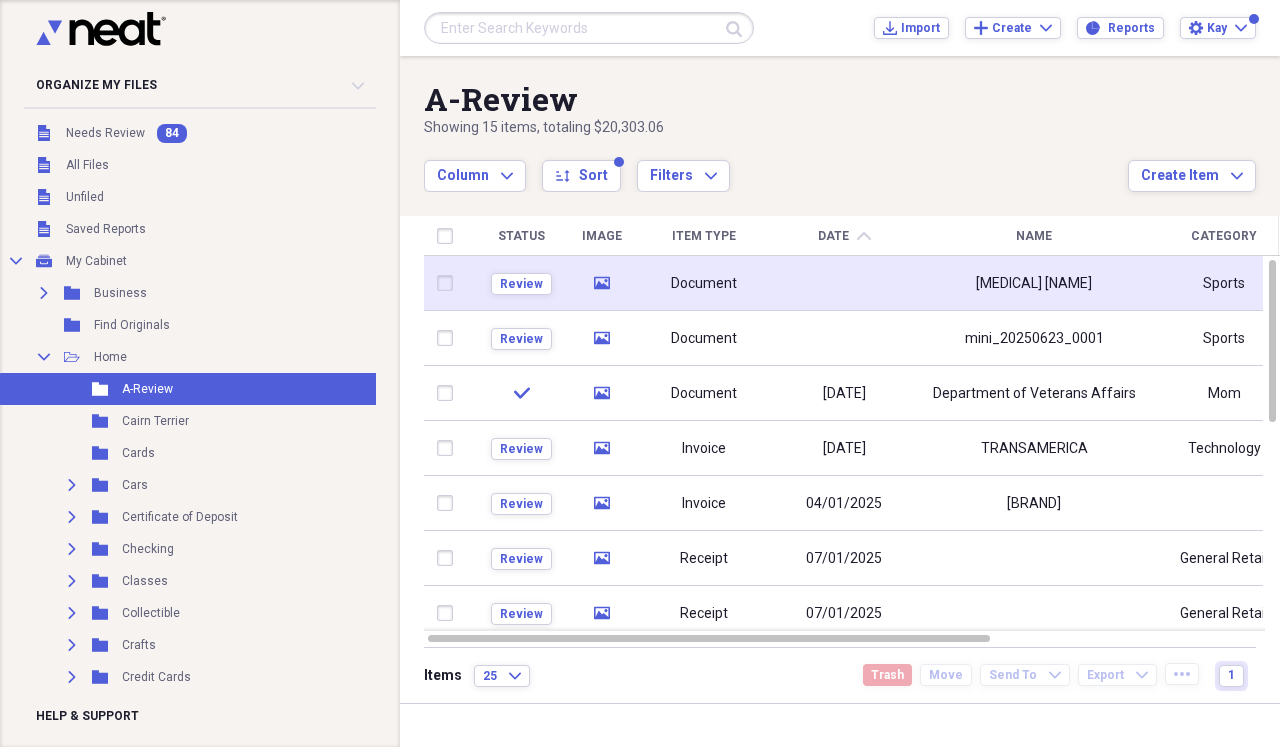 click at bounding box center (844, 283) 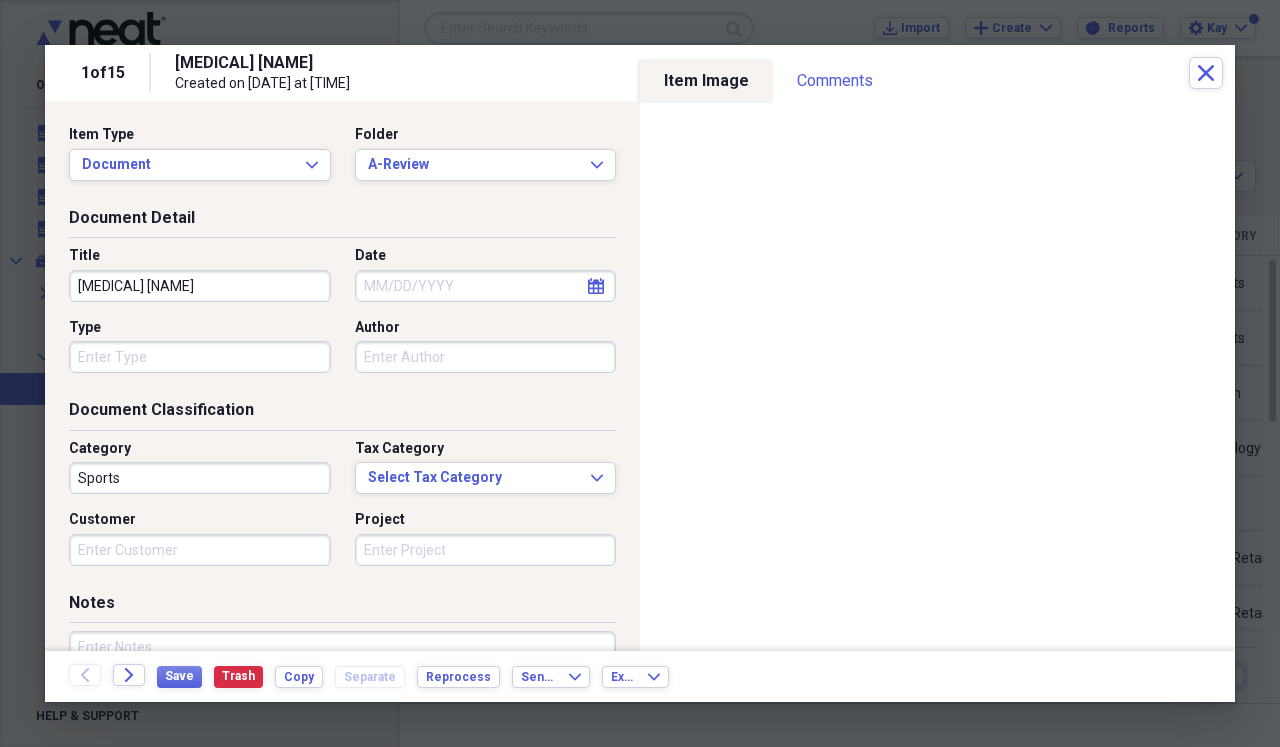 click on "[MEDICAL] [NAME]" at bounding box center [200, 286] 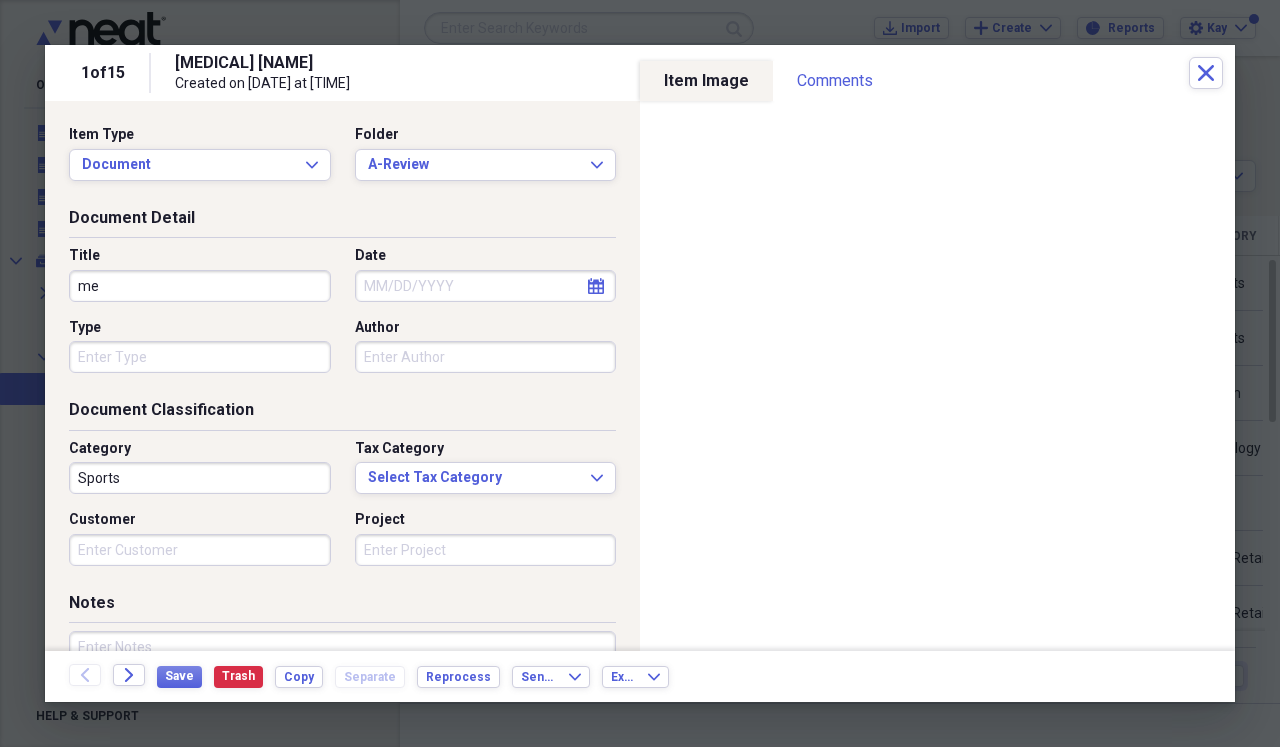 type on "m" 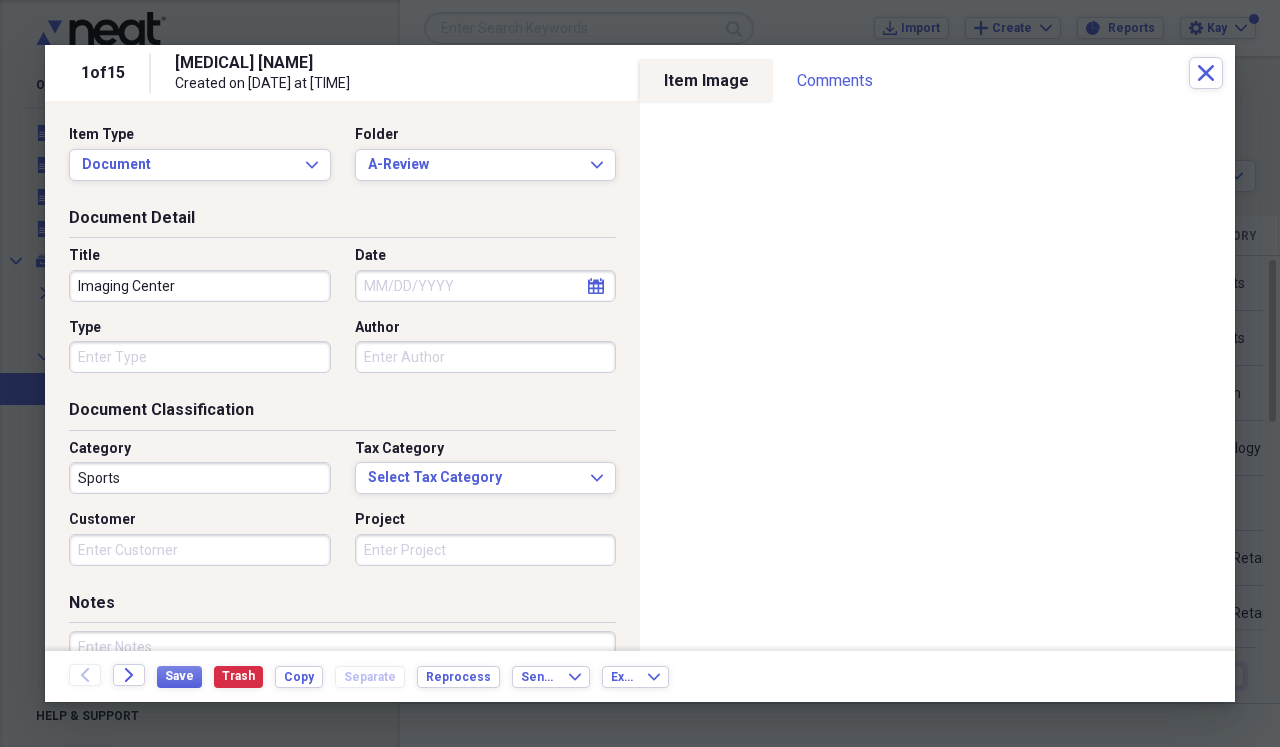 type on "Imaging Center" 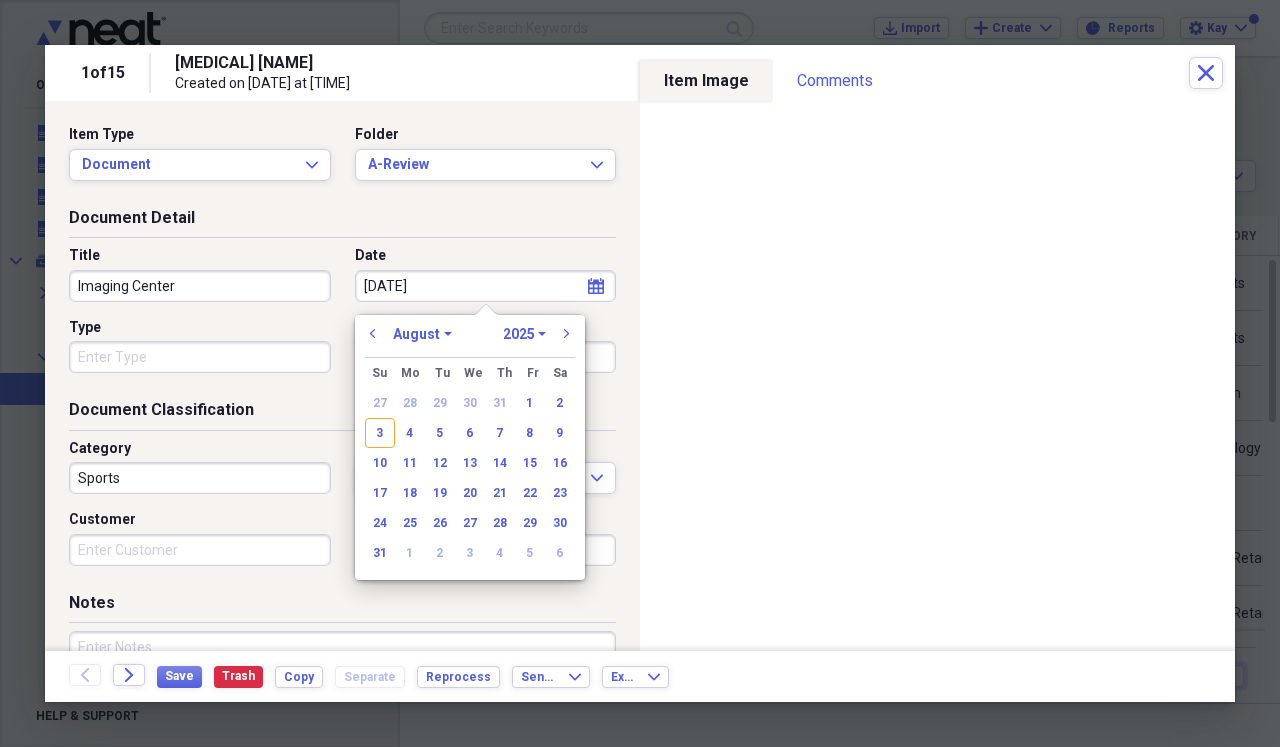 type on "[MONTH]/[DAY]/[YEAR]" 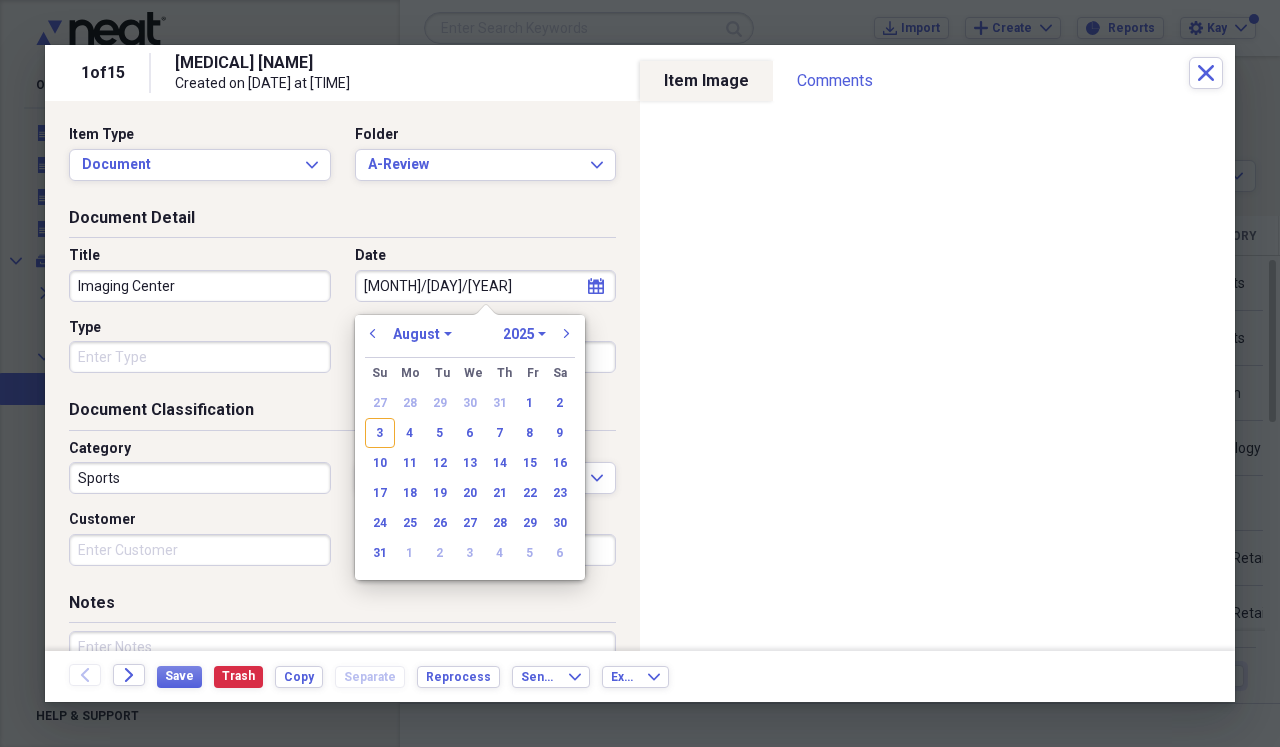 select on "5" 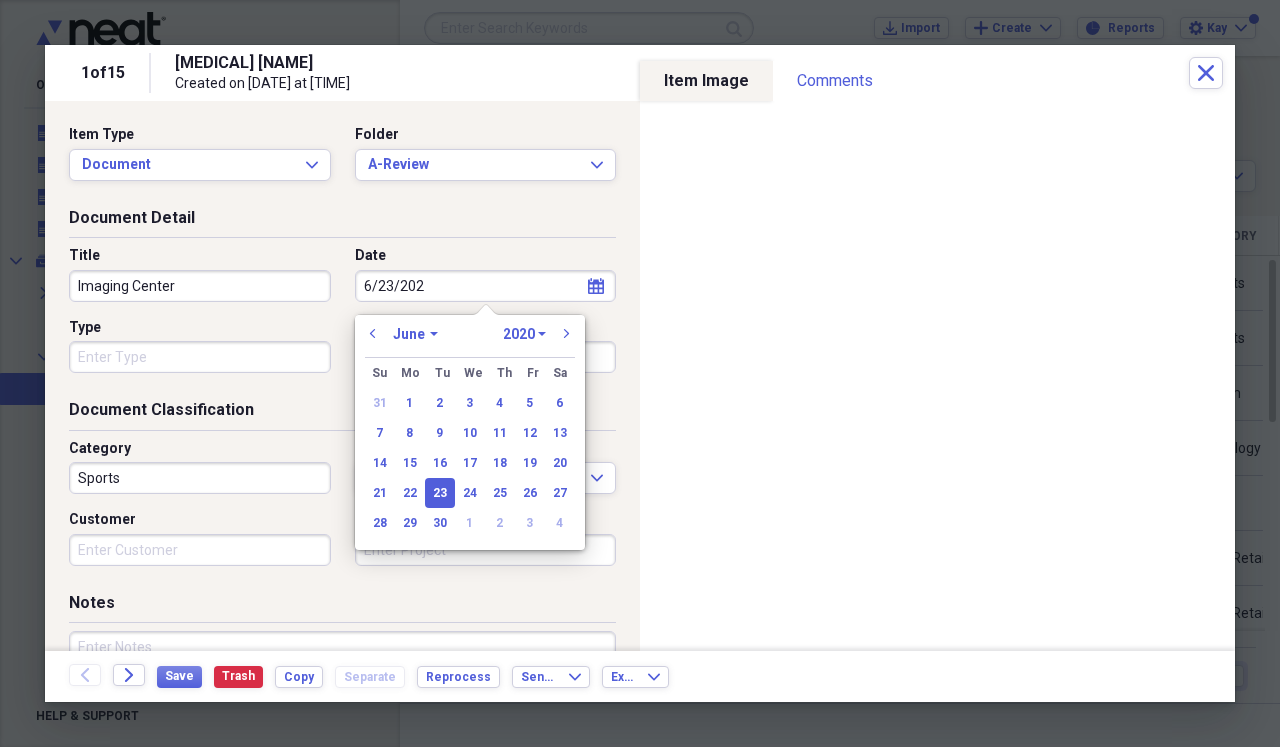 type on "6/23/2025" 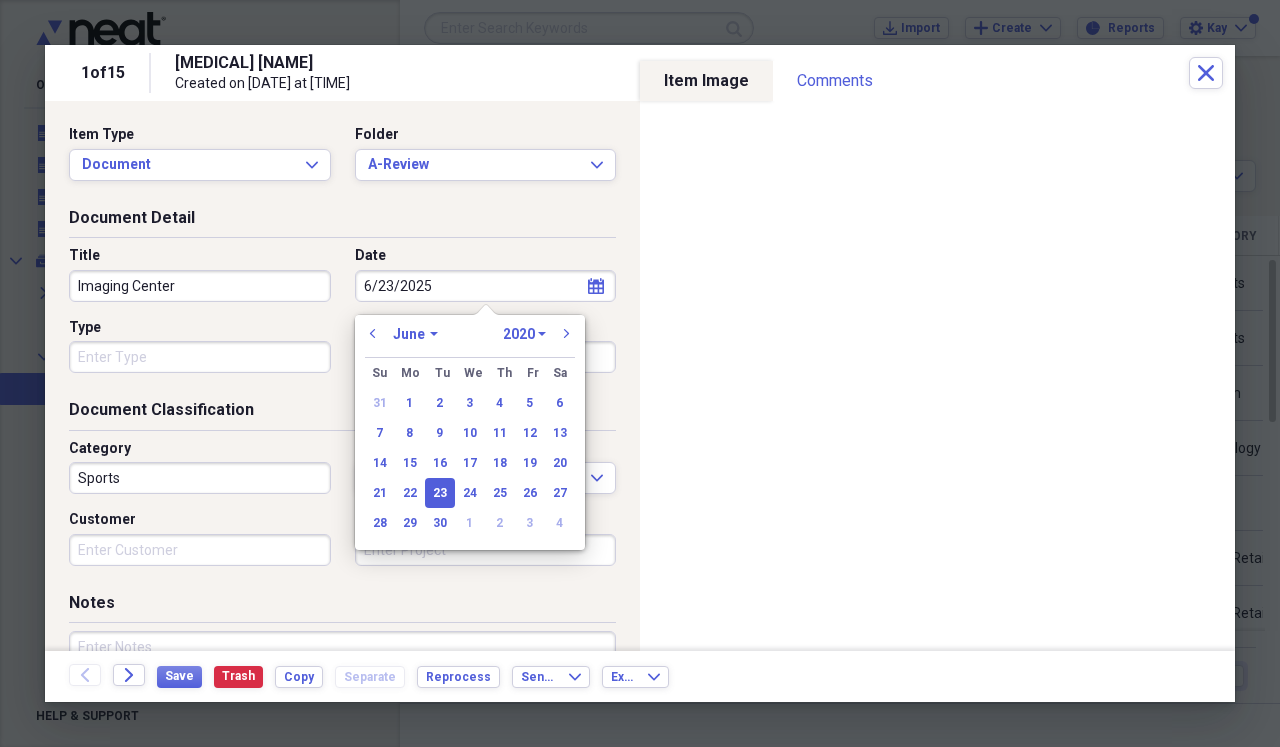 select on "2025" 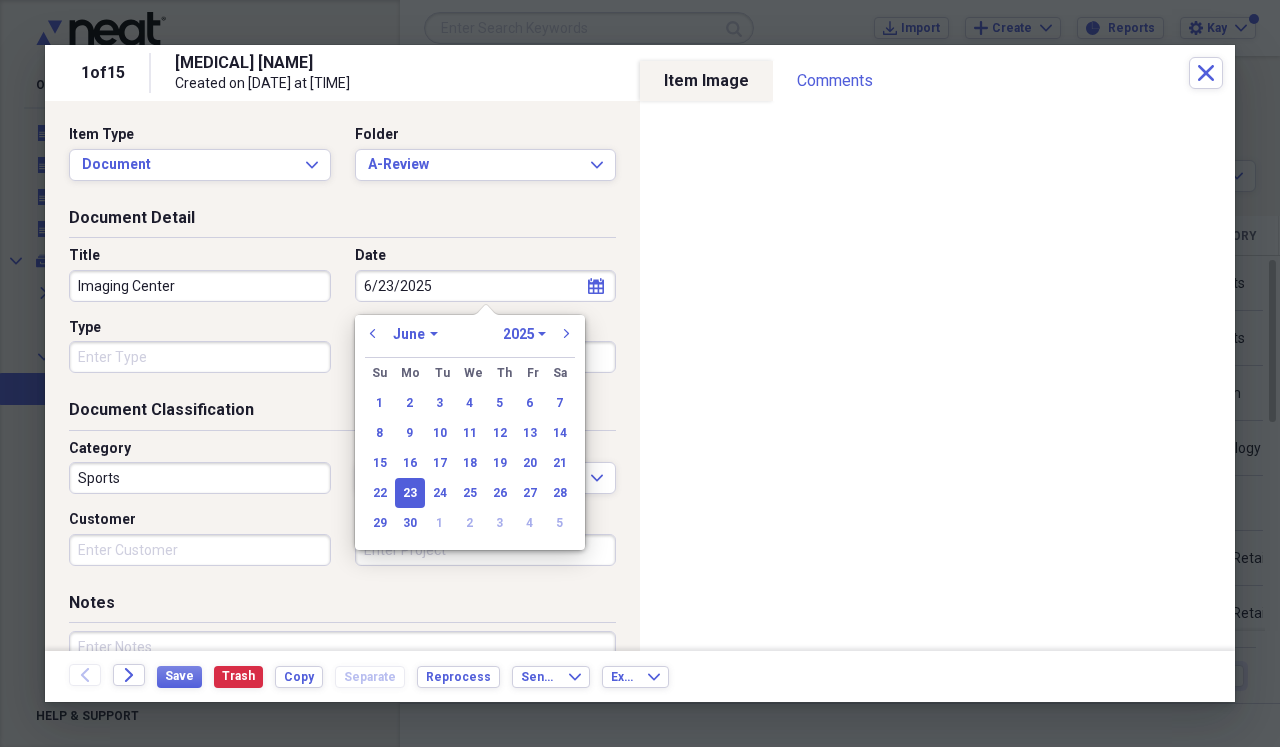 type on "06/23/2025" 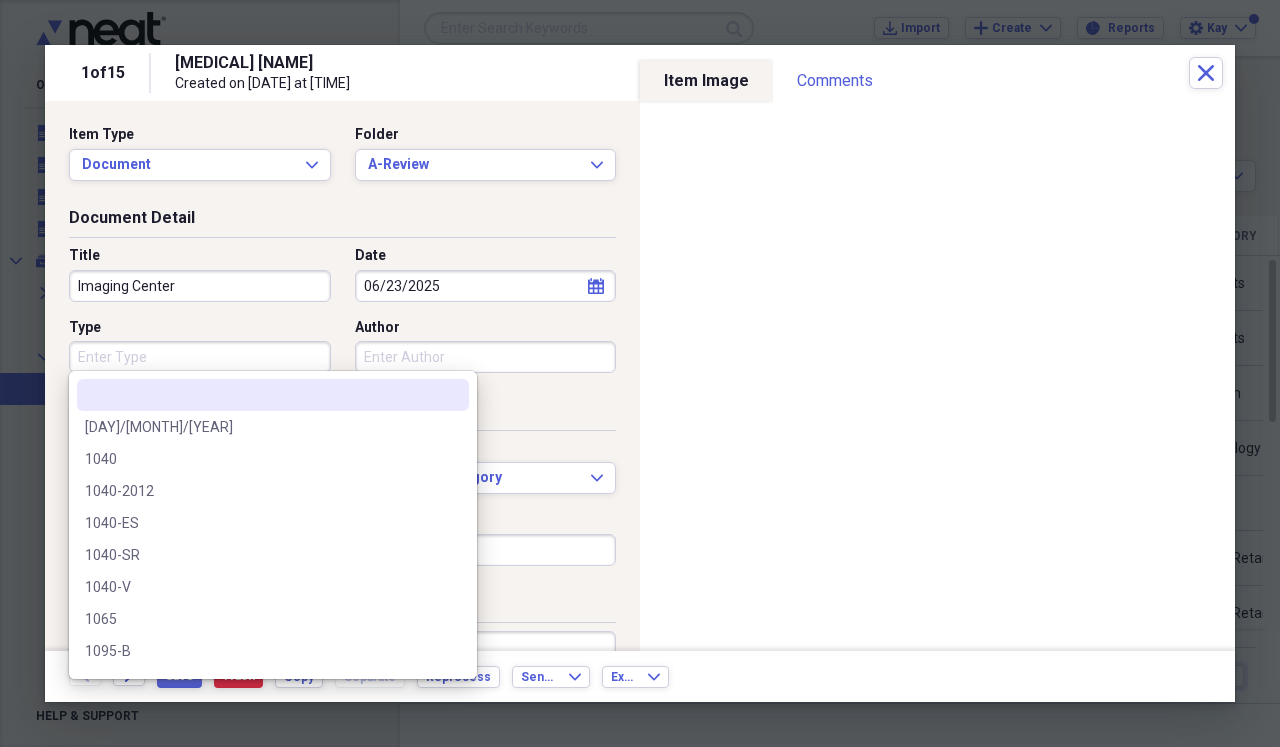 click on "Type" at bounding box center [200, 357] 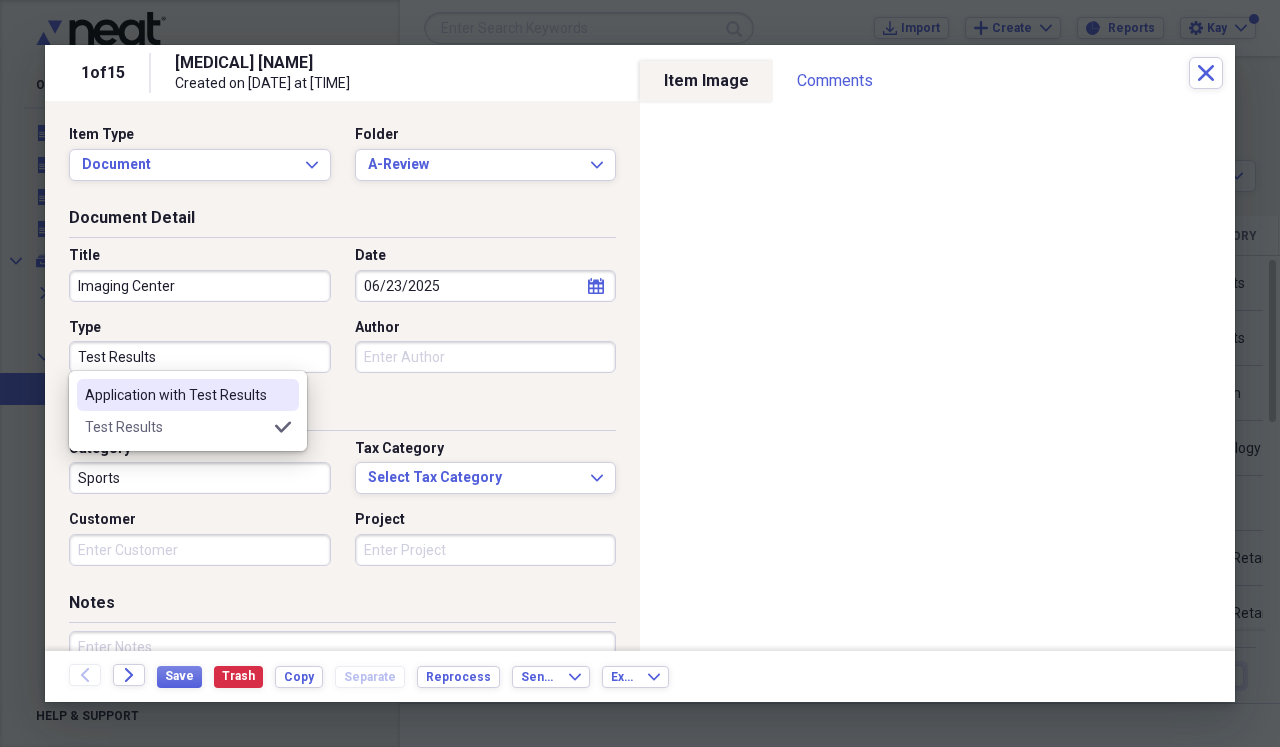 type on "Test Results" 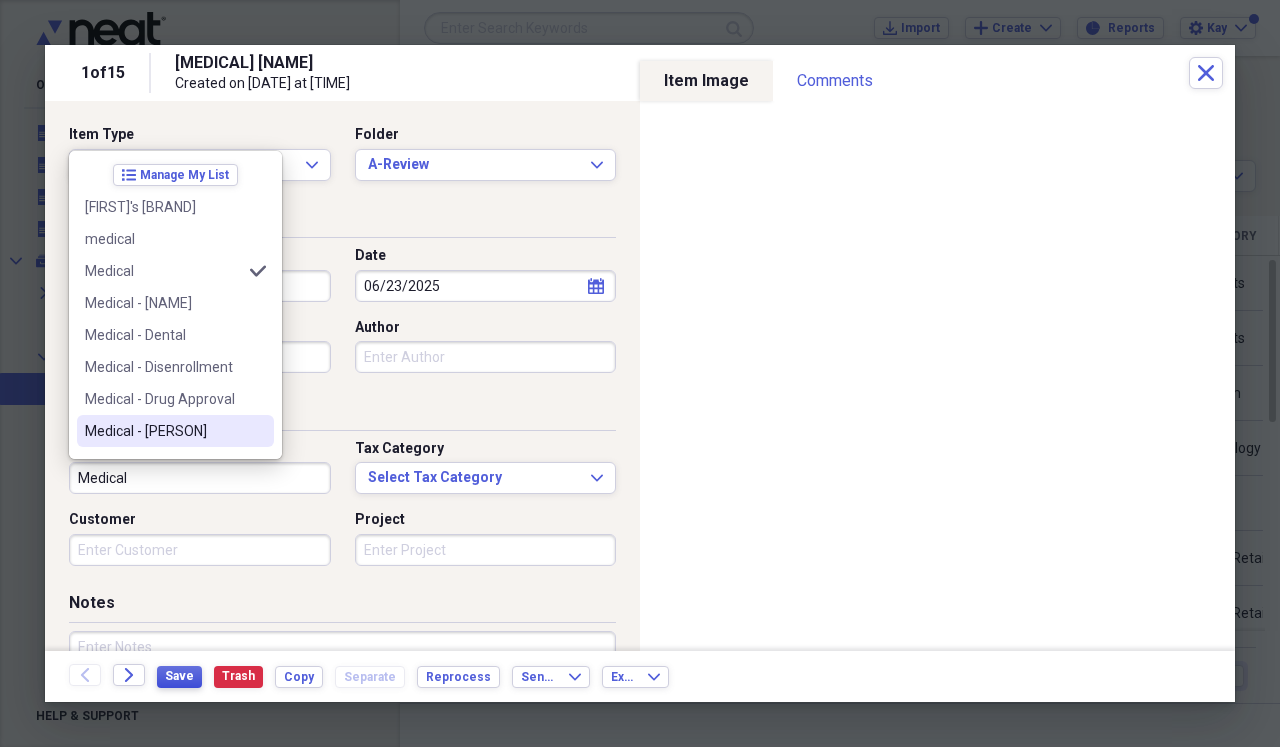 type on "Medical" 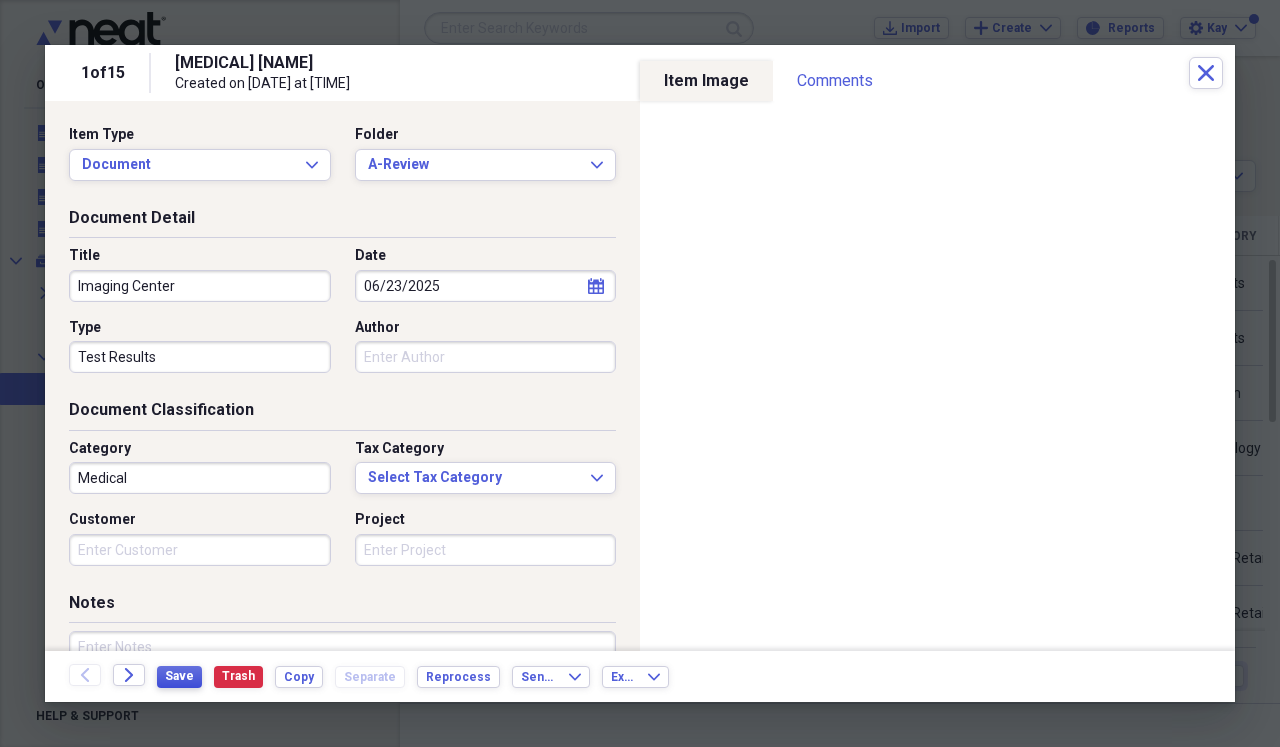 click on "Save" at bounding box center [179, 676] 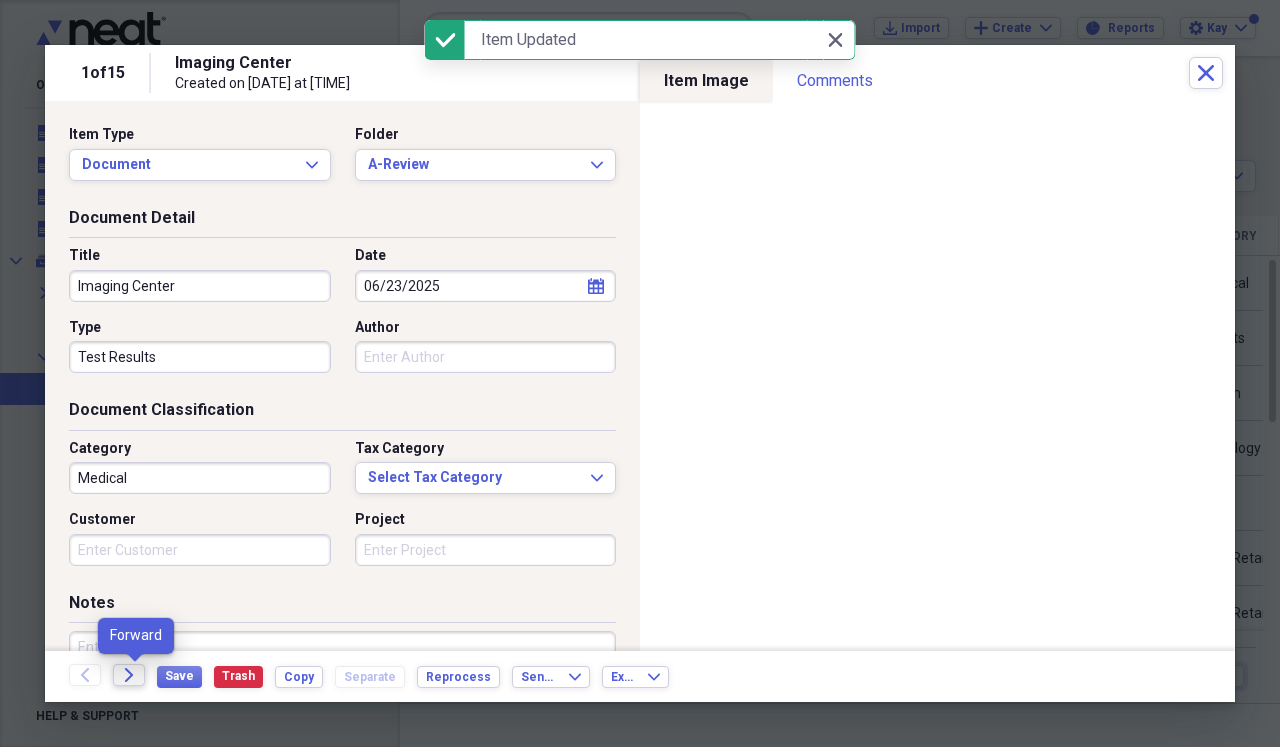 click on "Forward" 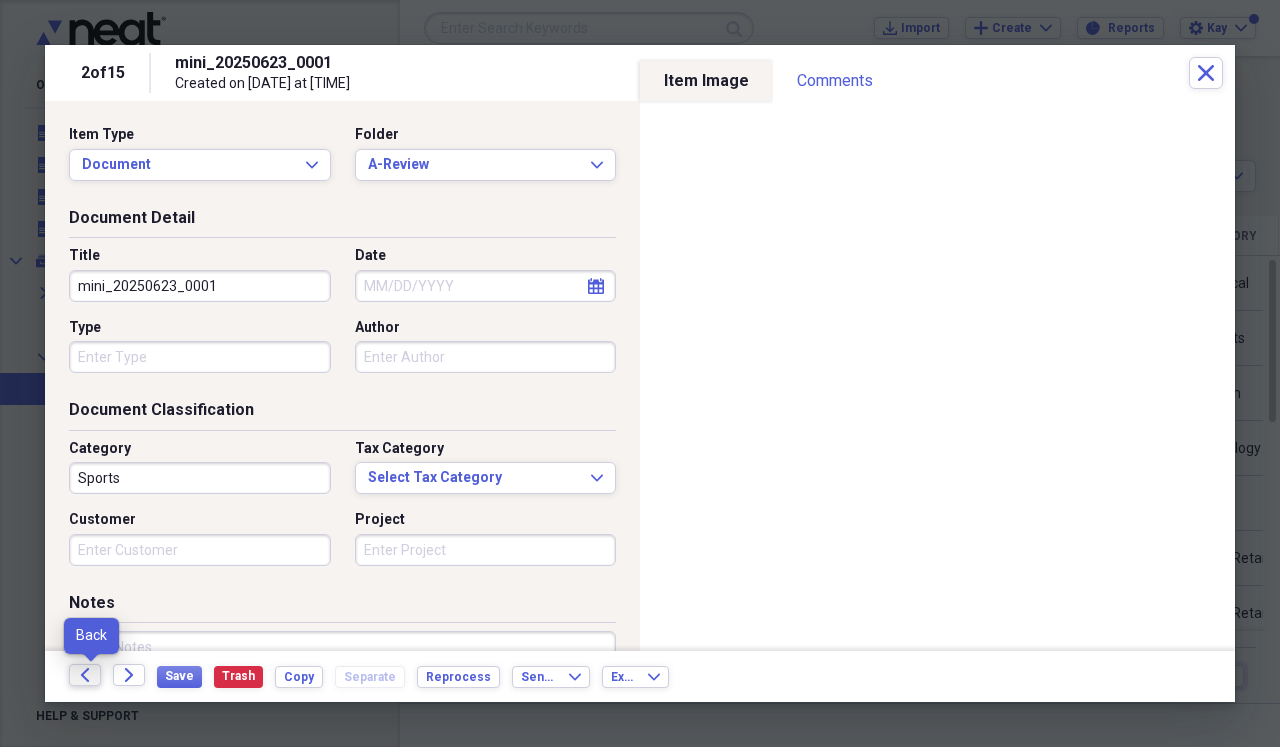 click 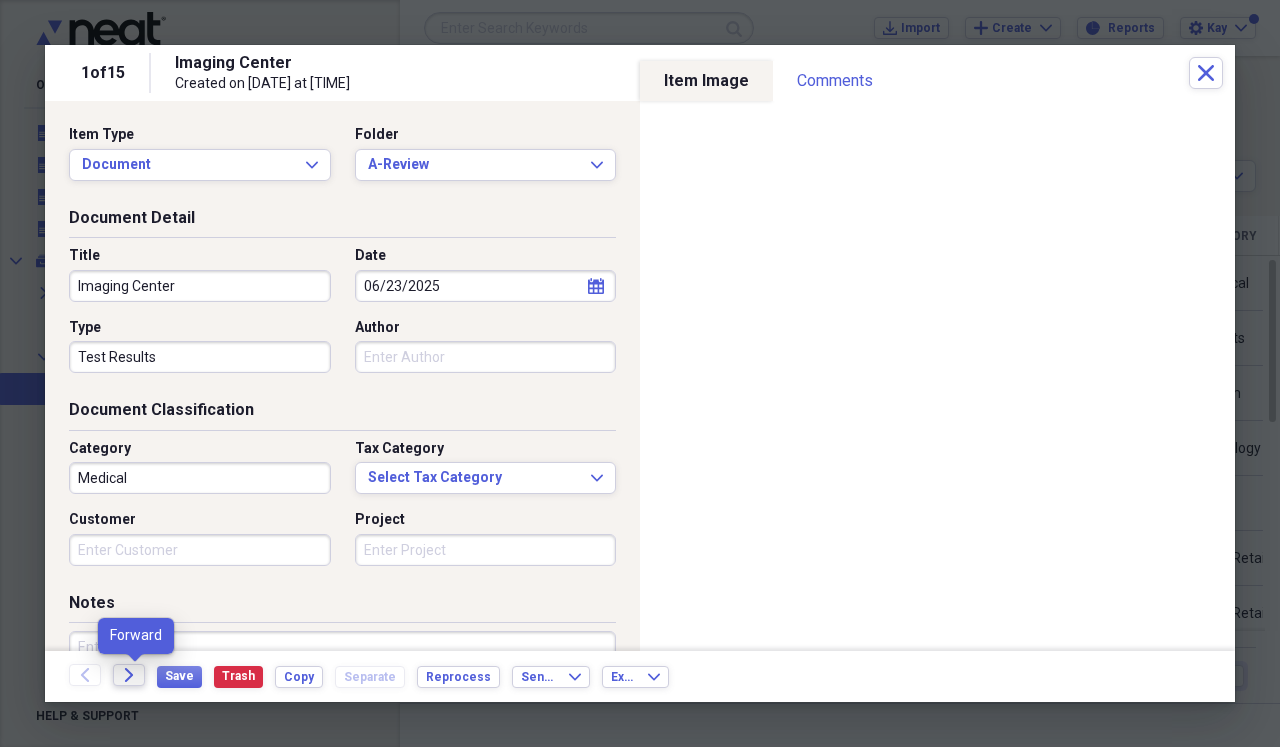 click on "Forward" 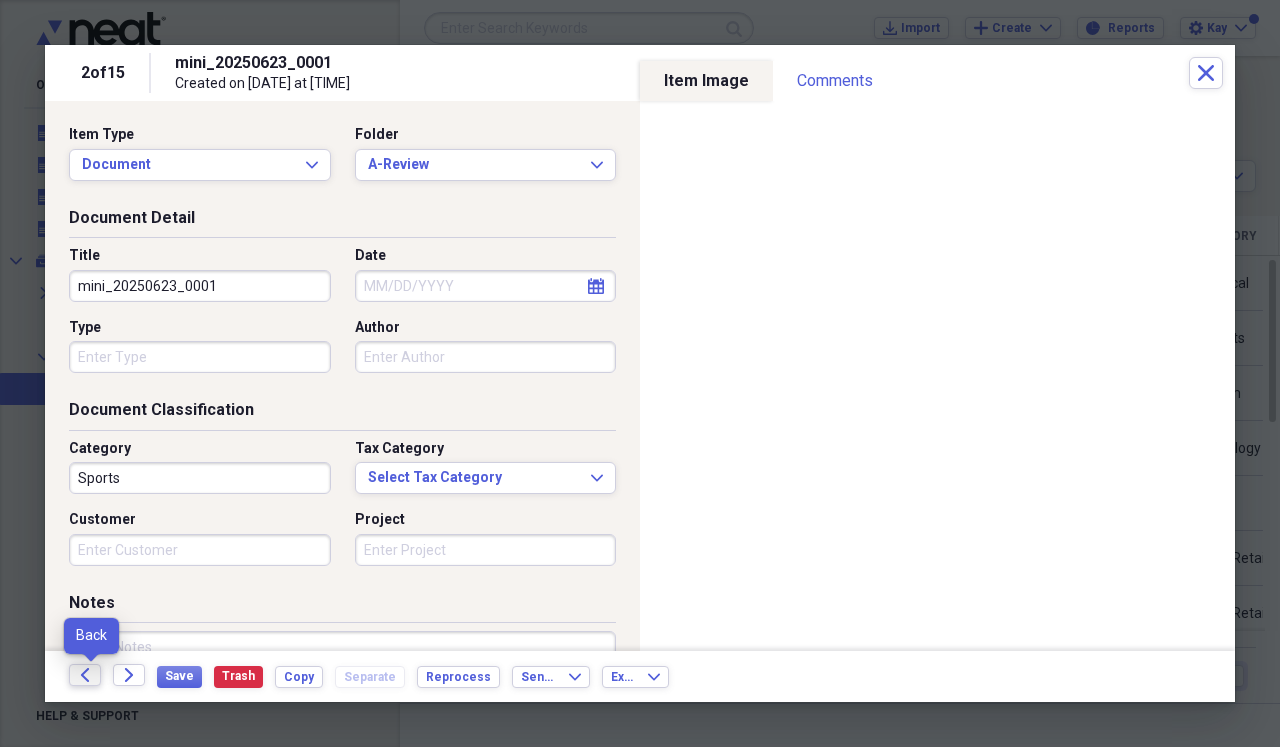 click on "Back" 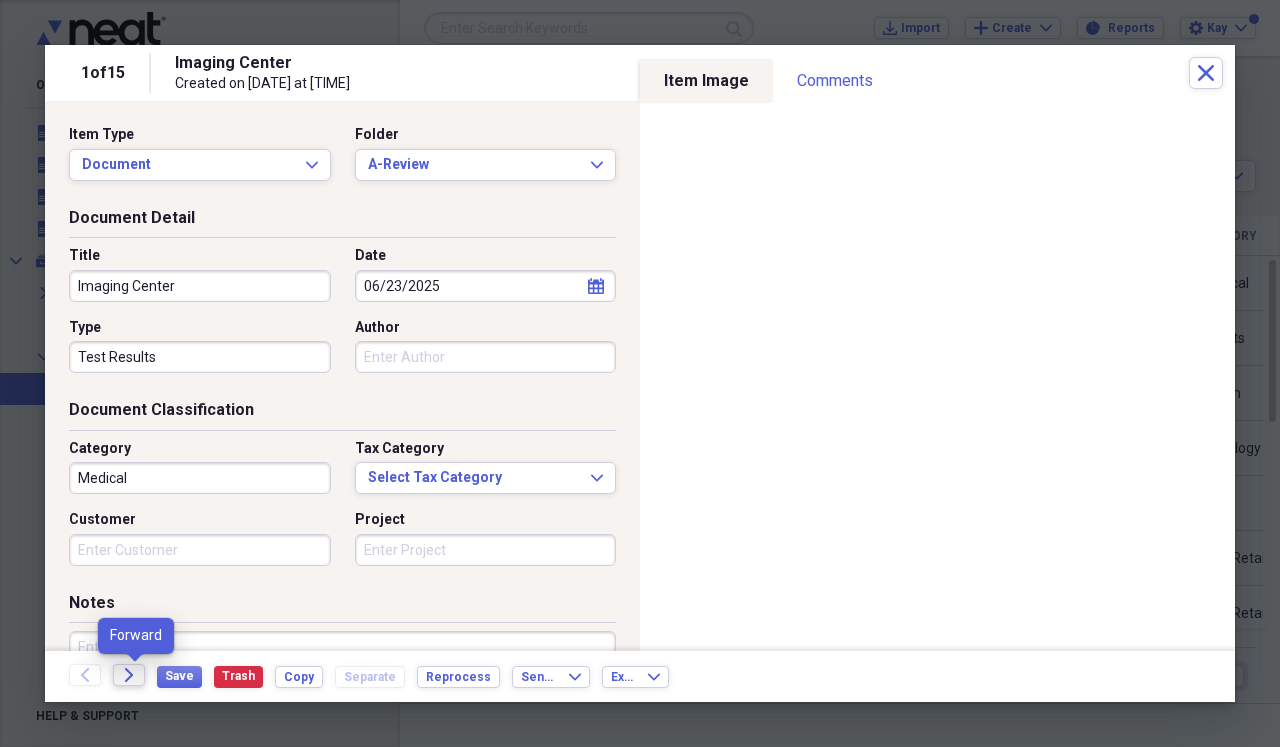 click 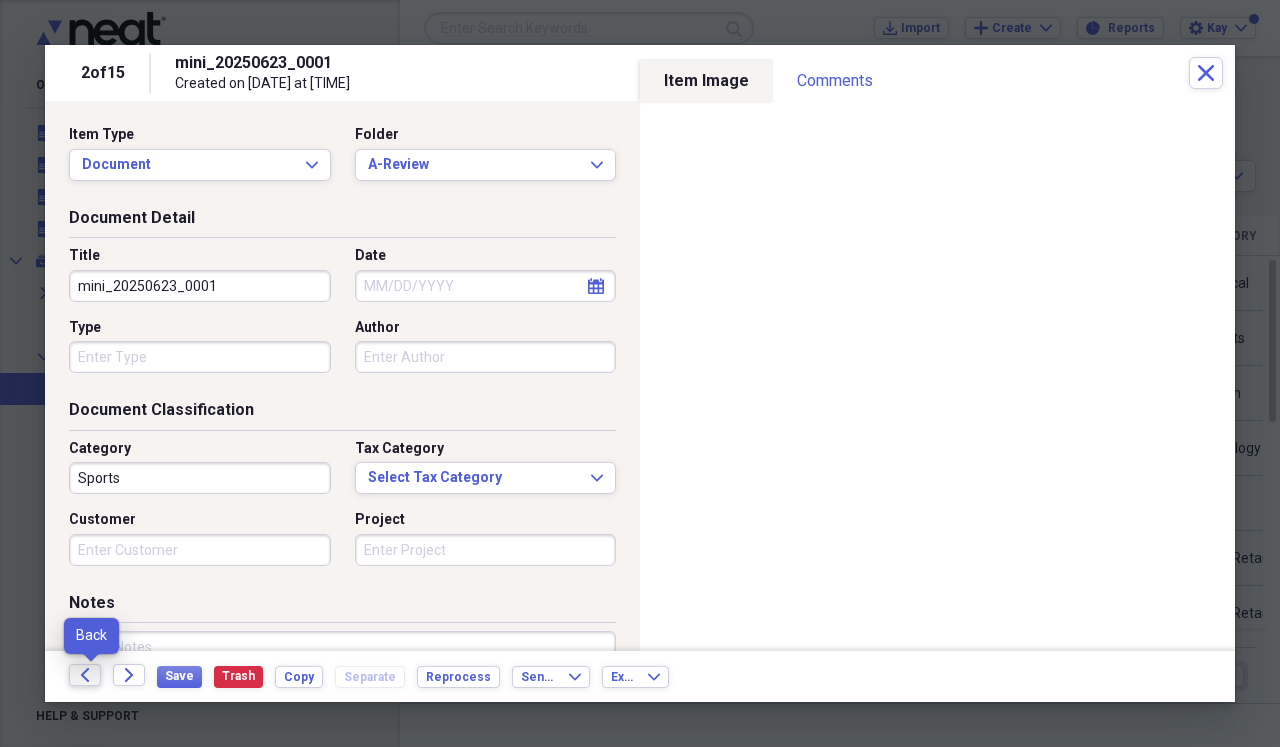 click on "Back" 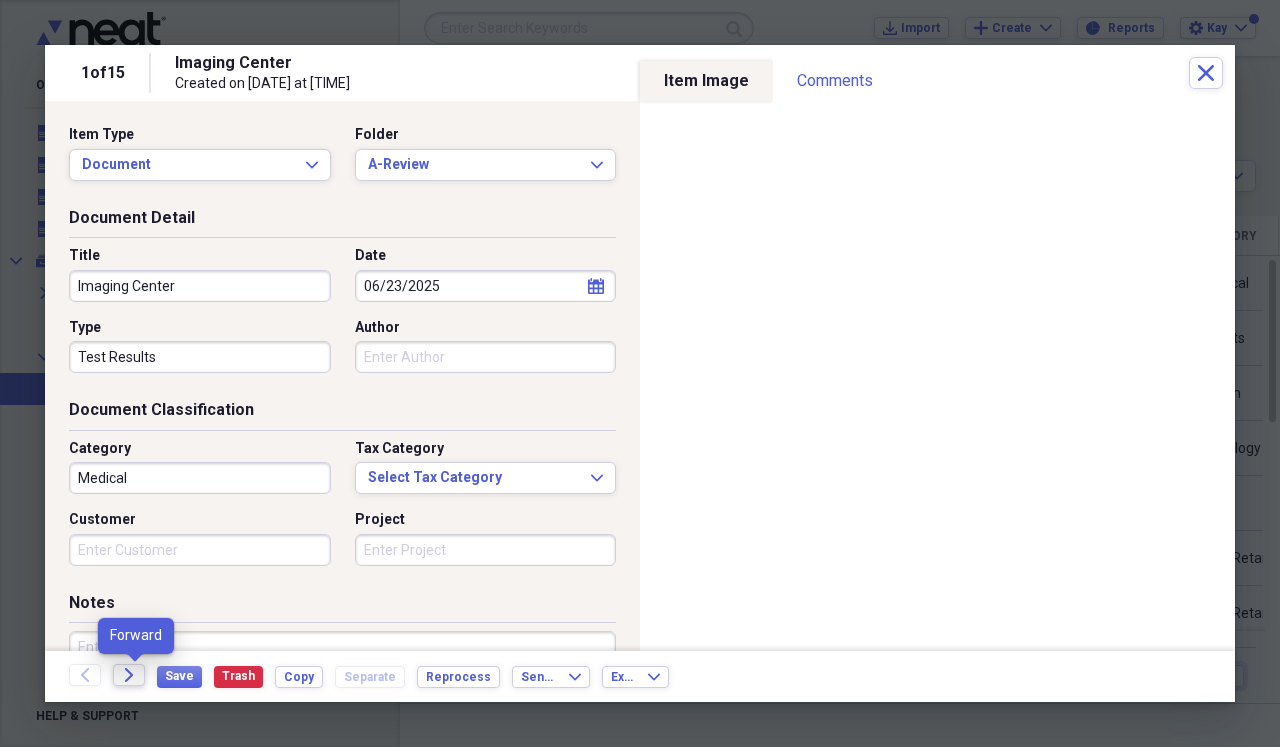 click on "Forward" 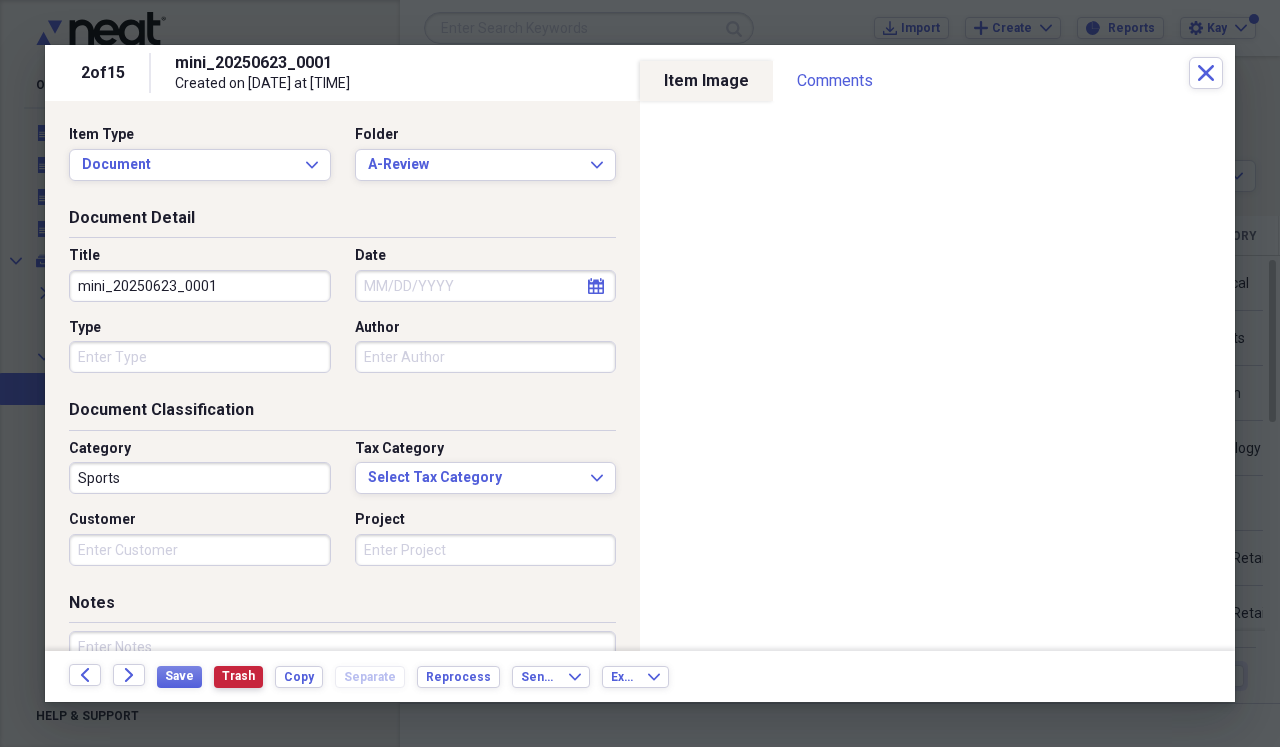 click on "Trash" at bounding box center (238, 676) 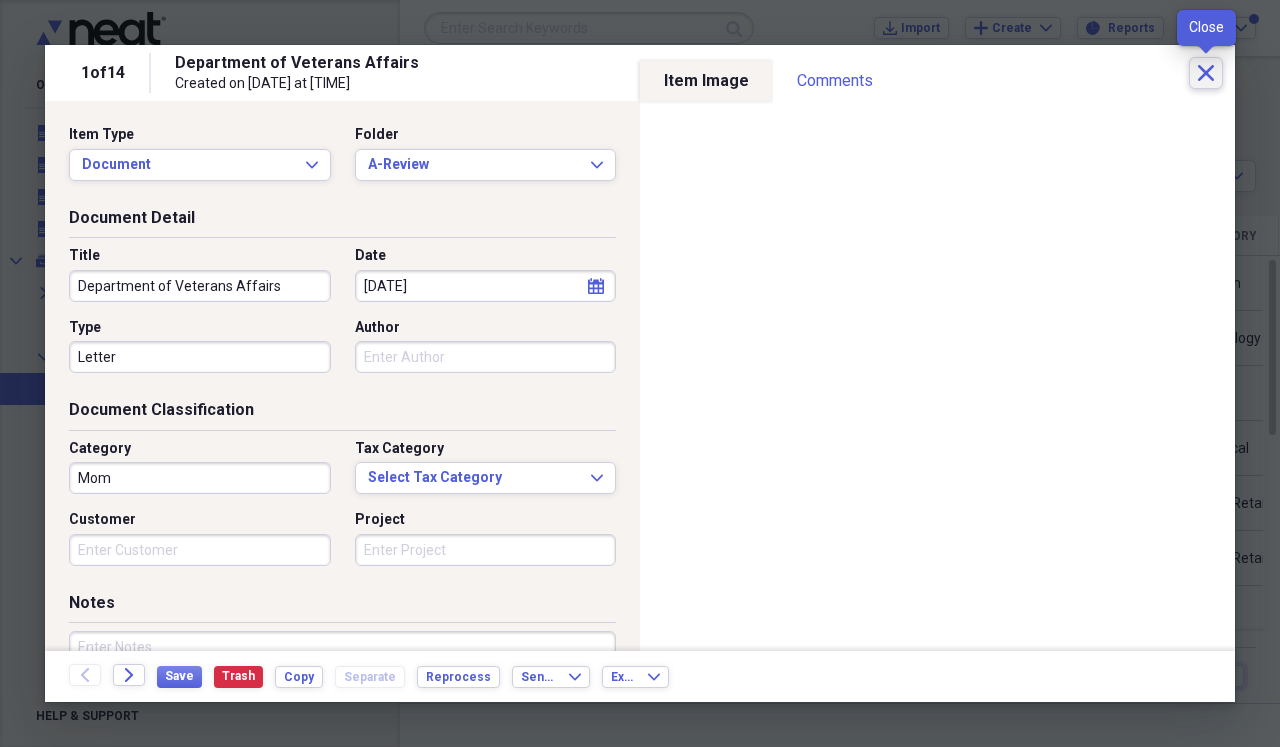 click on "Close" 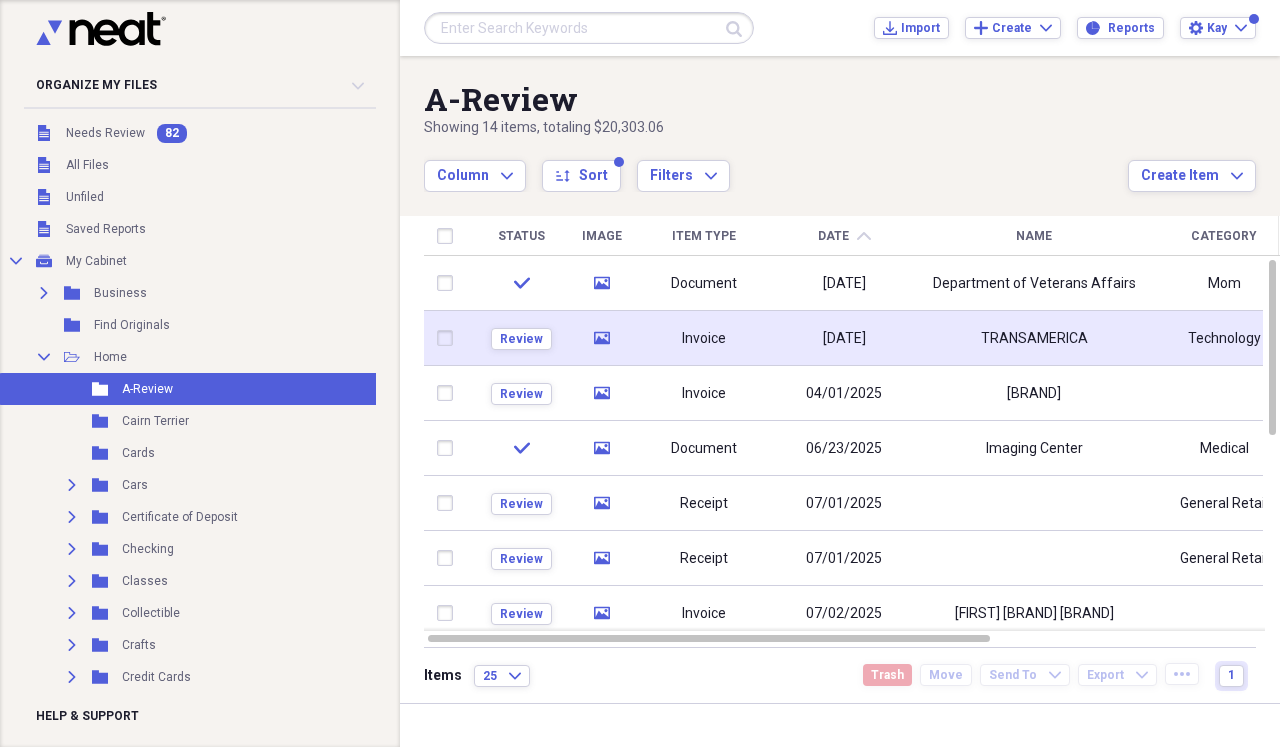 click on "TRANSAMERICA" at bounding box center (1034, 338) 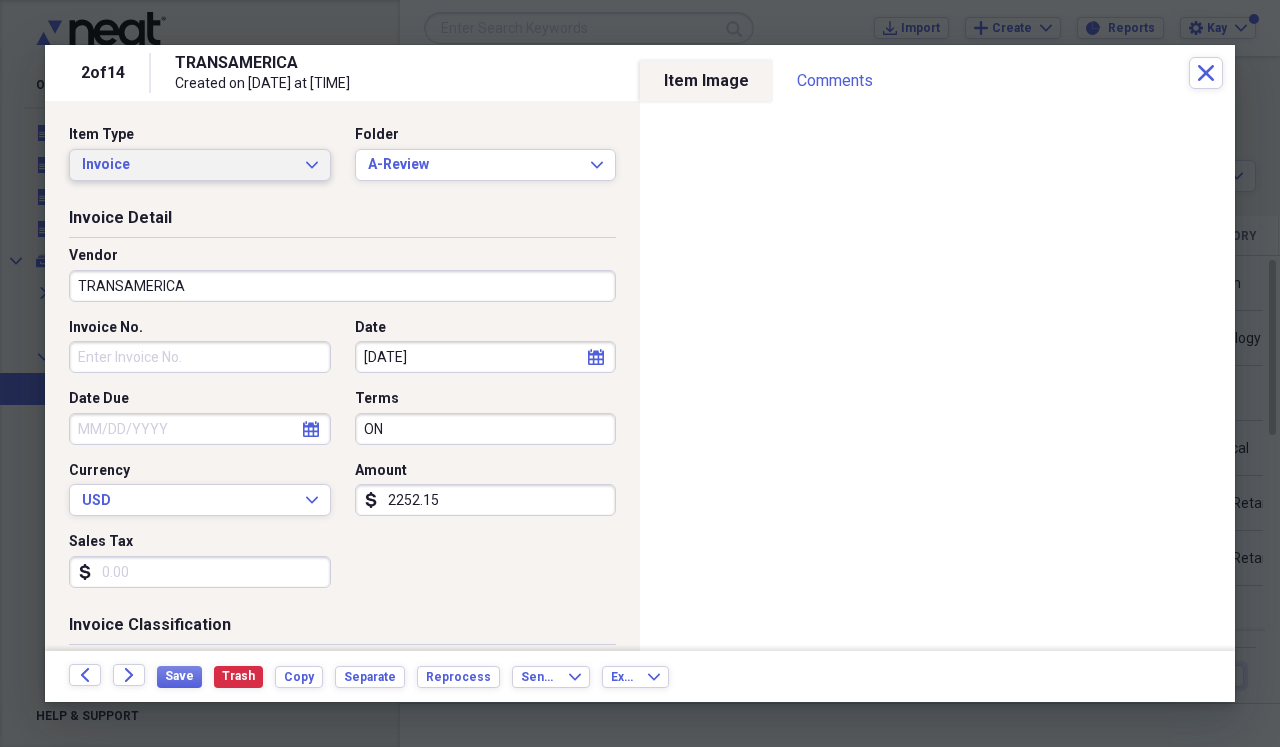 click on "Invoice Expand" at bounding box center [200, 165] 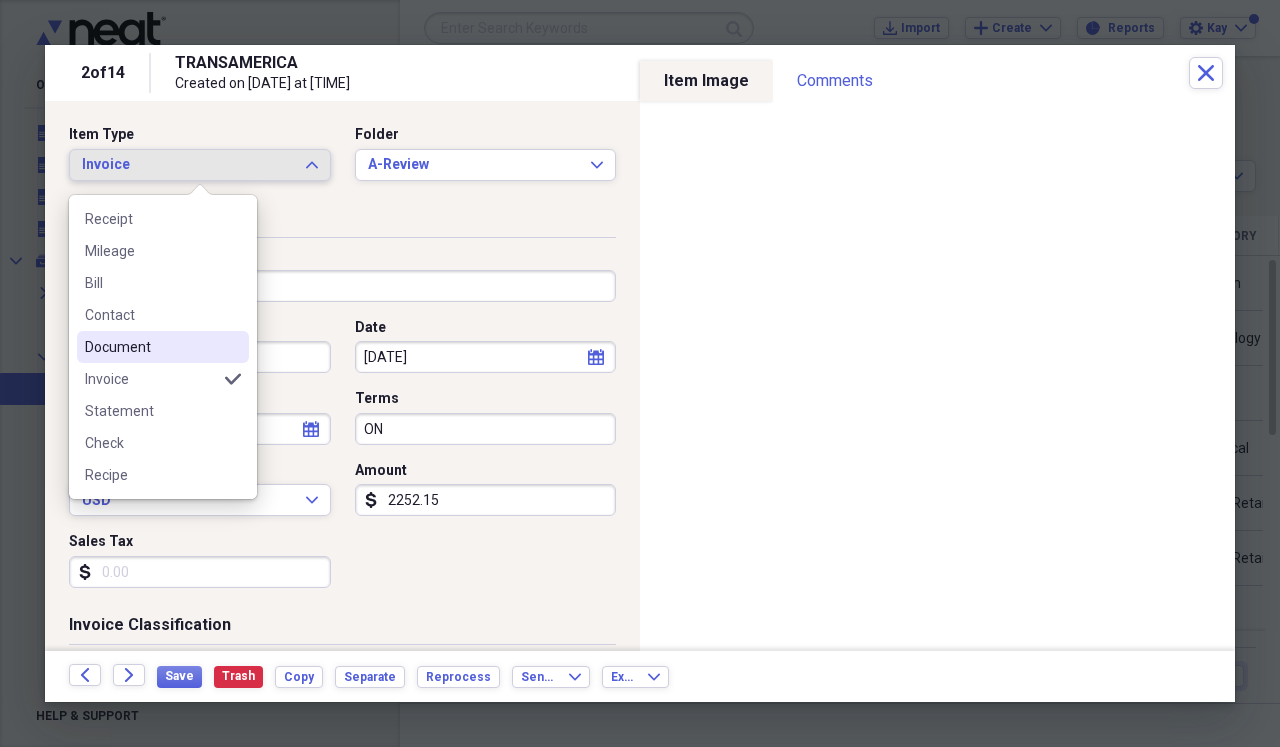 click on "Document" at bounding box center (151, 347) 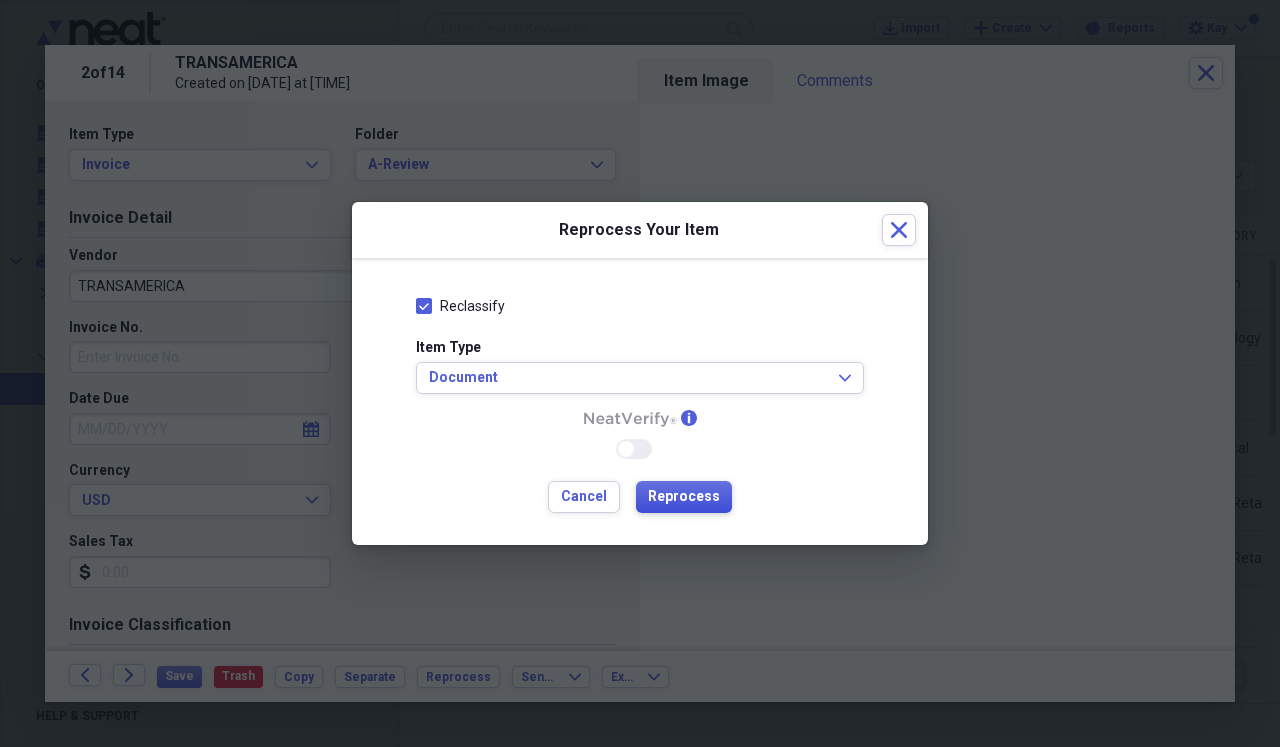 click on "Reprocess" at bounding box center (684, 497) 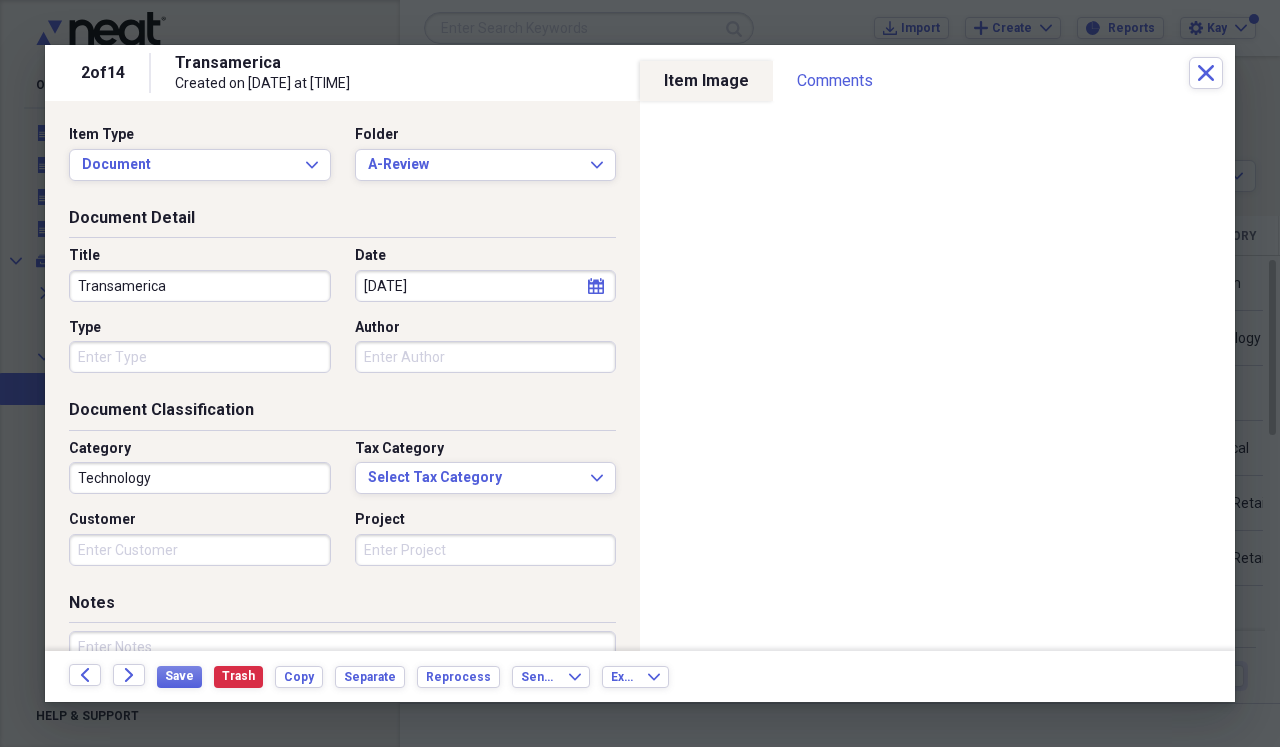 click on "[DATE]" at bounding box center [486, 286] 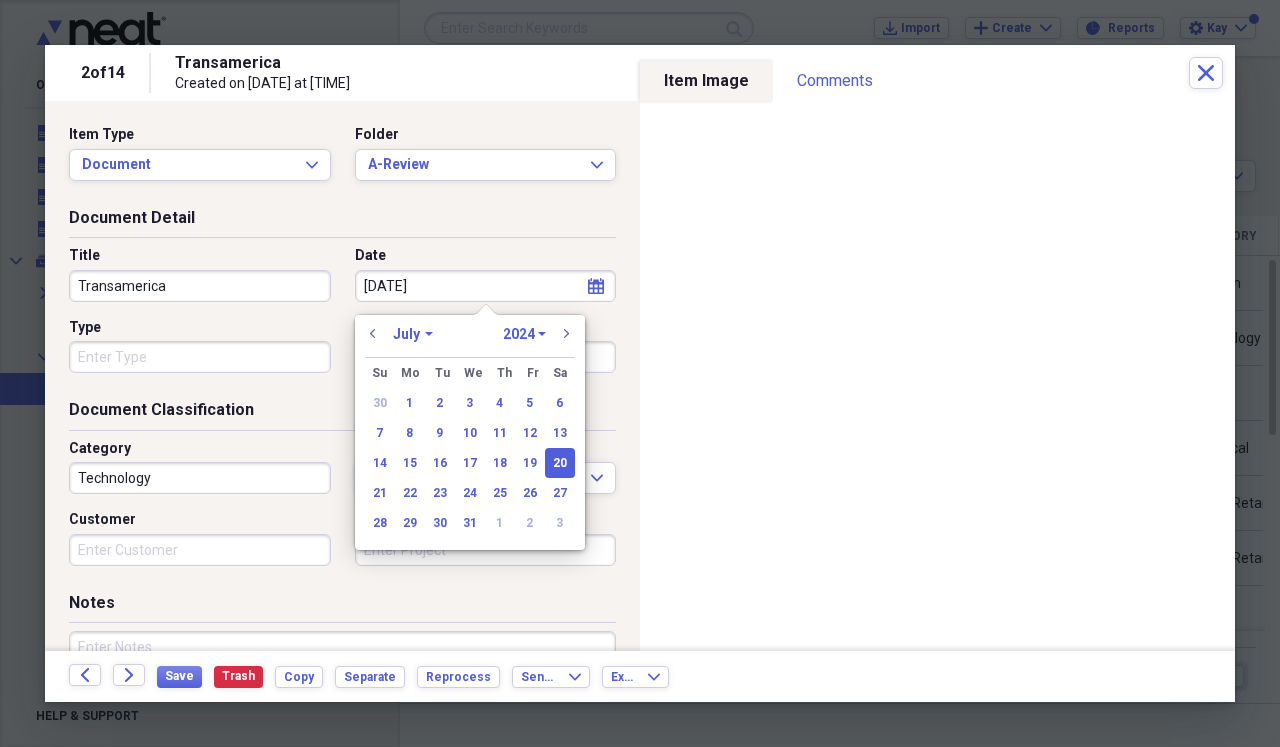 type on "07/20/2025" 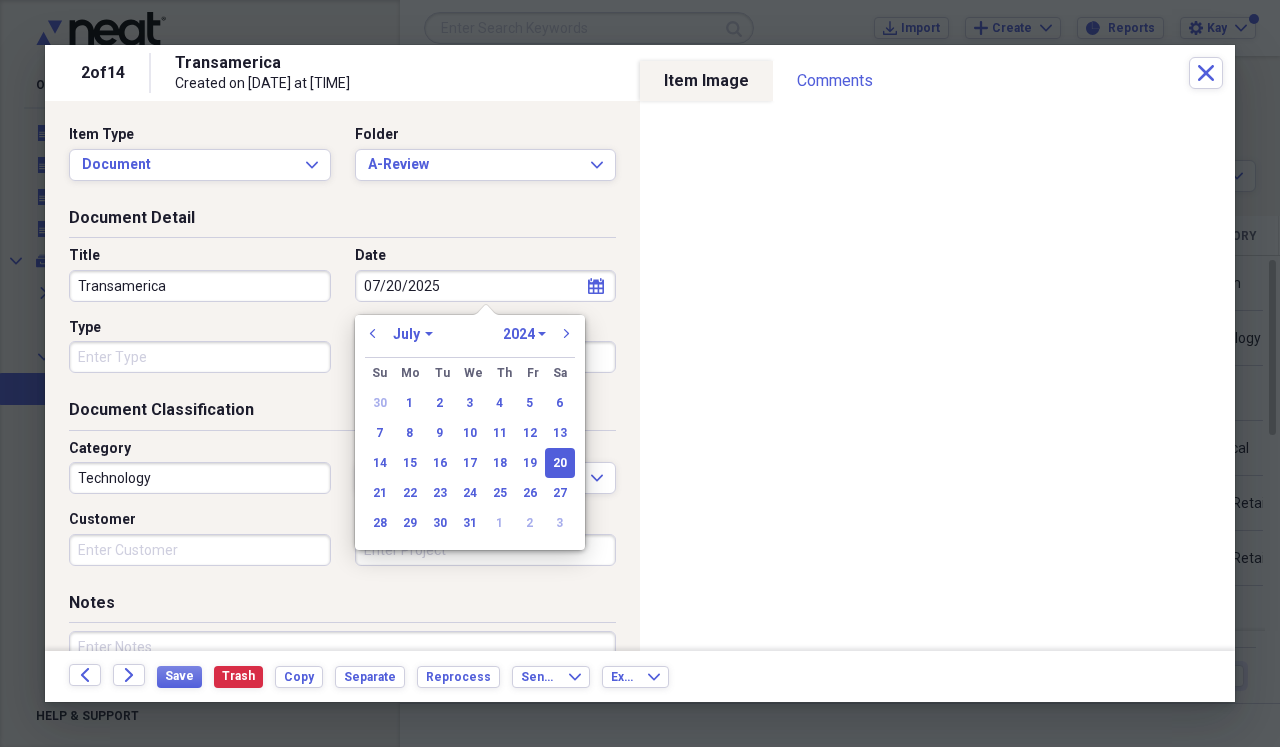 select on "2025" 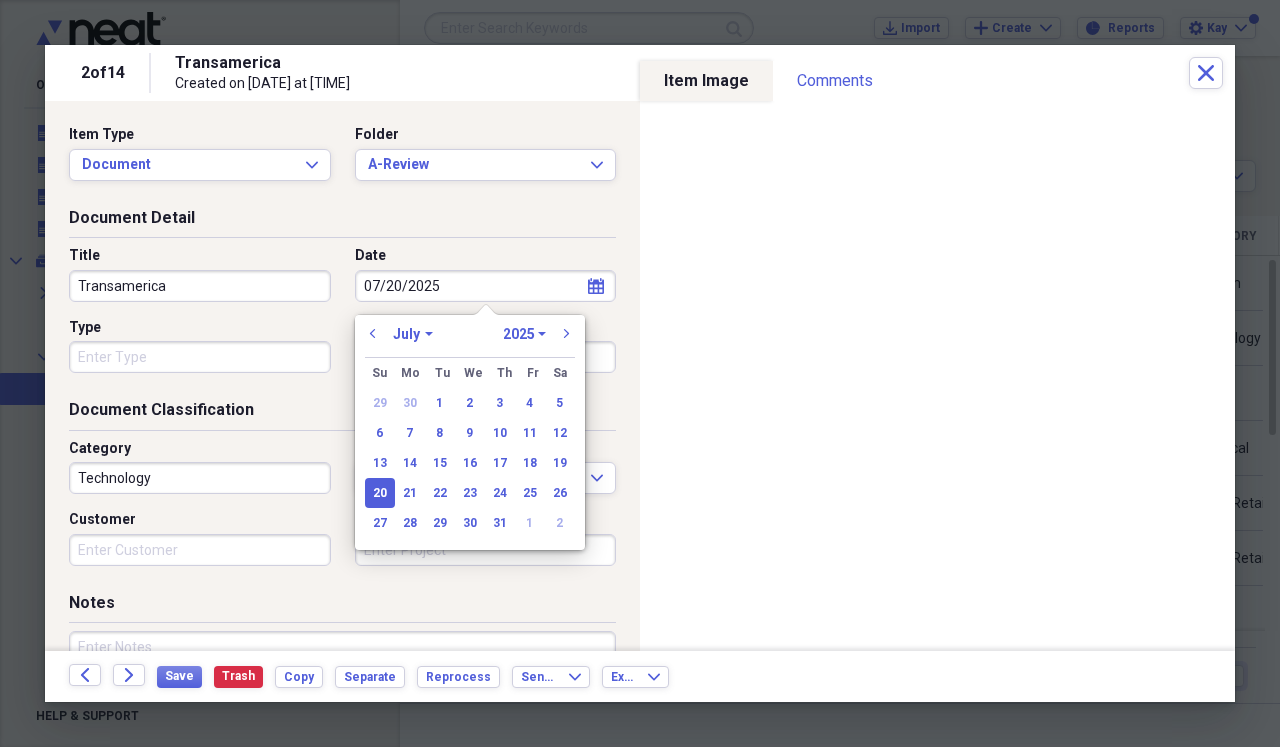 type on "07/20/2025" 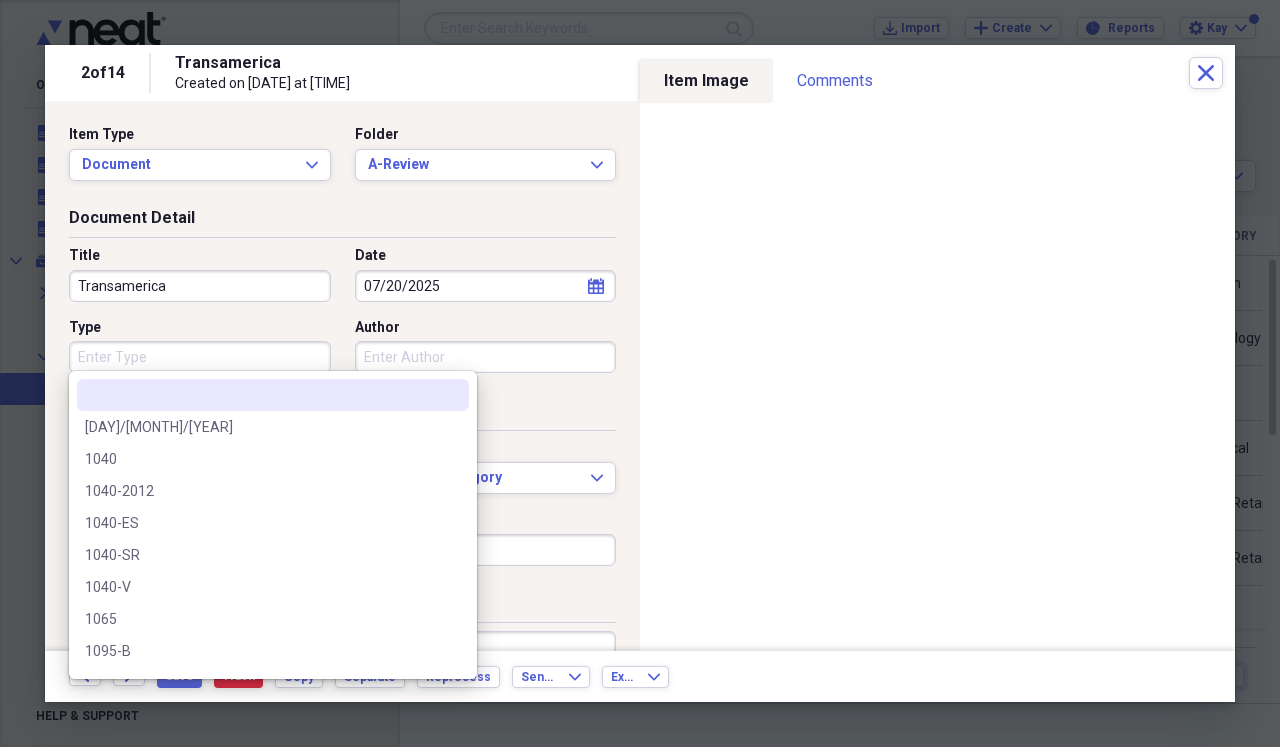 click on "Type" at bounding box center [200, 357] 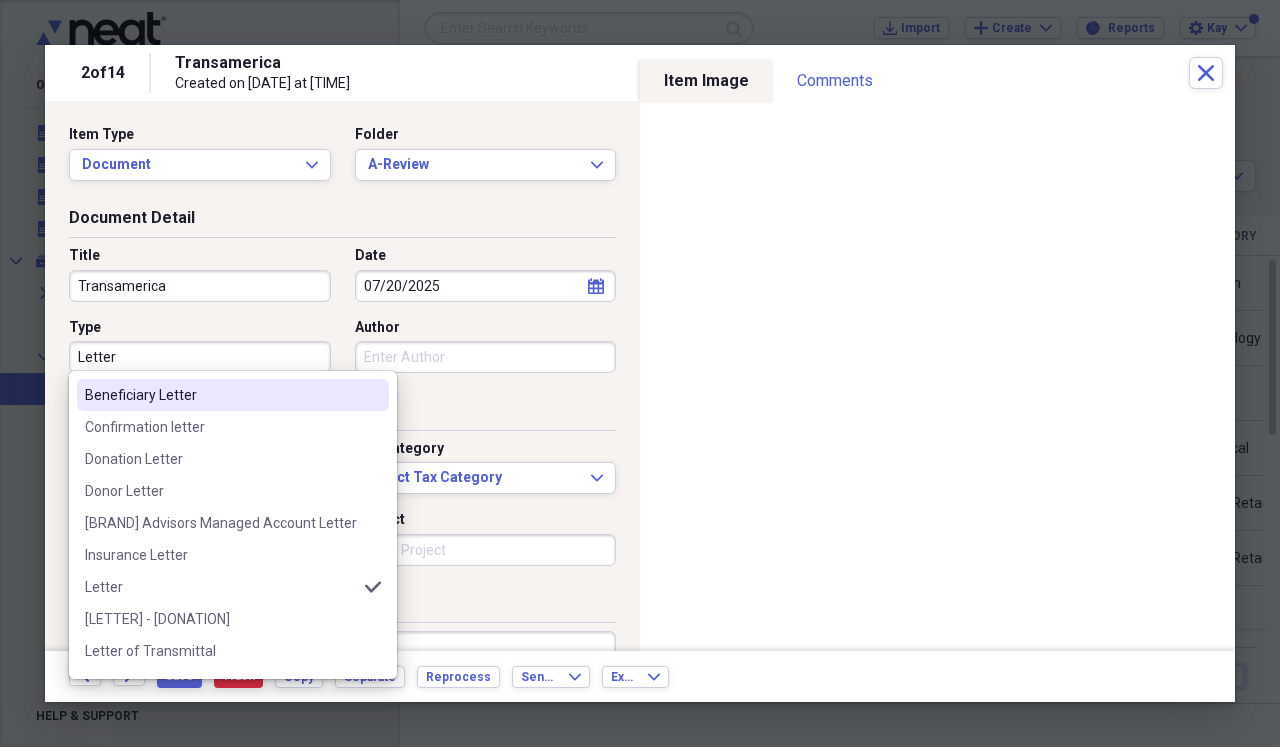 type on "Letter" 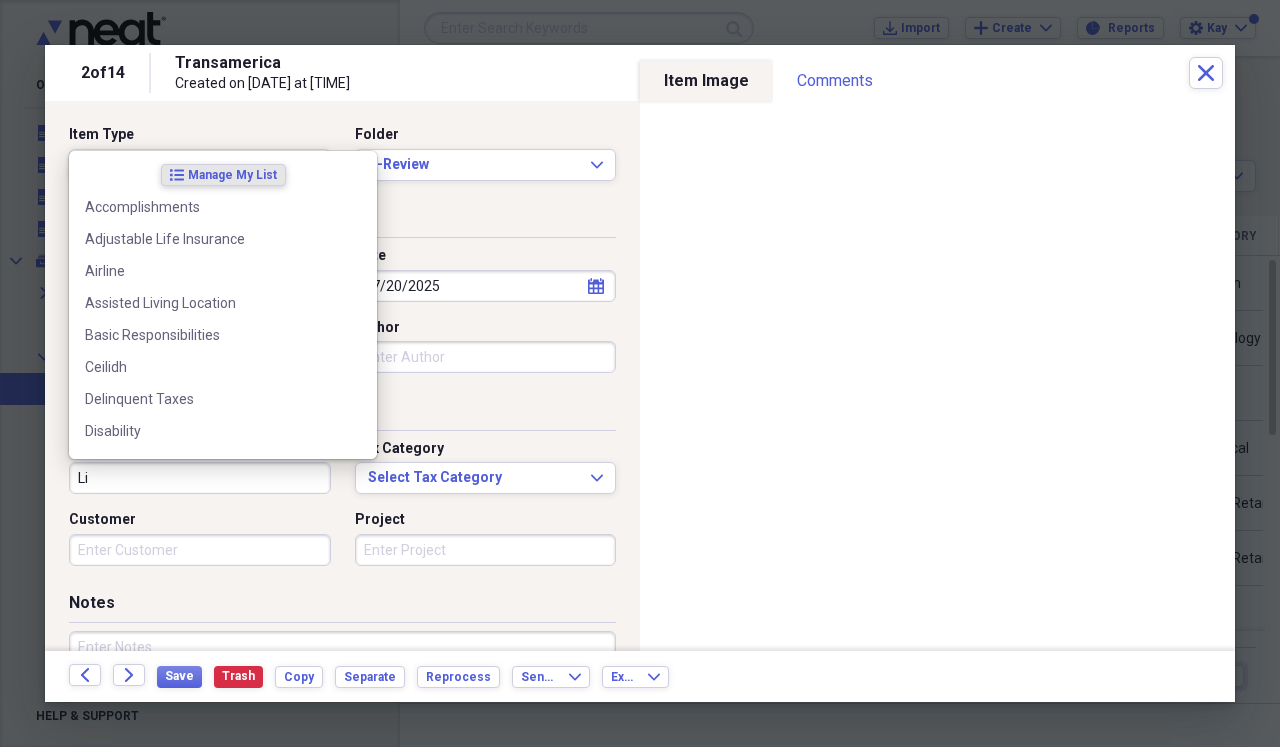 type on "L" 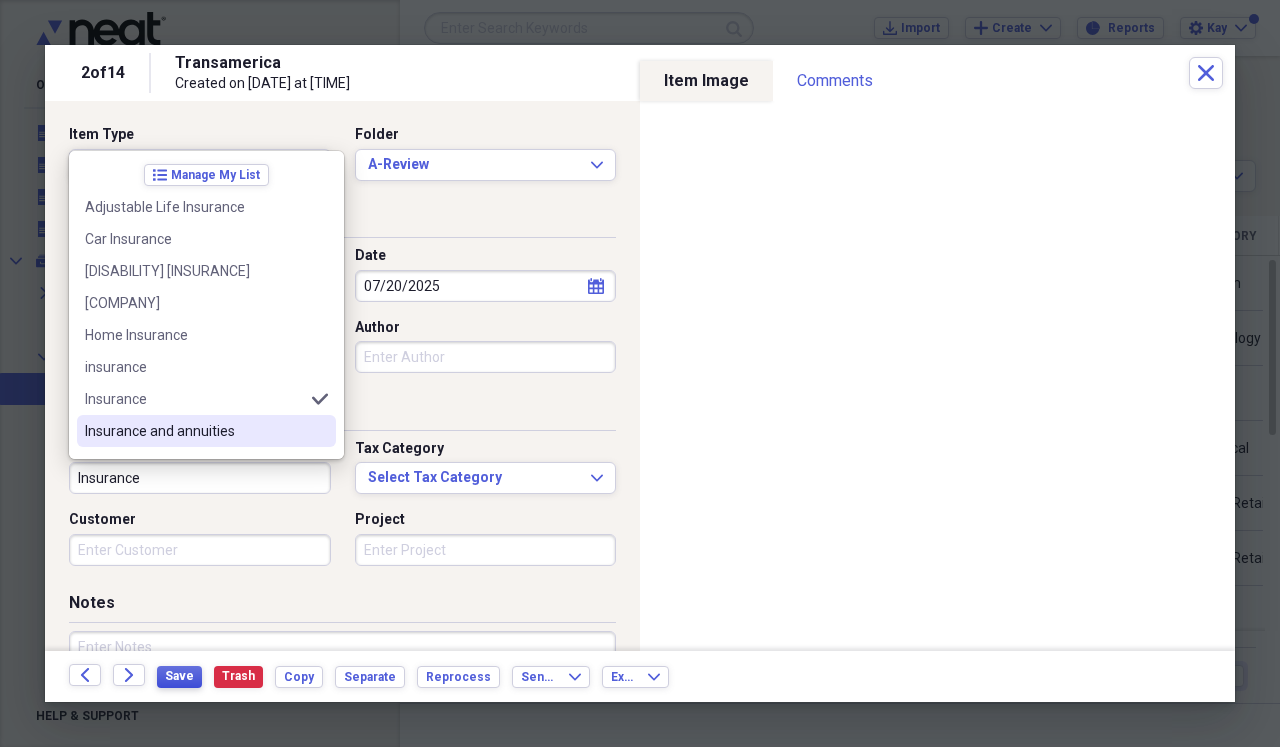 type on "Insurance" 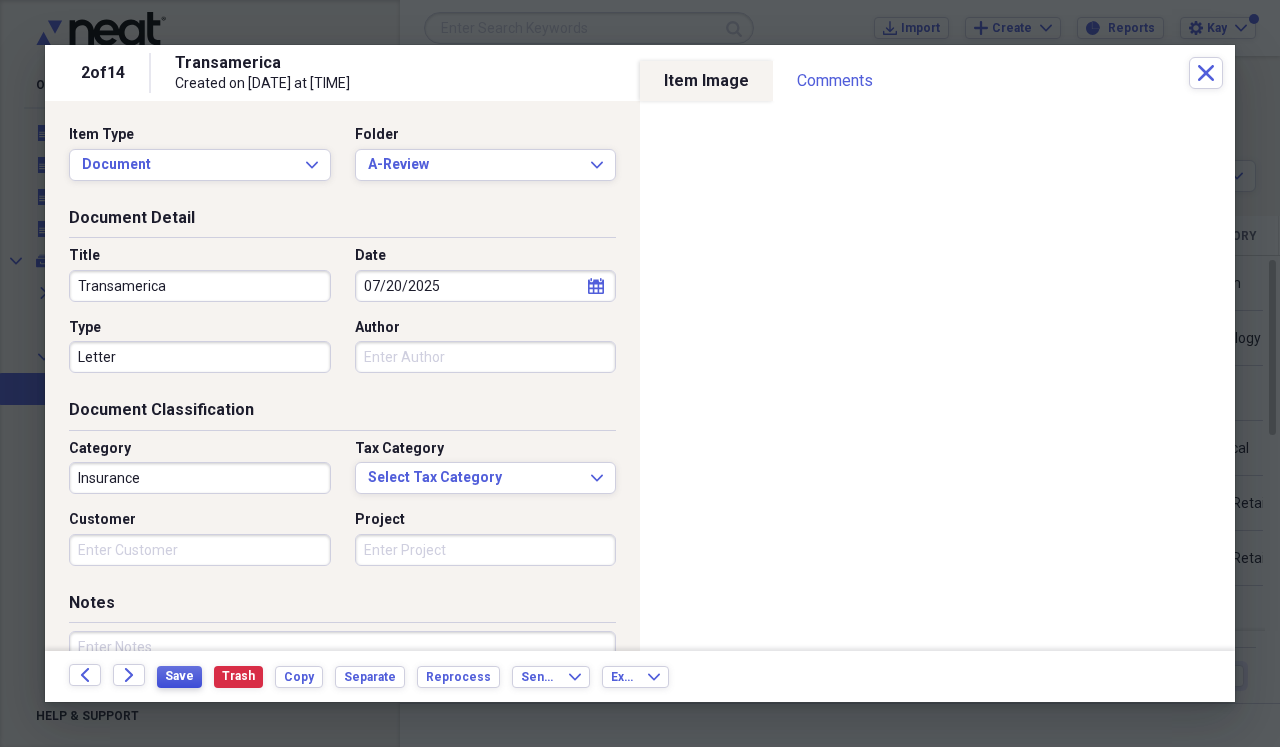 click on "Save" at bounding box center (179, 676) 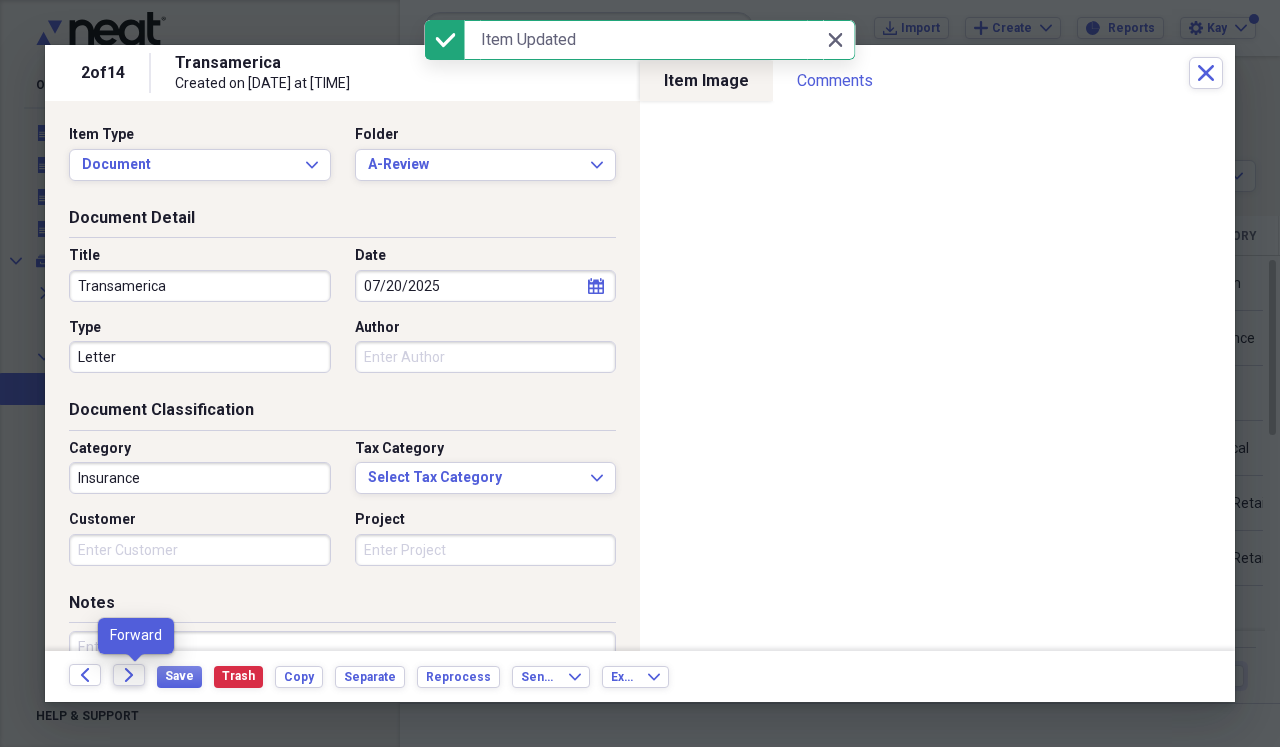 click on "Forward" 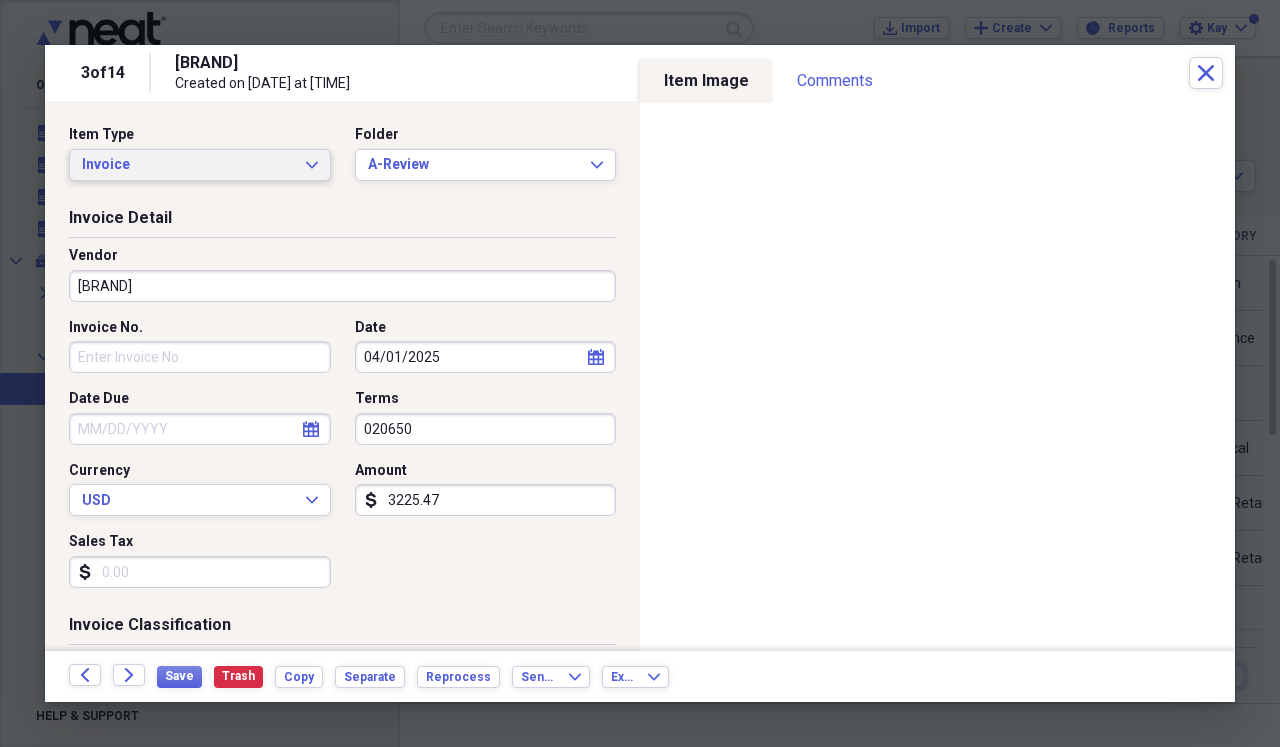 click on "Expand" 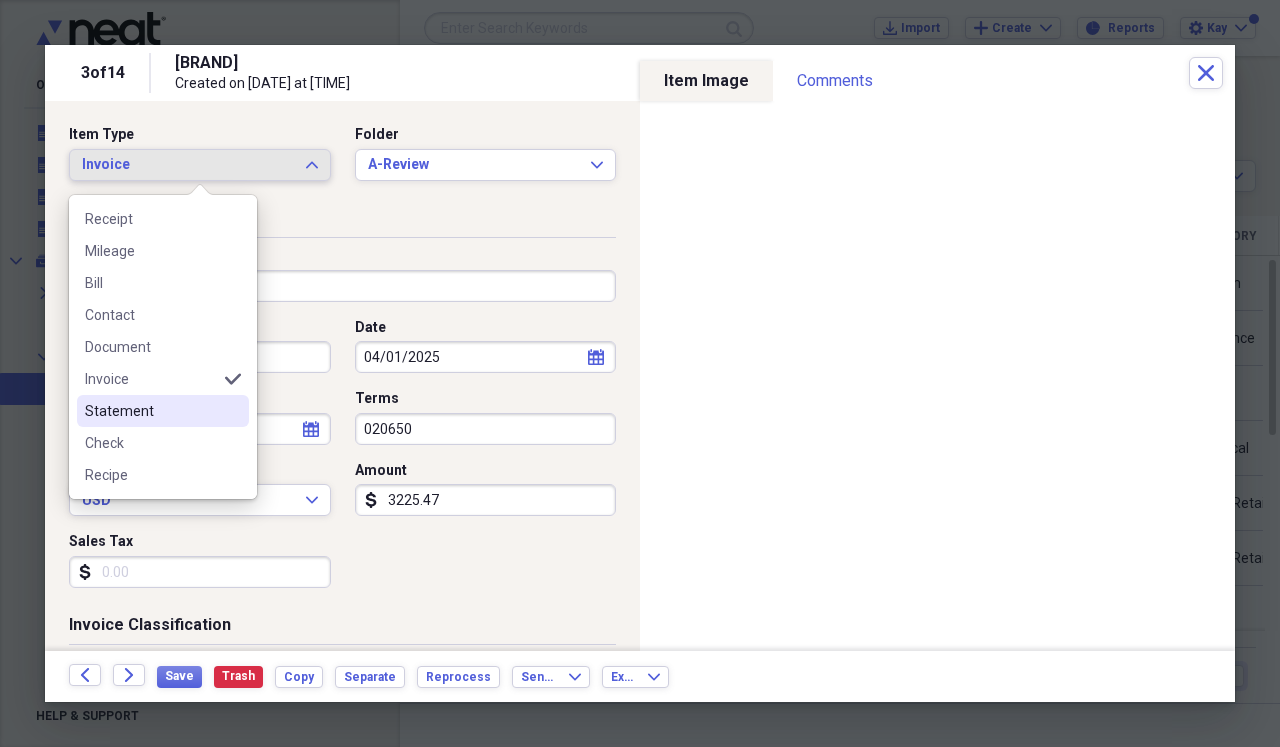 click on "Statement" at bounding box center (151, 411) 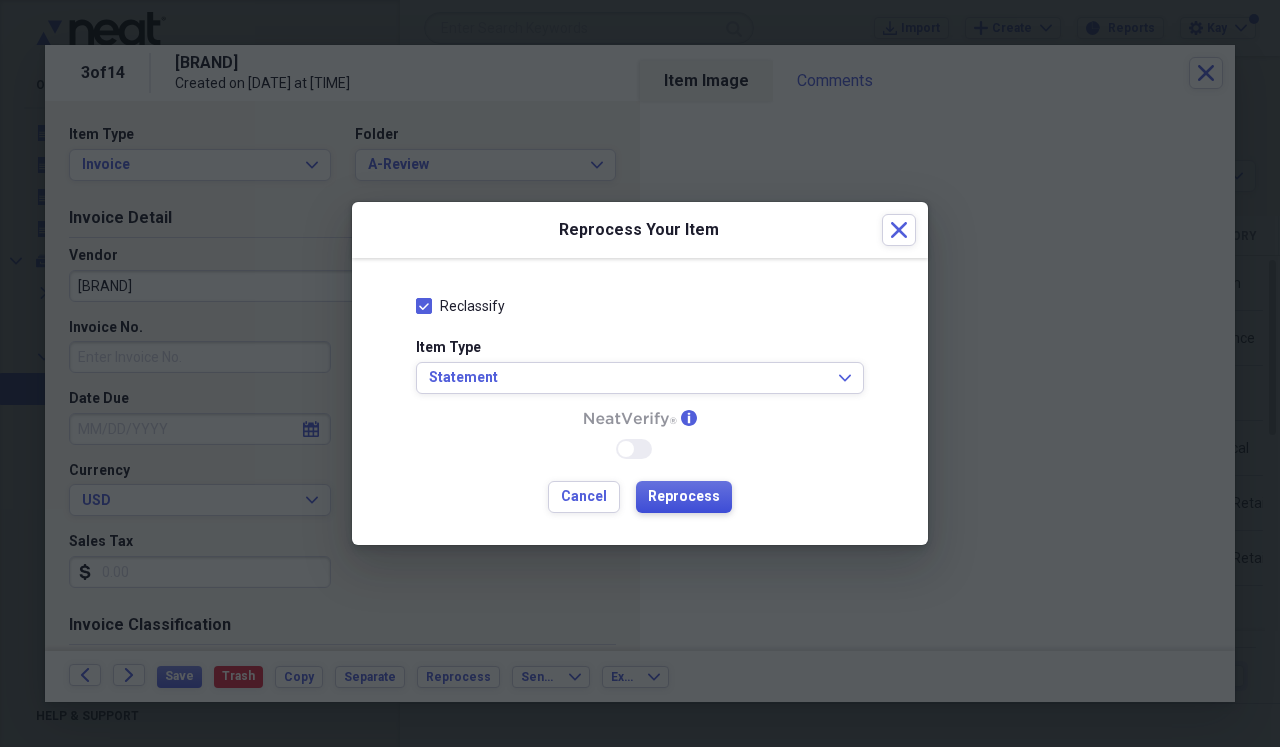 click on "Reprocess" at bounding box center (684, 497) 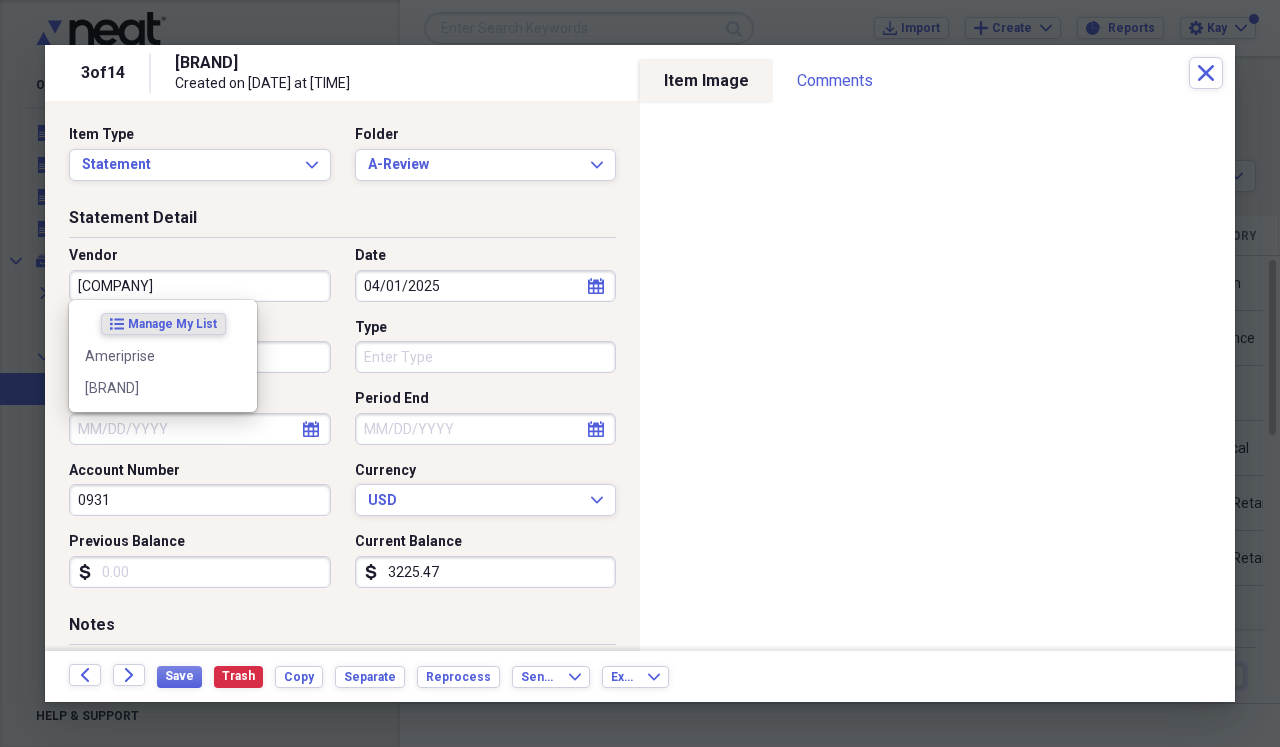 type on "Ameriprise" 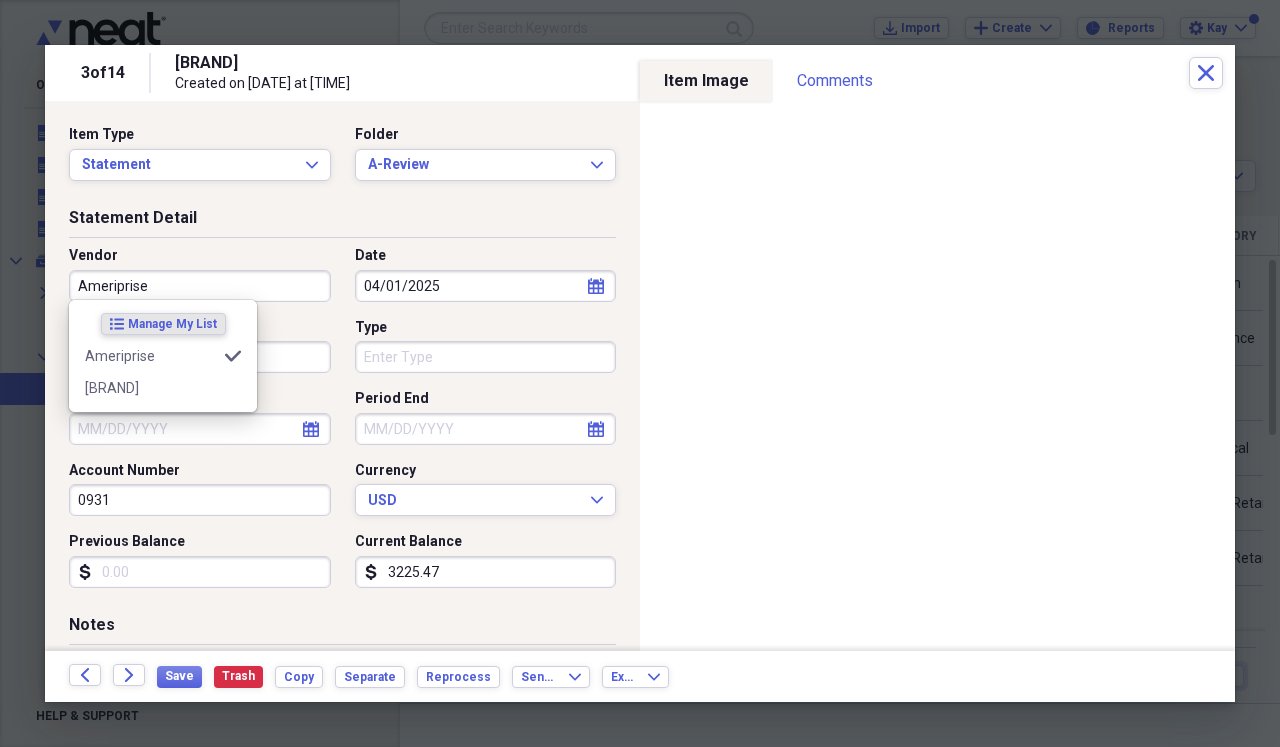type on "Retirement" 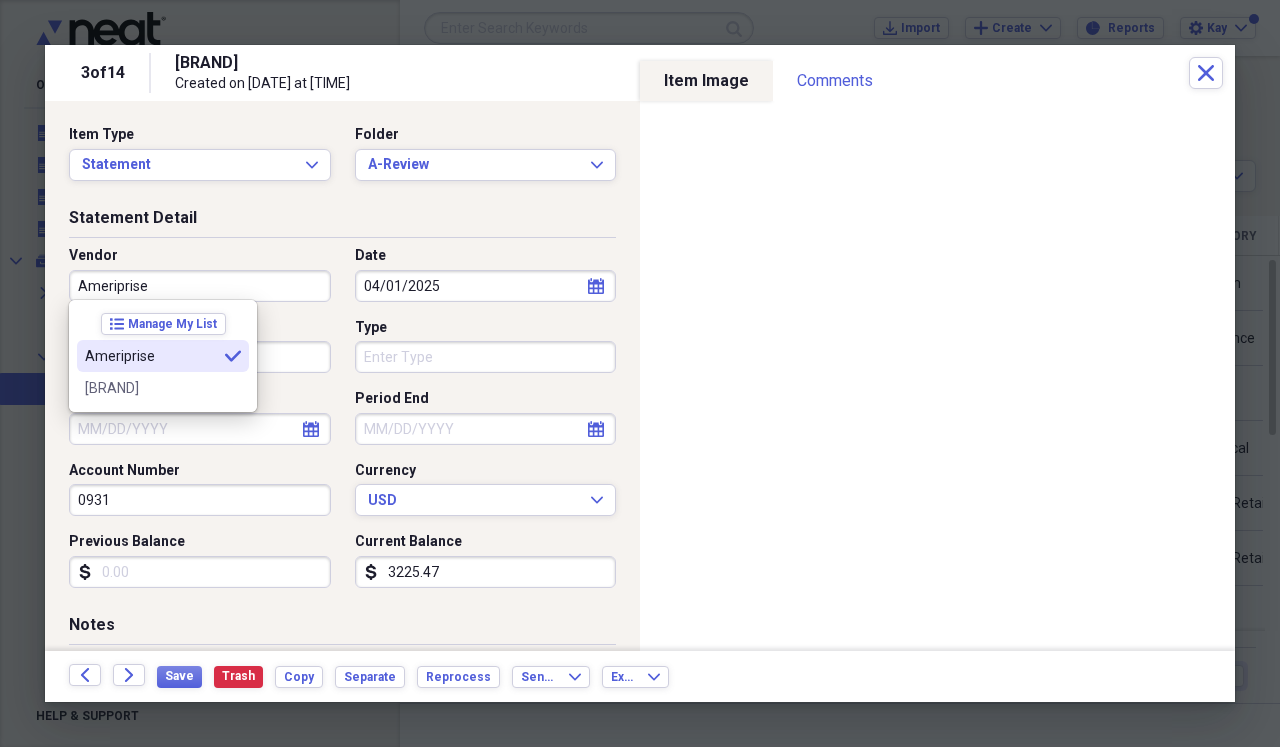 type on "Ameriprise" 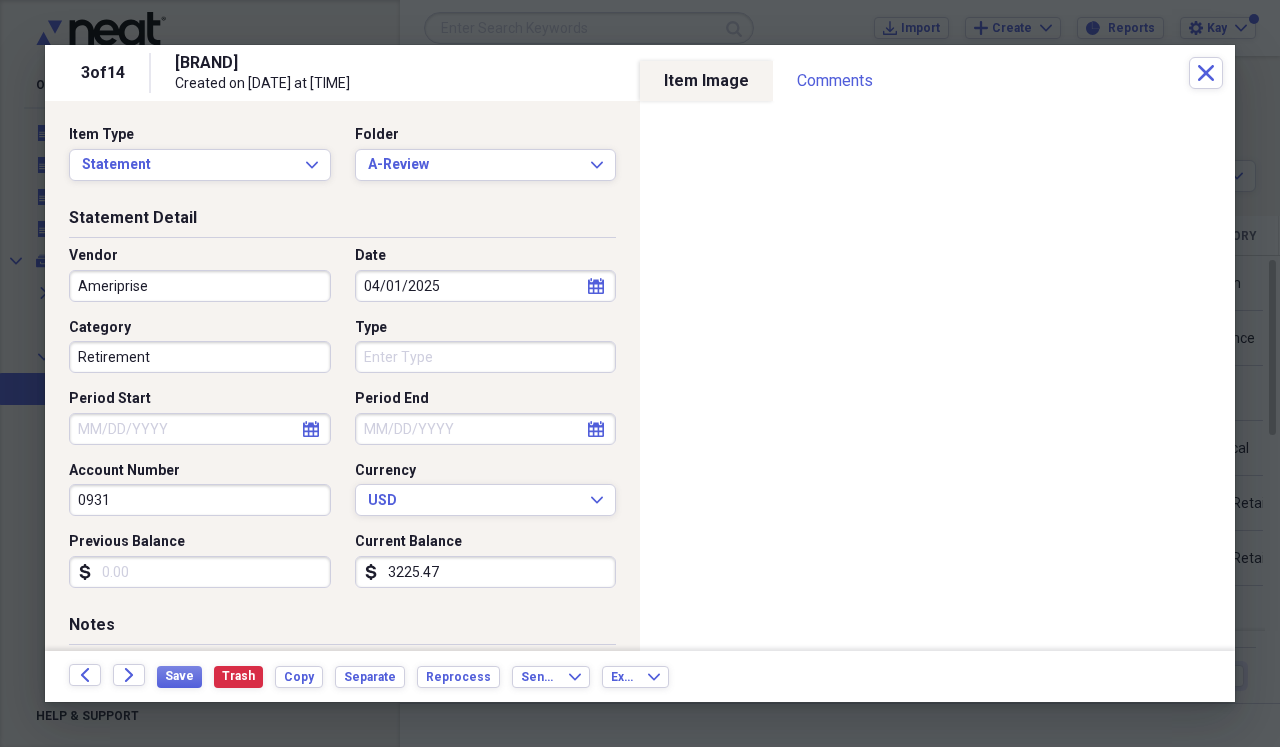 click on "04/01/2025" at bounding box center (486, 286) 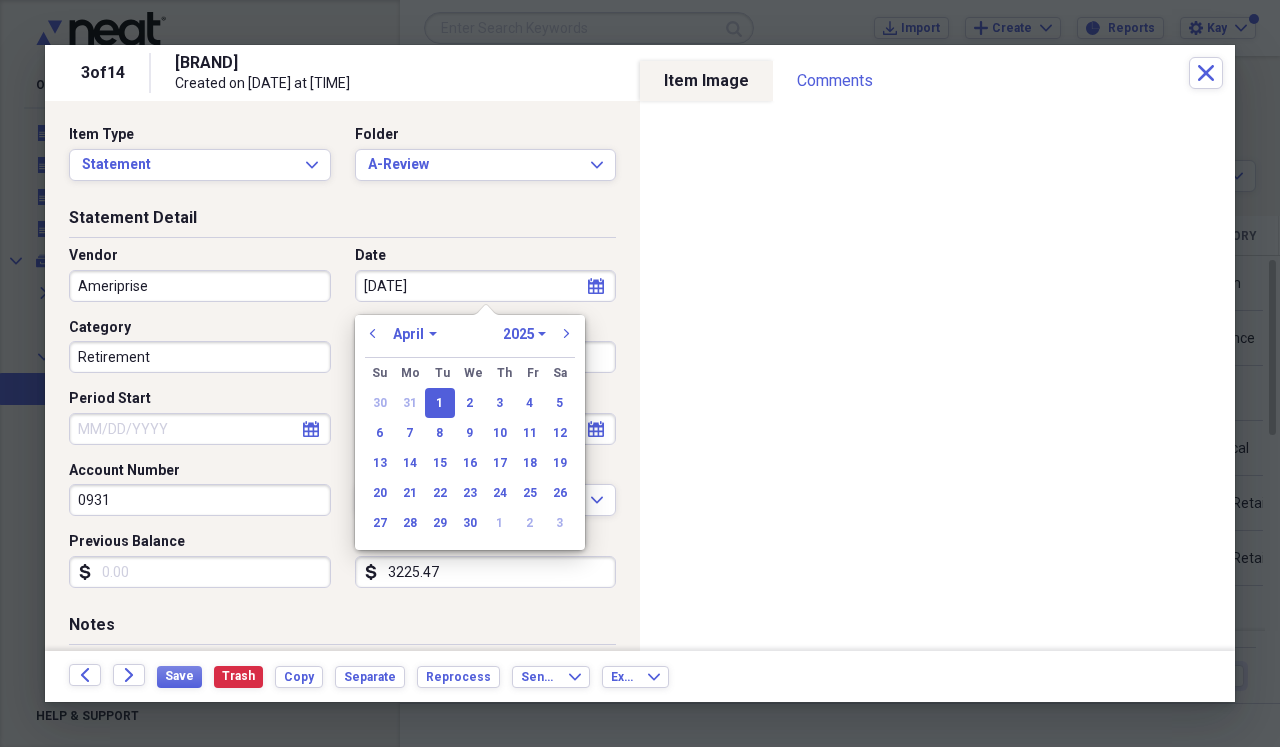 type on "04/01/20" 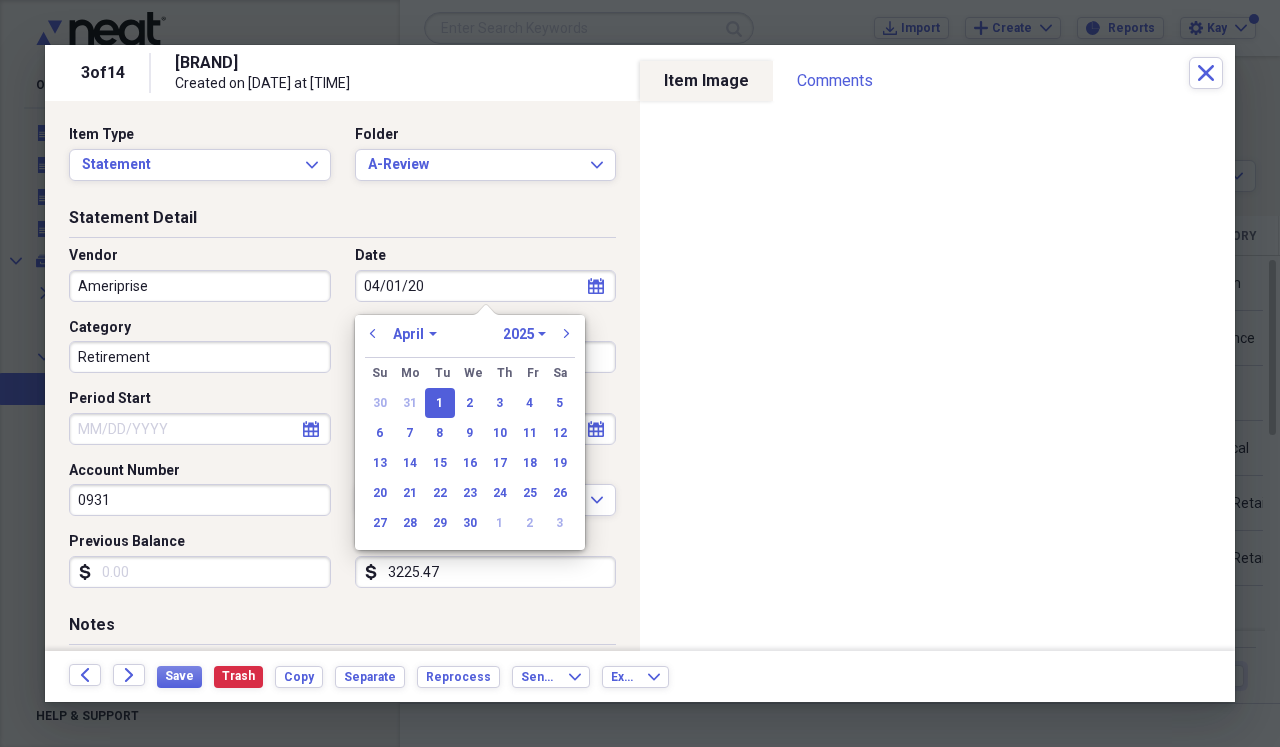 select on "2020" 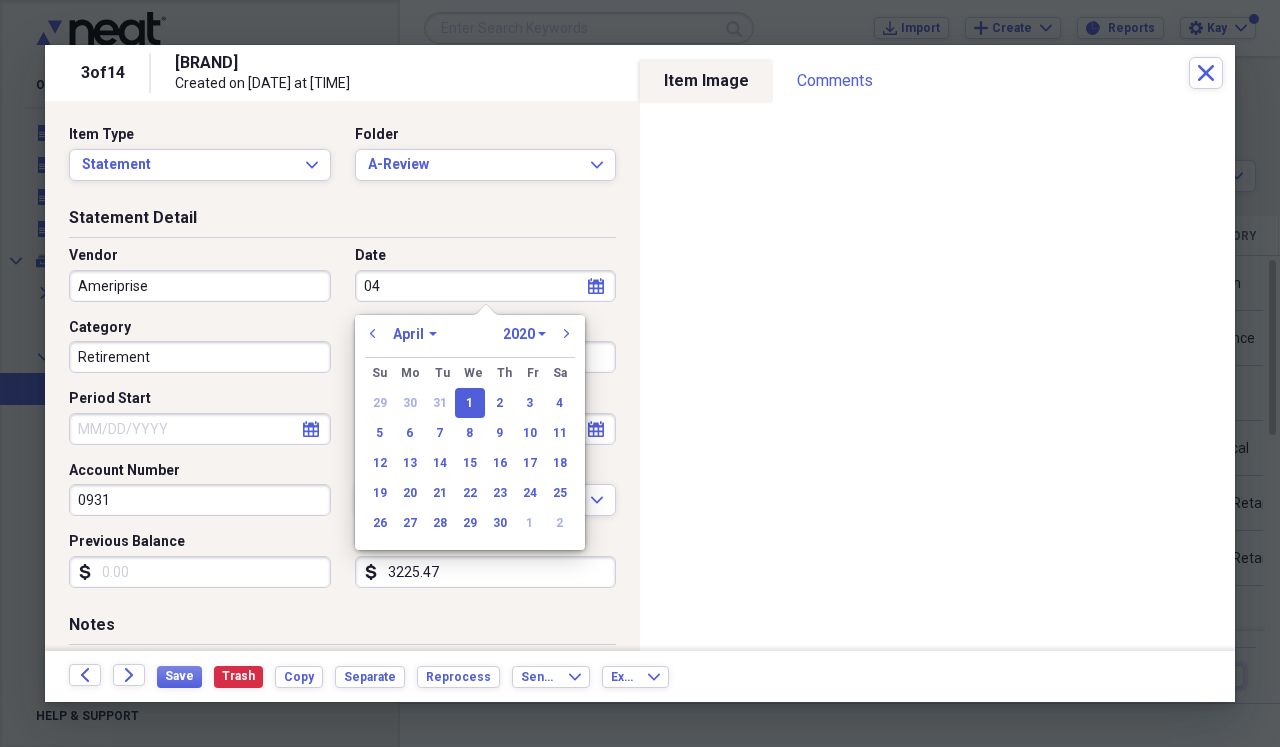 type on "0" 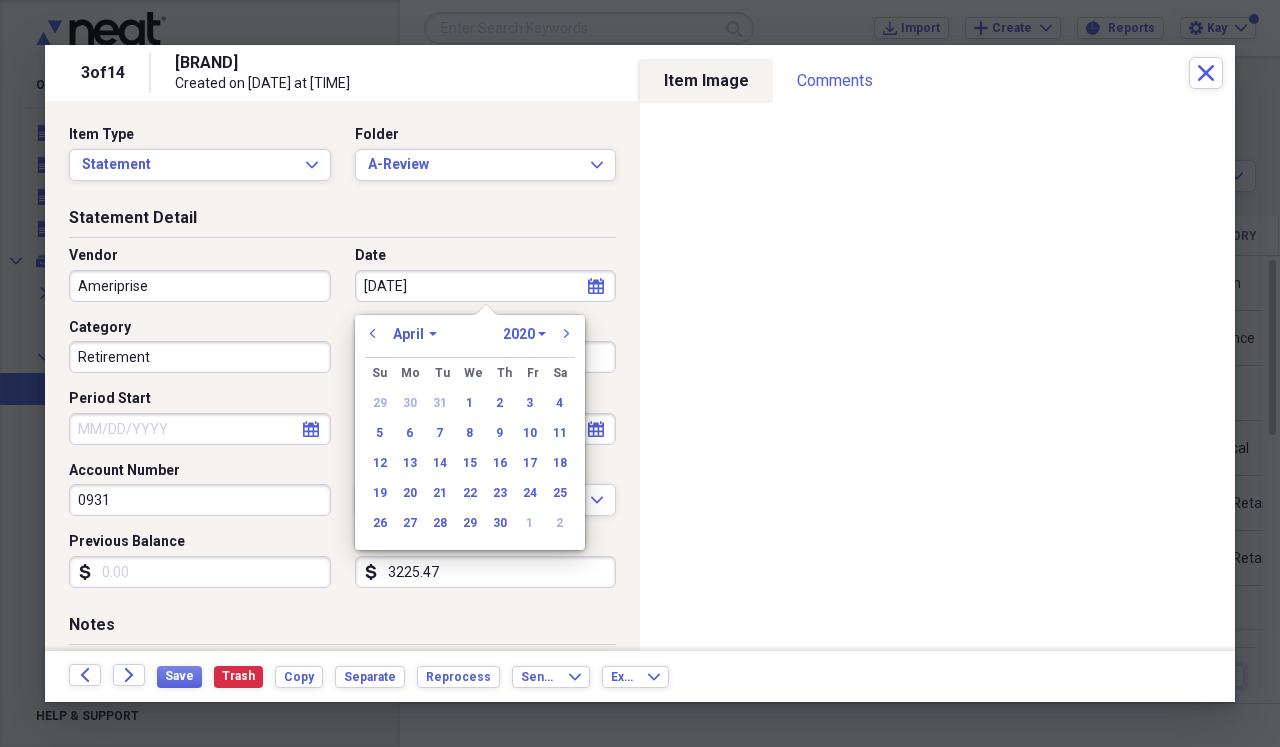 type on "[DATE]" 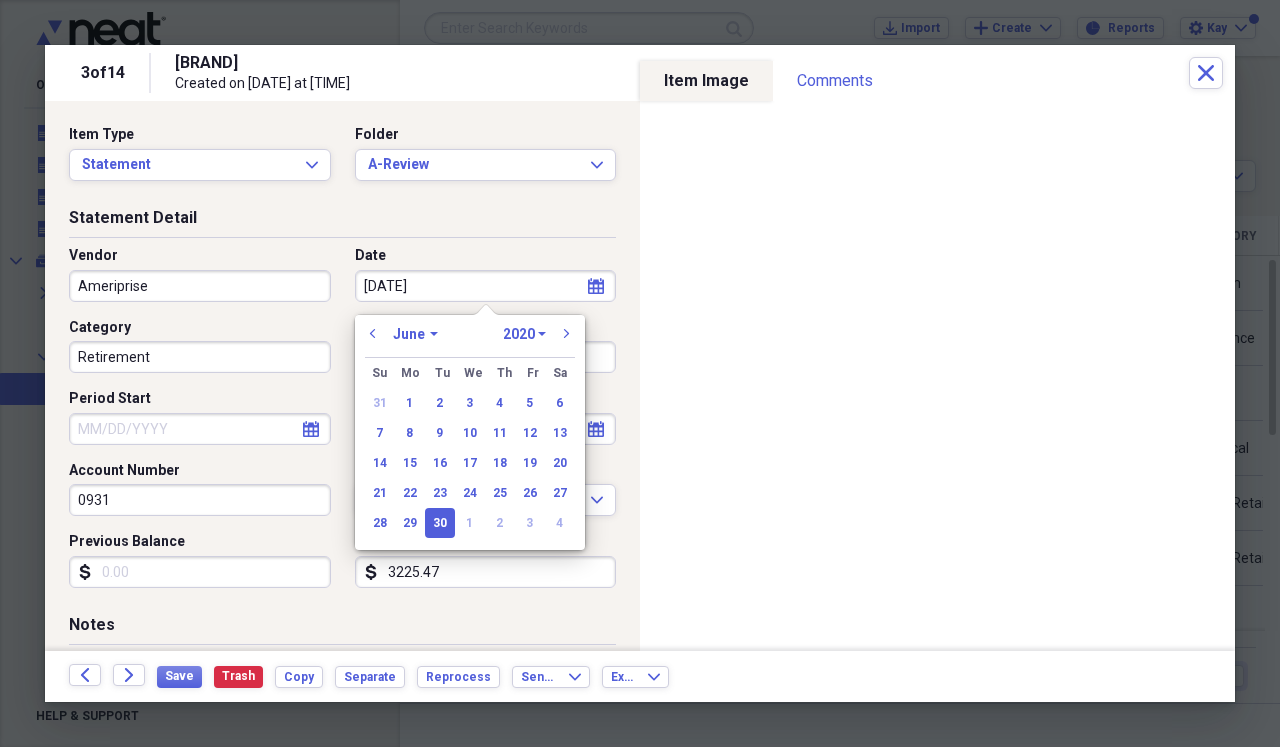 type on "6/30/2021" 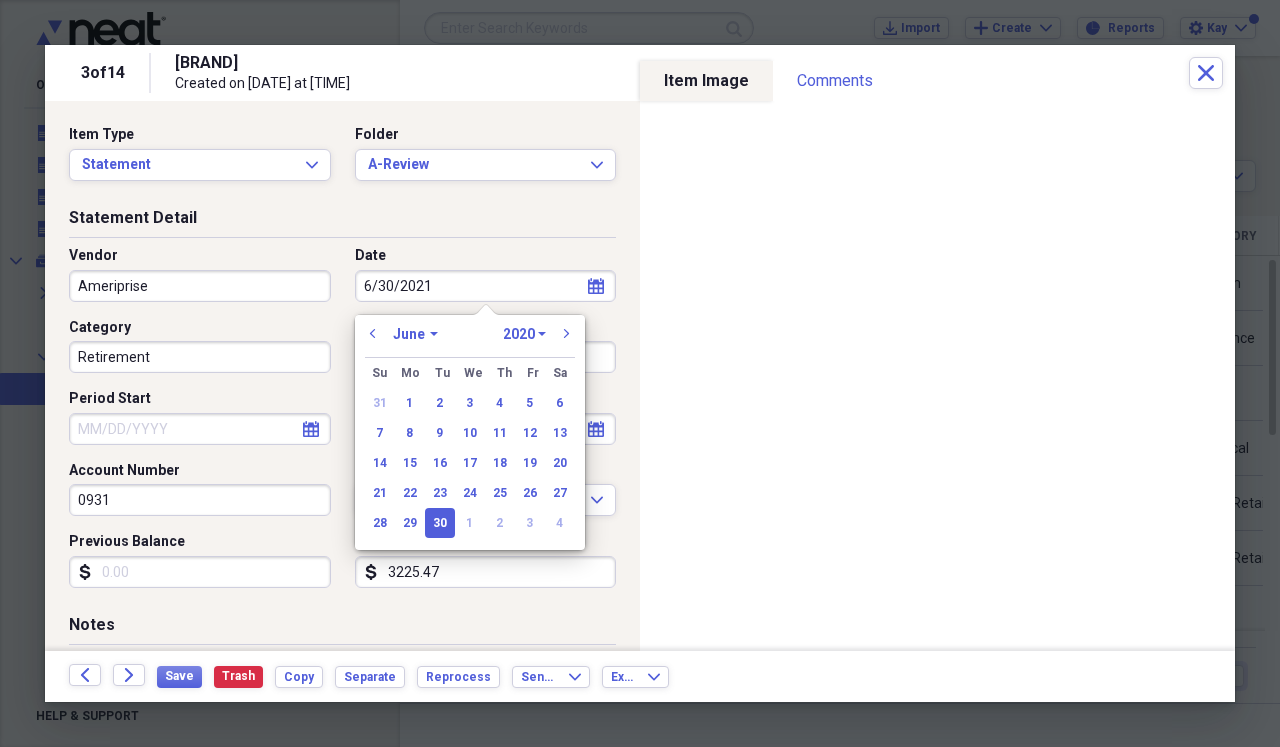 select on "2021" 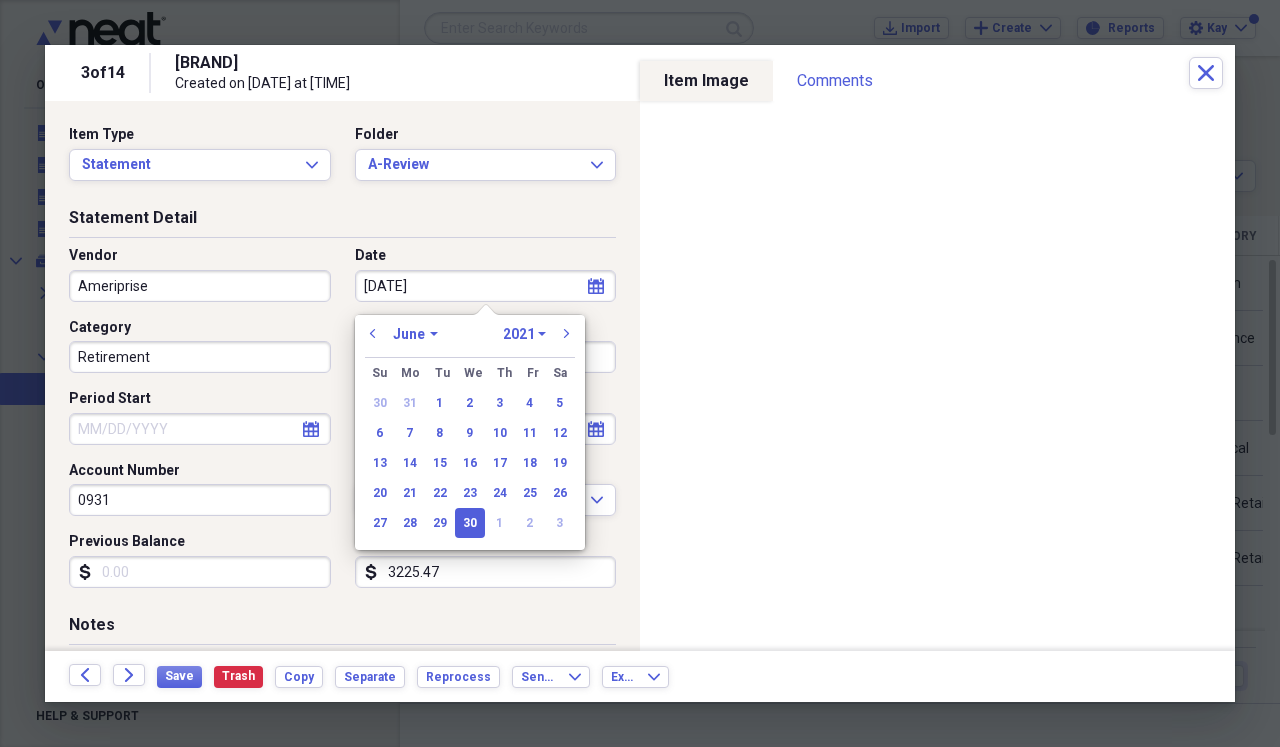 type on "[DATE]" 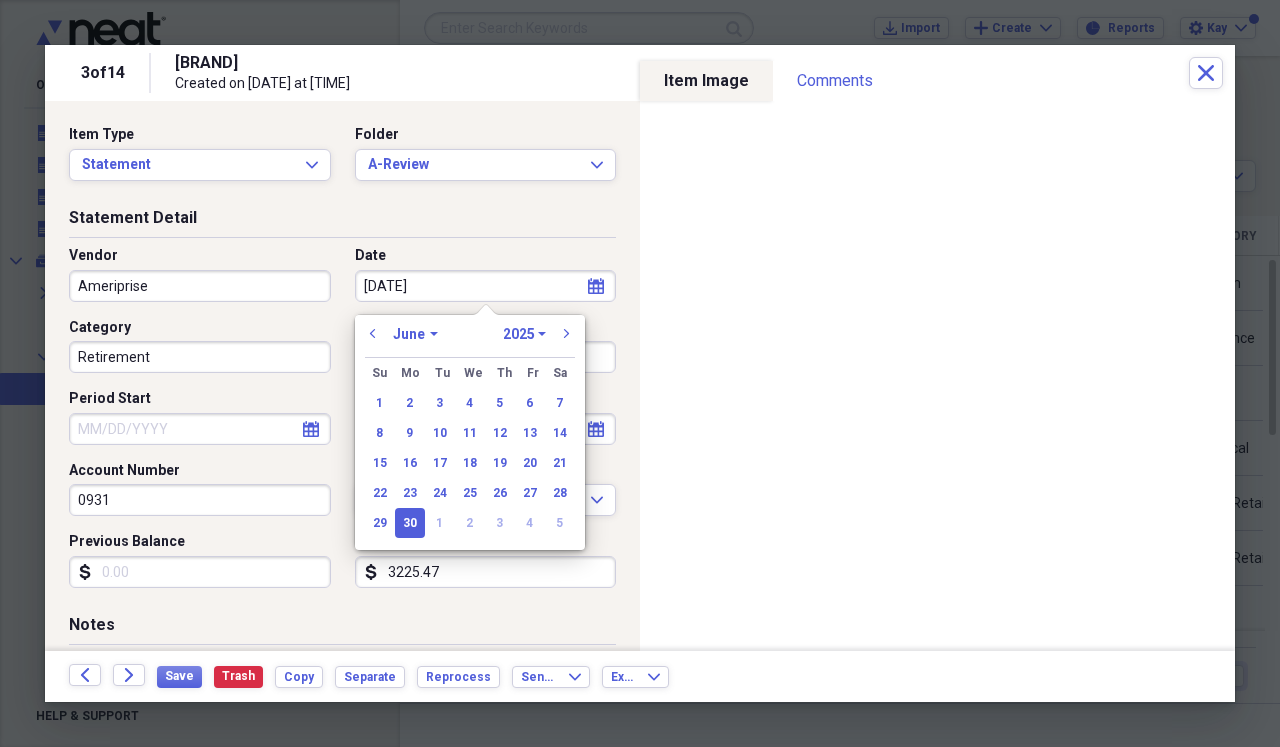 type on "06/30/2025" 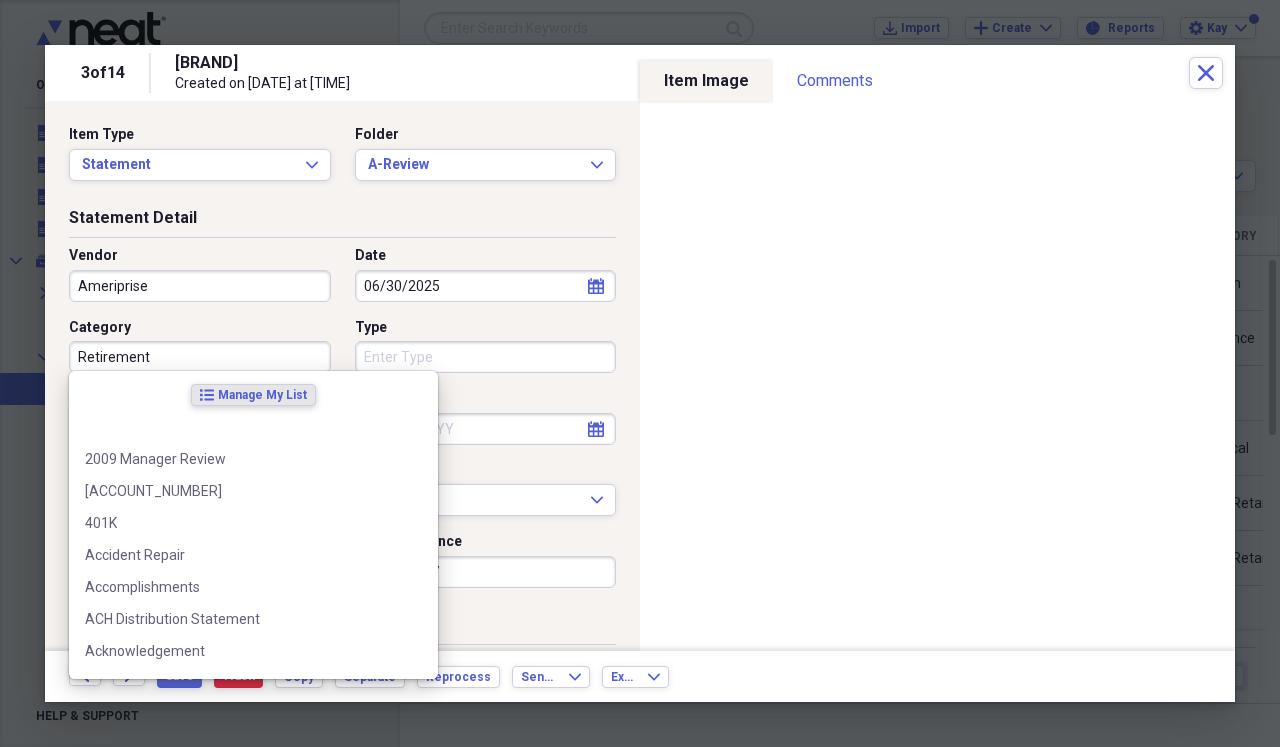 click on "Retirement" at bounding box center [200, 357] 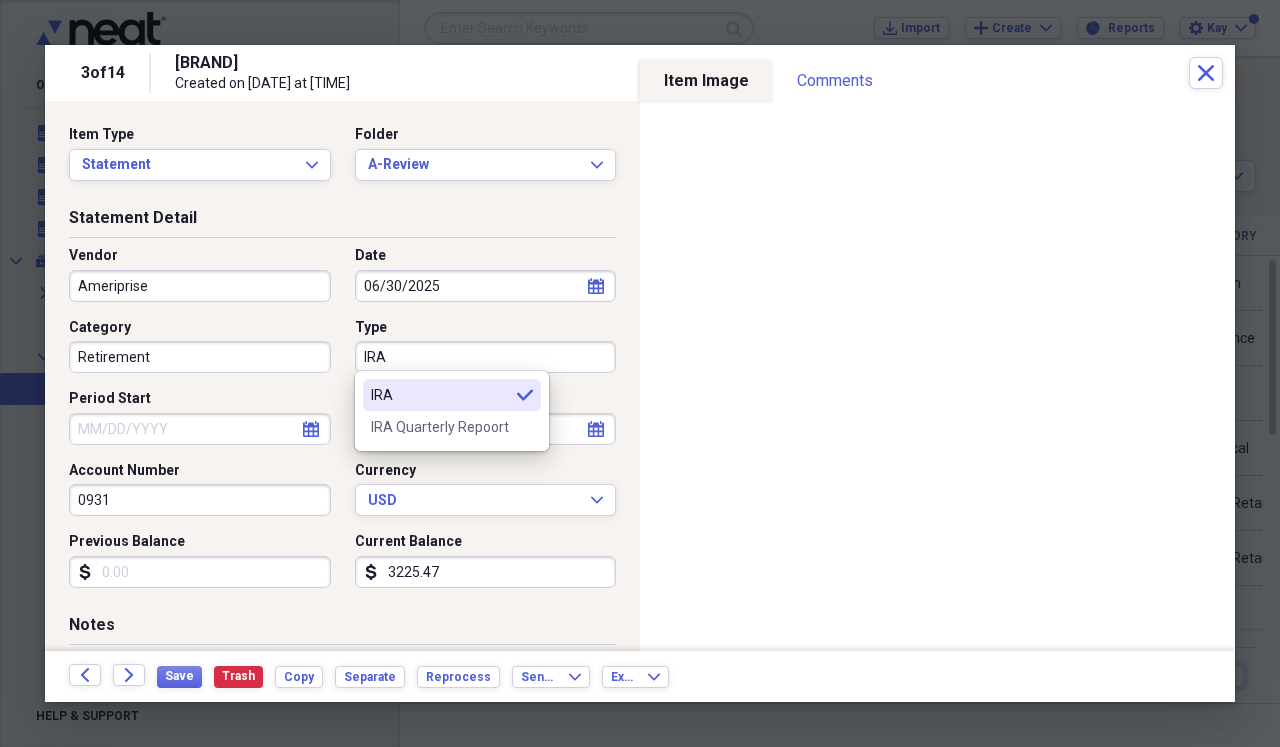 type on "IRA" 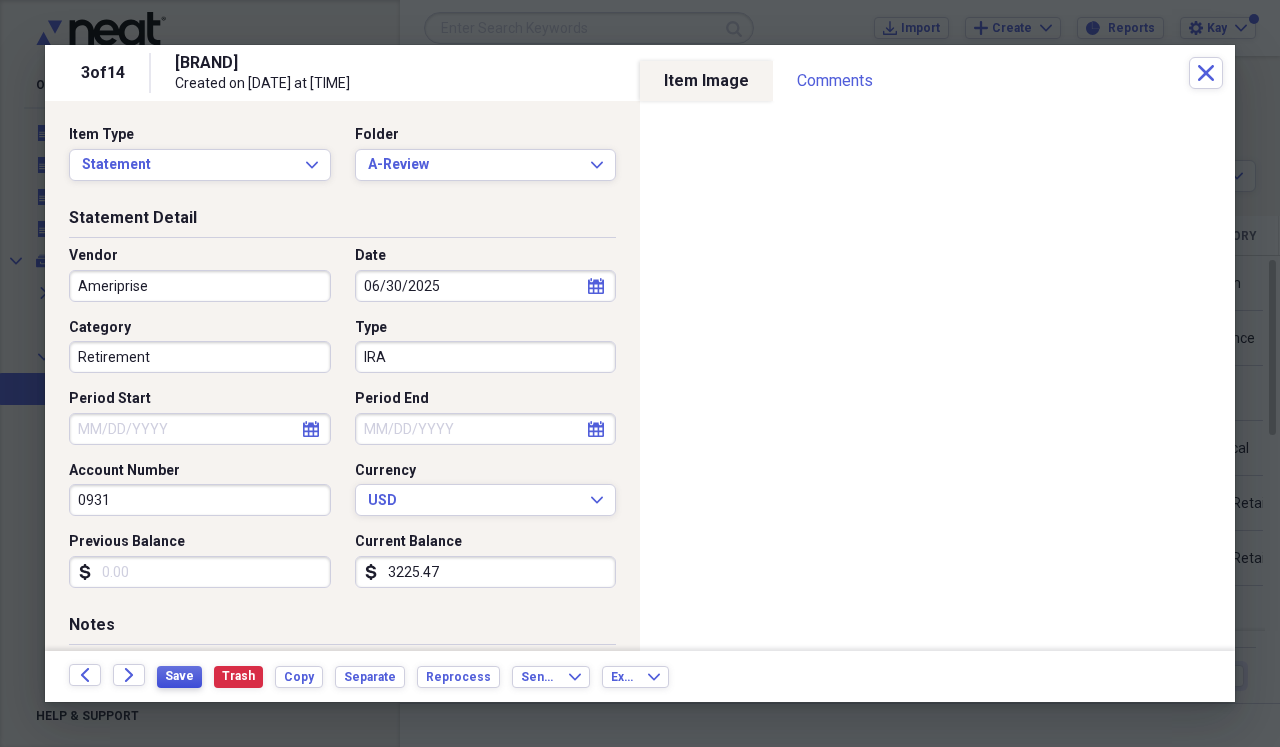 click on "Save" at bounding box center (179, 676) 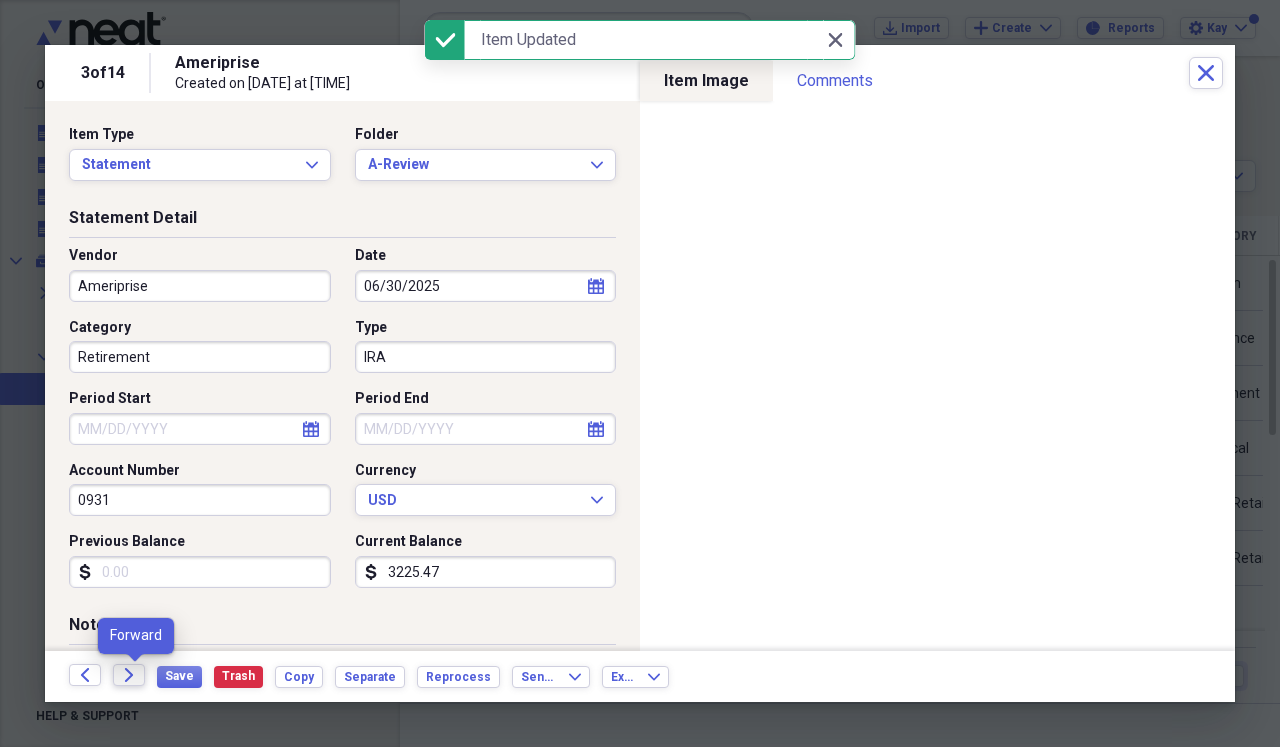 click on "Forward" 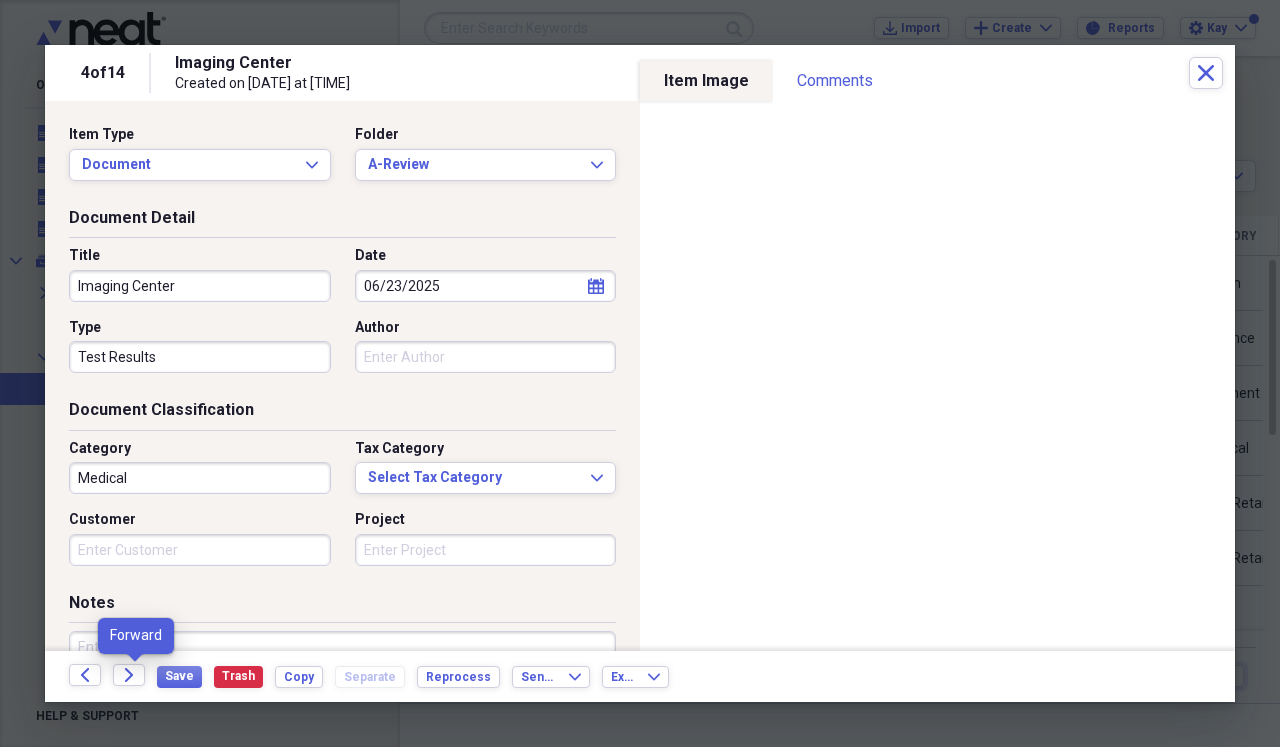 click on "Forward" 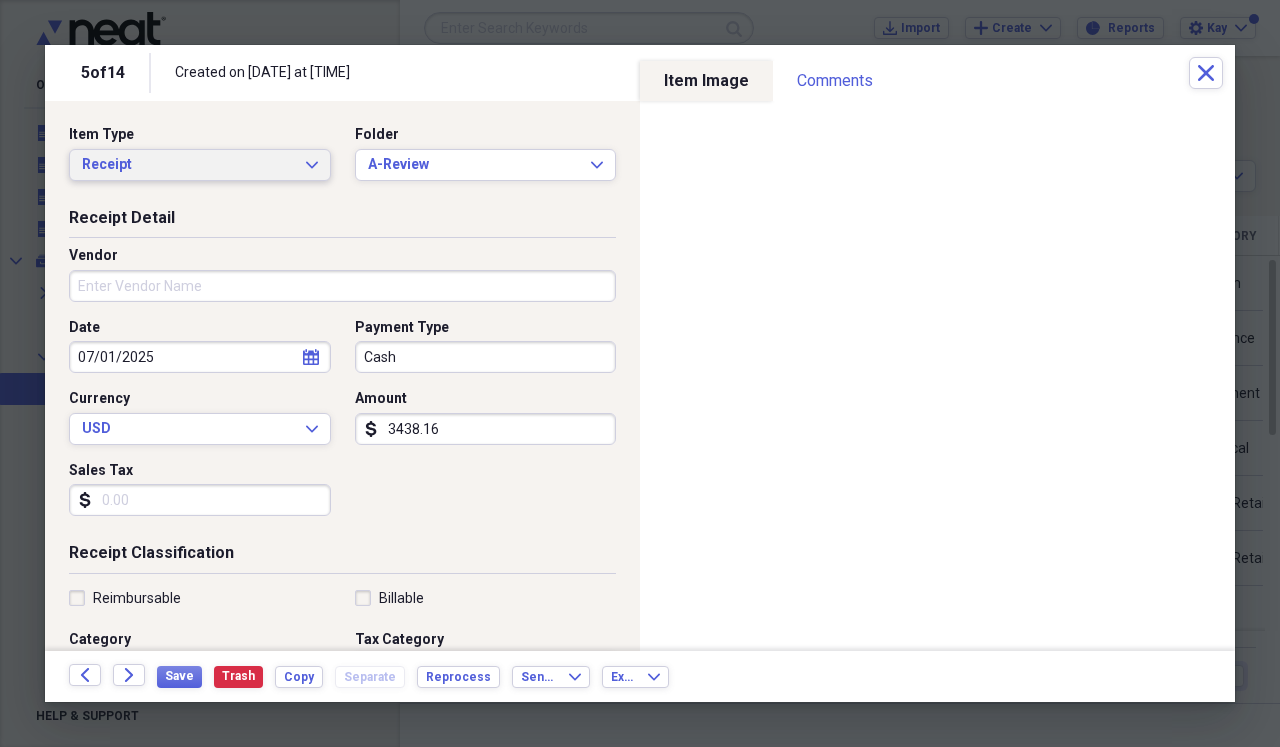 click 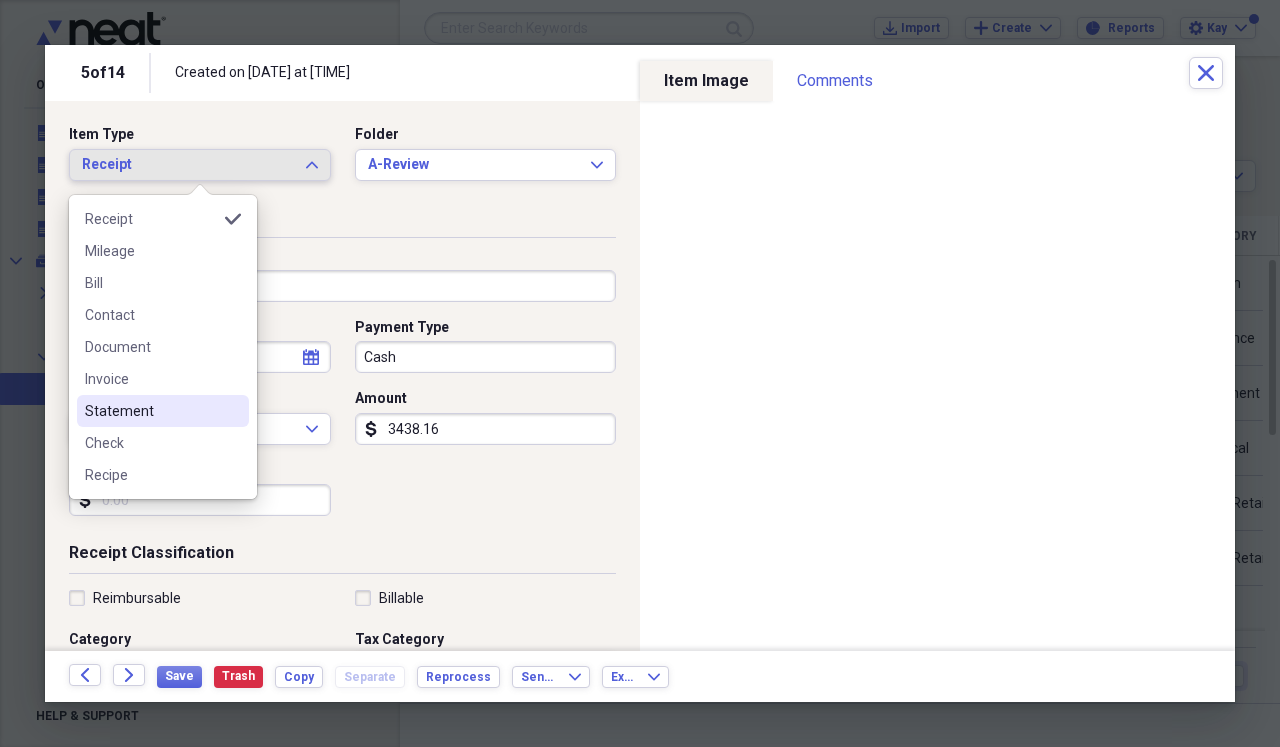 click on "Statement" at bounding box center [151, 411] 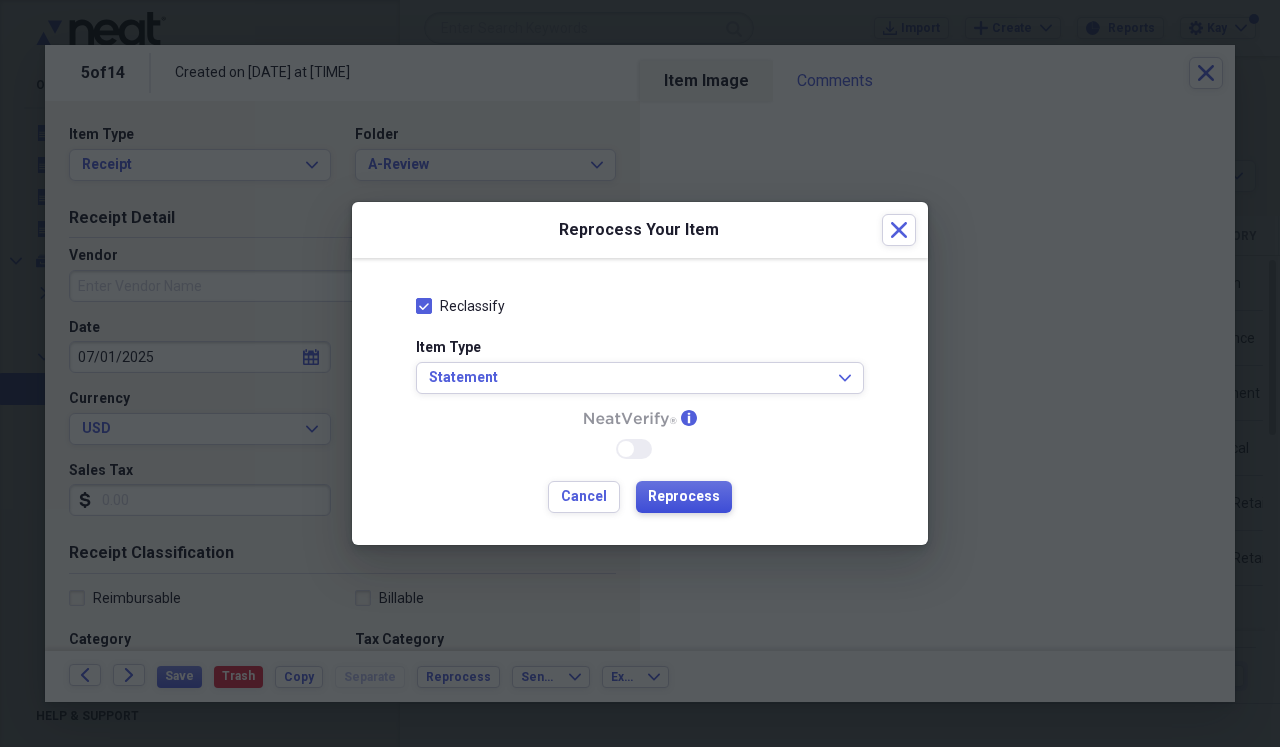 click on "Reprocess" at bounding box center (684, 497) 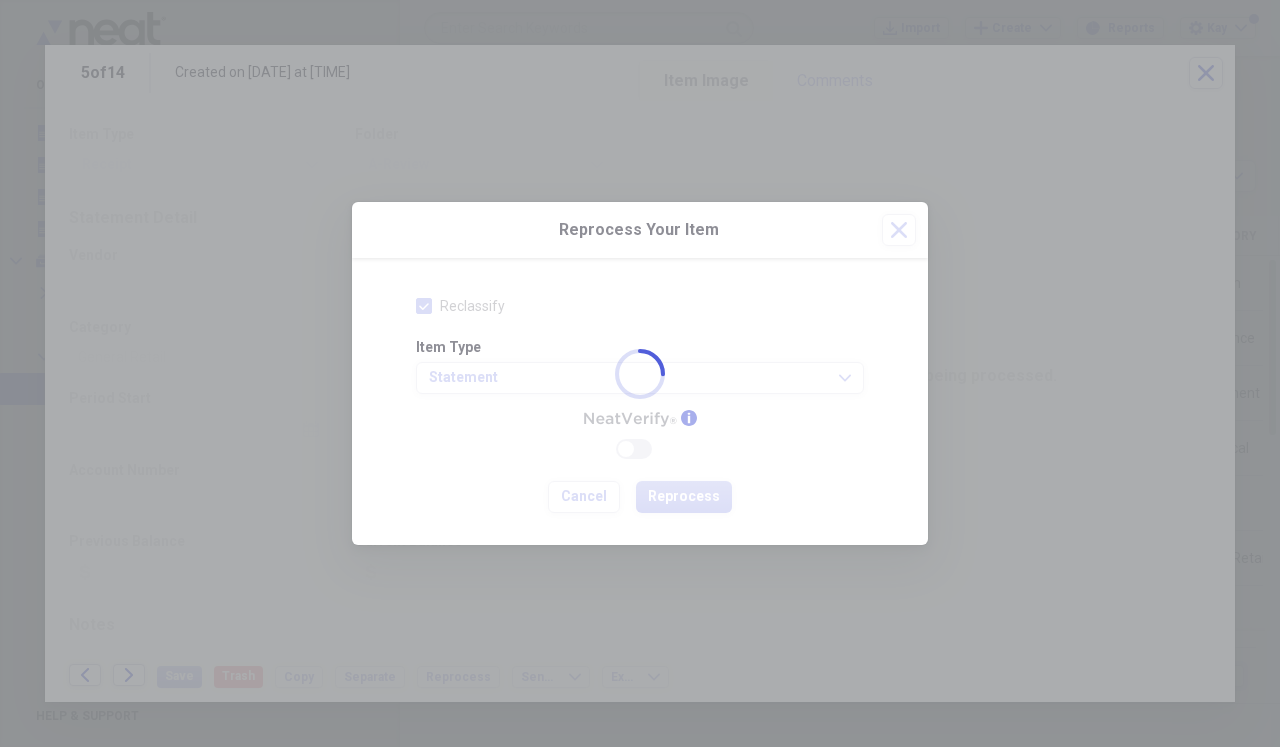 type on "3438.16" 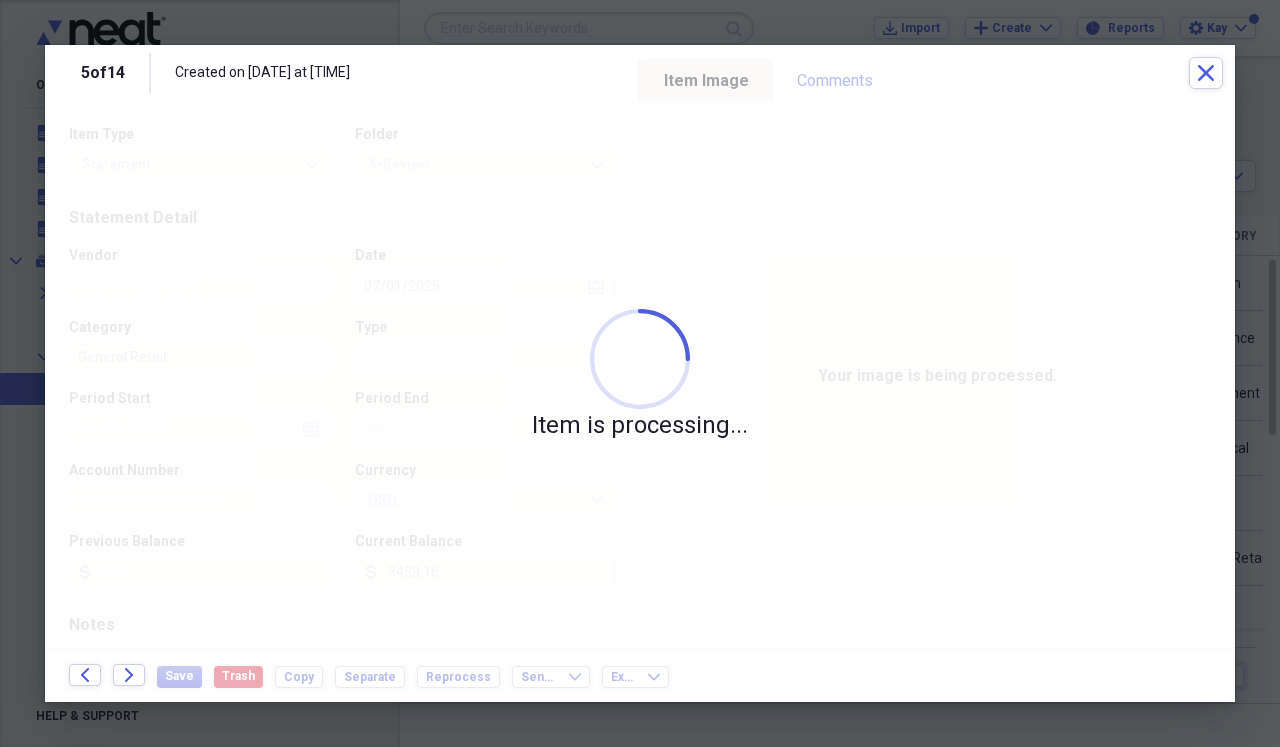 type on "0005" 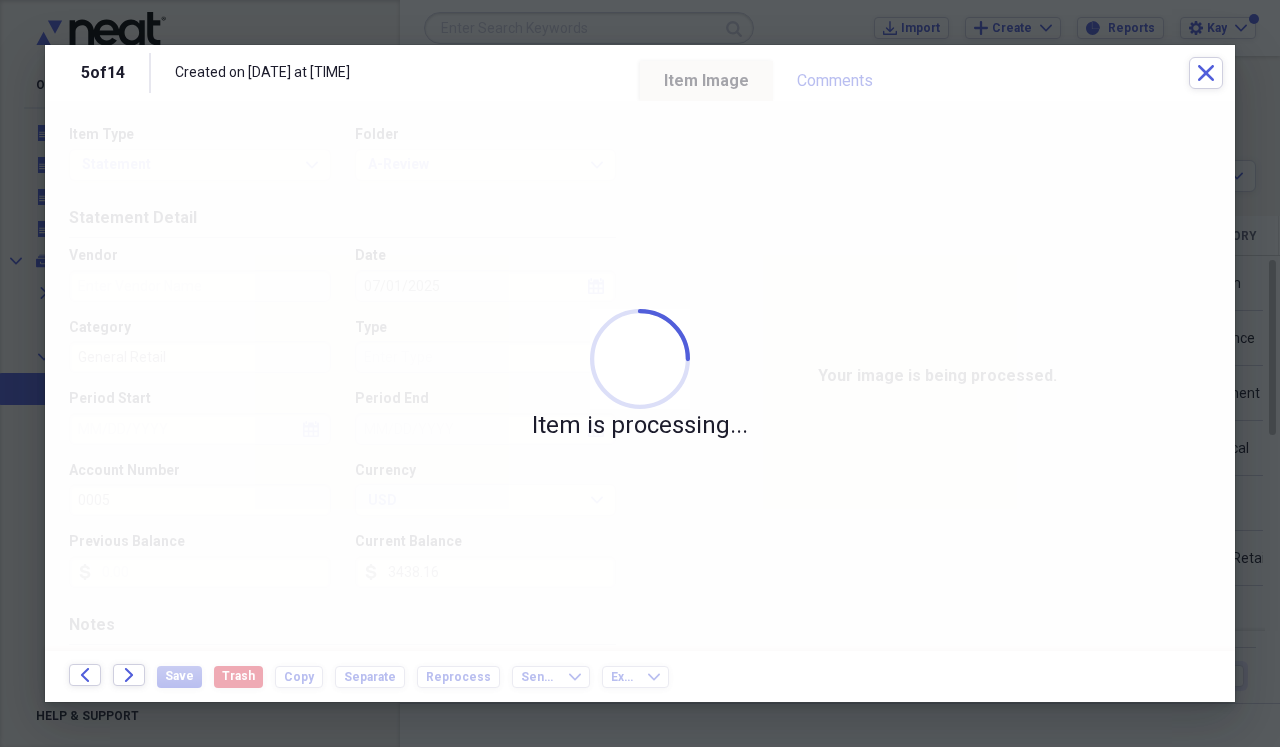 type on "FIRST HORIZON BANK" 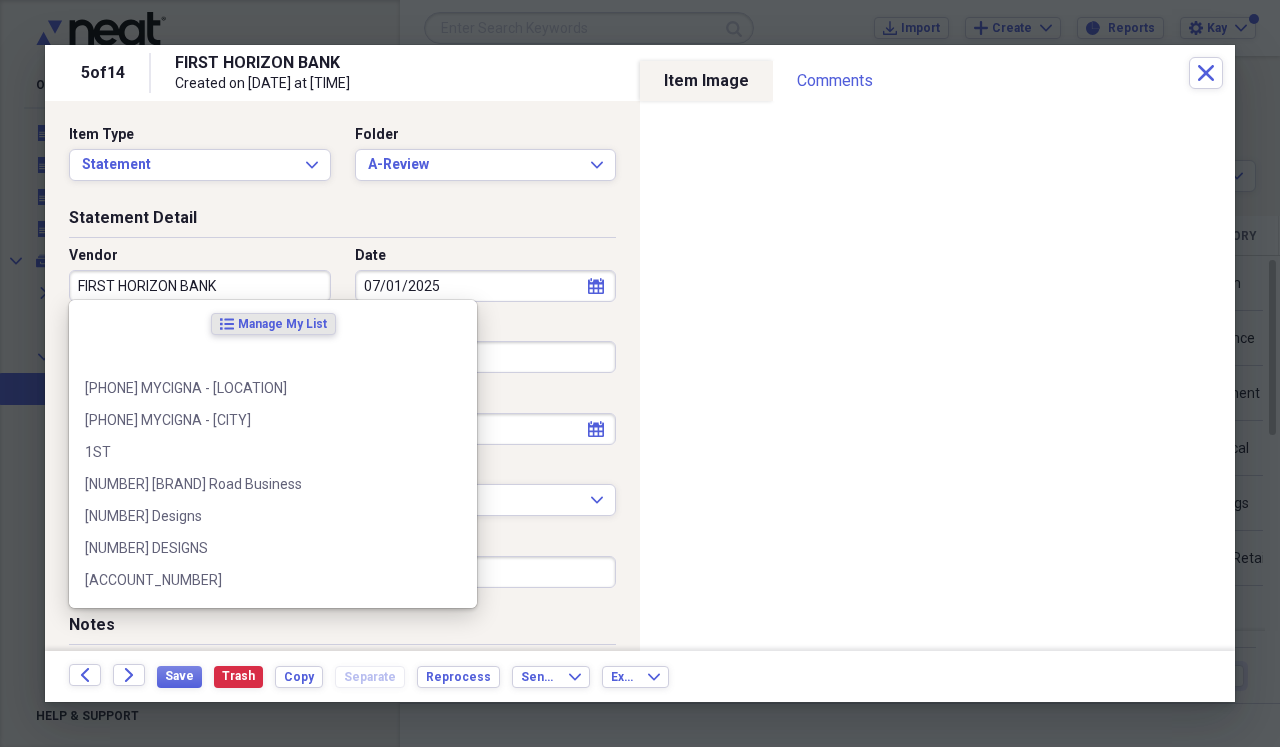 click on "FIRST HORIZON BANK" at bounding box center [200, 286] 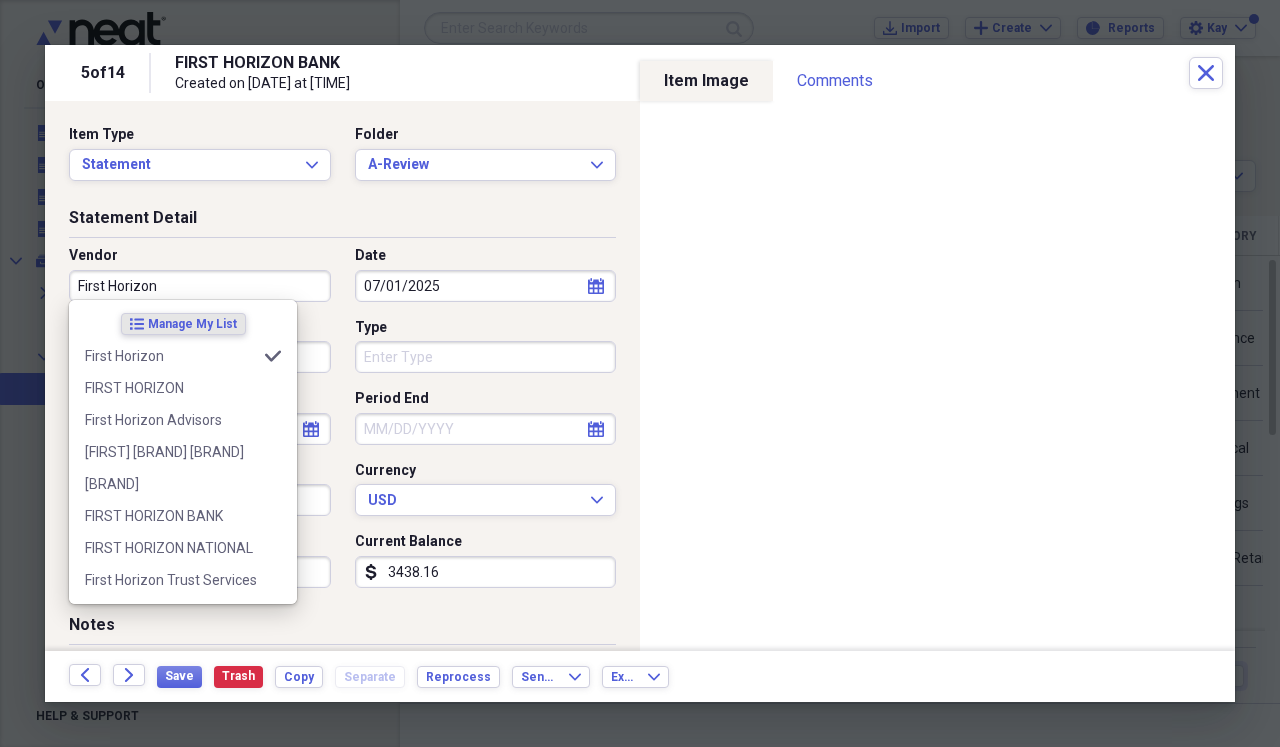 type on "First Horizon" 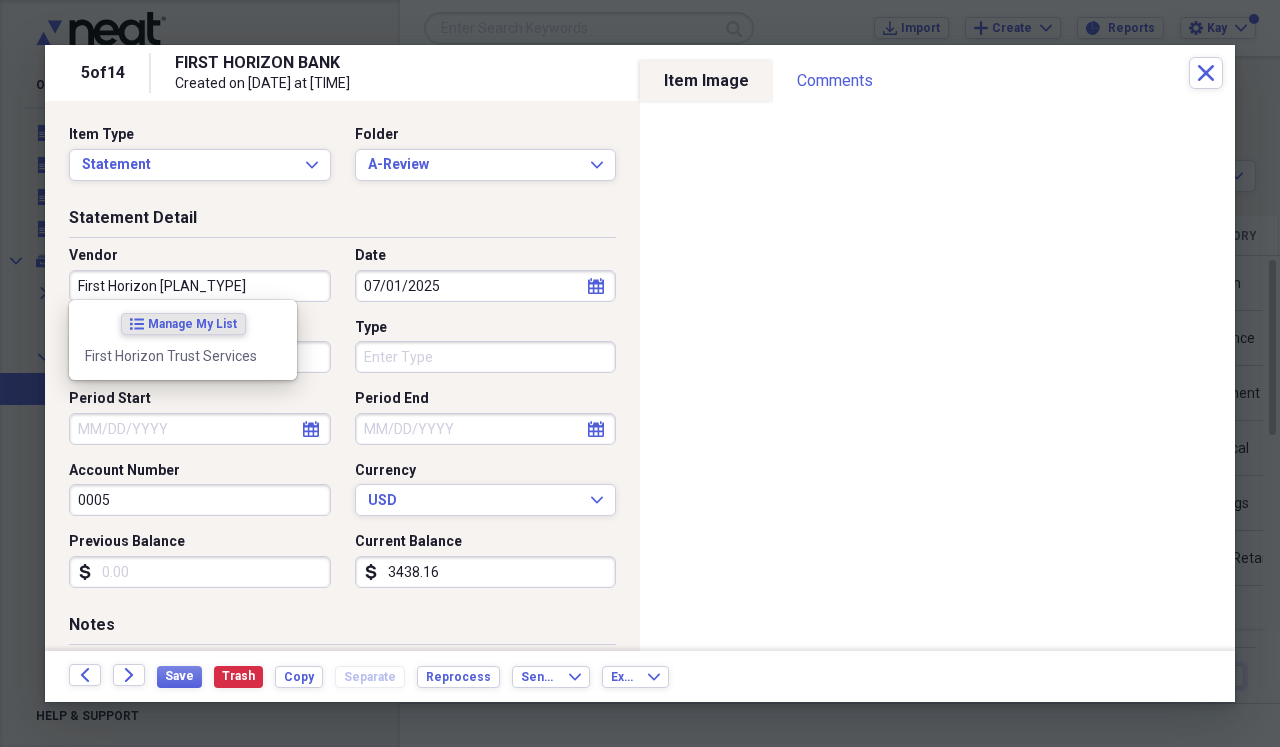type on "First Horizon Trust Services" 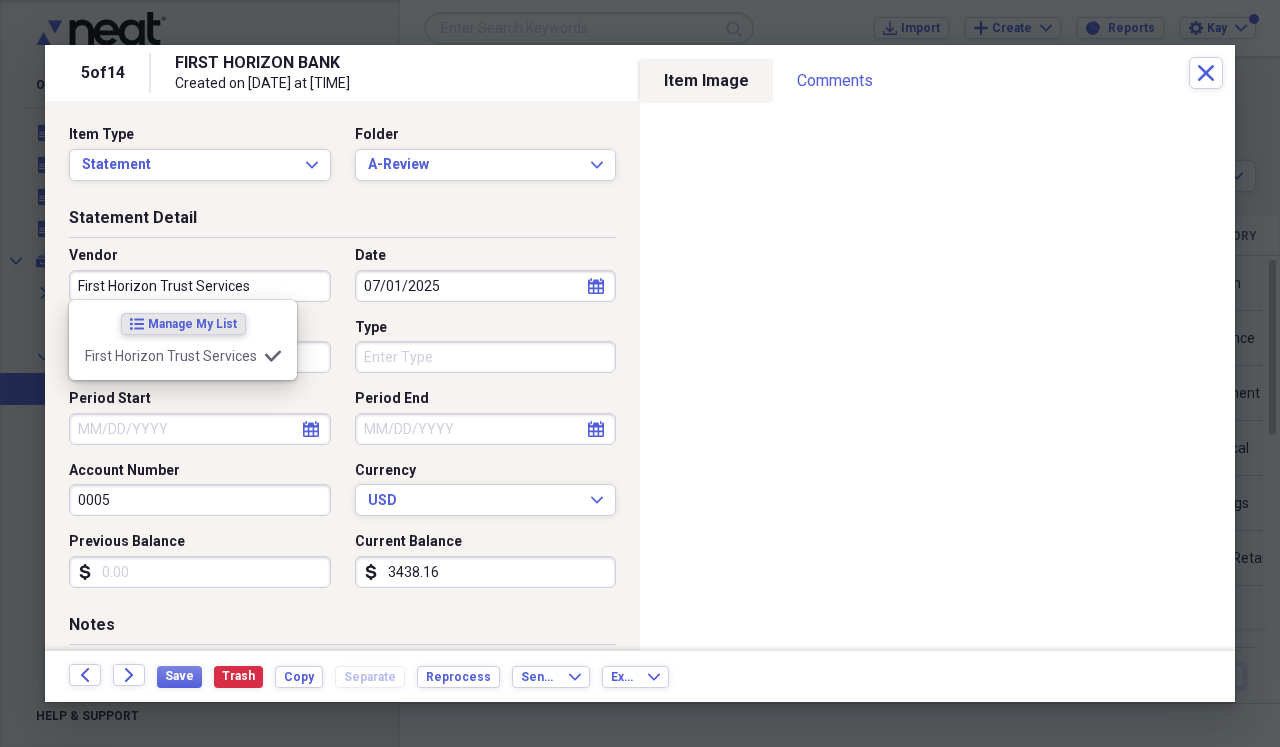 type on "Retirement" 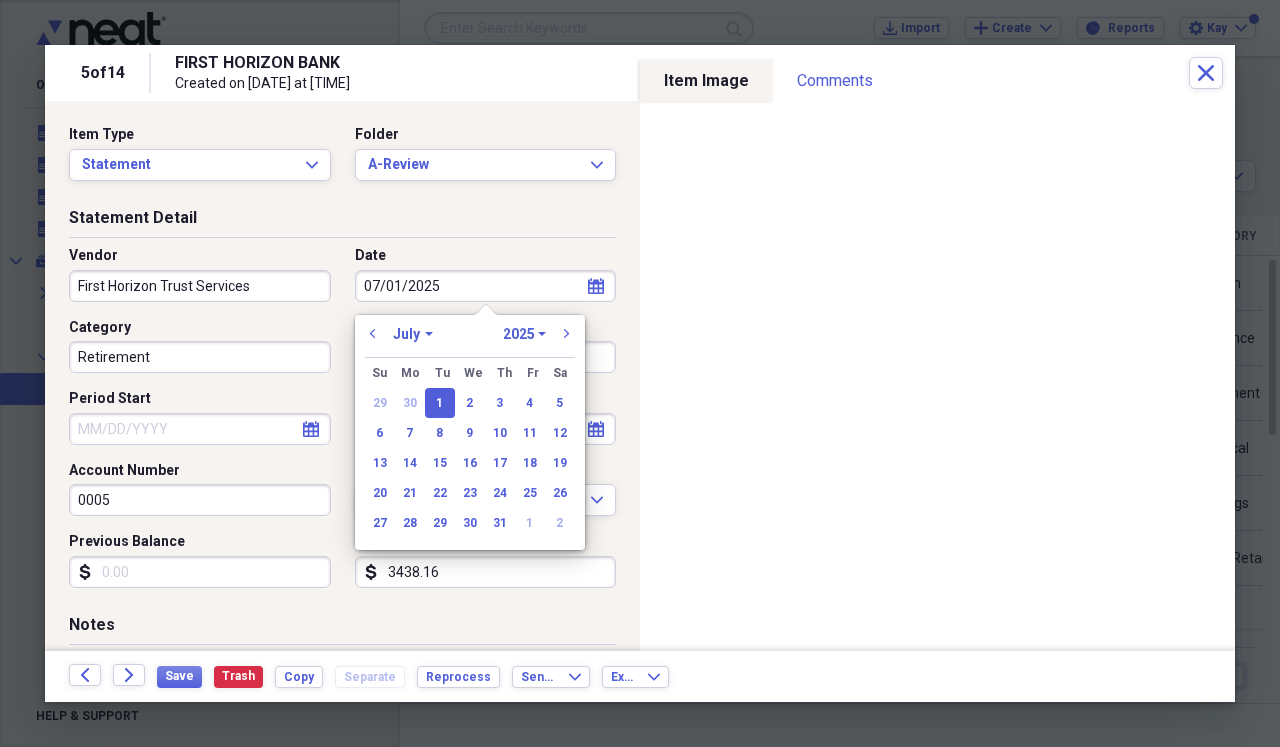 click on "Period Start" at bounding box center [200, 399] 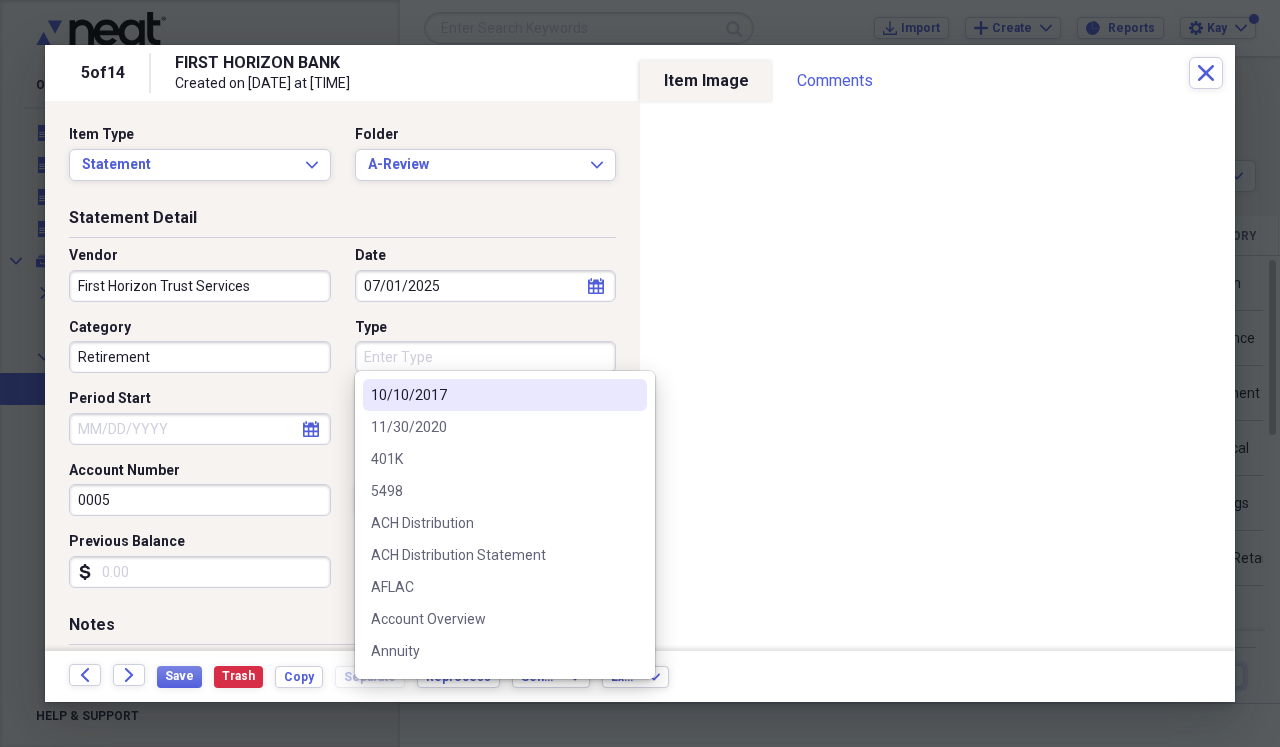 click on "Type" at bounding box center (486, 357) 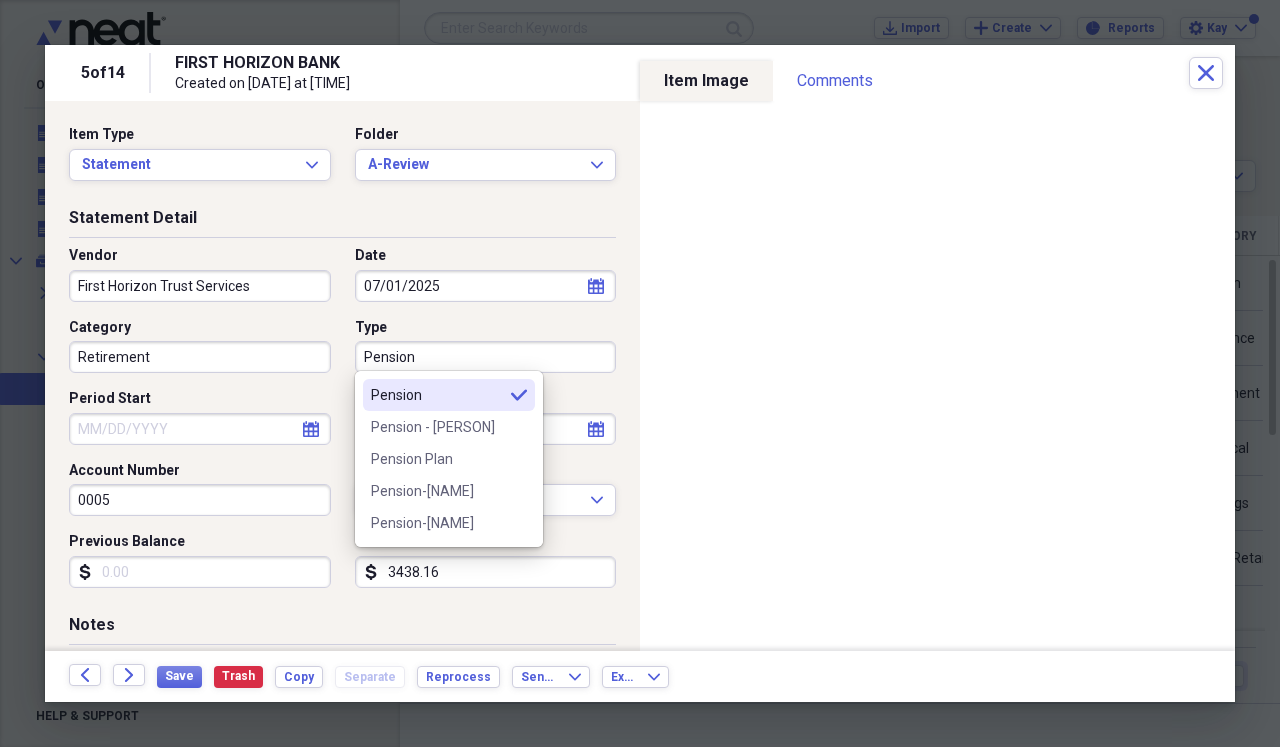 type on "Pension" 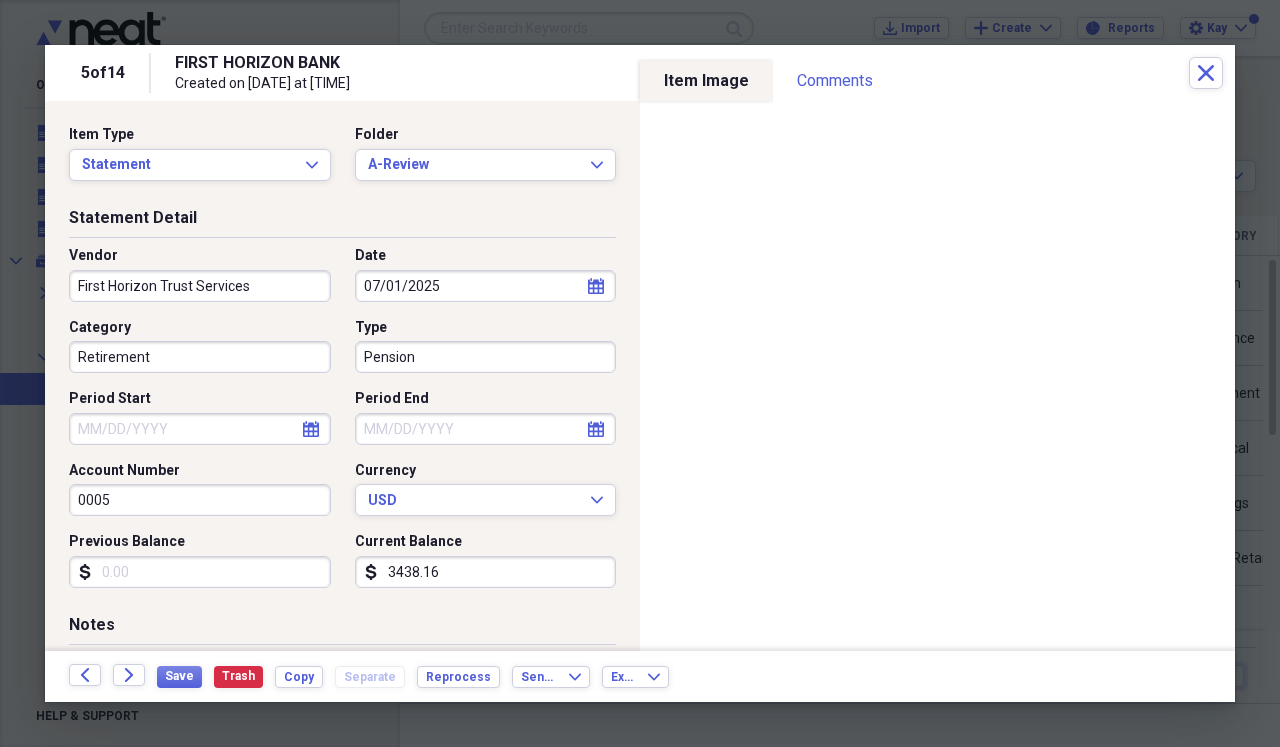click on "Statement Detail Vendor First Horizon Trust Services Date [DATE] calendar Calendar Category Retirement Type Pension Period Start calendar Calendar Period End calendar Calendar Account Number [ACCOUNT_NUMBER] Currency USD Expand Previous Balance dollar-sign Current Balance dollar-sign [AMOUNT]" at bounding box center (342, 410) 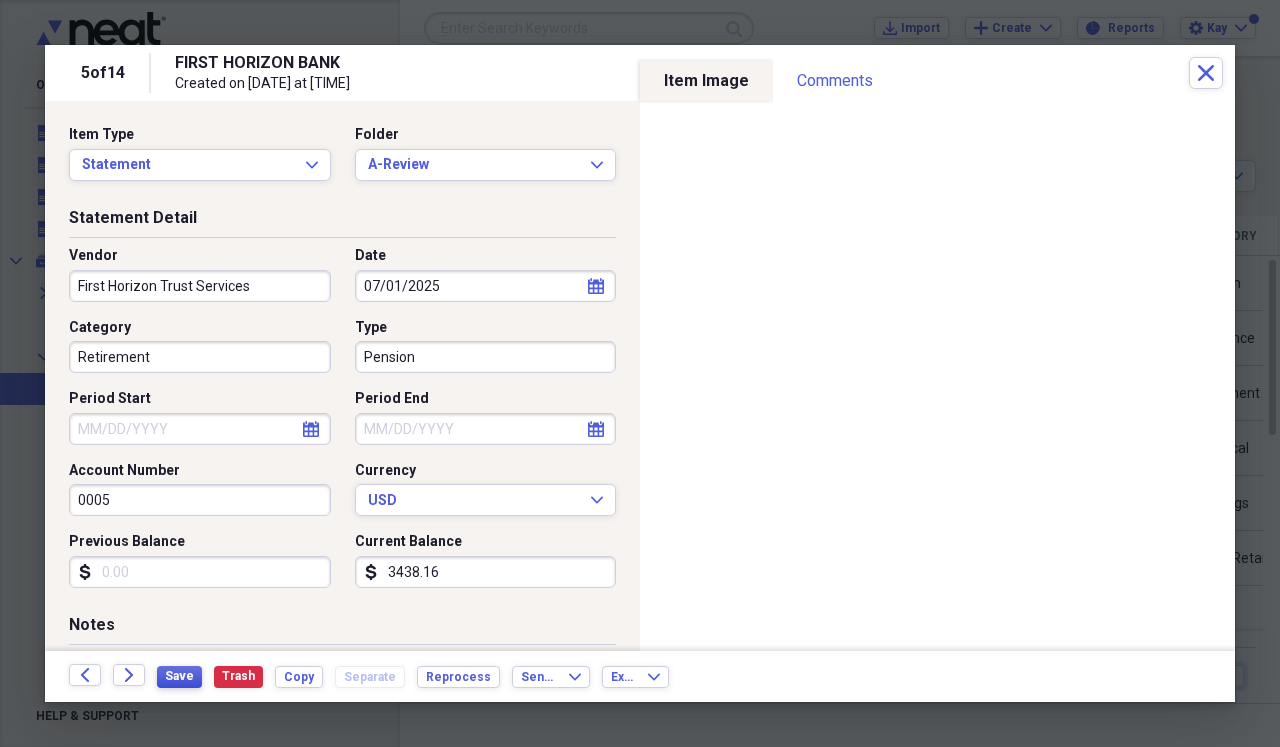 click on "Save" at bounding box center (179, 676) 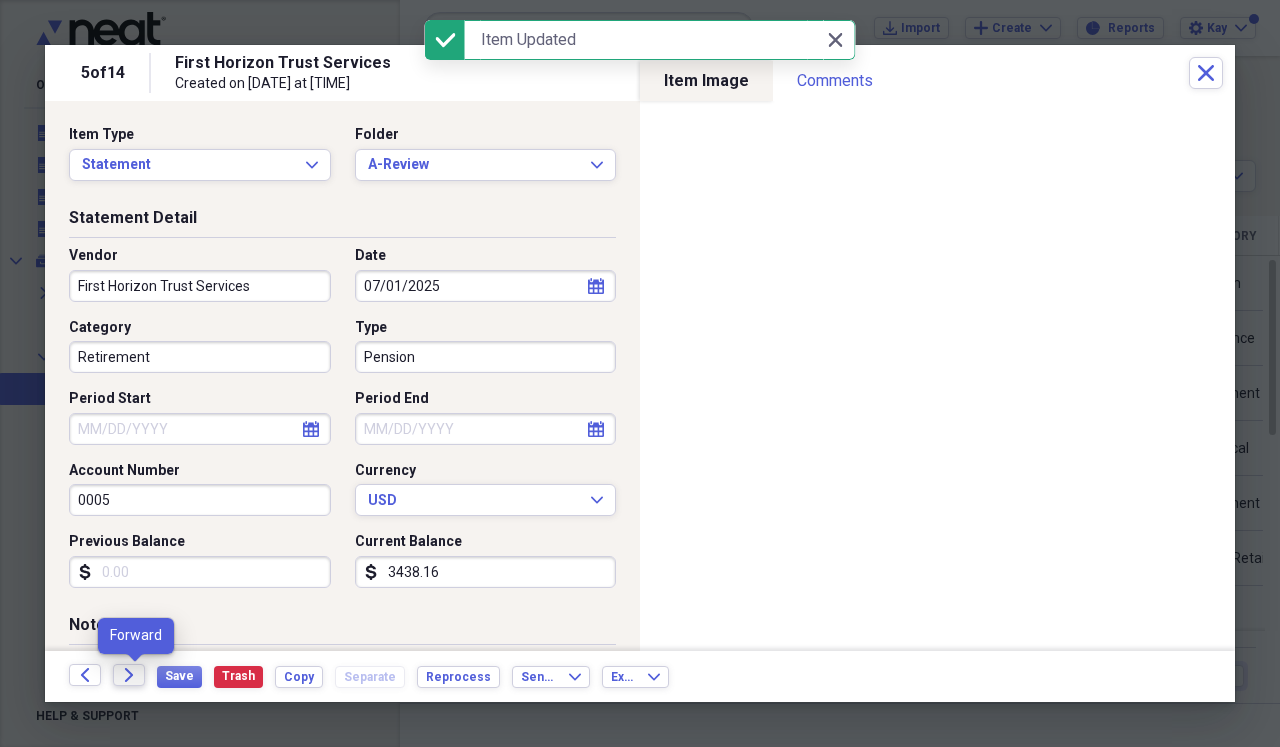 click on "Forward" 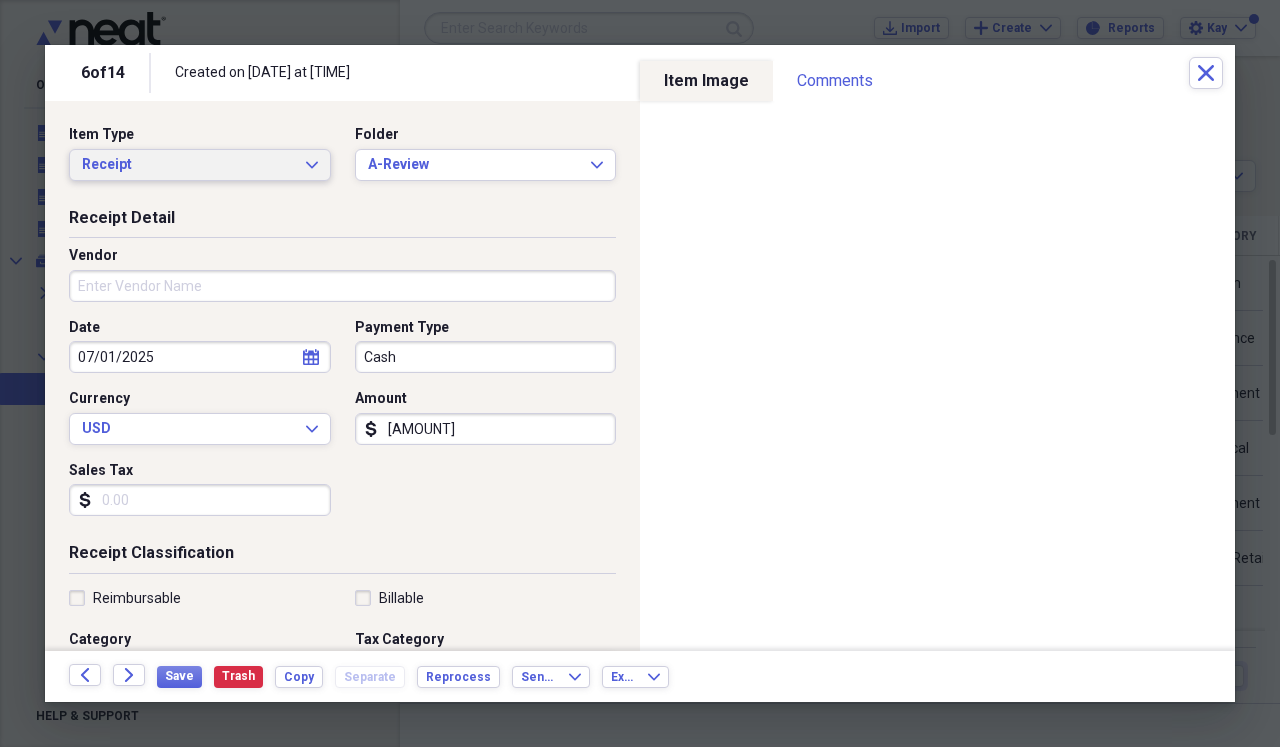 click on "Expand" 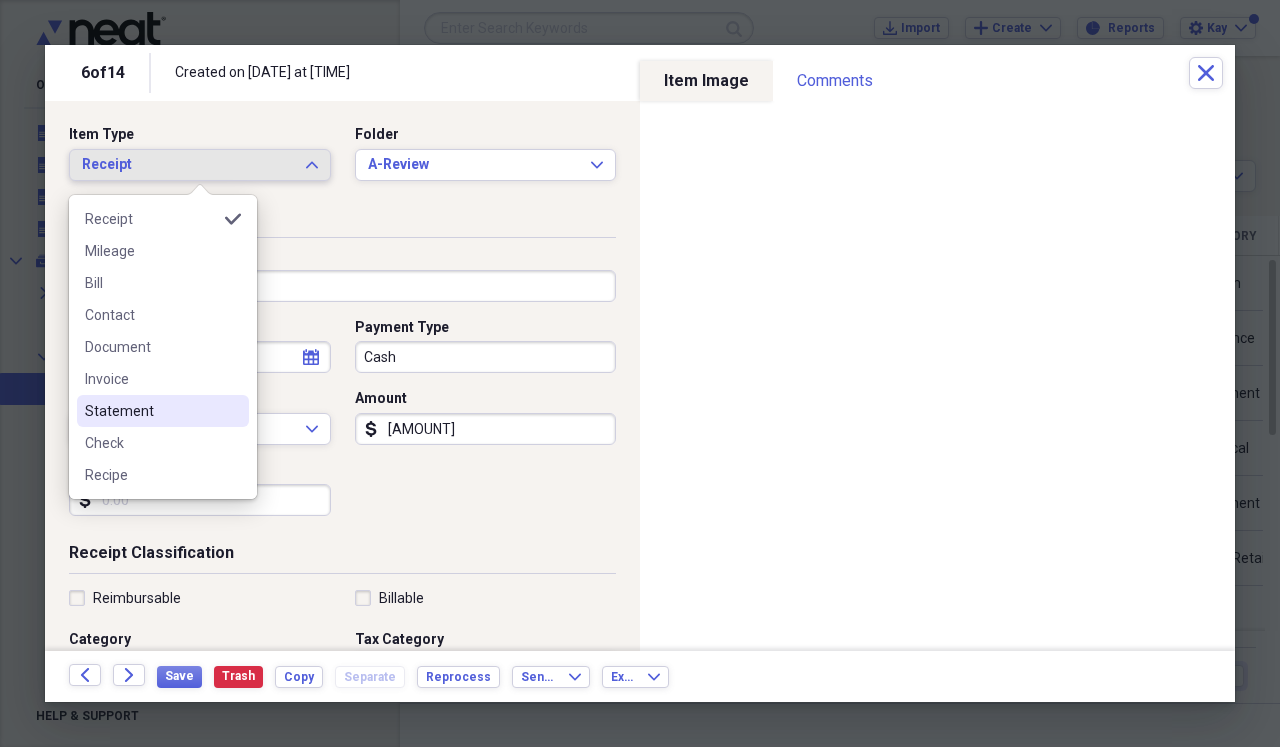click on "Statement" at bounding box center [151, 411] 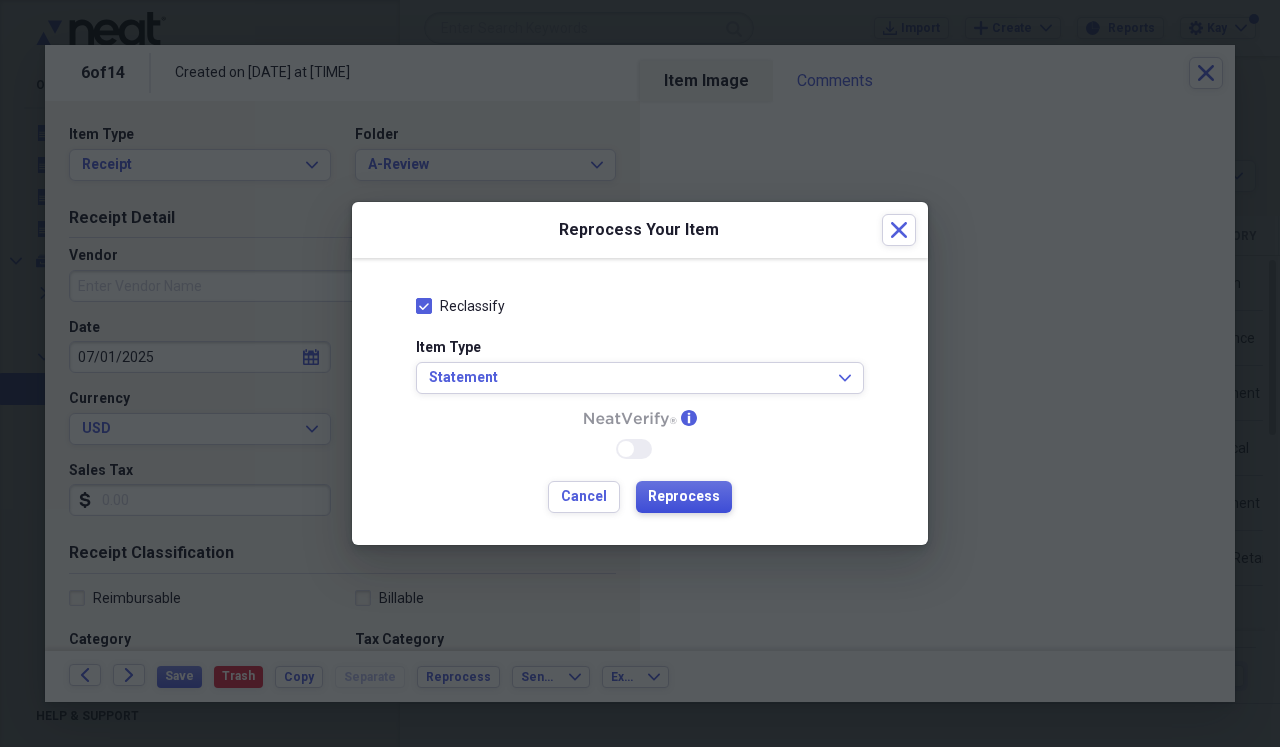 click on "Reprocess" at bounding box center [684, 497] 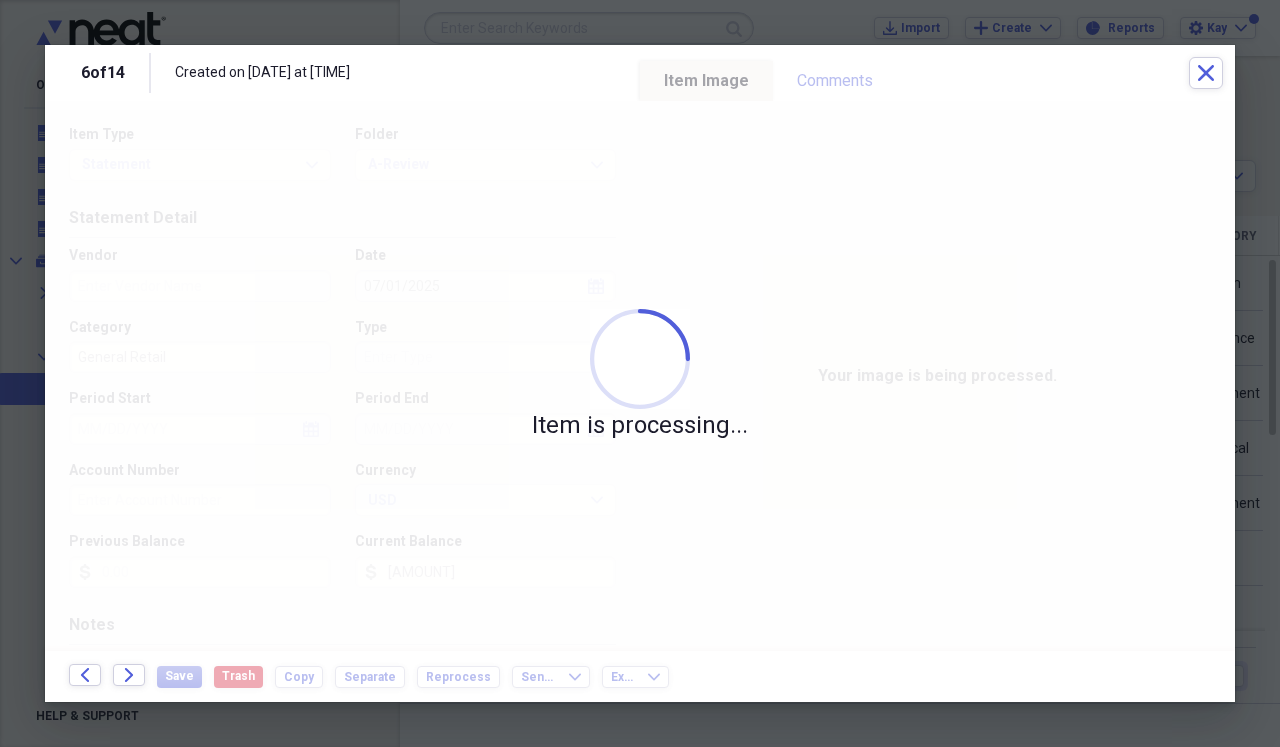 type on "0005" 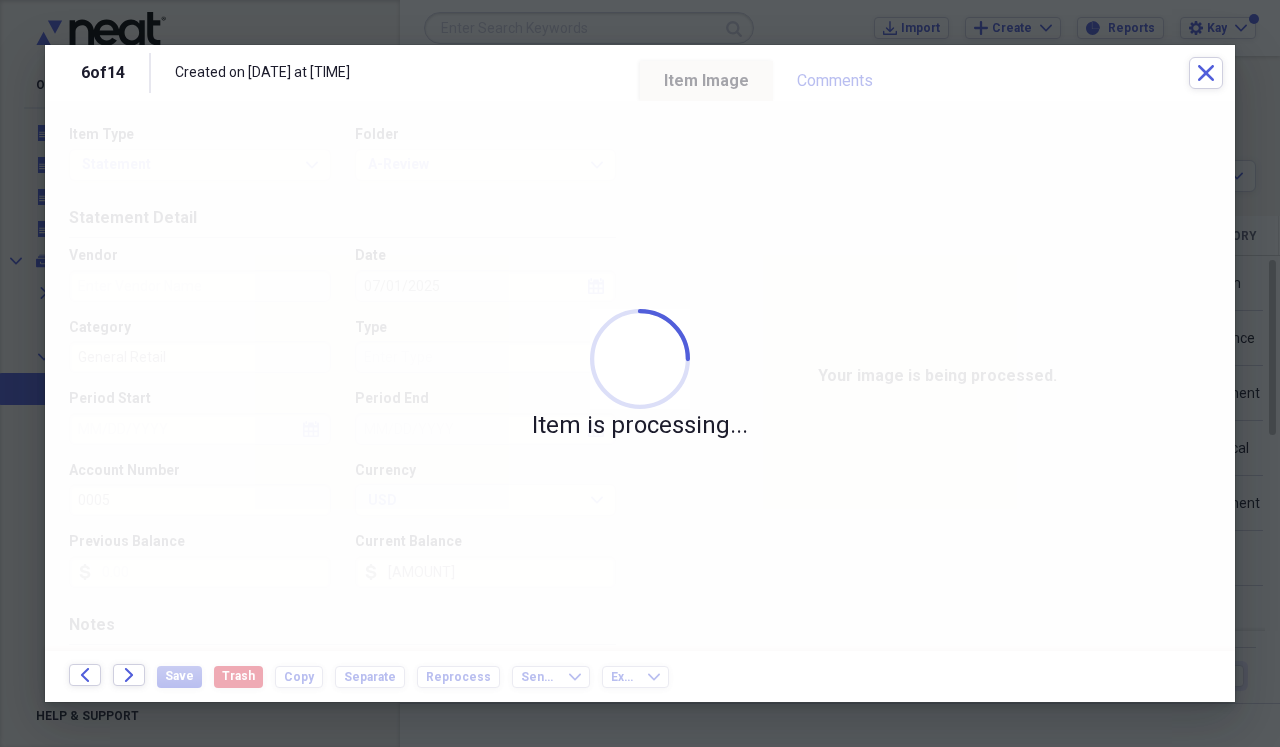 type on "FIRST HORIZON BANK" 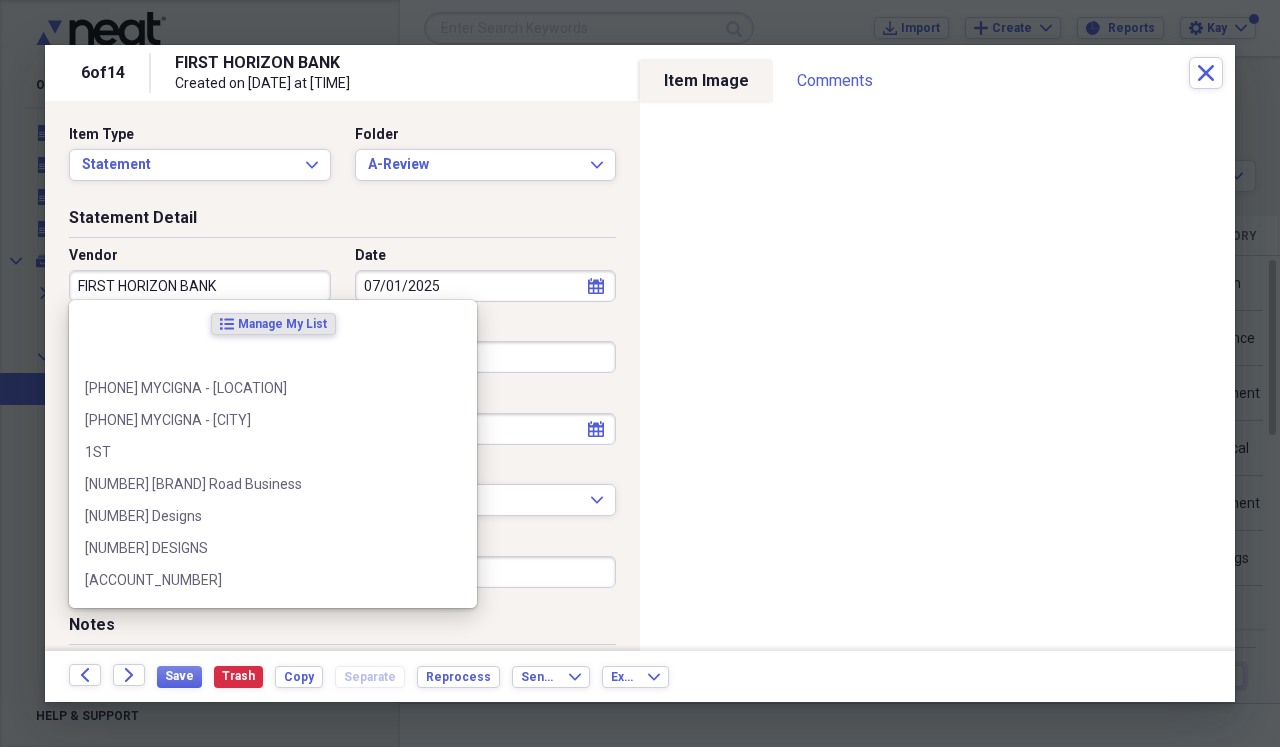 click on "FIRST HORIZON BANK" at bounding box center (200, 286) 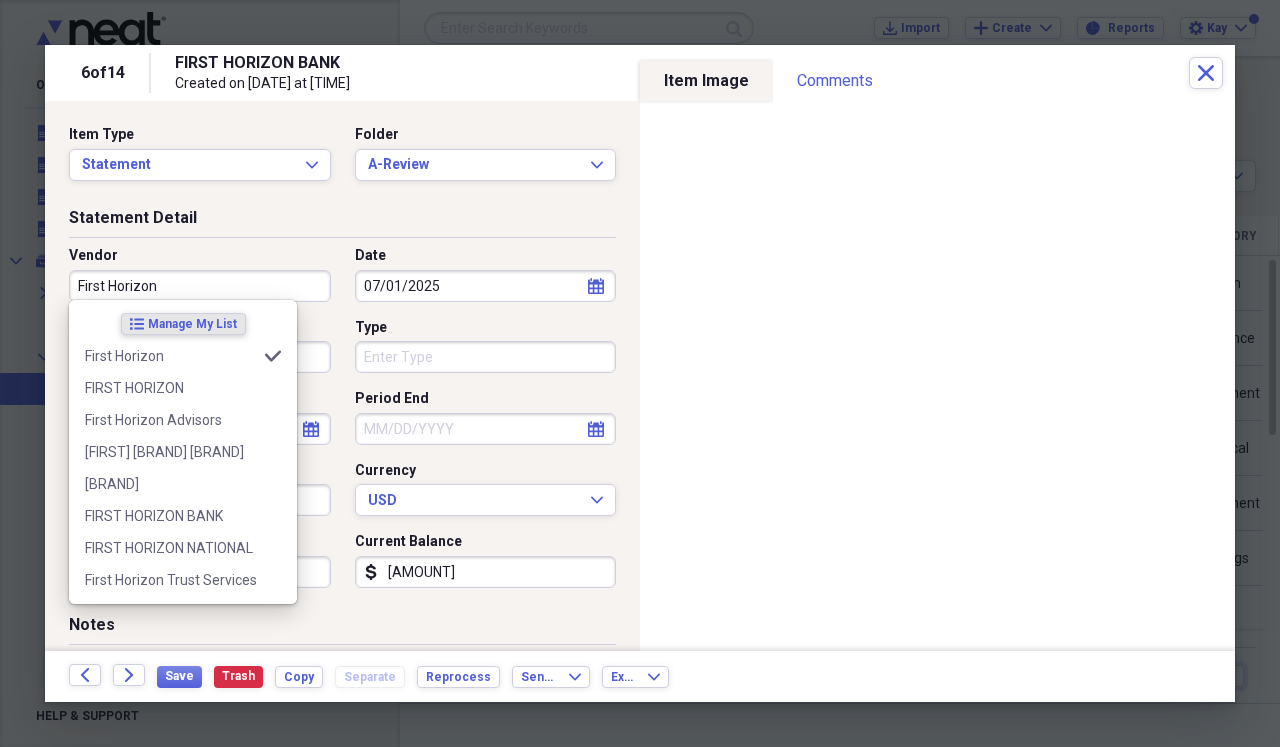 type on "First Horizon" 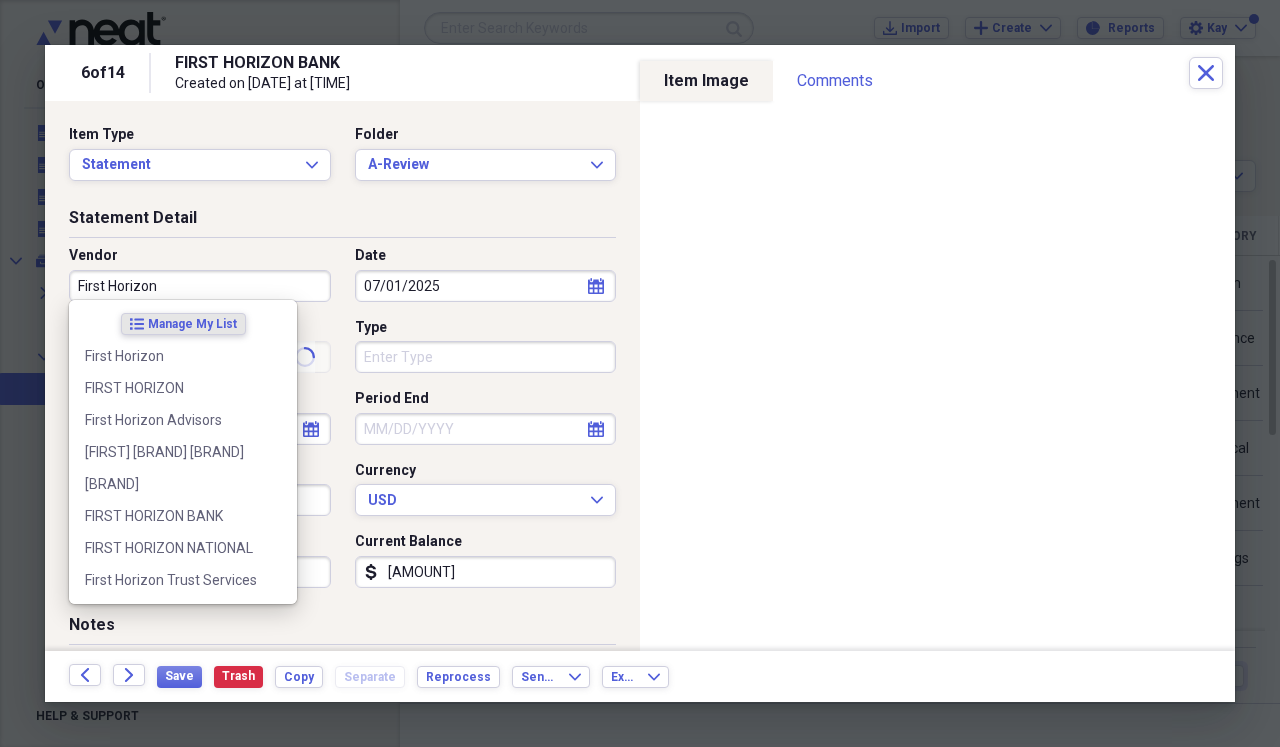 type on "Checking" 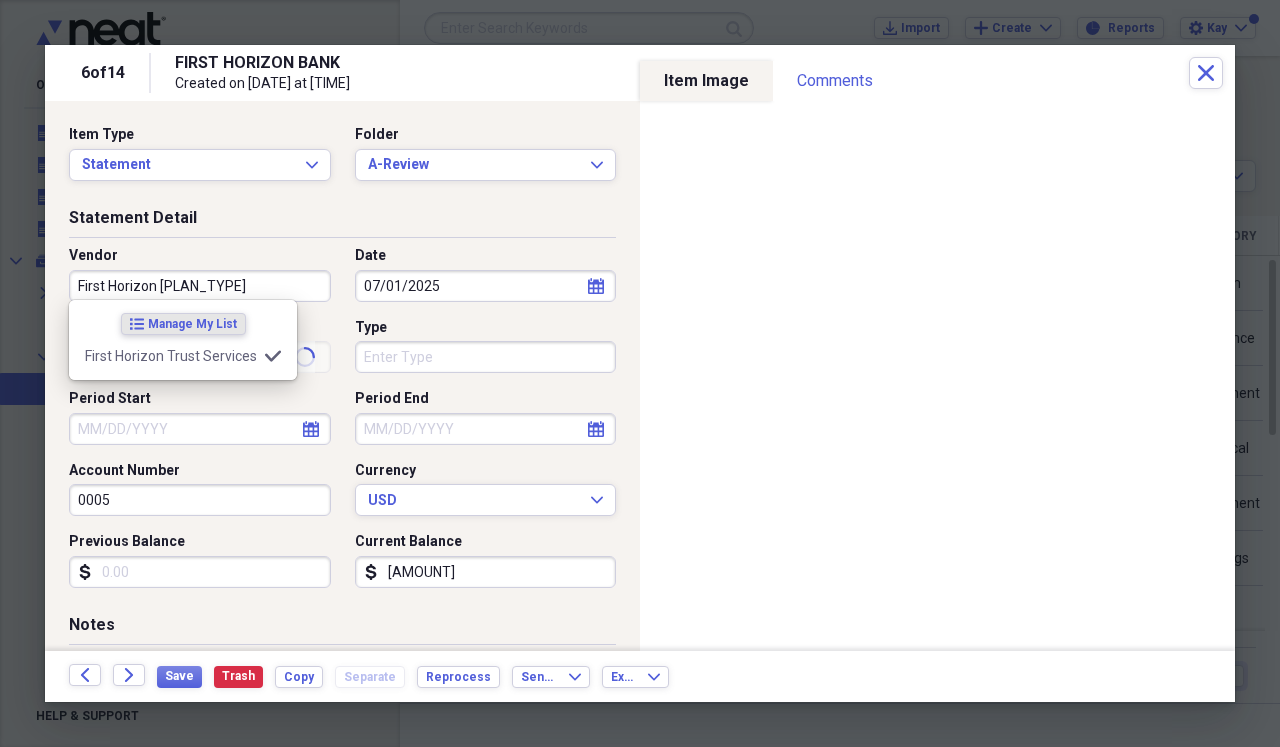 type on "First Horizon Trust Services" 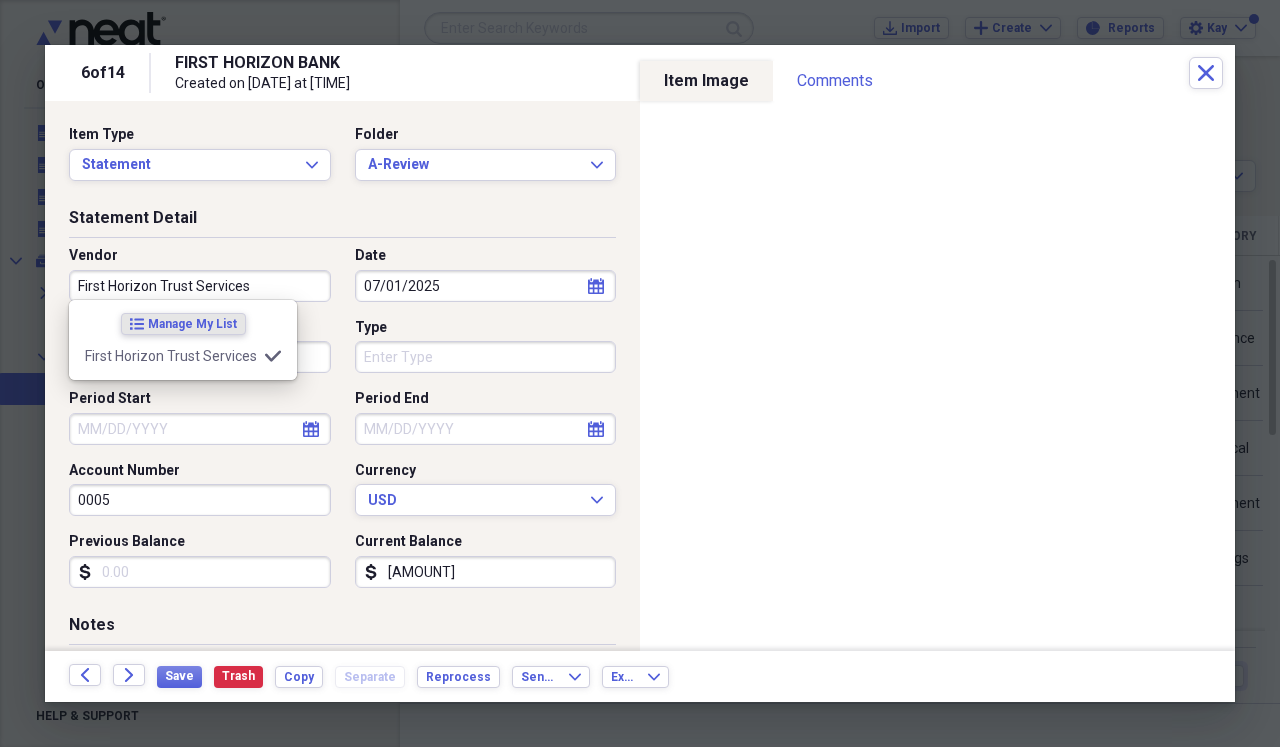 type on "Retirement" 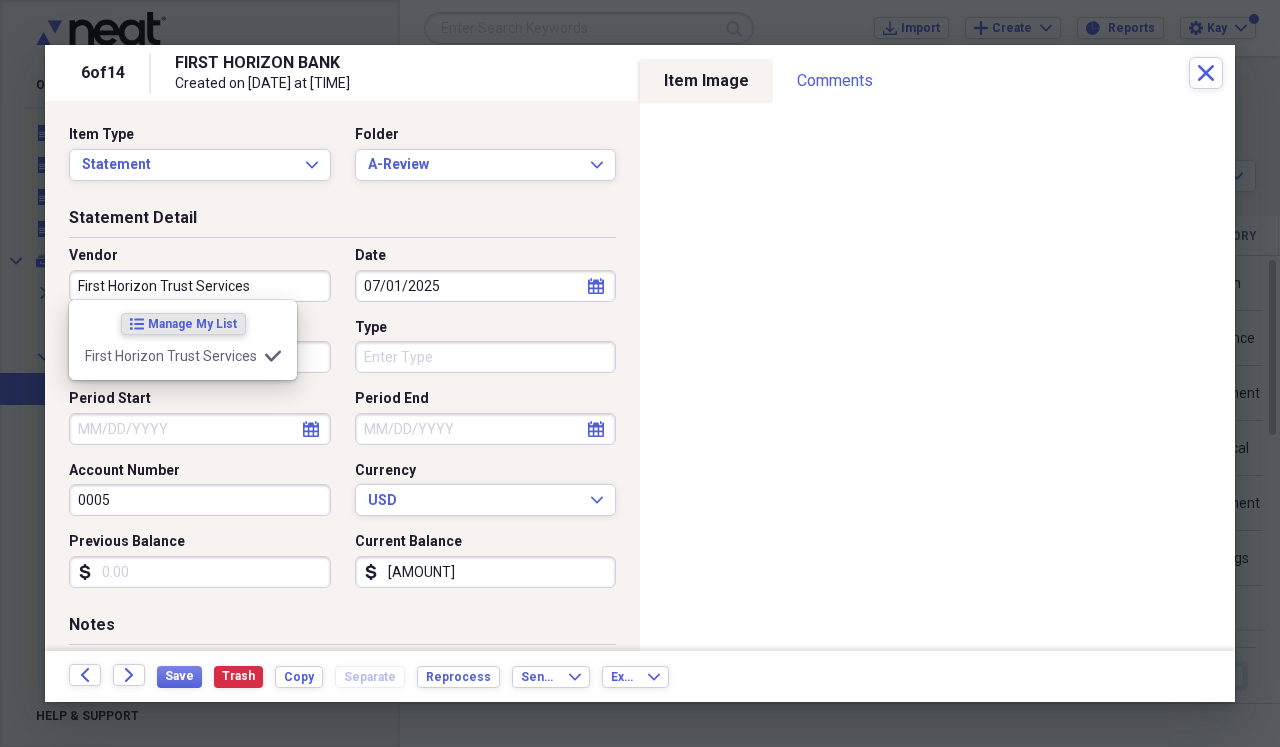 type on "First Horizon Trust Services" 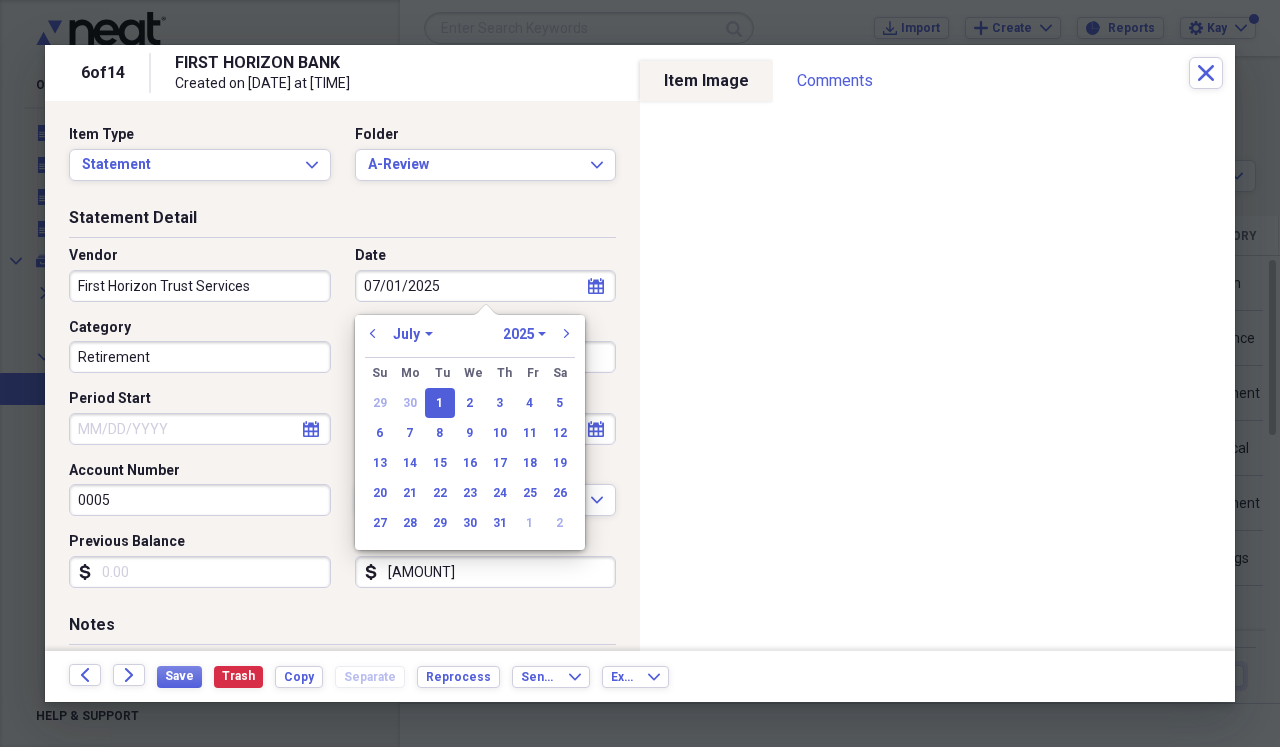 type 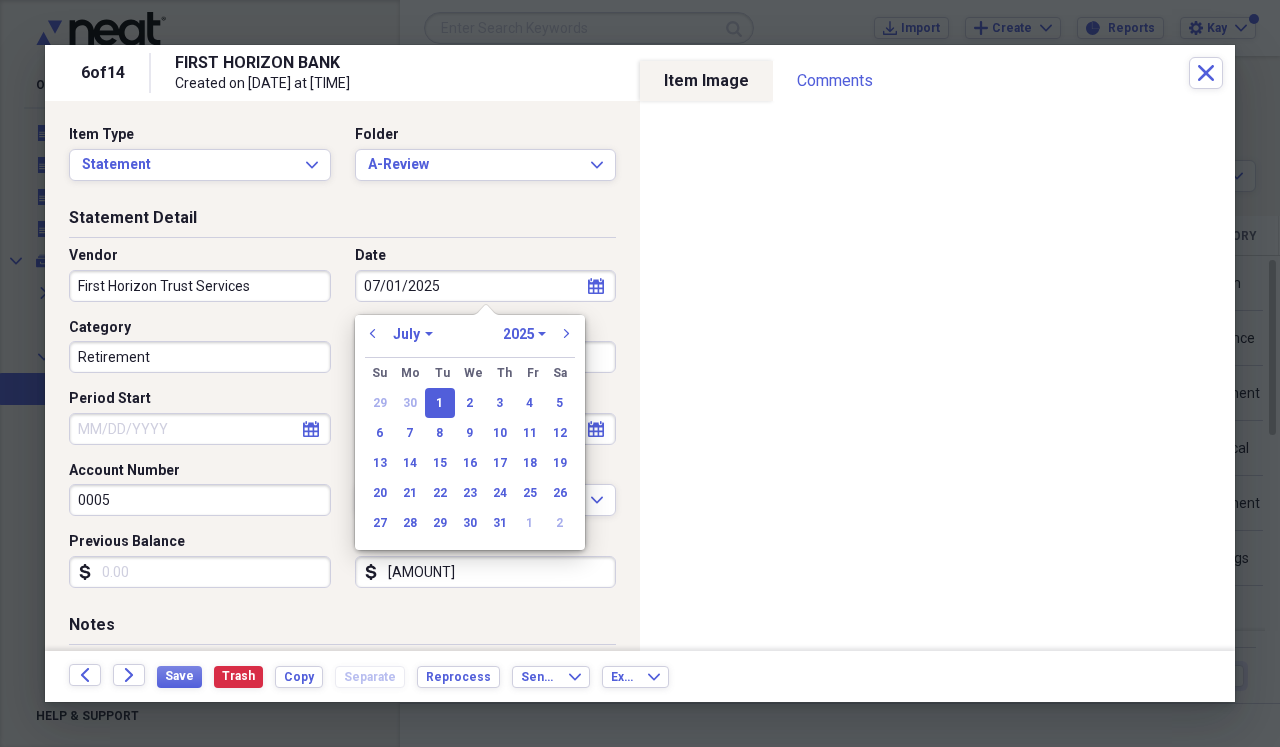 click on "Type" at bounding box center [480, 346] 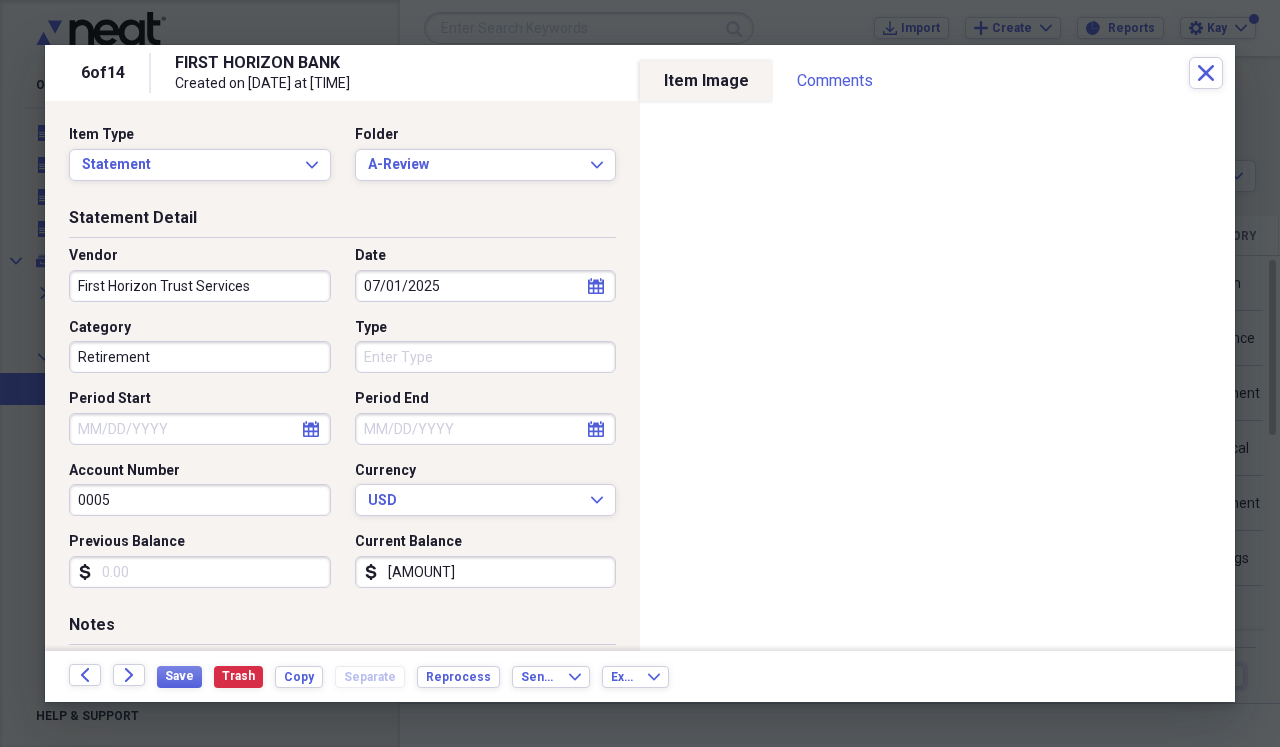 click on "Type" at bounding box center [486, 357] 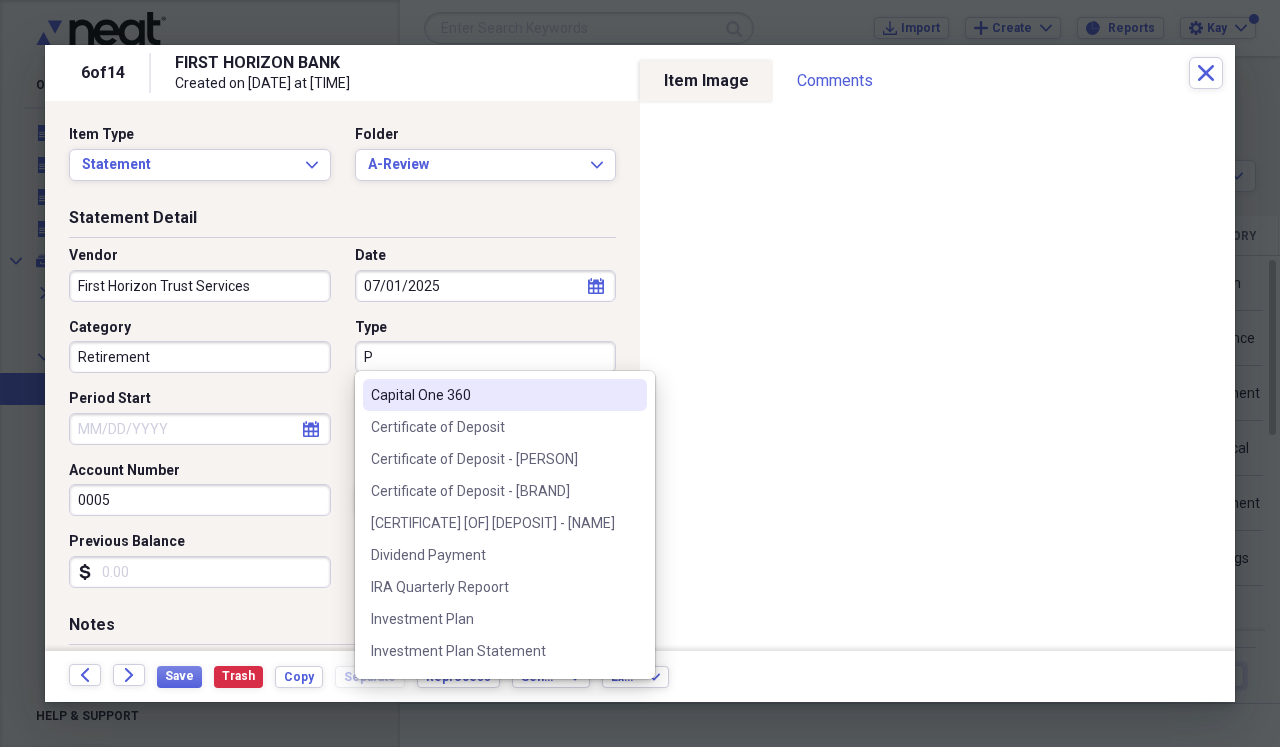type on "P" 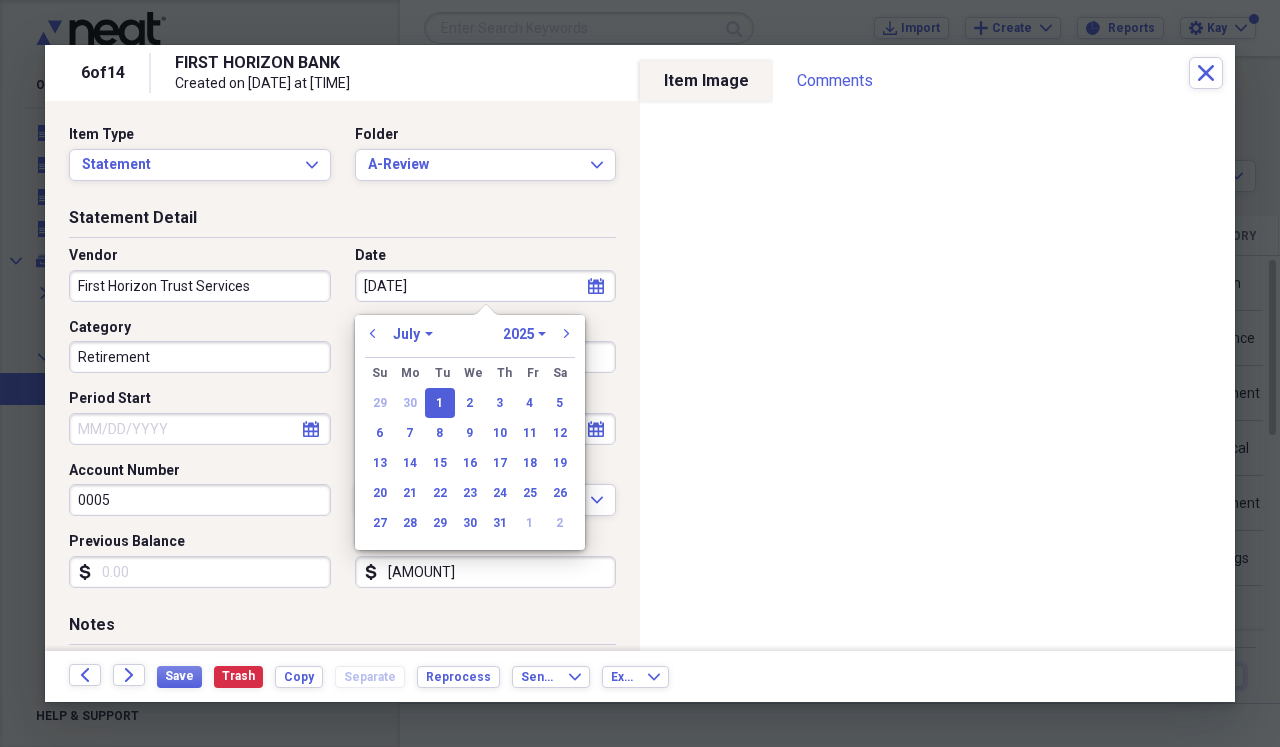 click on "[DATE]" at bounding box center [486, 286] 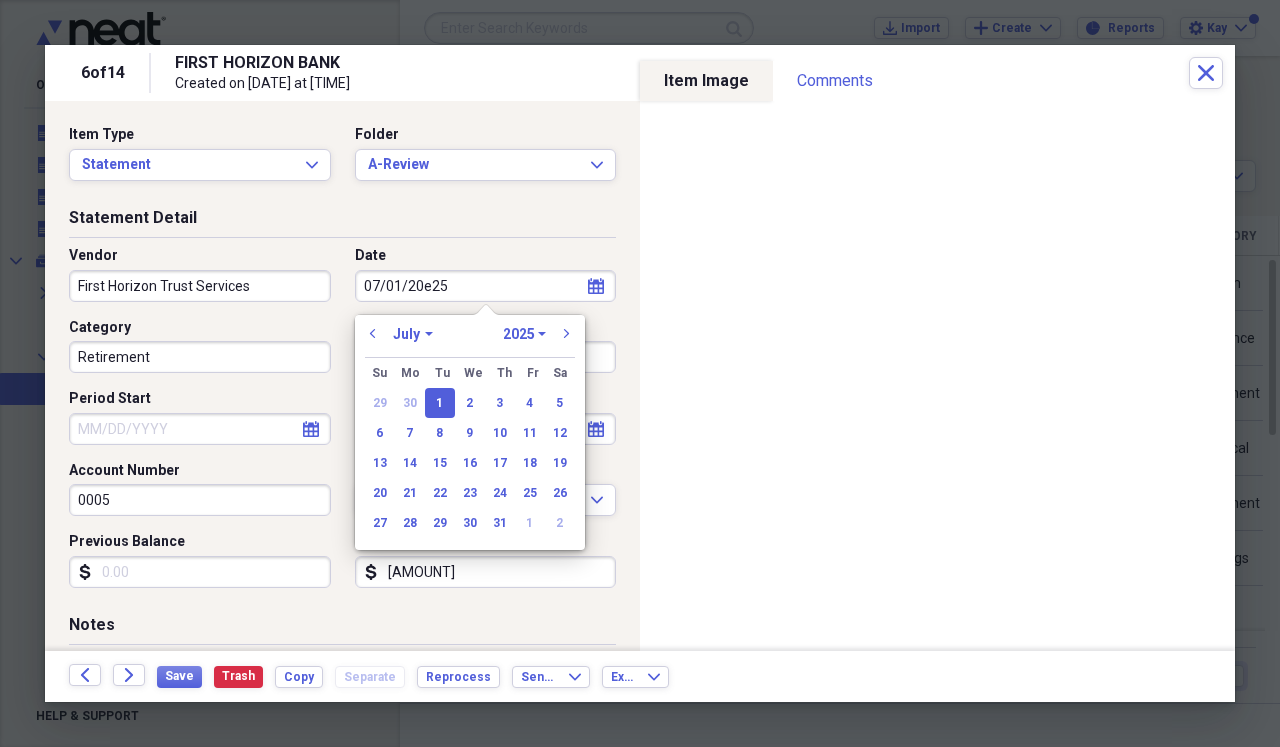 type on "07/01/2025" 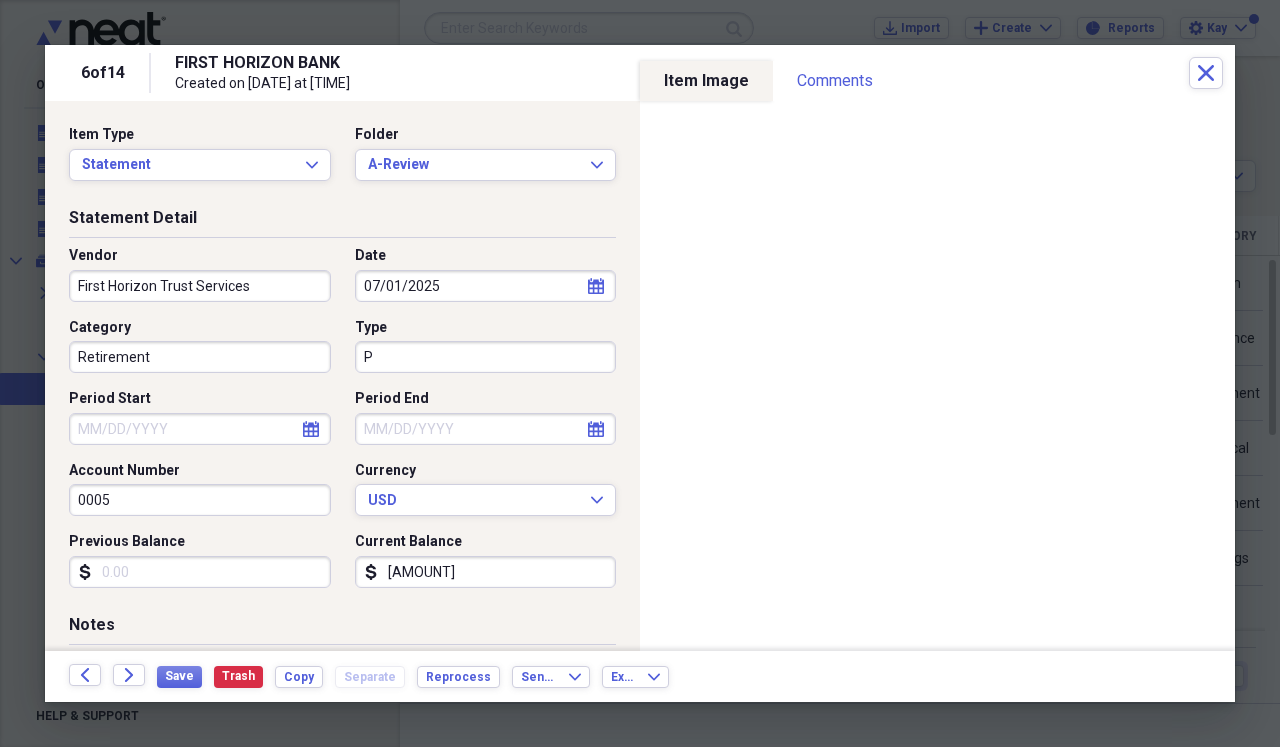 click on "Statement Detail Vendor First Horizon Trust Services Date 07/01/2025 calendar Calendar Category Retirement Type P Period Start calendar Calendar Period End calendar Calendar Account Number 0005 Currency USD Expand Previous Balance dollar-sign Current Balance dollar-sign 2956.57" at bounding box center [342, 410] 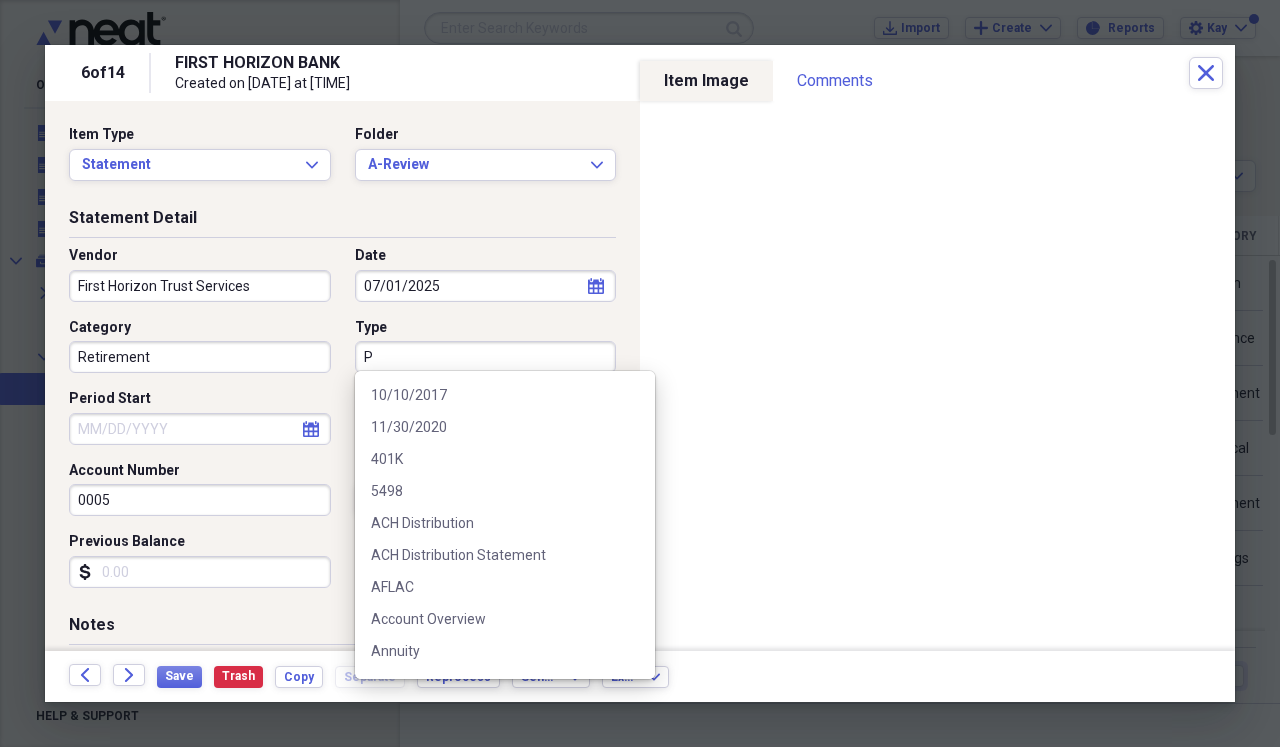 click on "P" at bounding box center [486, 357] 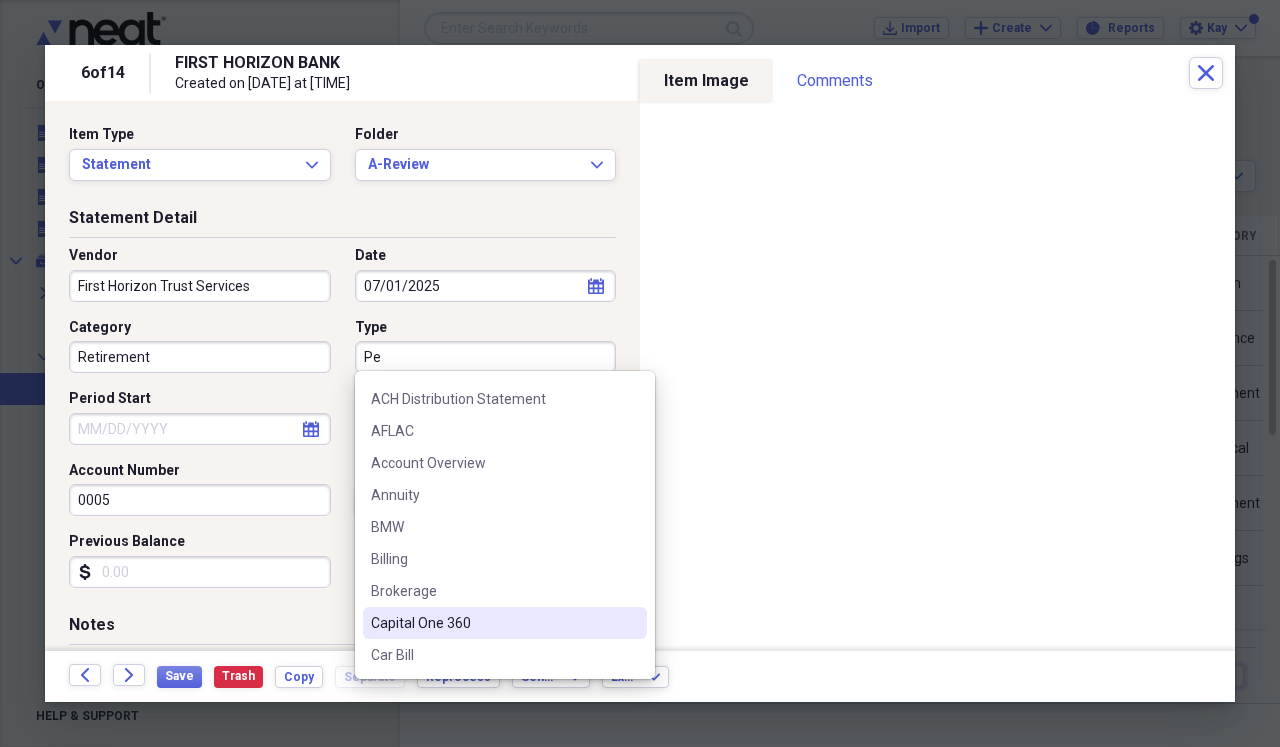 scroll, scrollTop: 0, scrollLeft: 0, axis: both 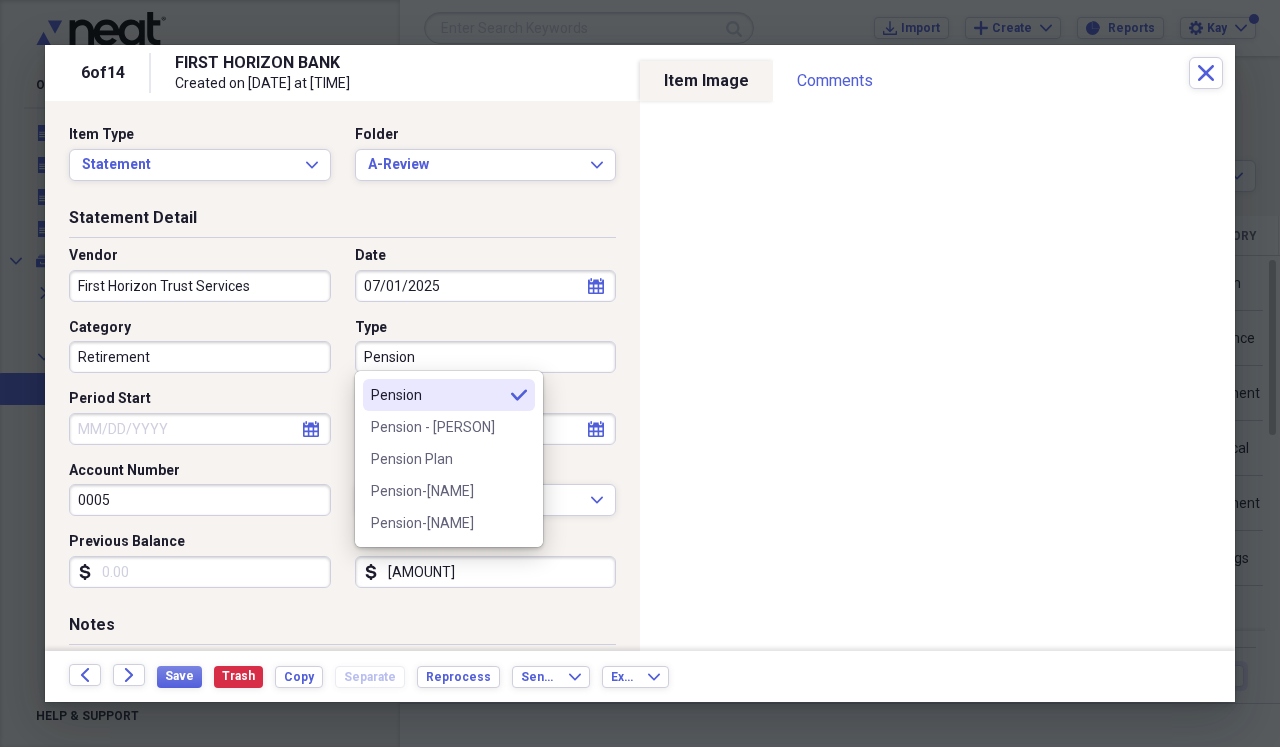 type on "Pension" 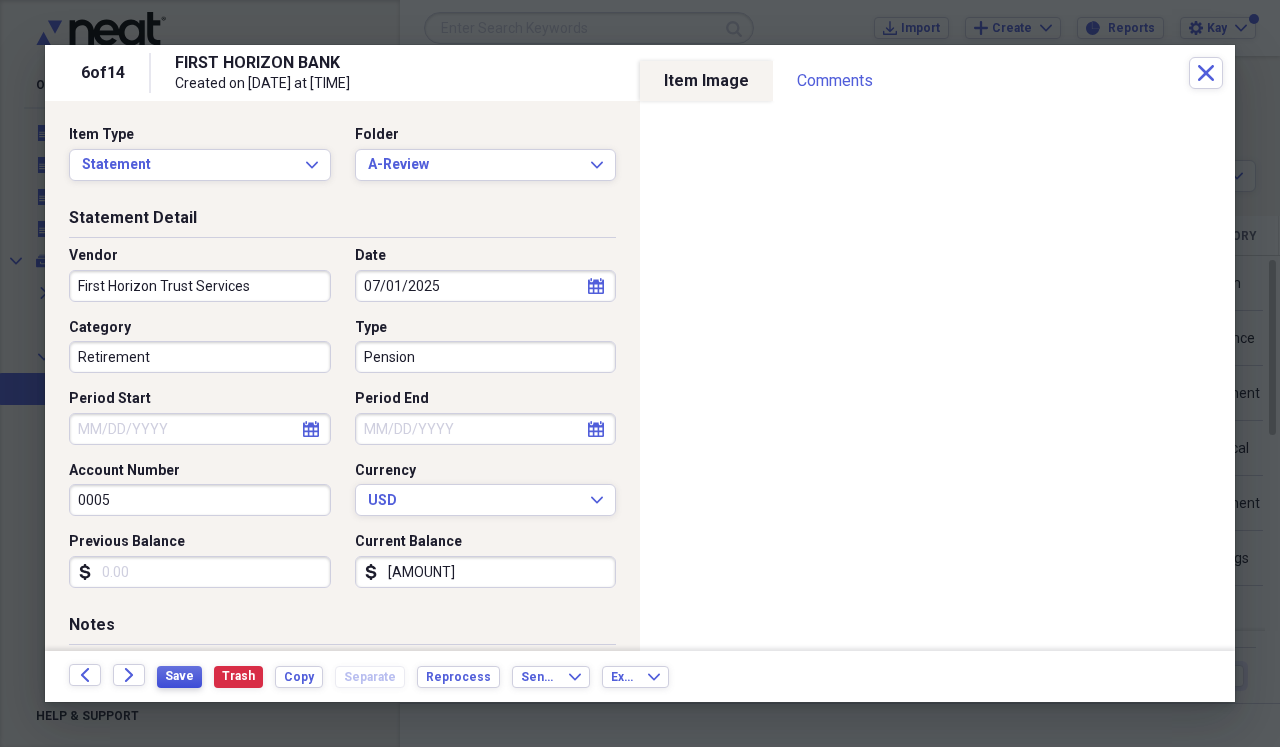 click on "Save" at bounding box center [179, 676] 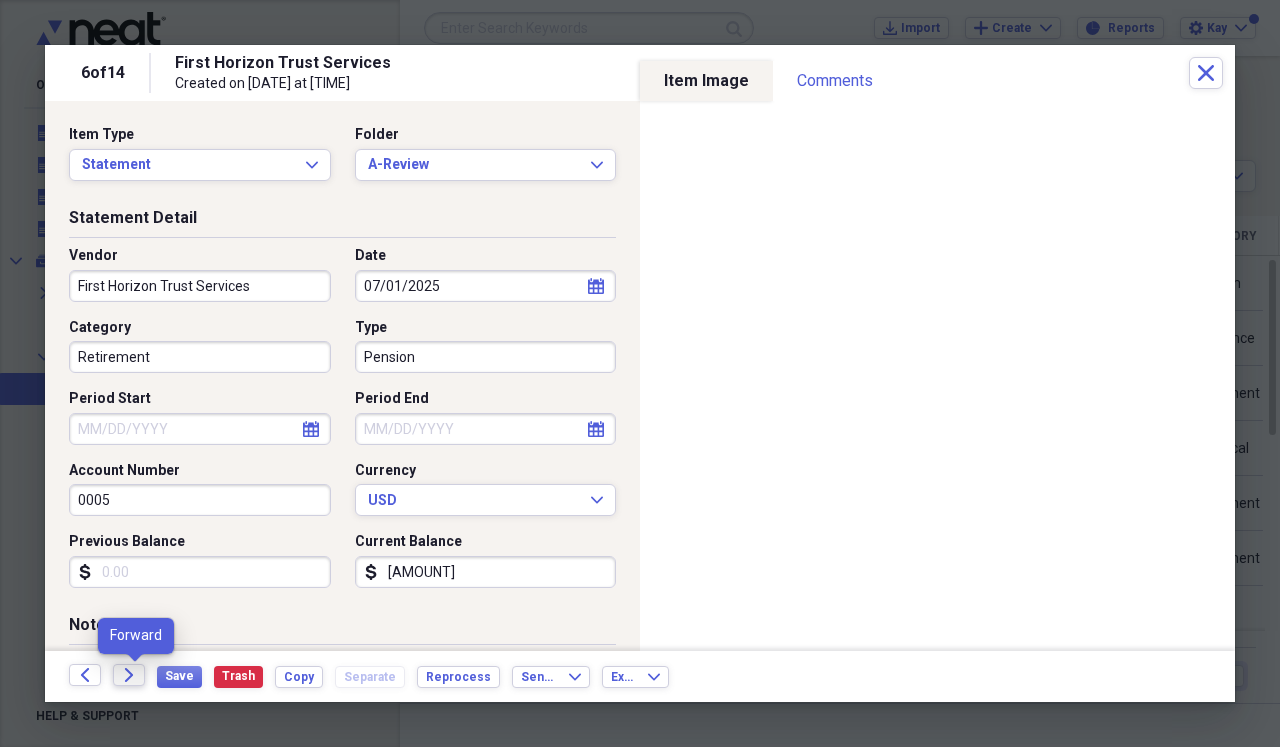 click on "Forward" 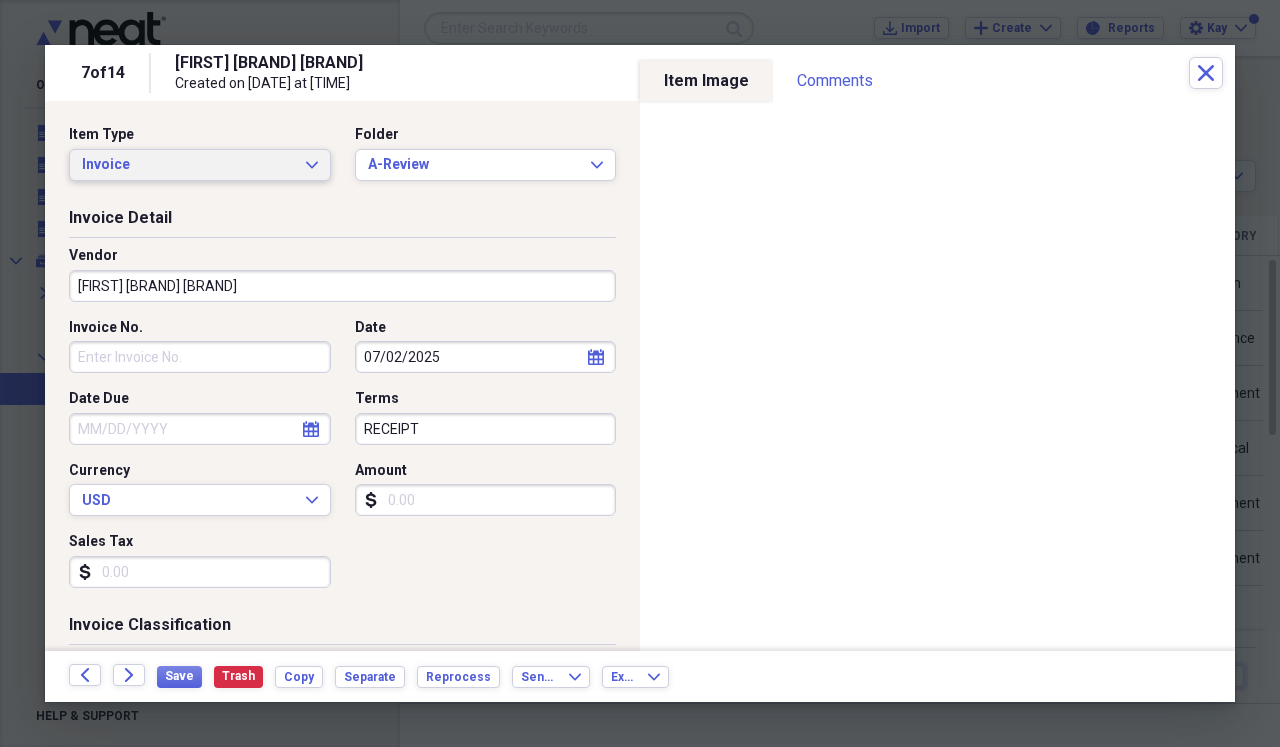 click on "Expand" 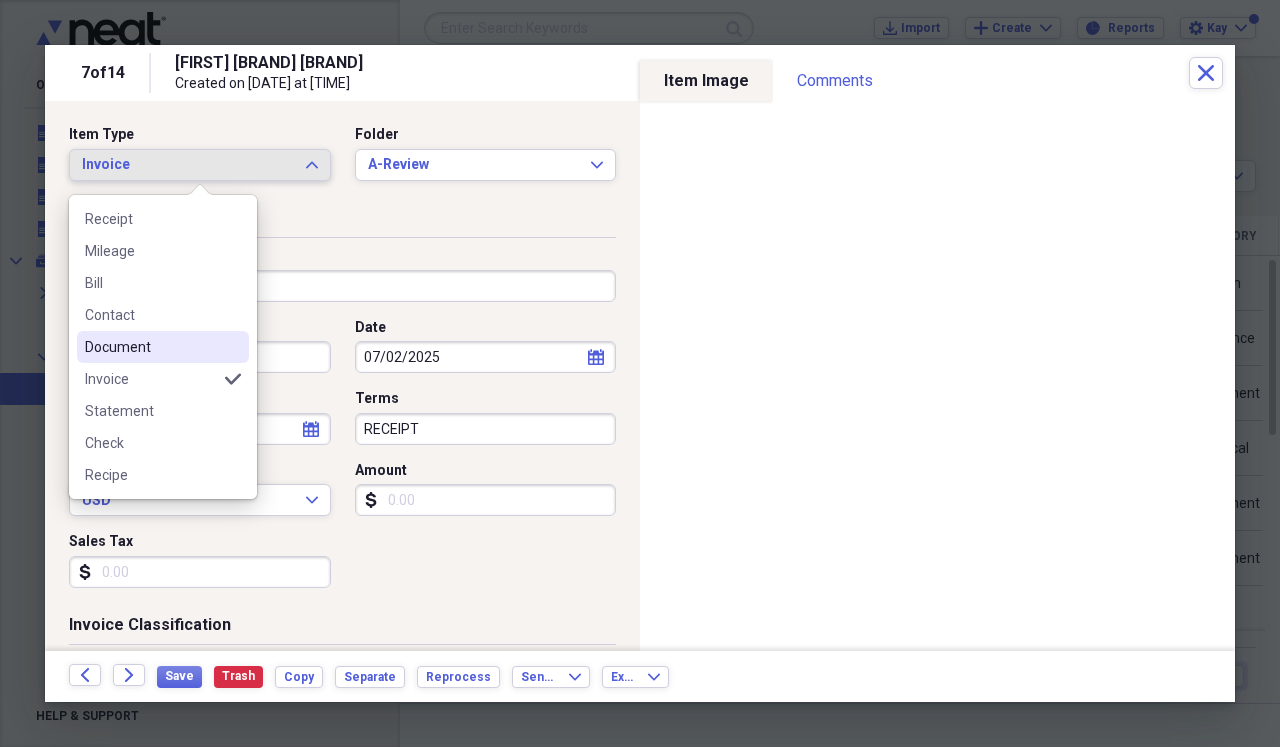 click on "Document" at bounding box center [163, 347] 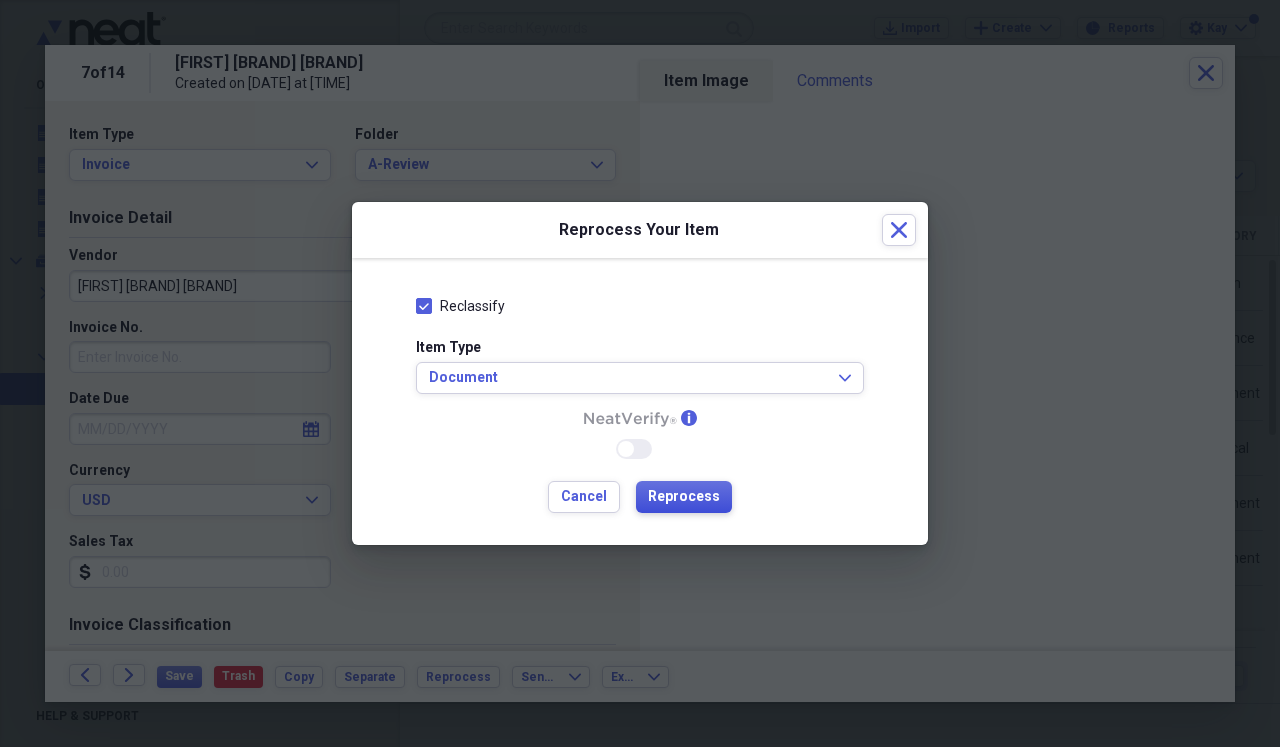 click on "Reprocess" at bounding box center [684, 497] 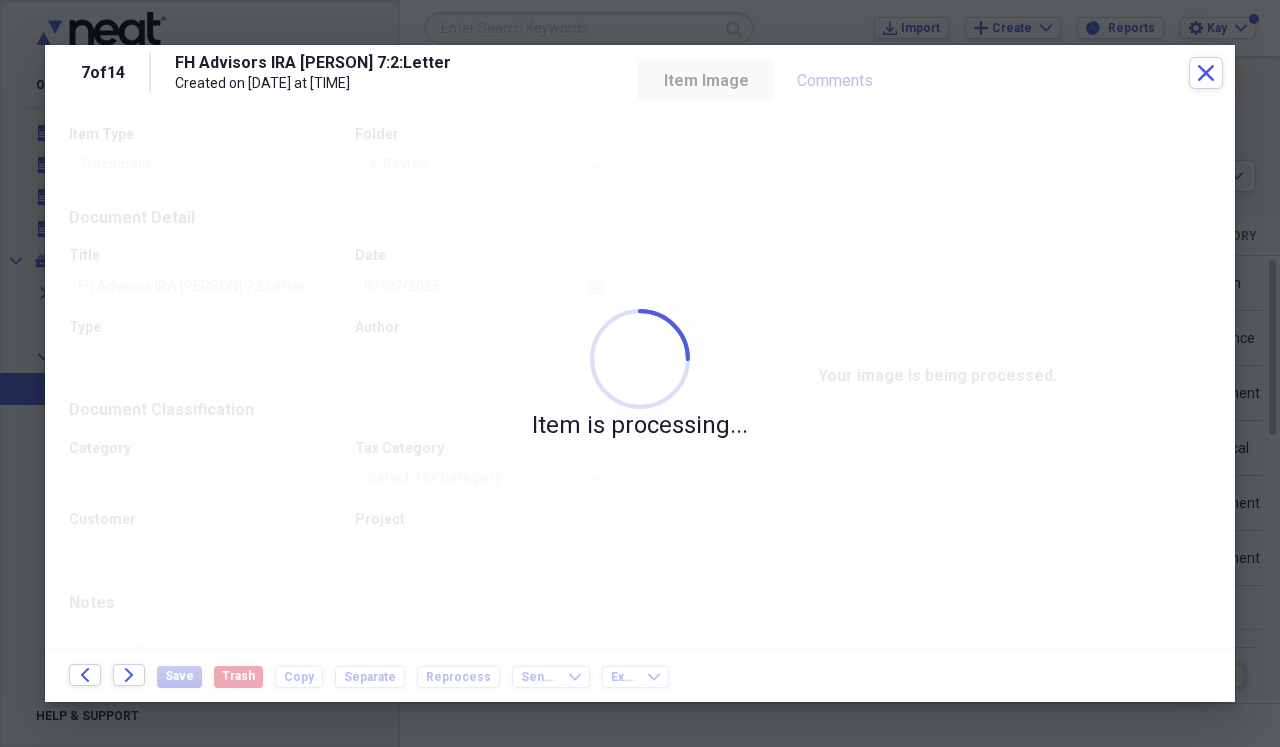 type on "Money" 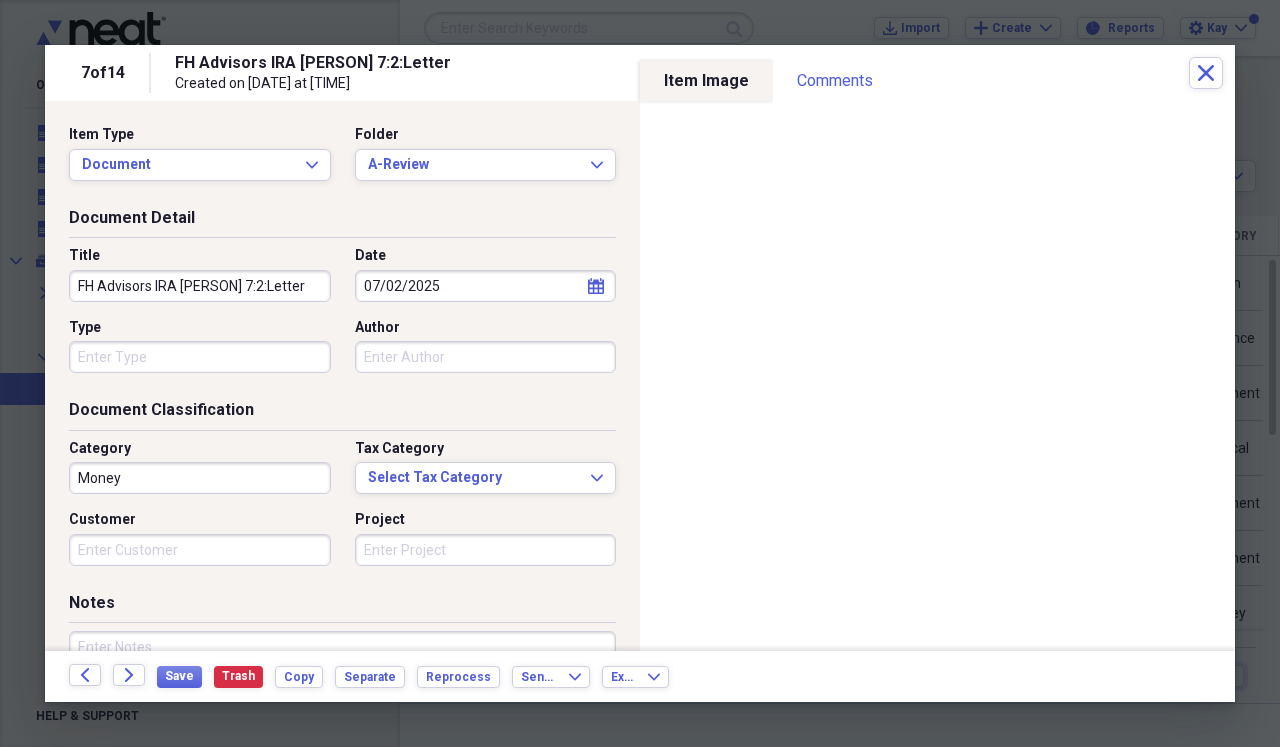 click on "FH Advisors IRA [PERSON] 7:2:Letter" at bounding box center (200, 286) 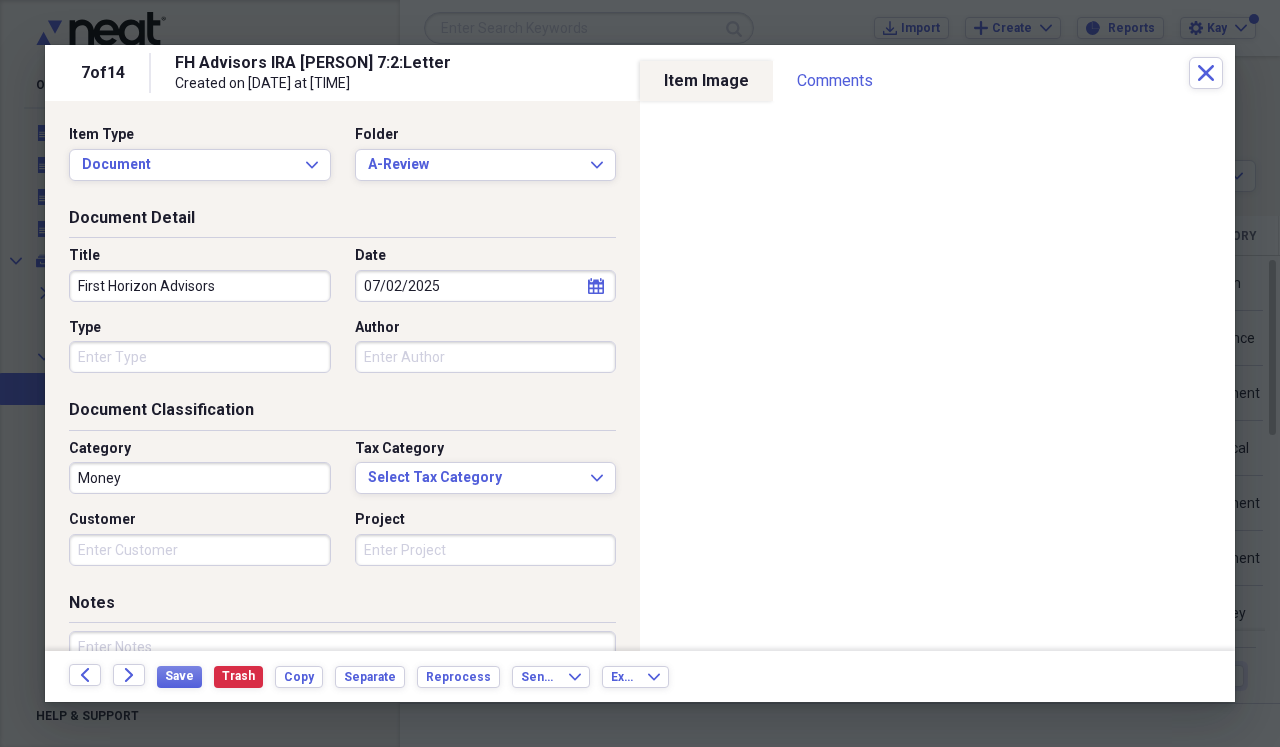 type on "First Horizon Advisors" 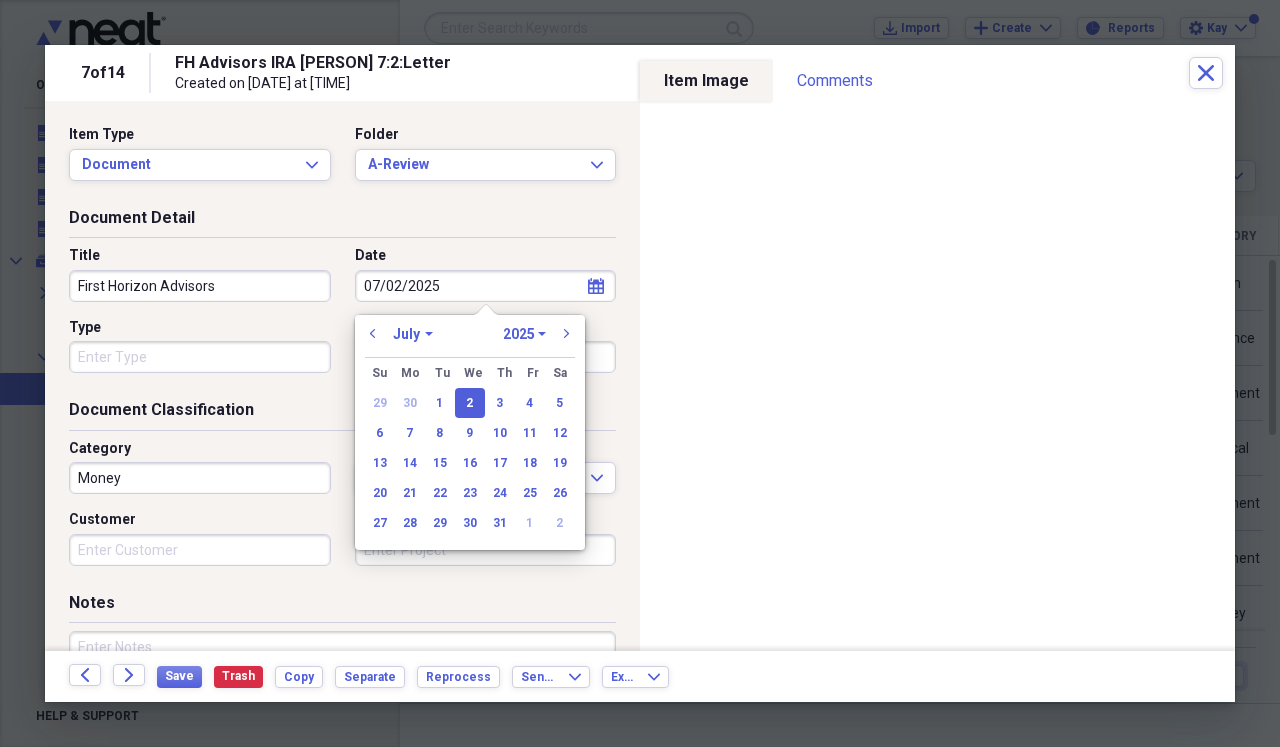 type 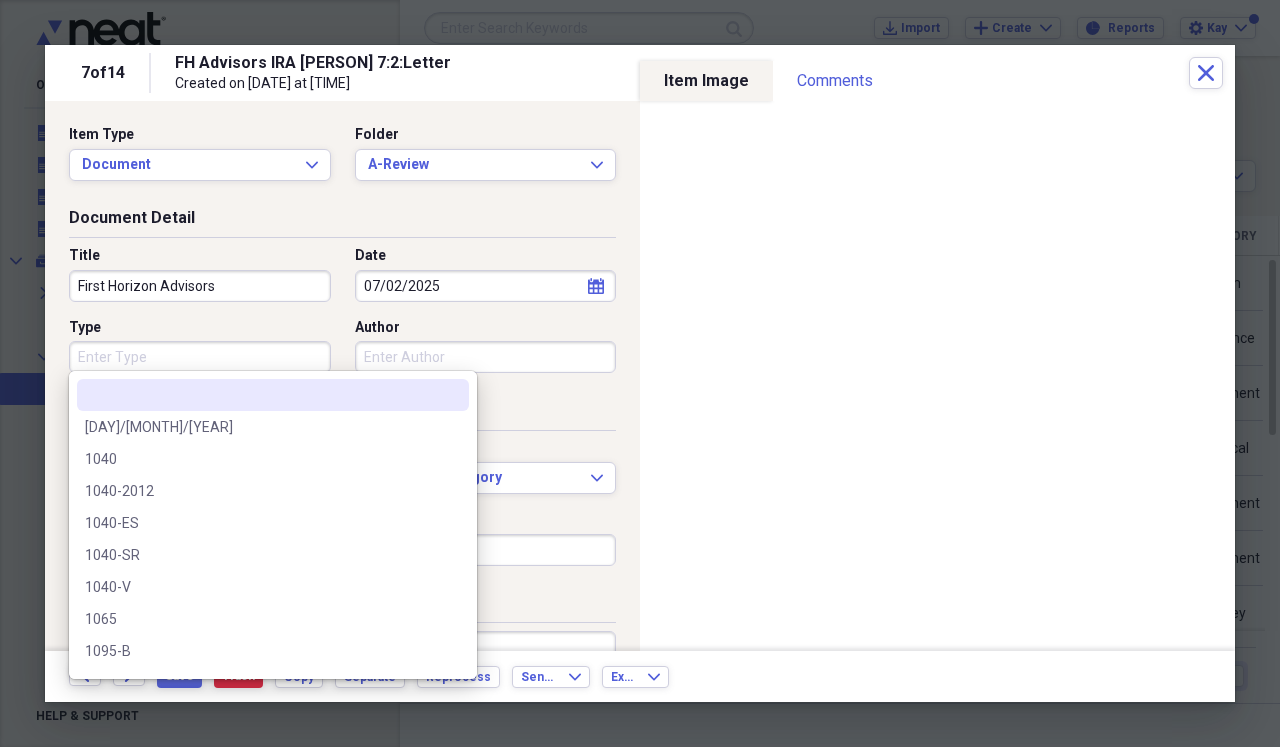 click on "Type" at bounding box center [200, 357] 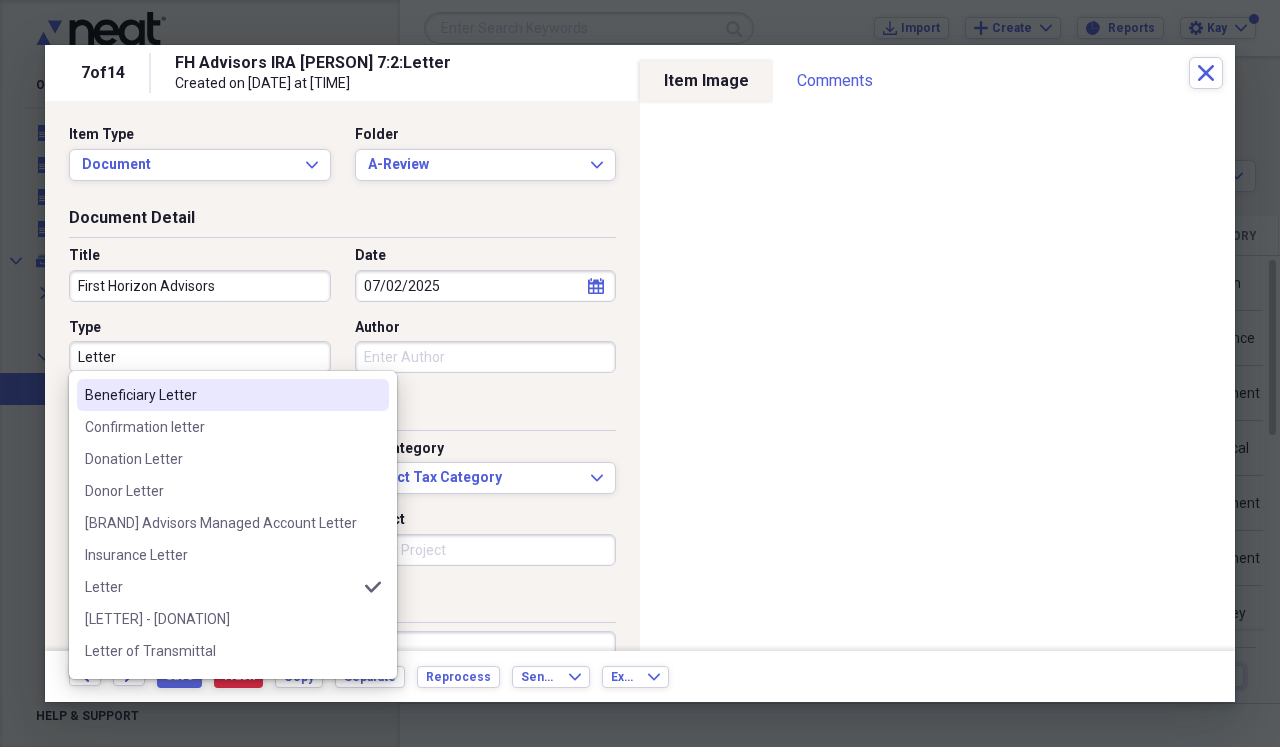 type on "Letter" 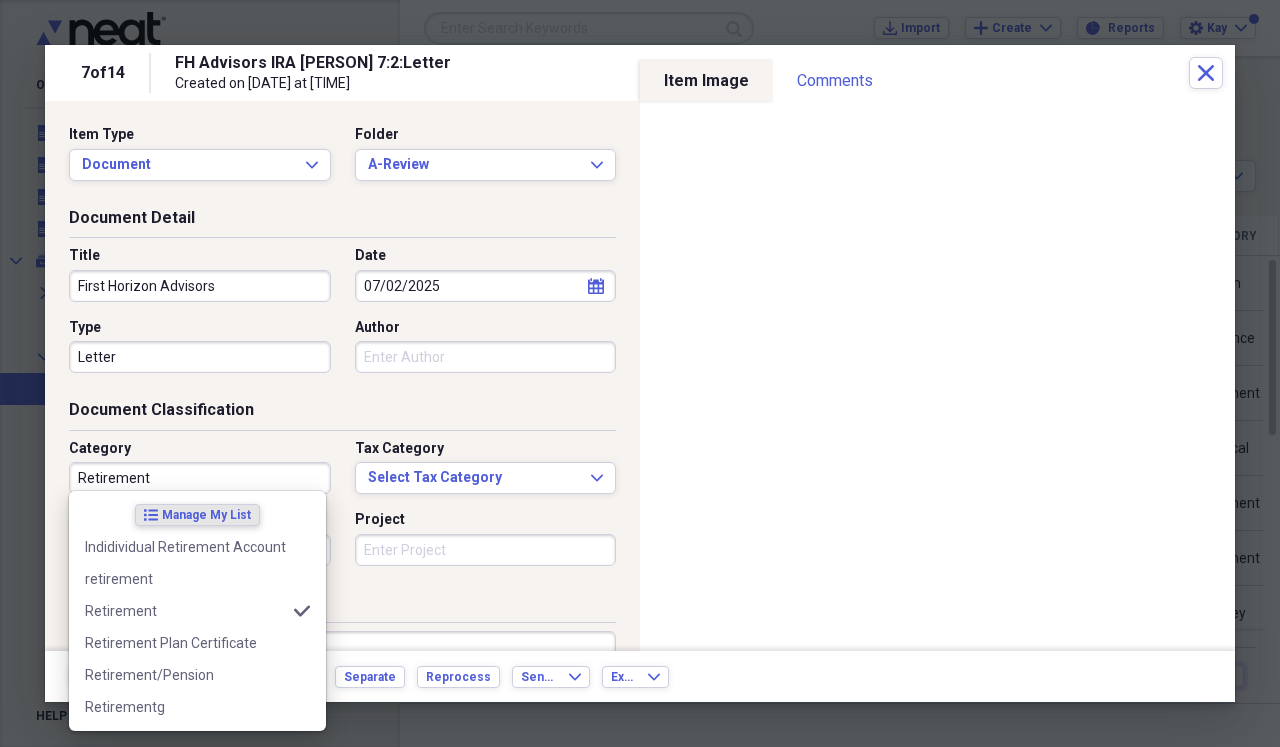 type on "Retirement" 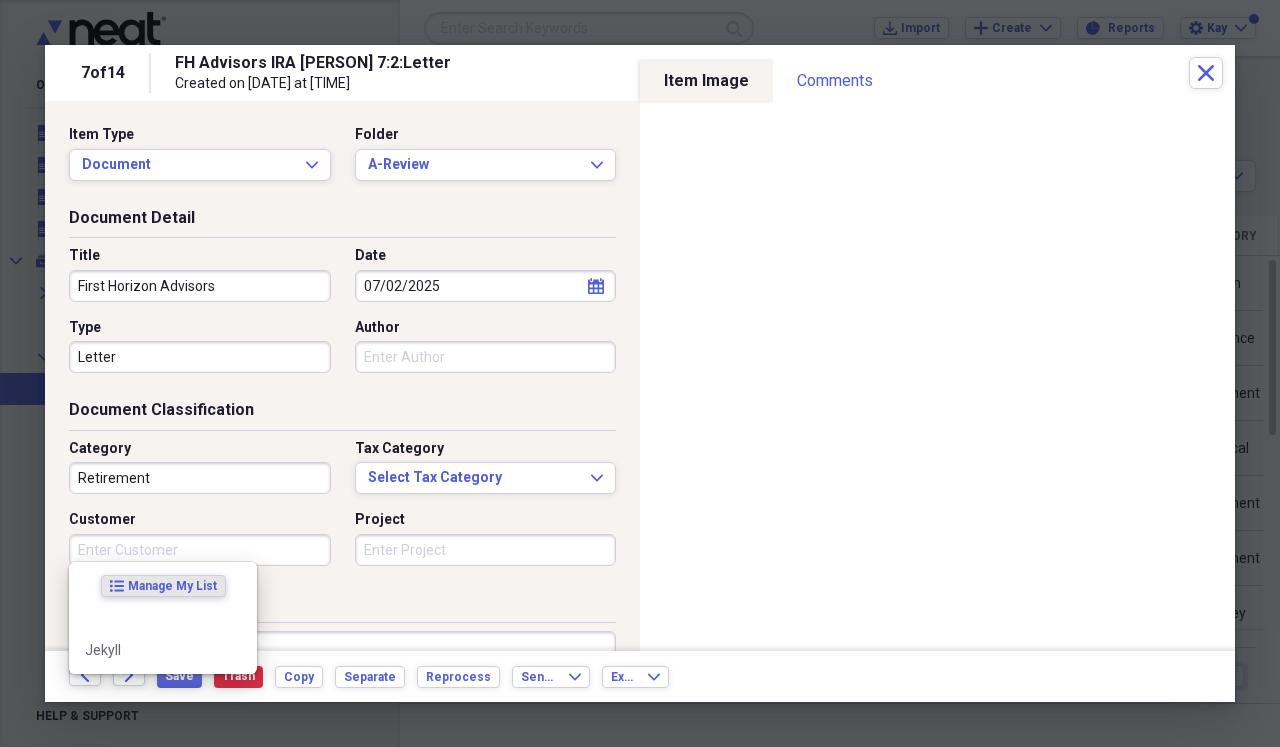 click on "Document Classification Category Retirement Tax Category Select Tax Category Expand Customer Project" at bounding box center (342, 495) 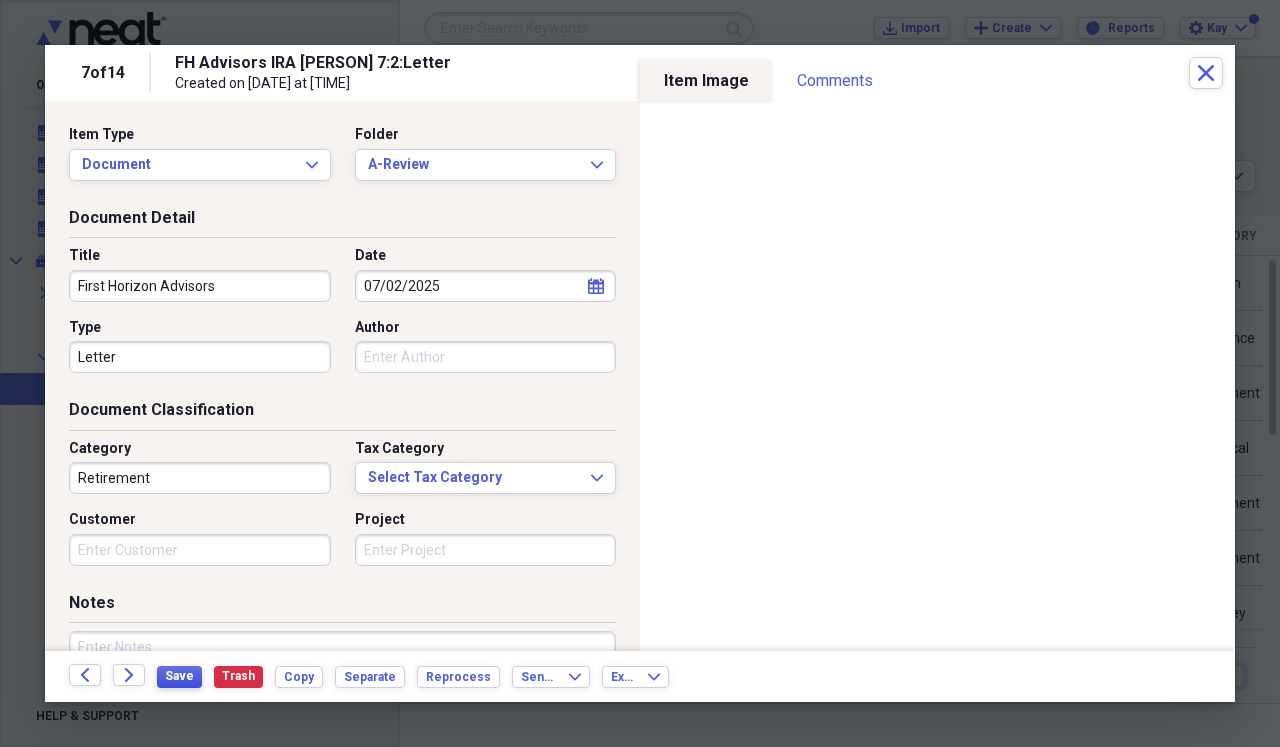click on "Save" at bounding box center [179, 676] 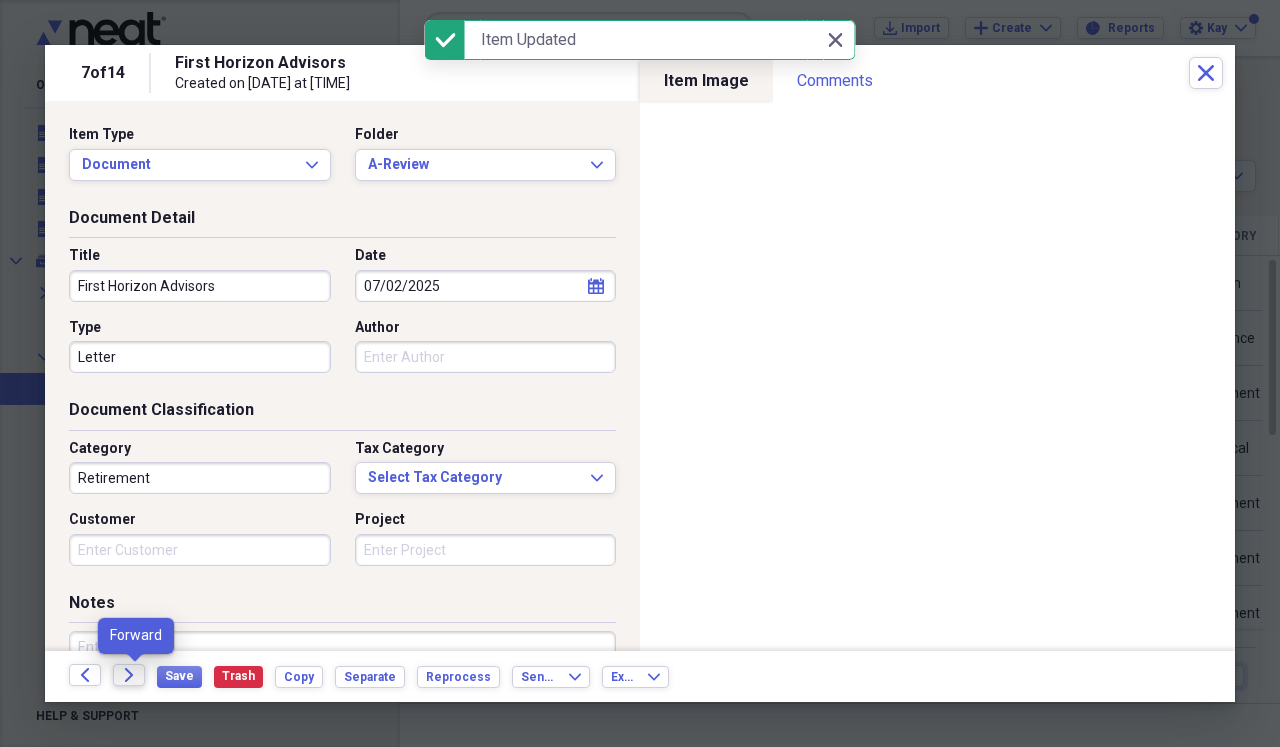 click on "Forward" 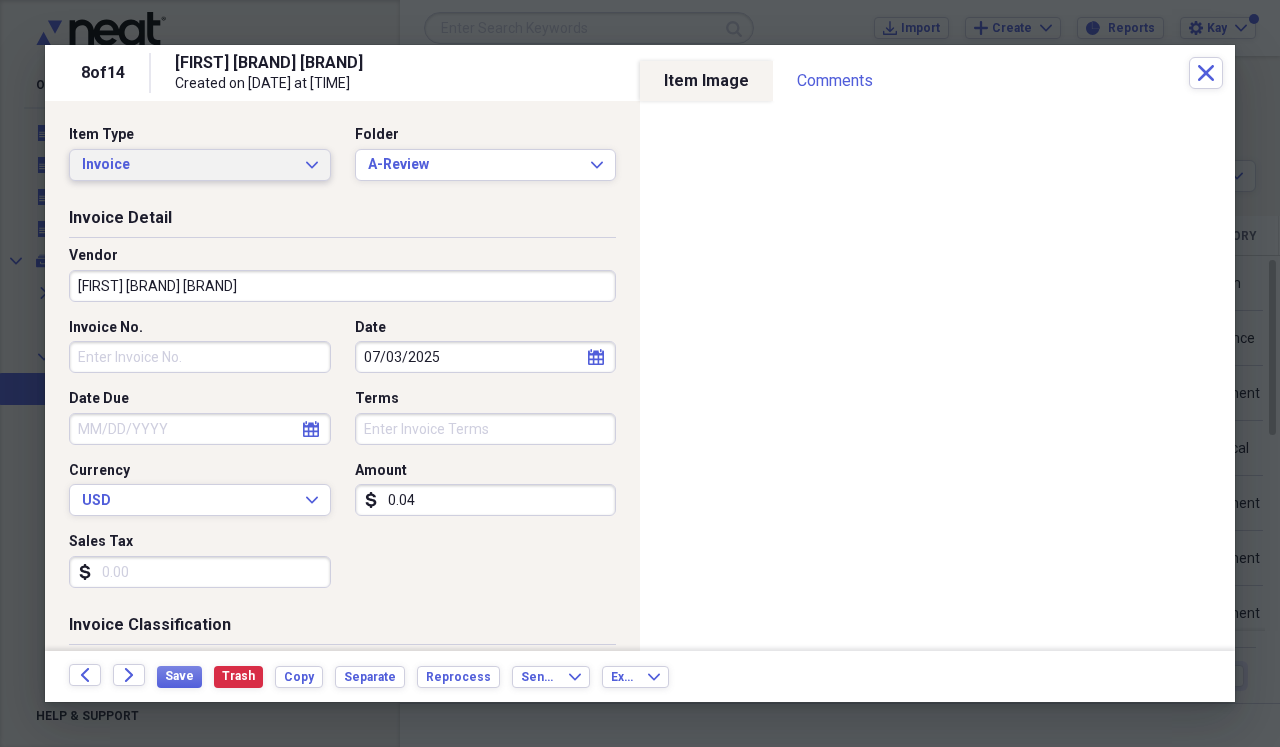click on "Expand" 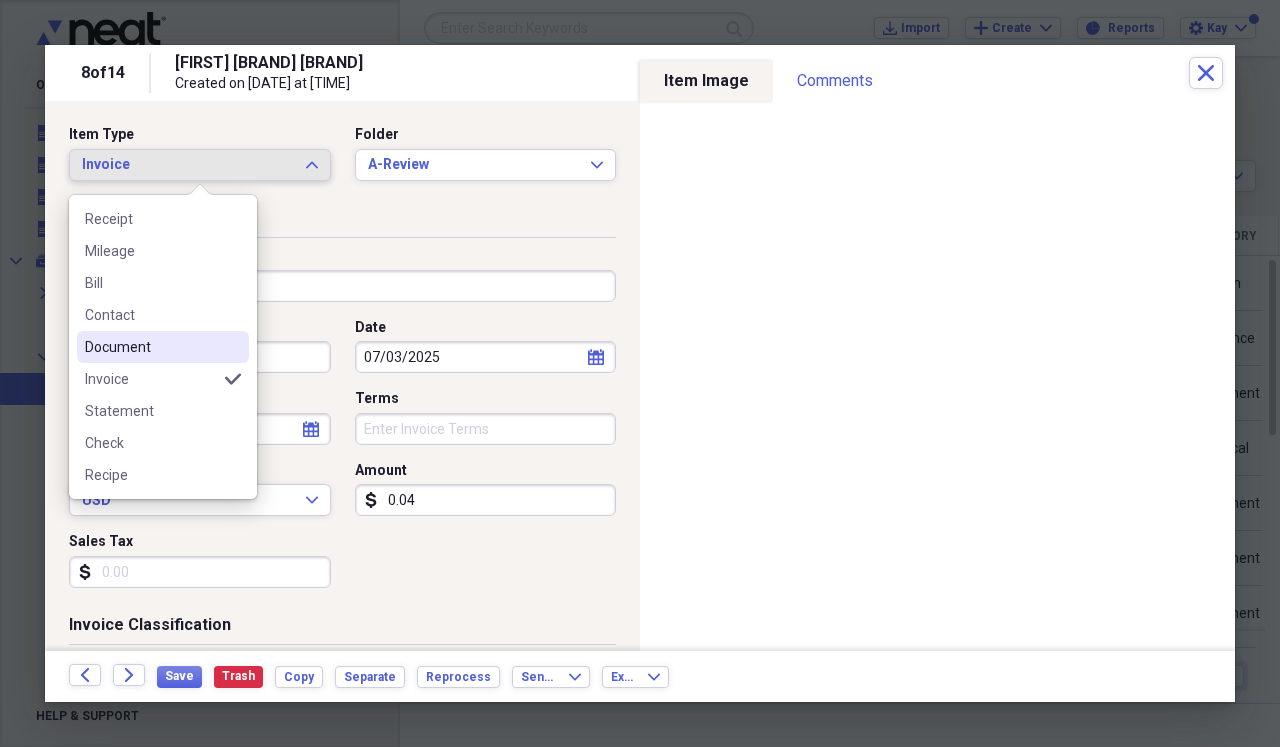 click on "Document" at bounding box center (151, 347) 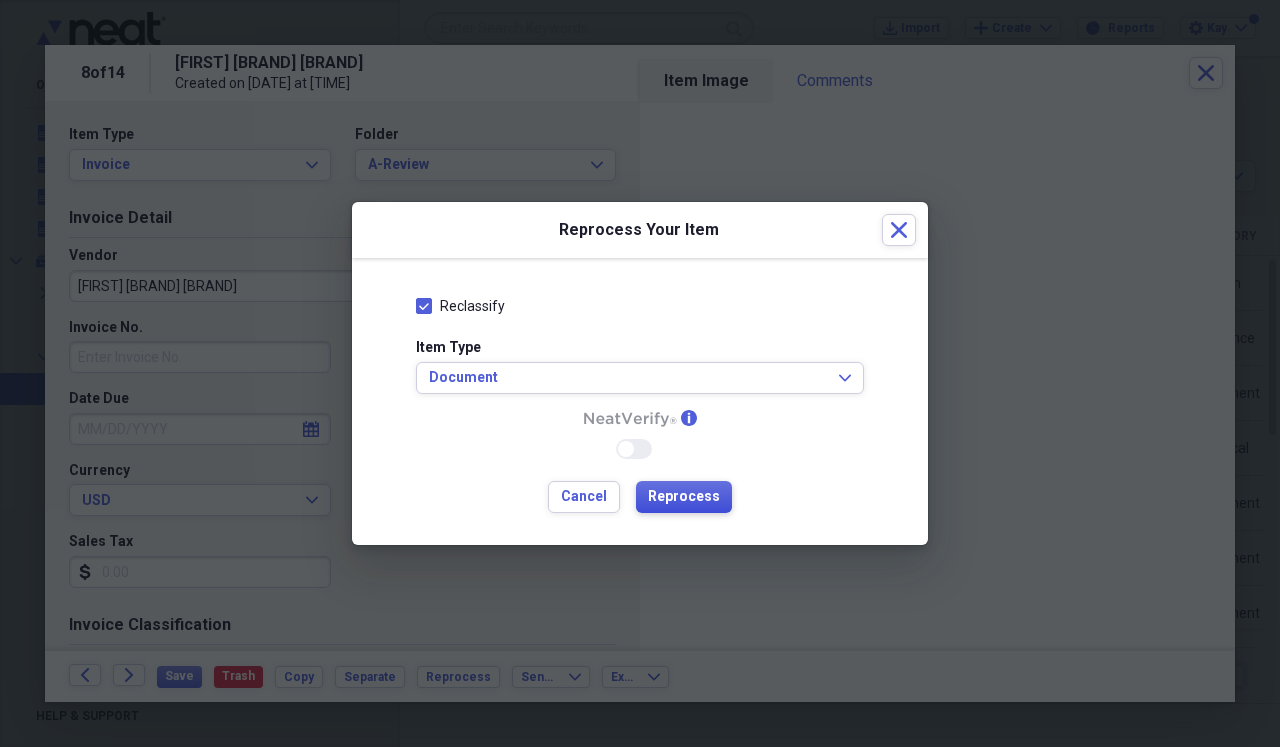 click on "Reprocess" at bounding box center [684, 497] 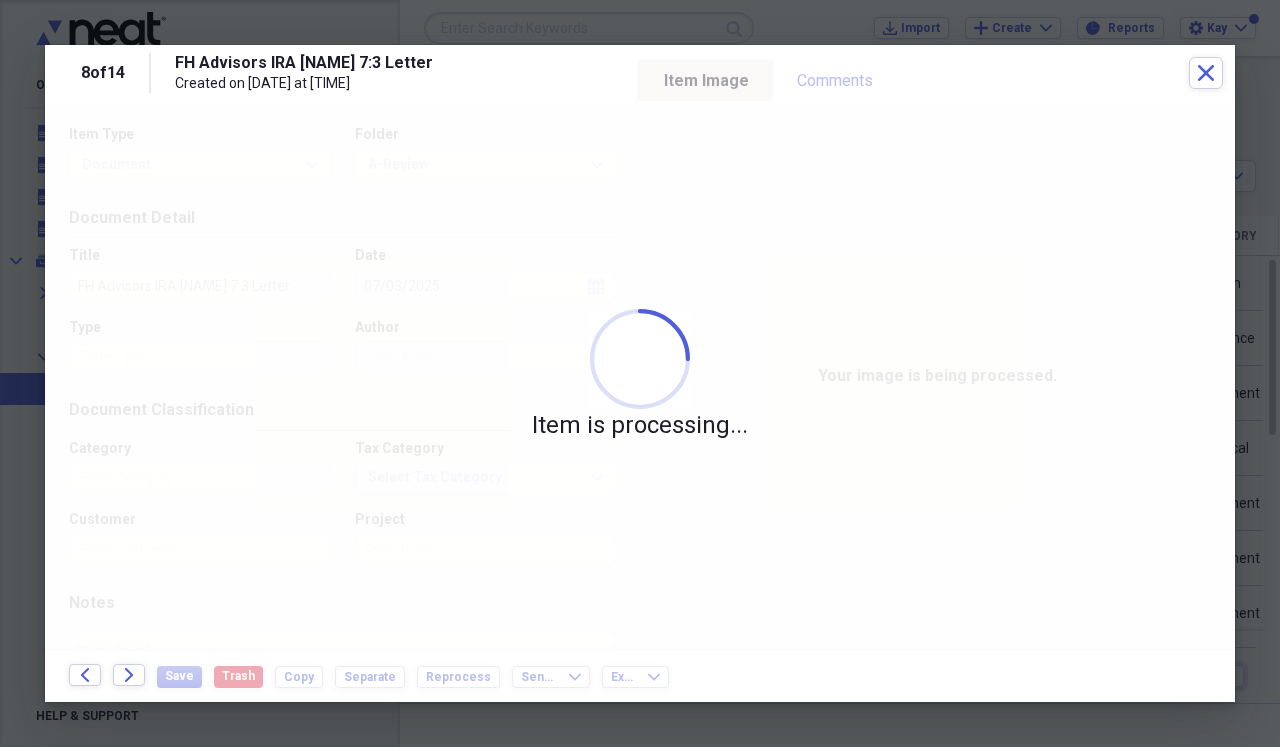 type on "Money" 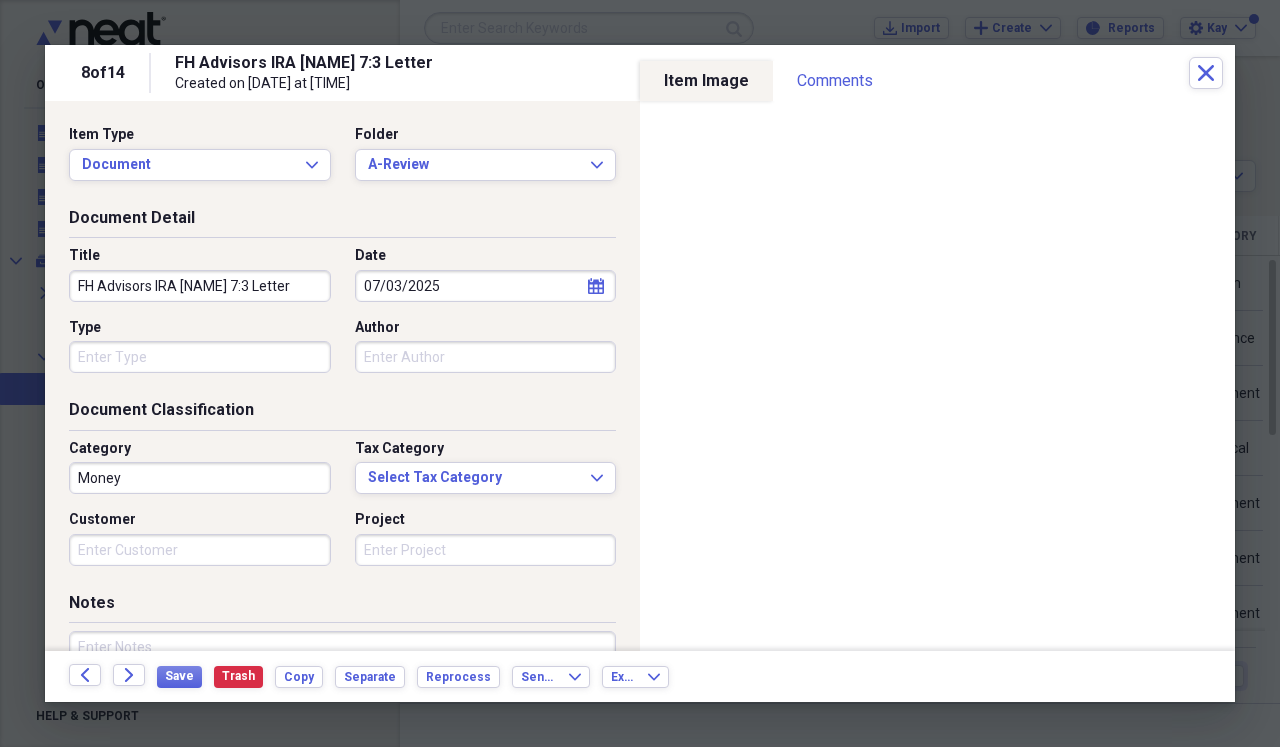 click on "FH Advisors IRA [NAME] 7:3 Letter" at bounding box center [200, 286] 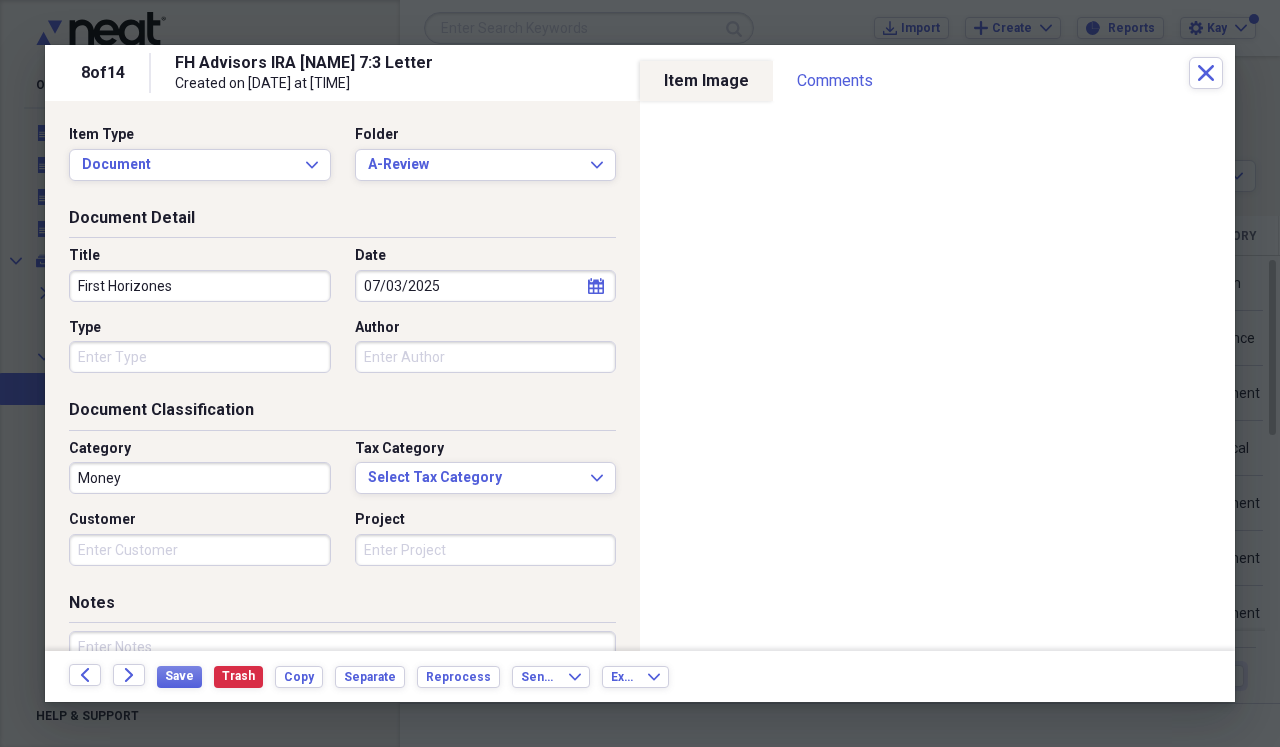 type on "First Horizones" 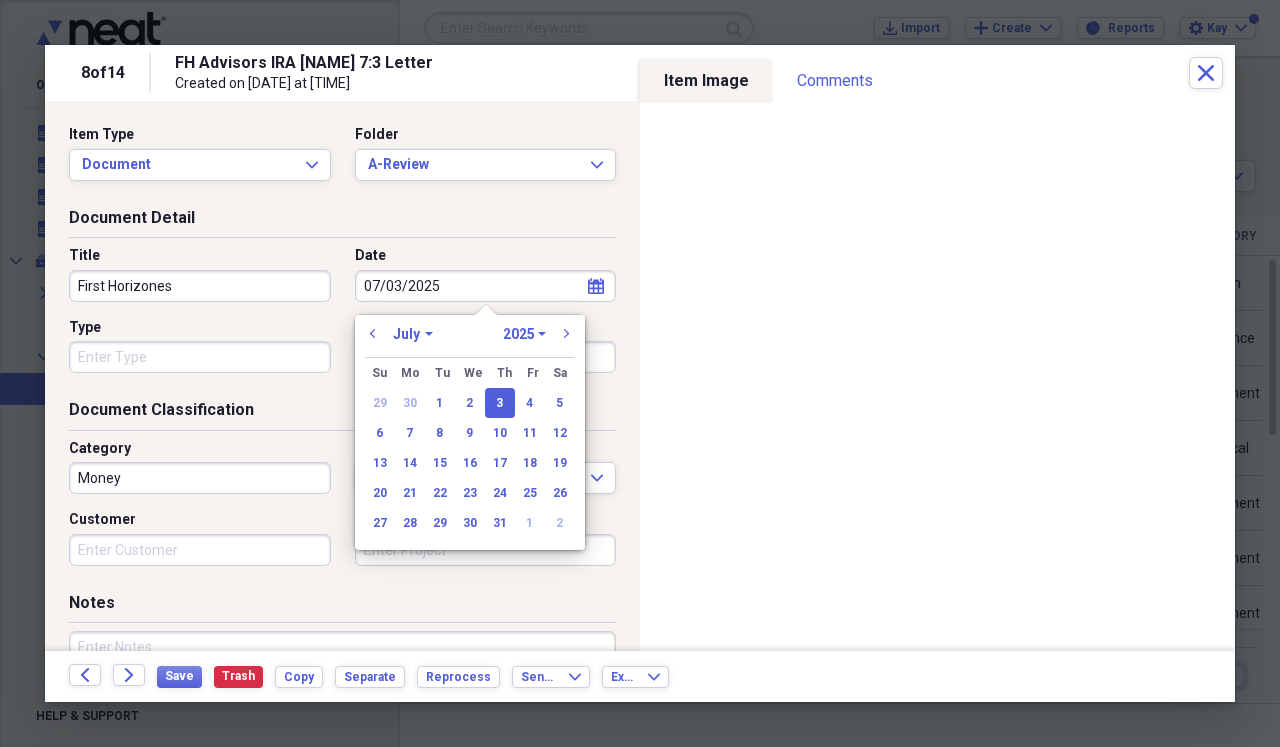 type 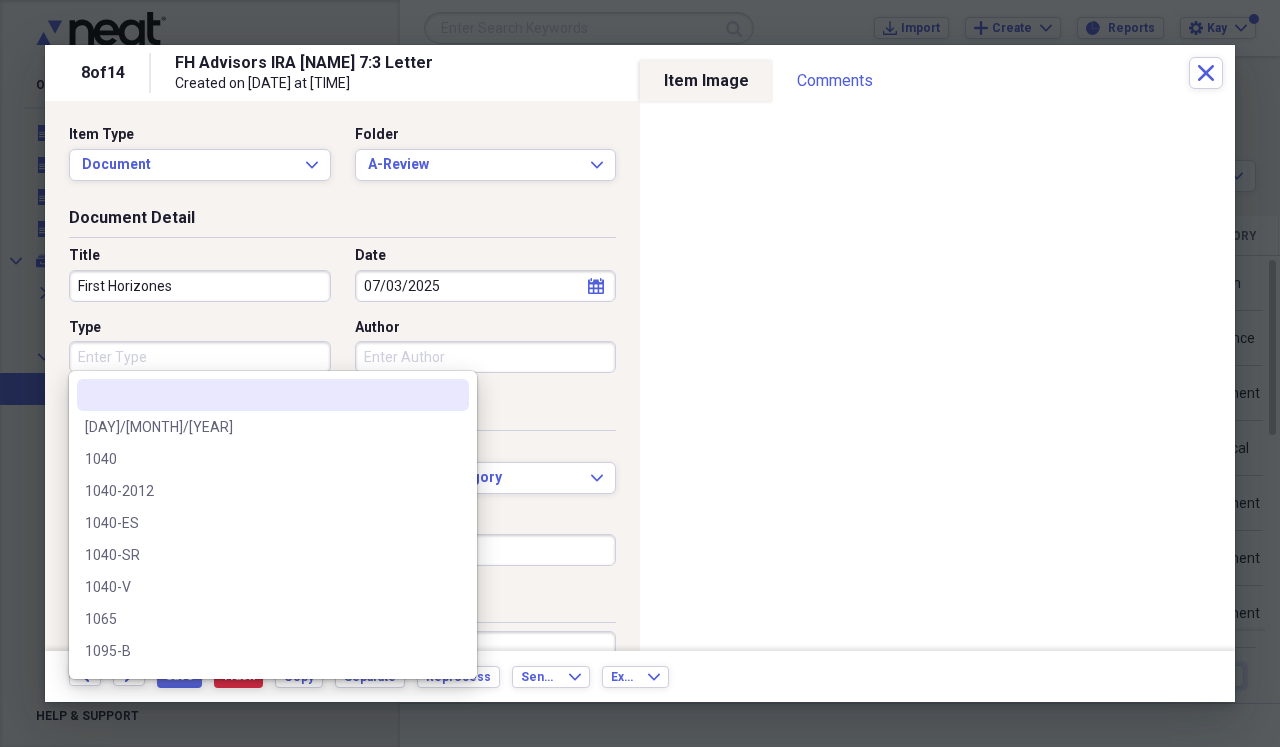 click on "Type" at bounding box center [200, 357] 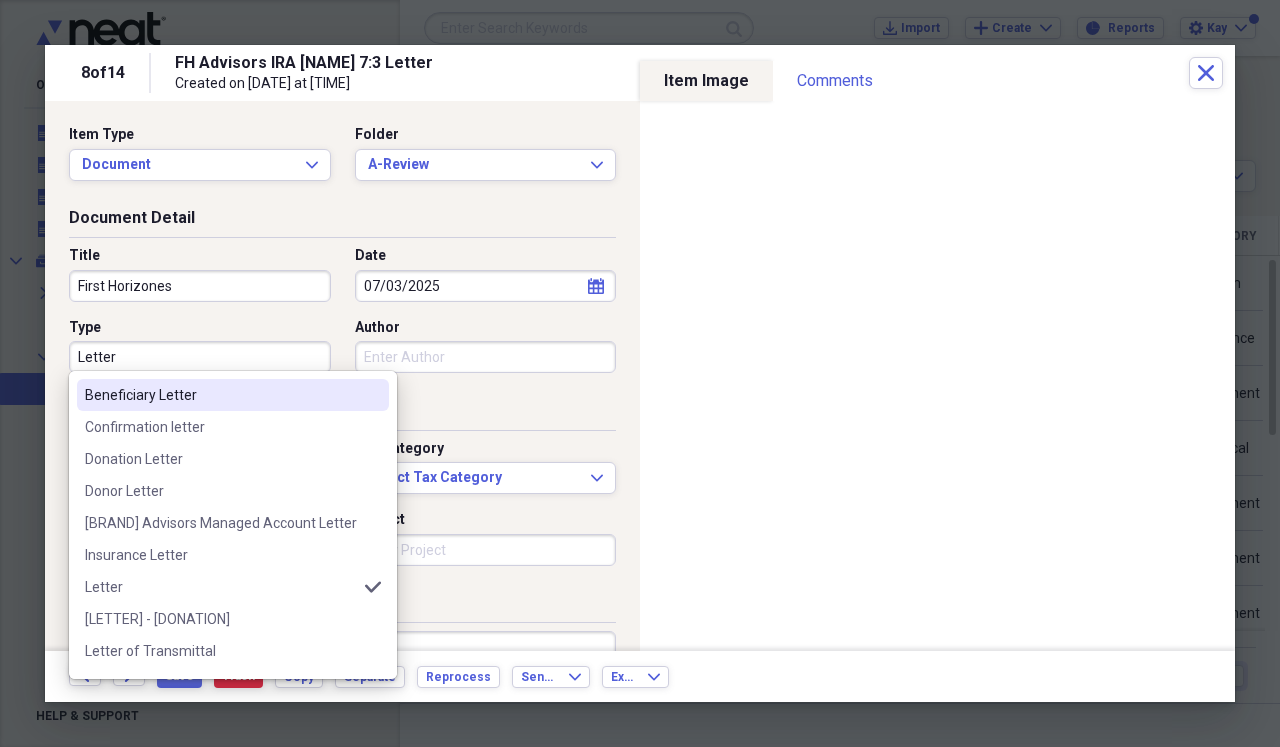 type on "Letter" 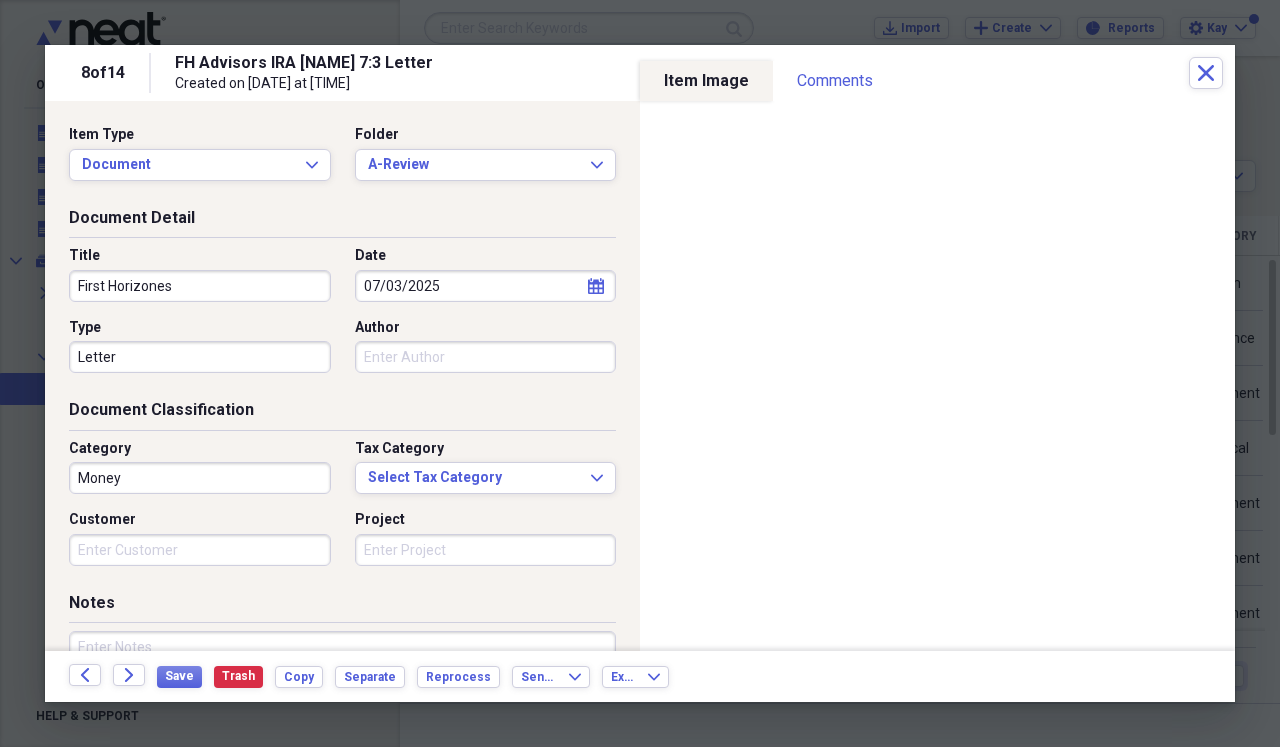click on "Money" at bounding box center [200, 478] 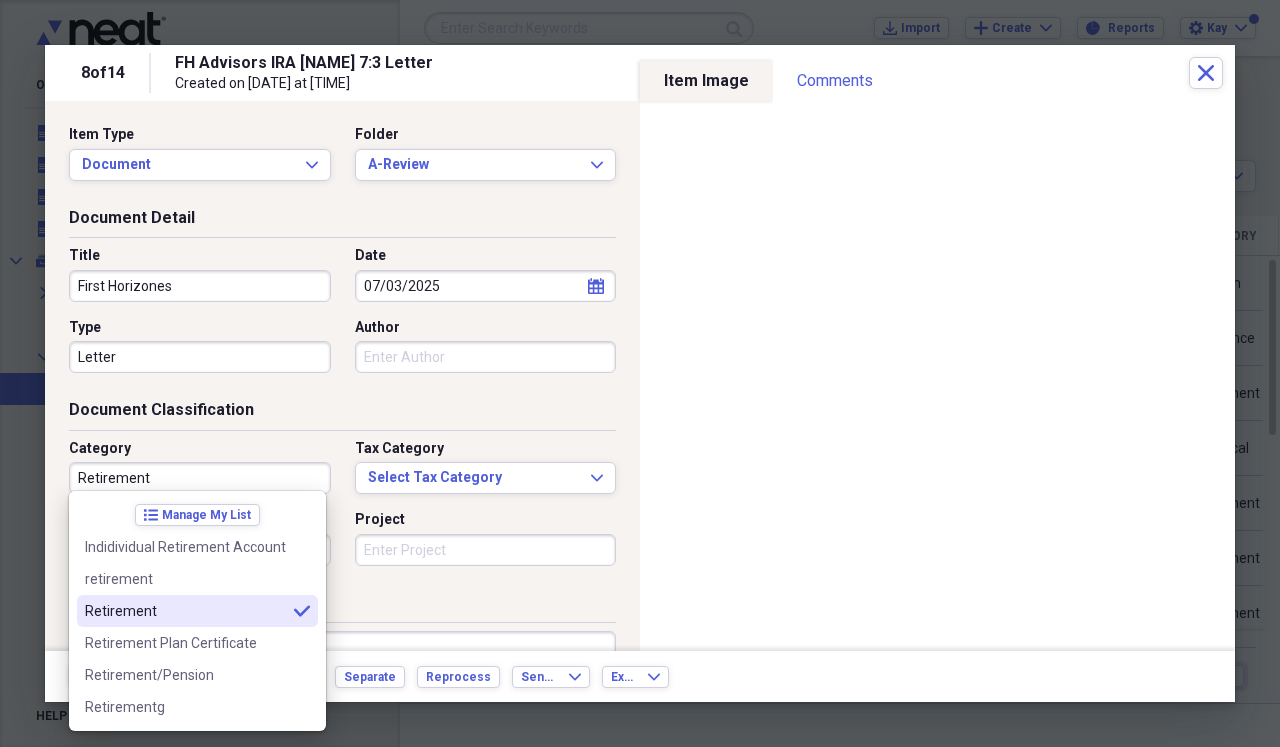 type on "Retirement" 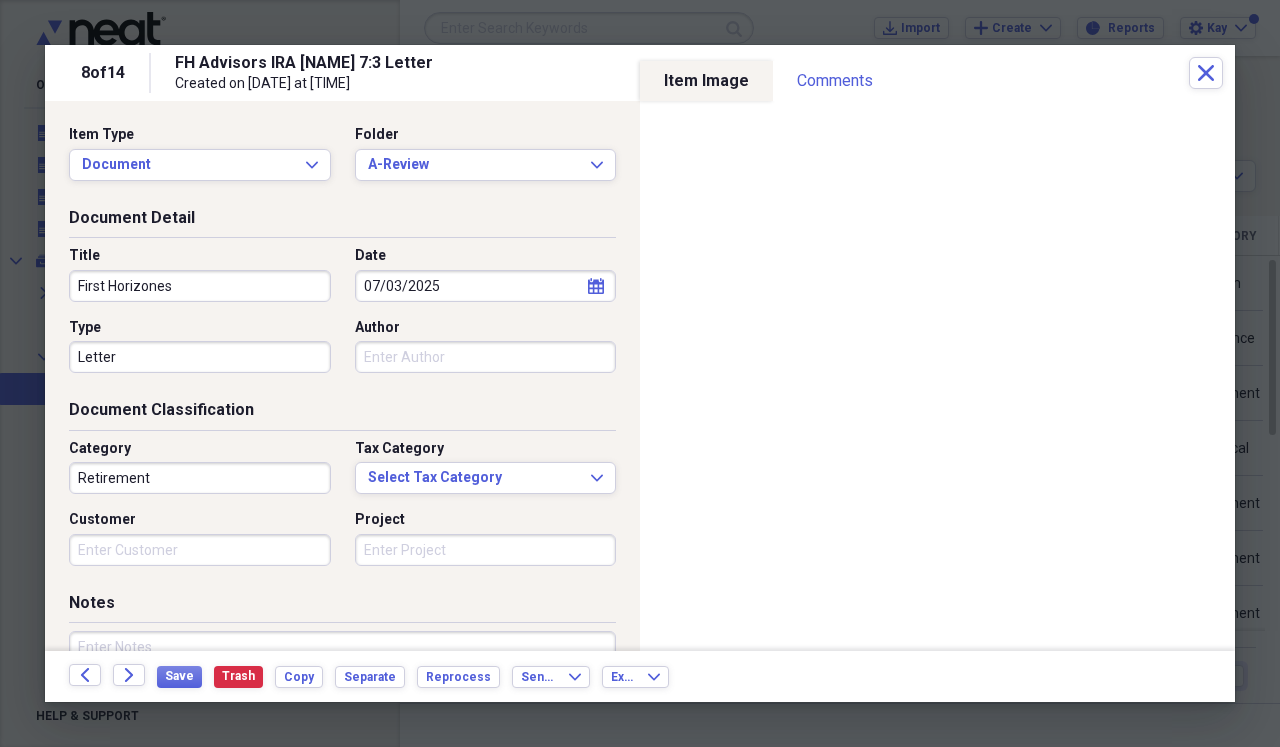 click on "Document Classification Category Retirement Tax Category Select Tax Category Expand Customer Project" at bounding box center [342, 495] 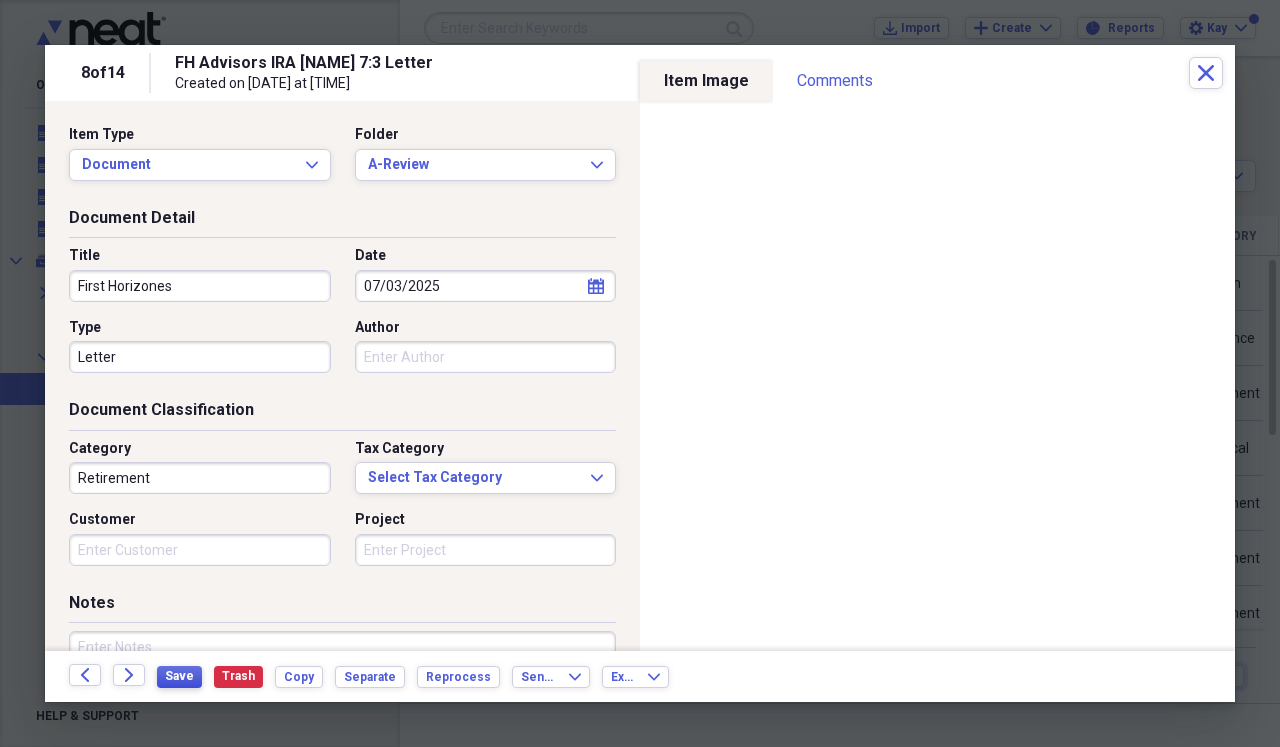 click on "Save" at bounding box center [179, 676] 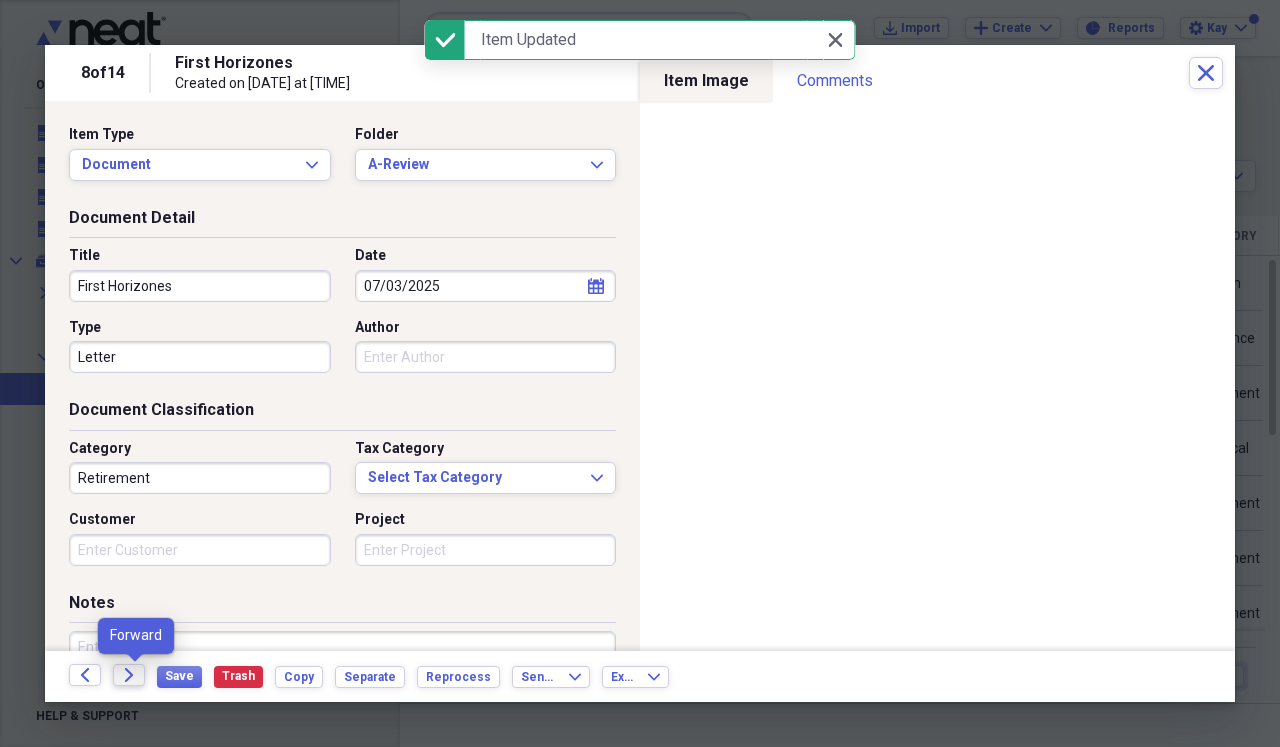click on "Forward" 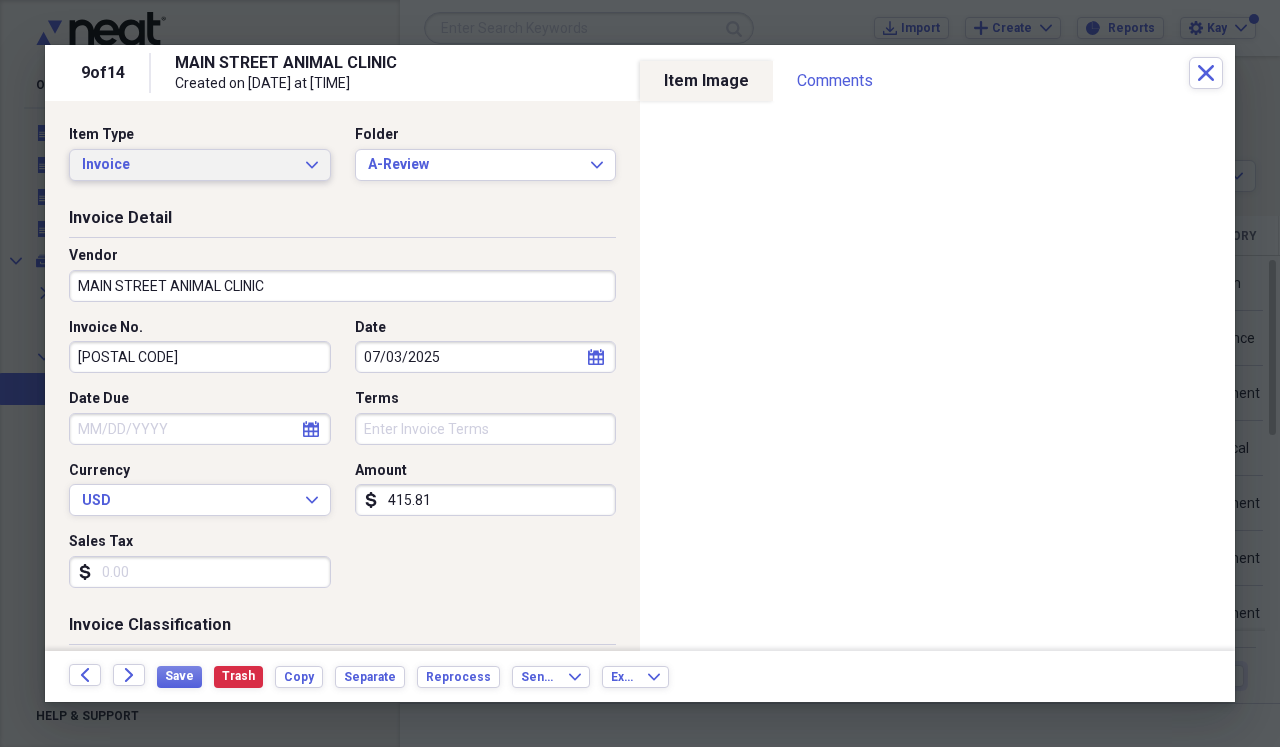 click on "Expand" 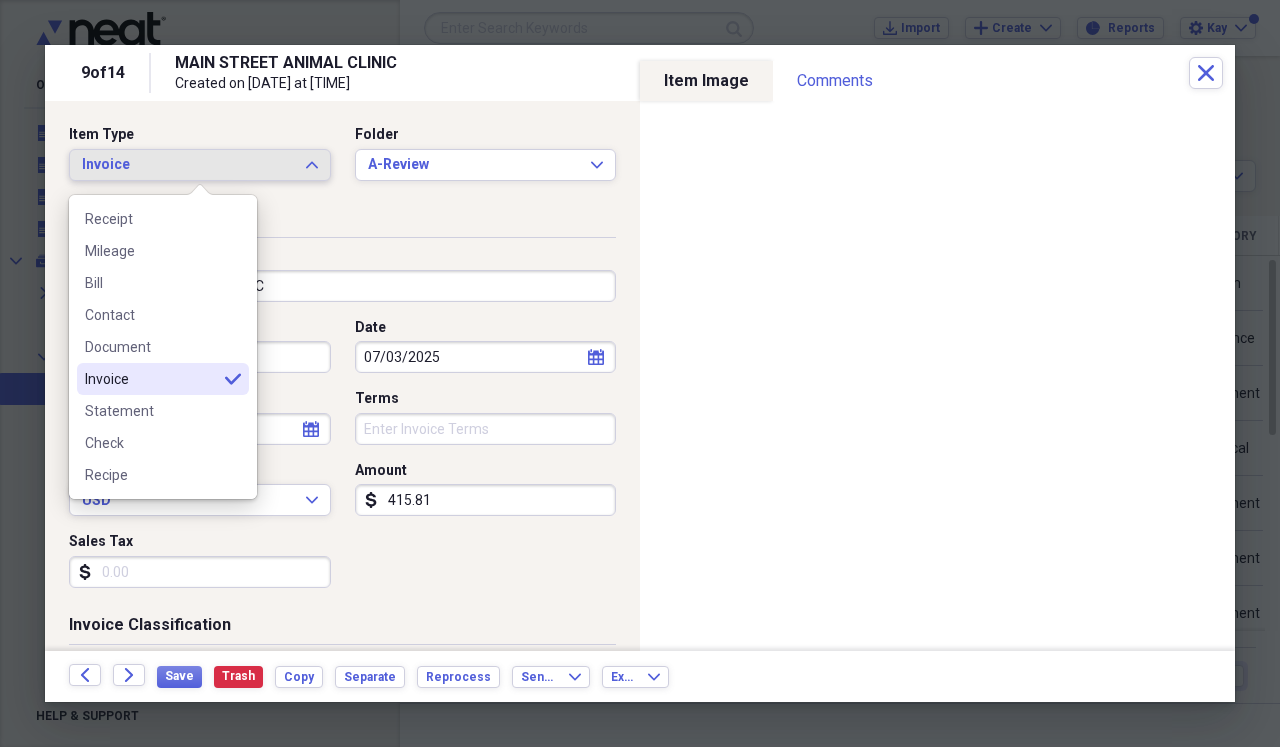 click on "Invoice" at bounding box center [151, 379] 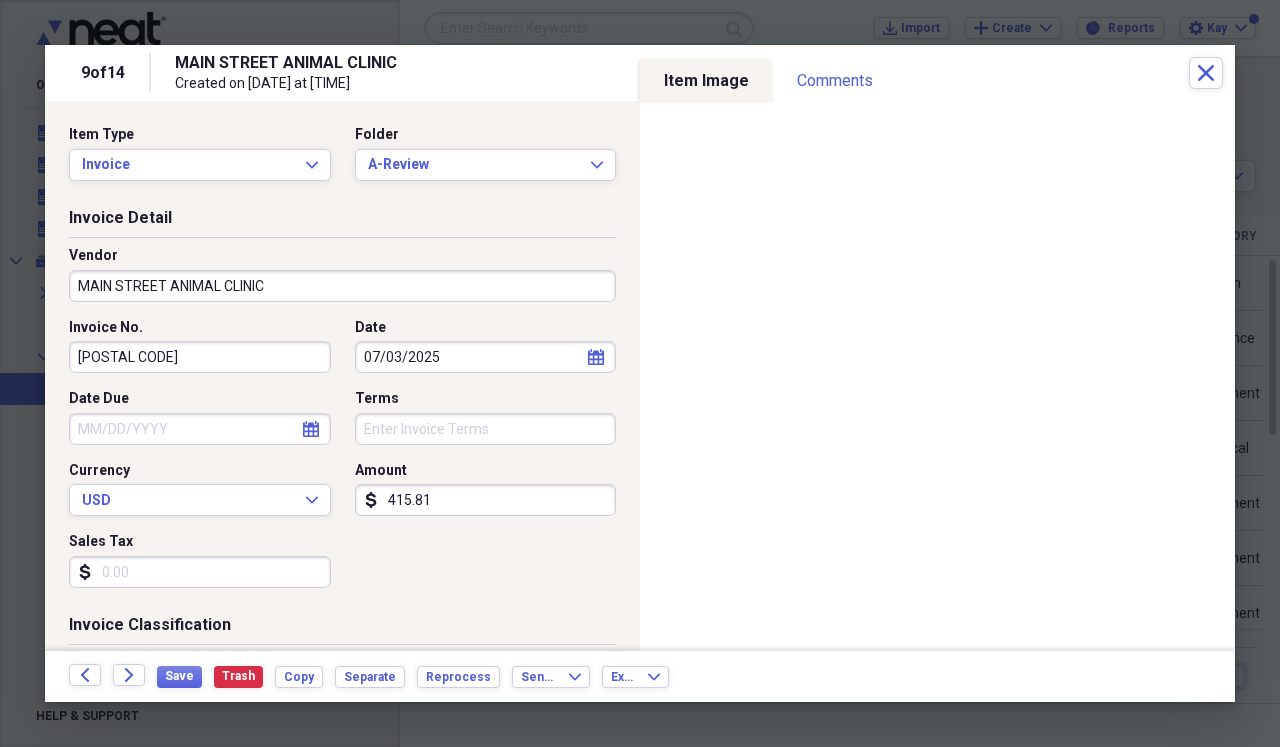click on "MAIN STREET ANIMAL CLINIC" at bounding box center [342, 286] 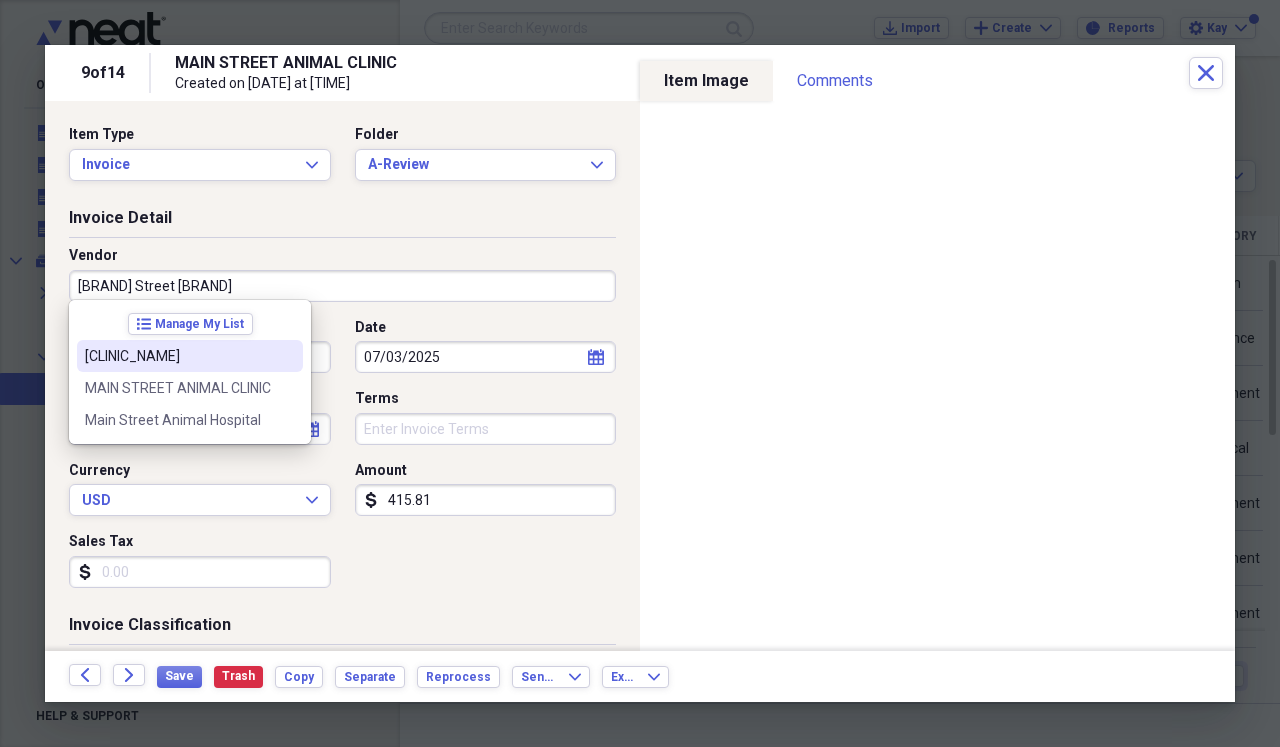 click on "[CLINIC_NAME]" at bounding box center [190, 356] 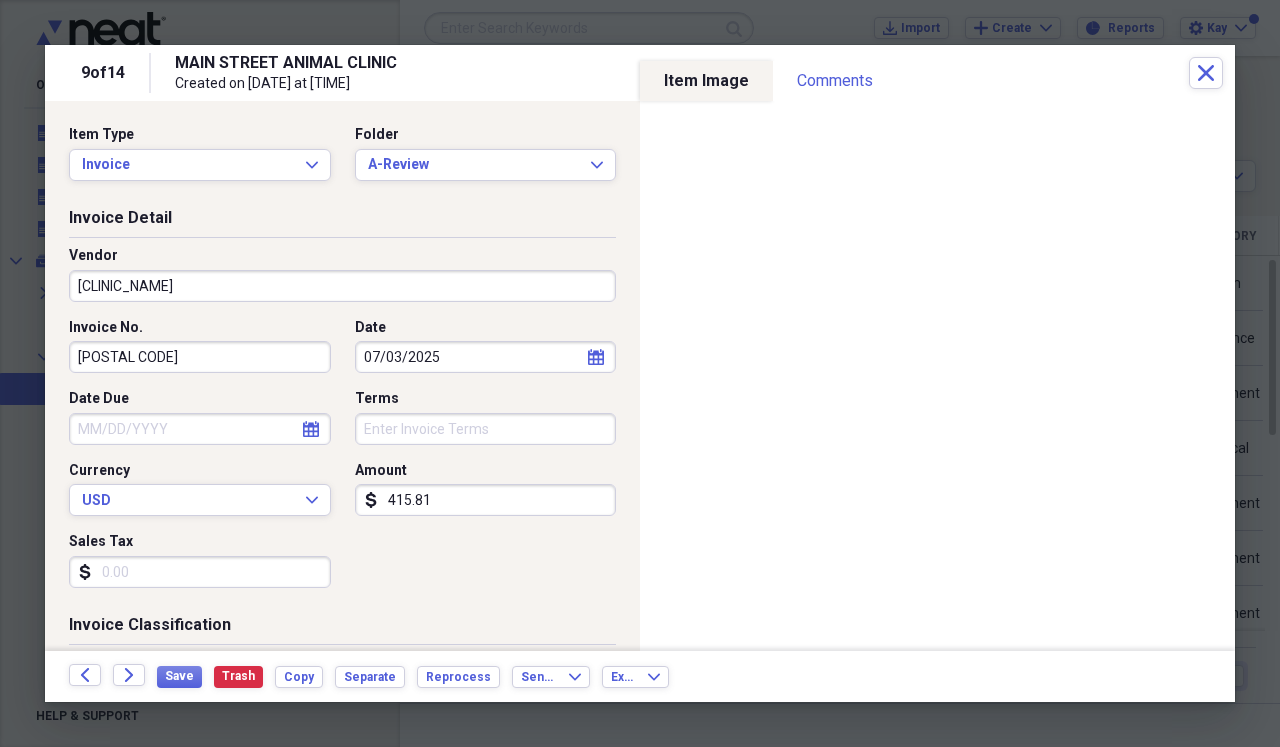 select on "7" 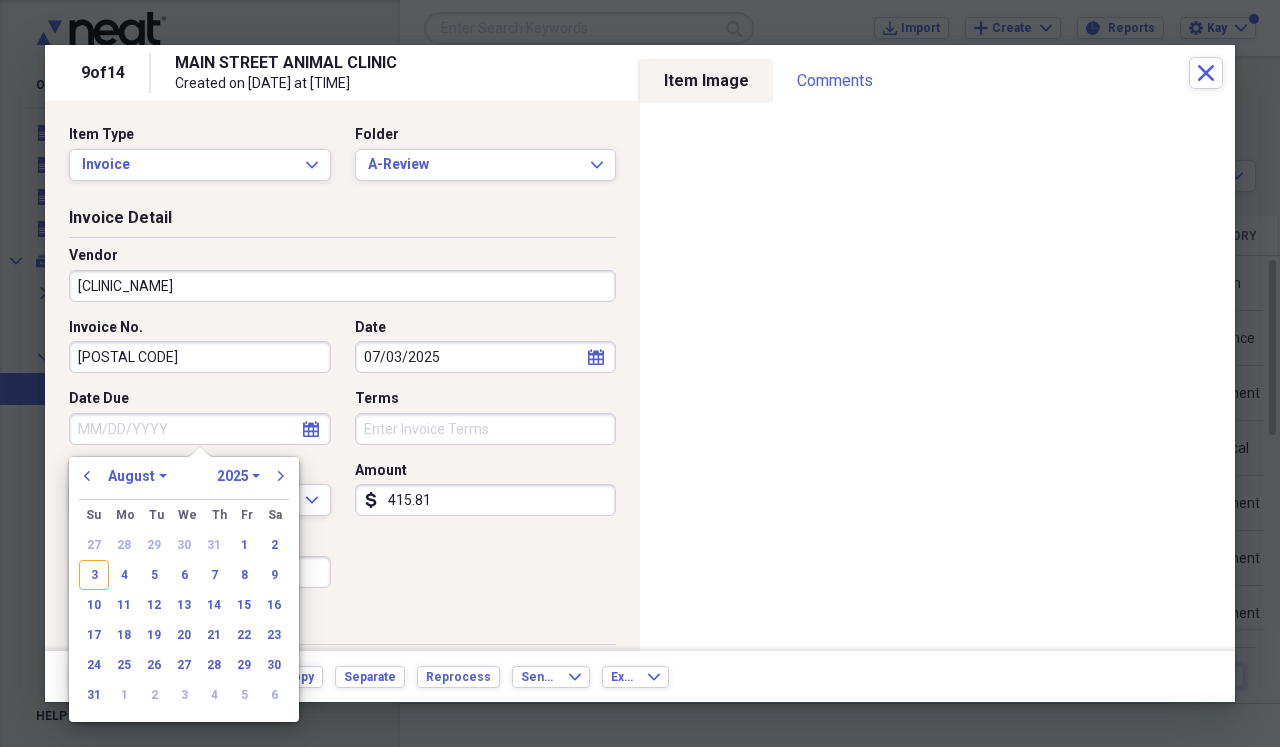 click on "Date Due" at bounding box center (200, 429) 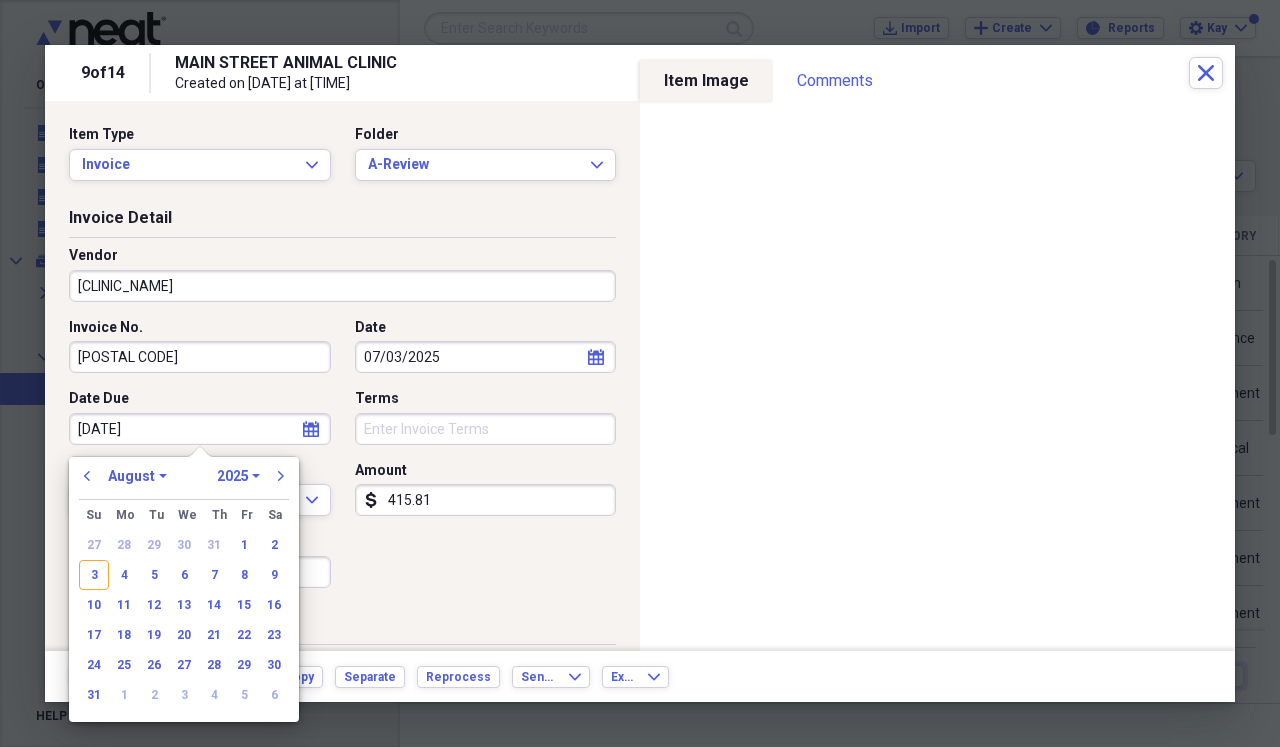 type on "[DATE]" 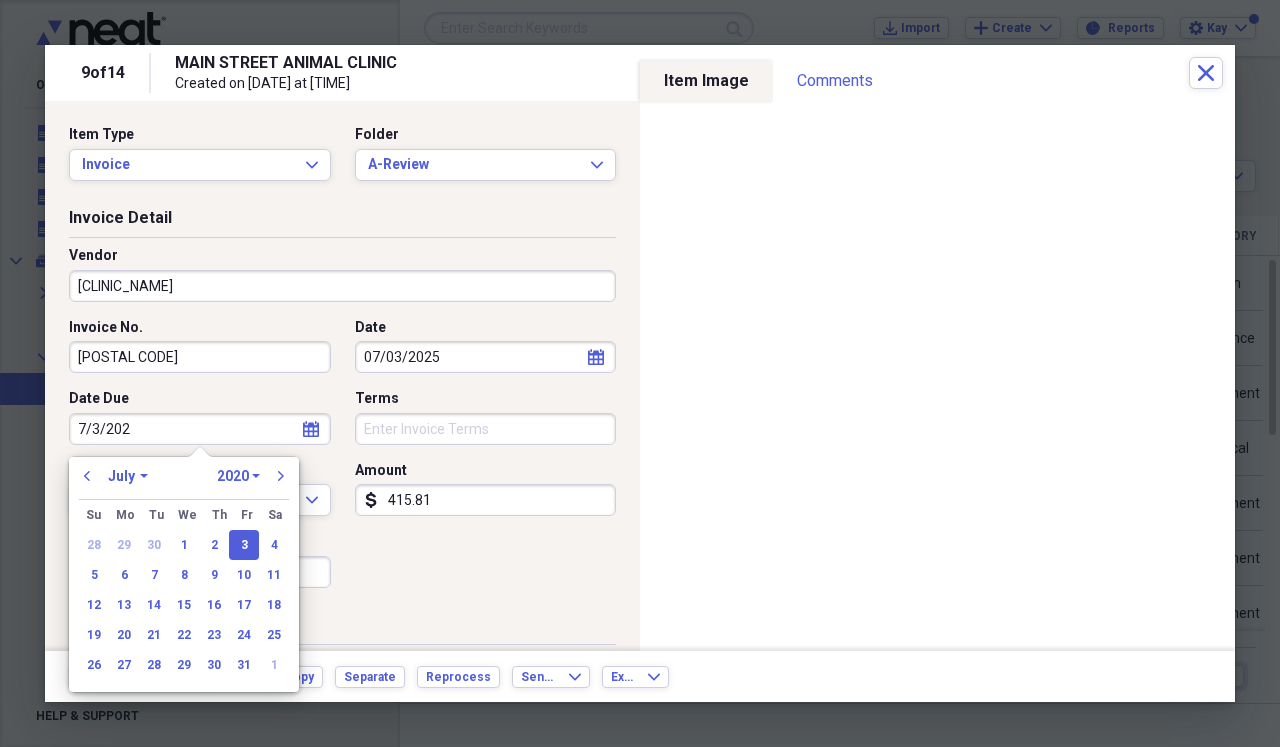 type on "7/3/2025" 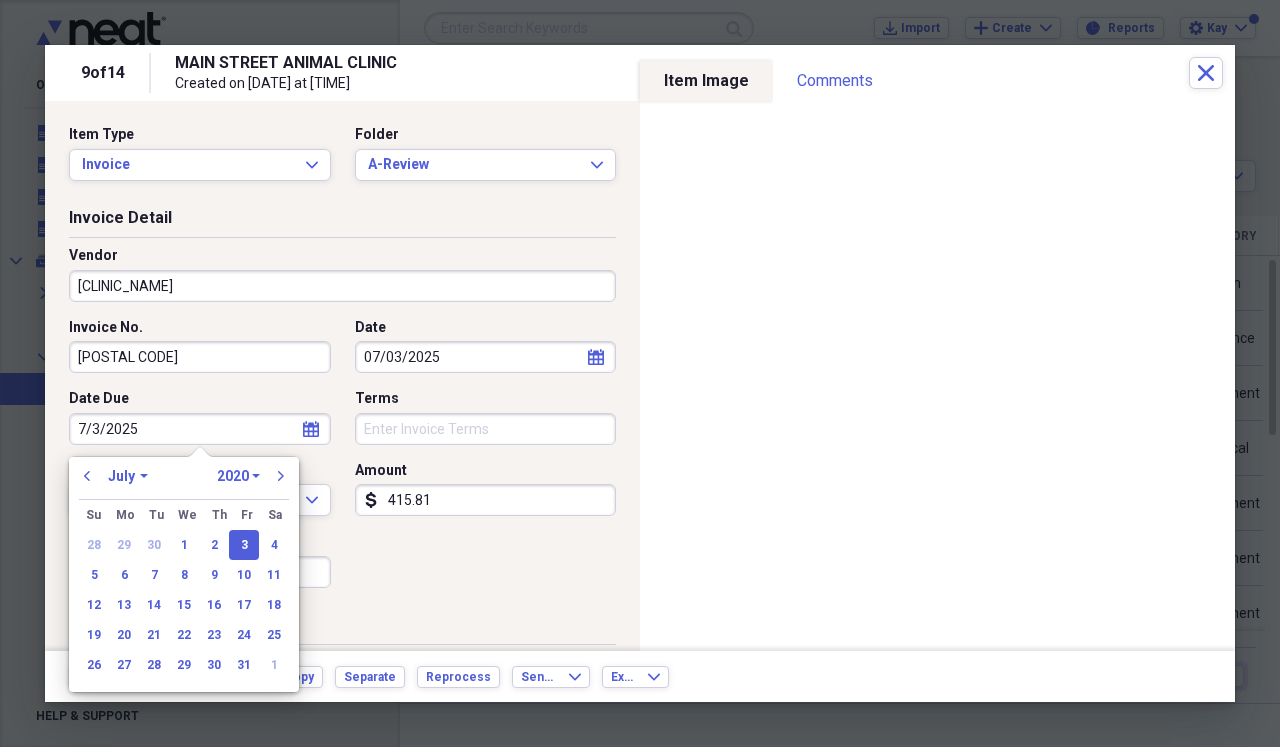 select on "2025" 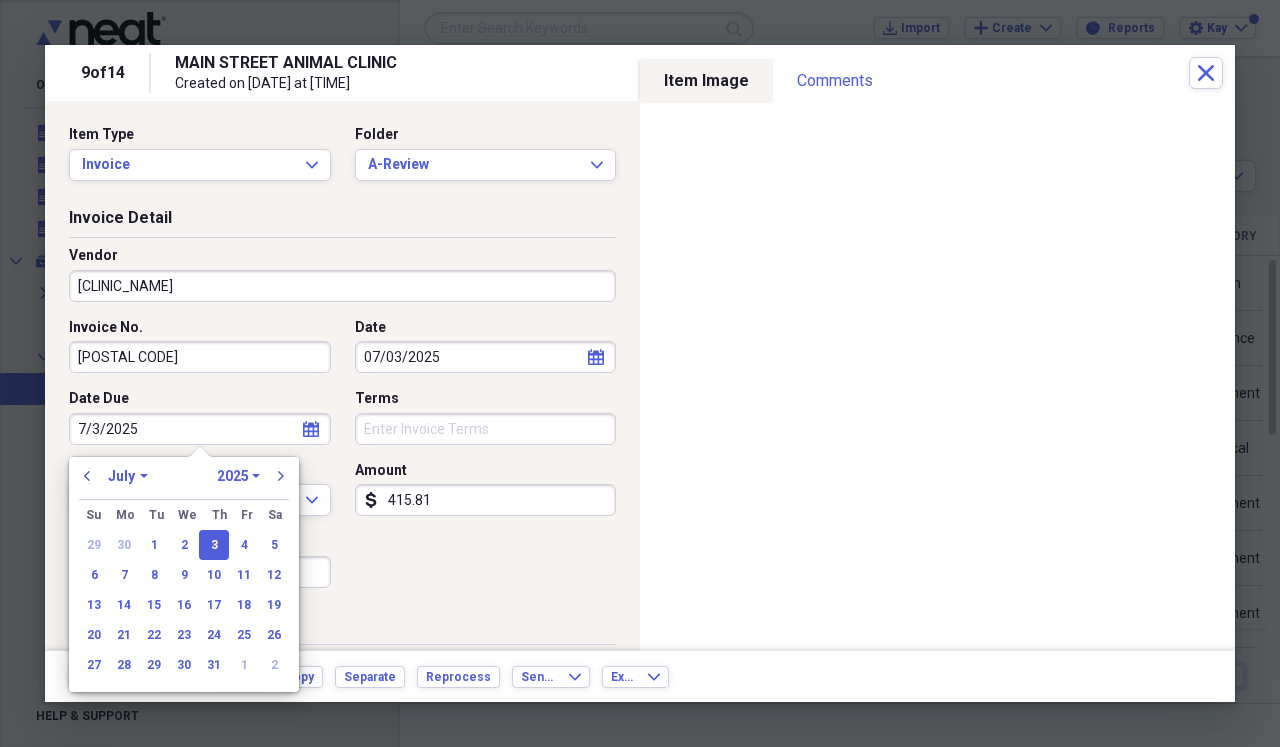 type on "07/03/2025" 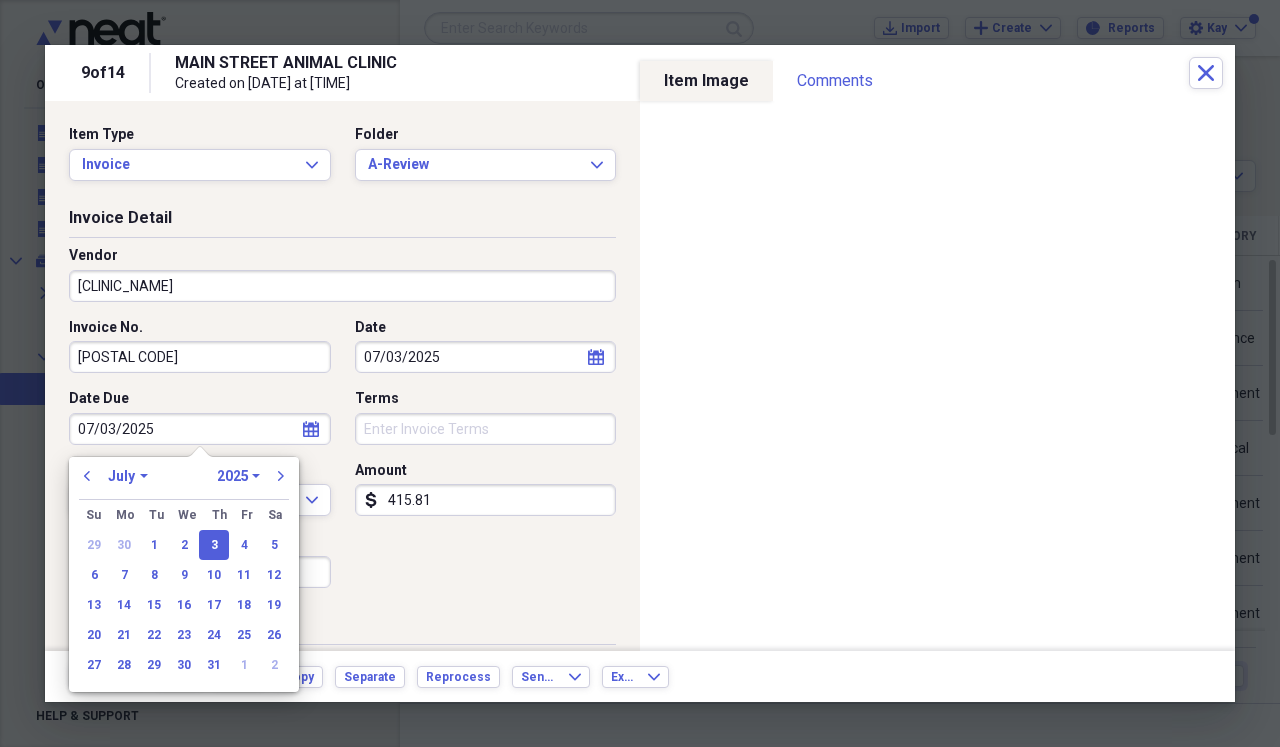 click on "Amount" at bounding box center [486, 471] 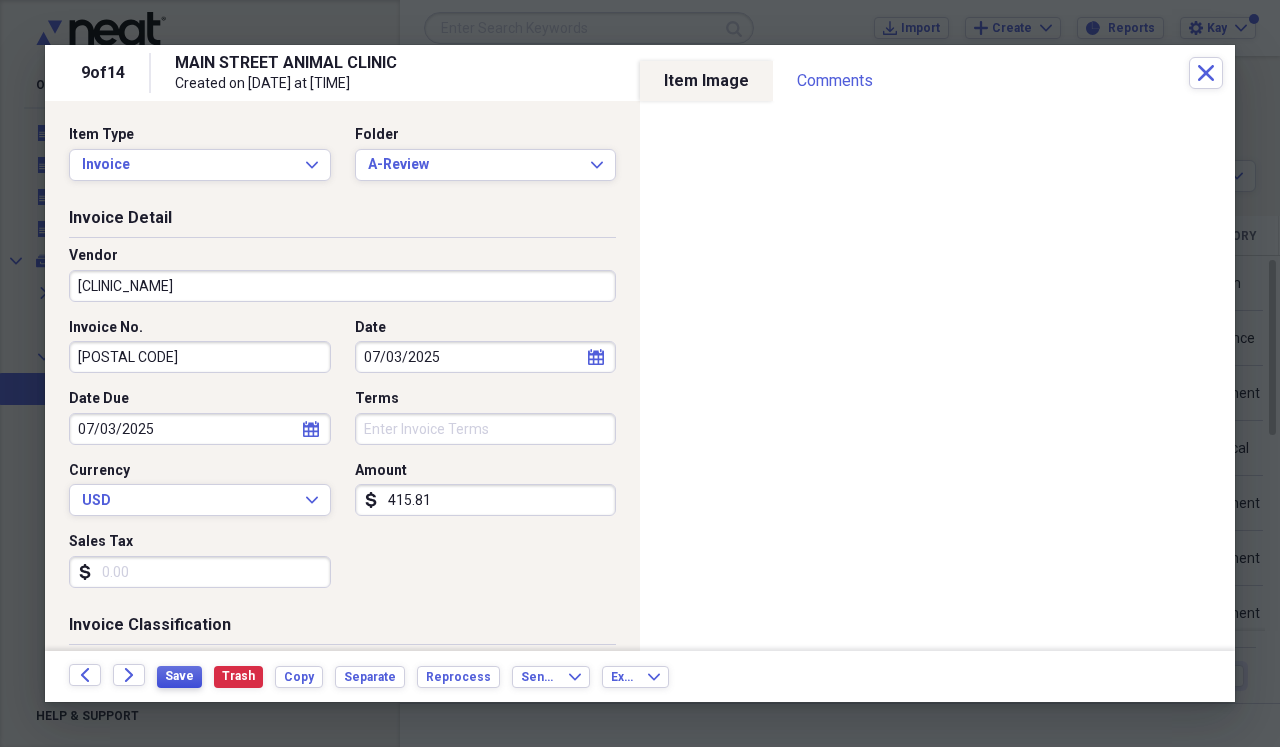 click on "Save" at bounding box center (179, 676) 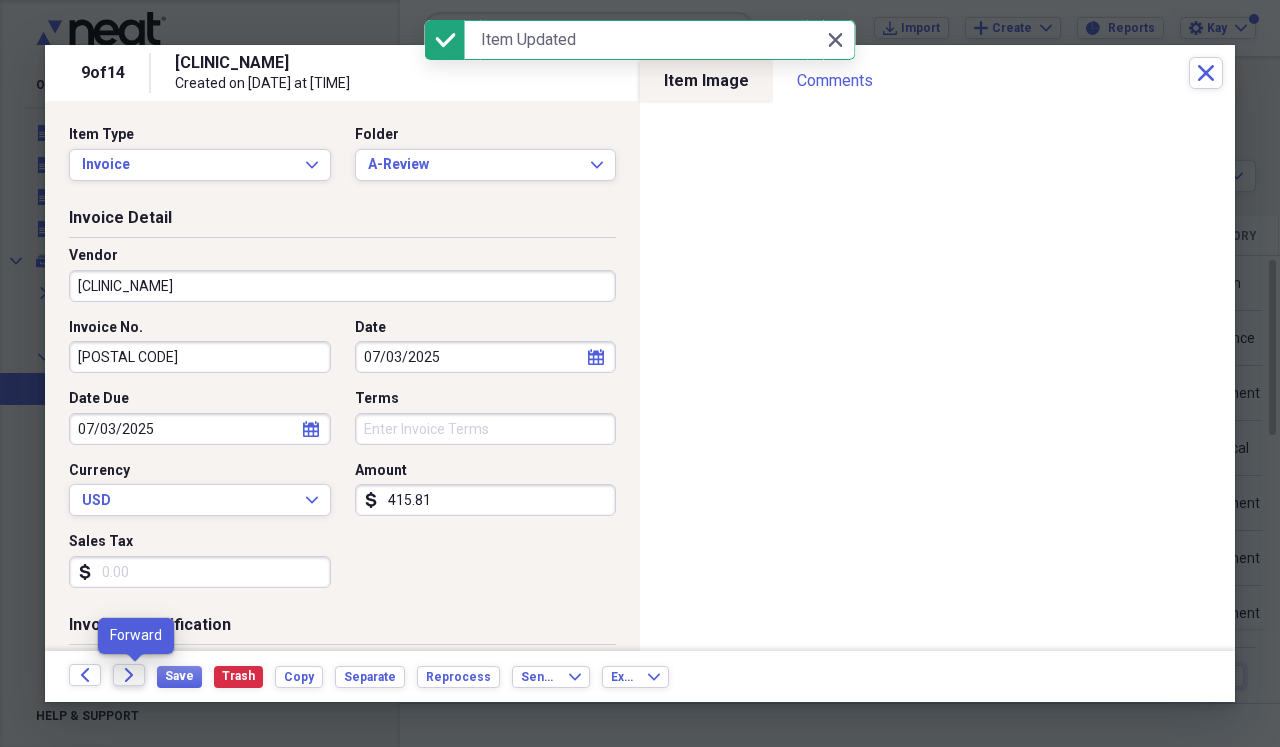 click on "Forward" 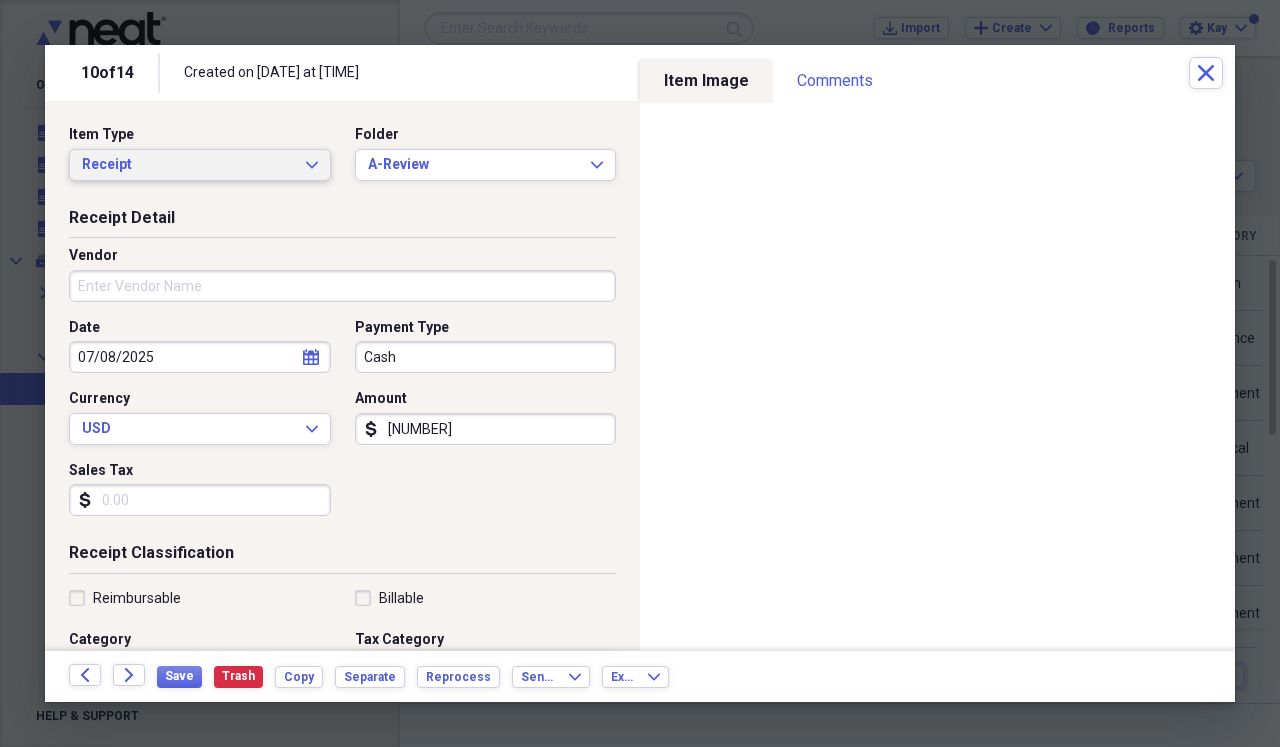 click on "Receipt Expand" at bounding box center (200, 165) 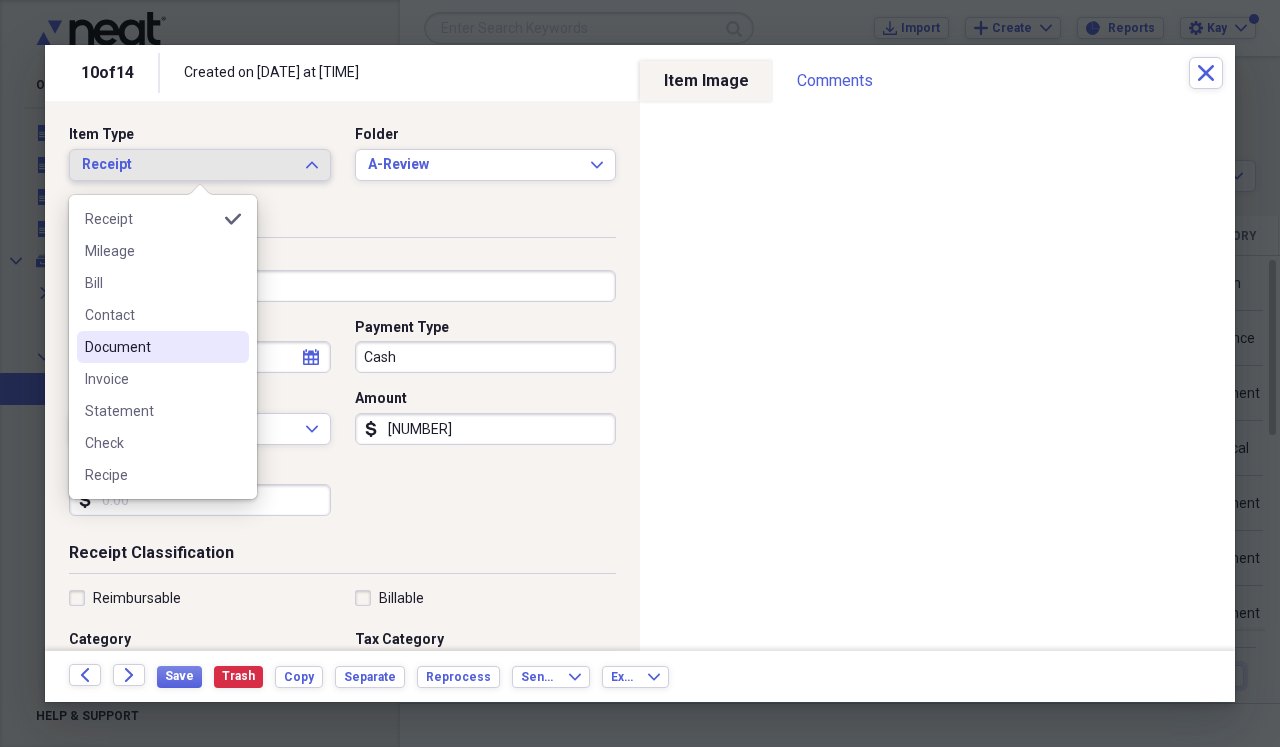 click on "Document" at bounding box center (151, 347) 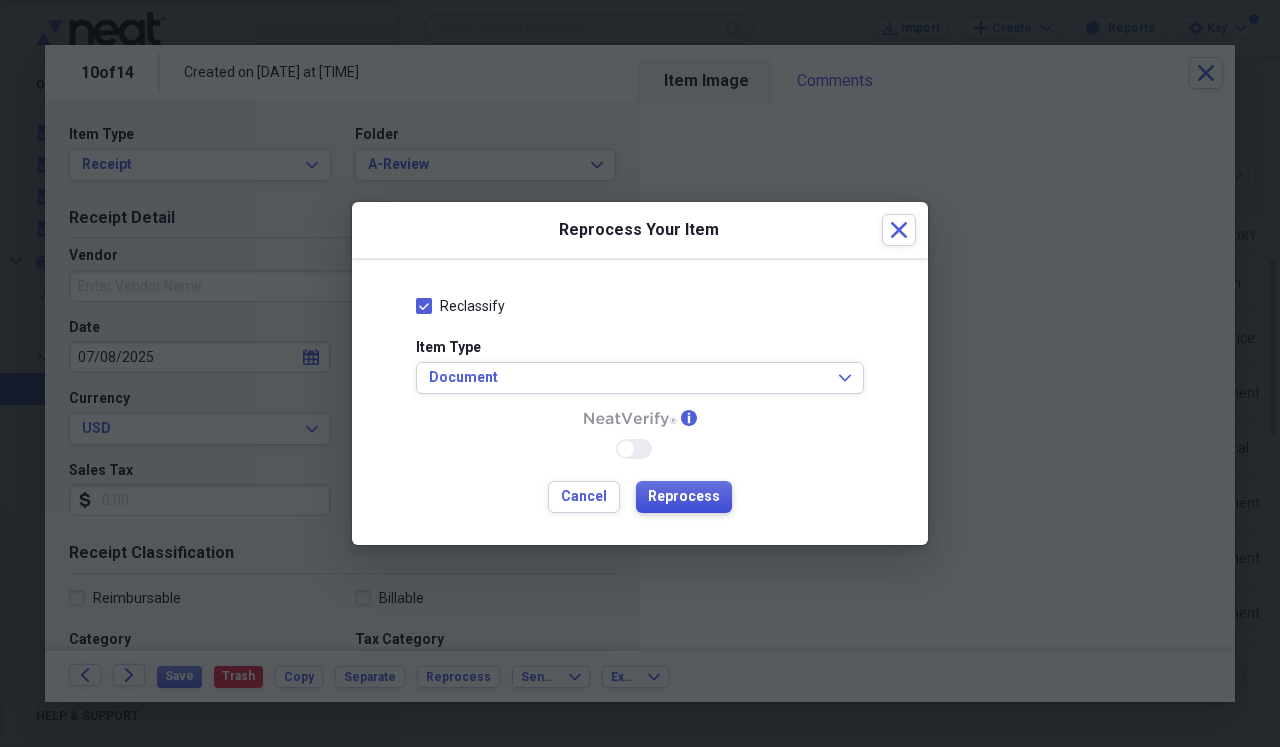 click on "Reprocess" at bounding box center (684, 497) 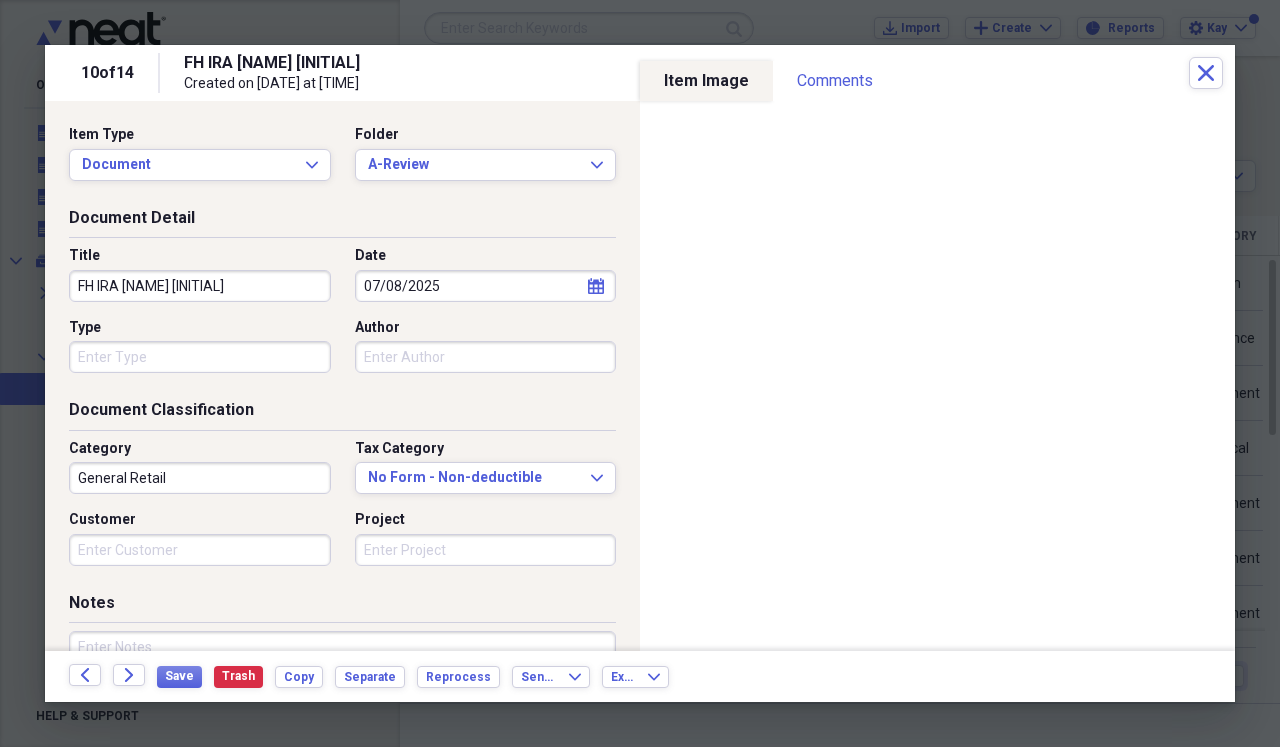 click on "FH IRA [NAME] [INITIAL]" at bounding box center (200, 286) 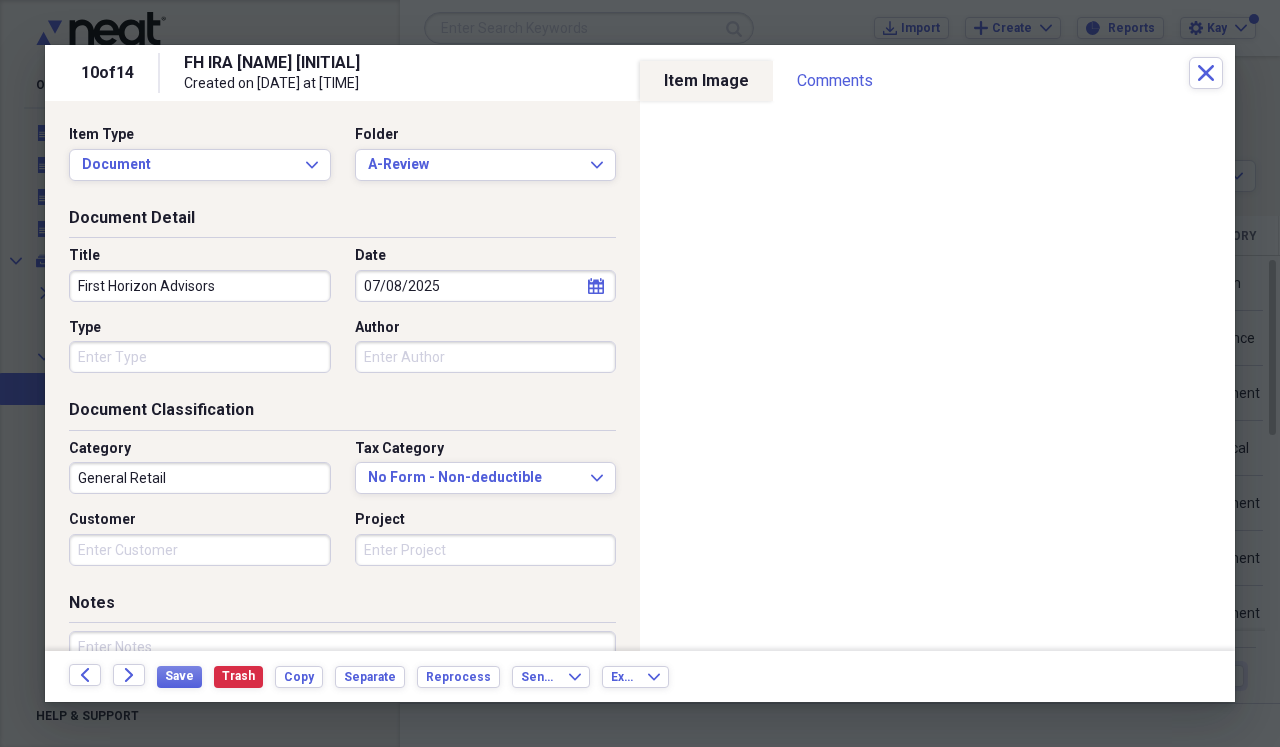 type on "First Horizon Advisors" 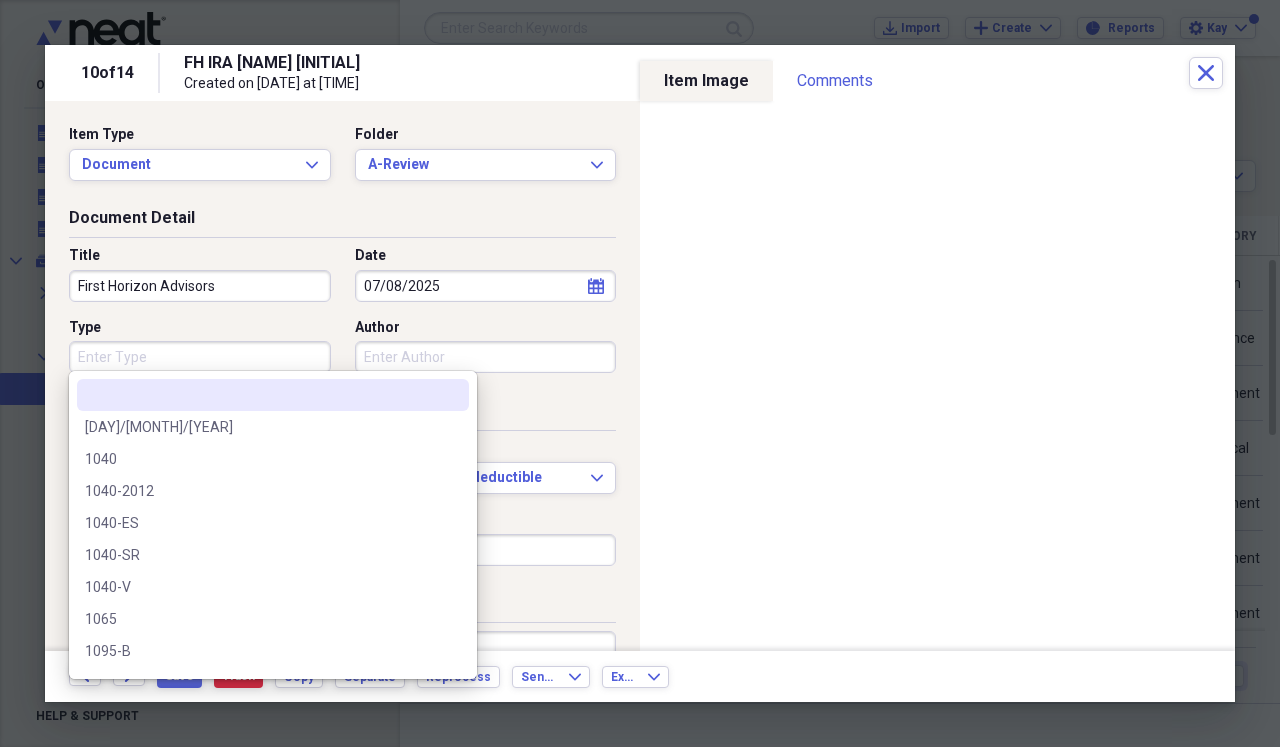 click on "Type" at bounding box center [200, 357] 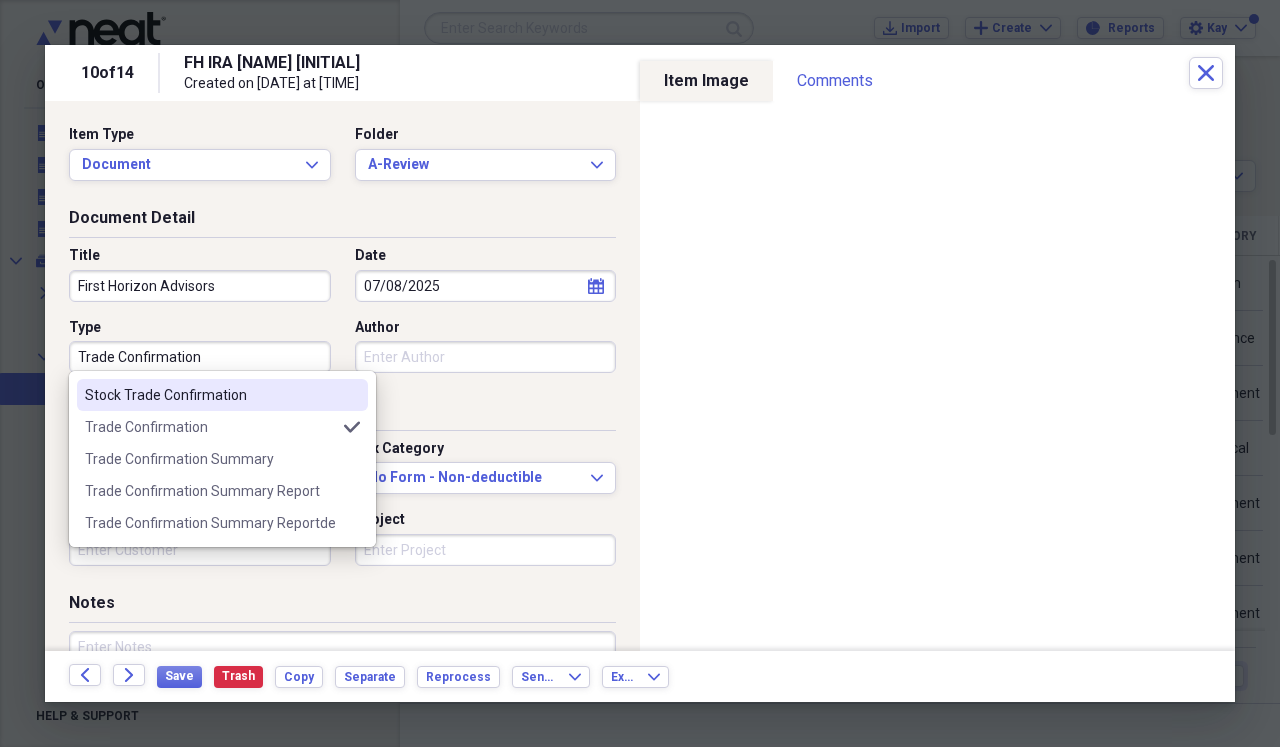 type on "Trade Confirmation" 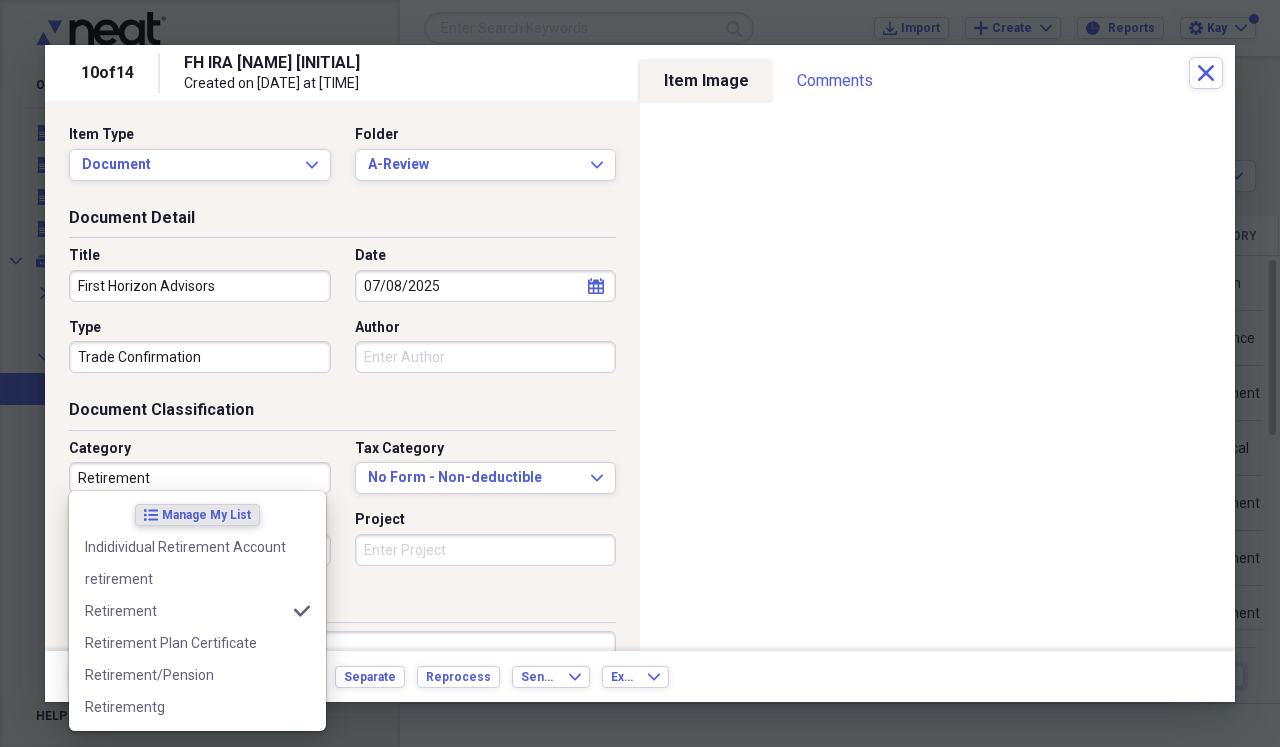 type on "Retirement" 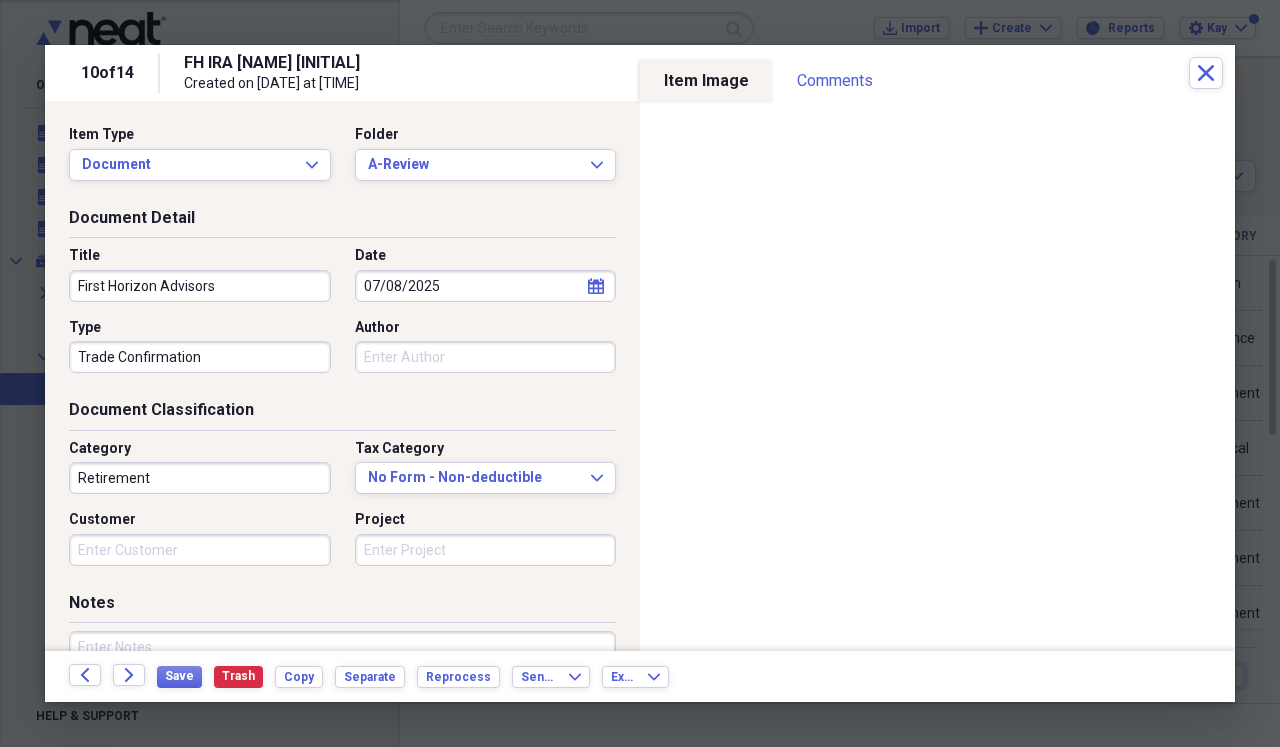 click on "Notes" at bounding box center (342, 607) 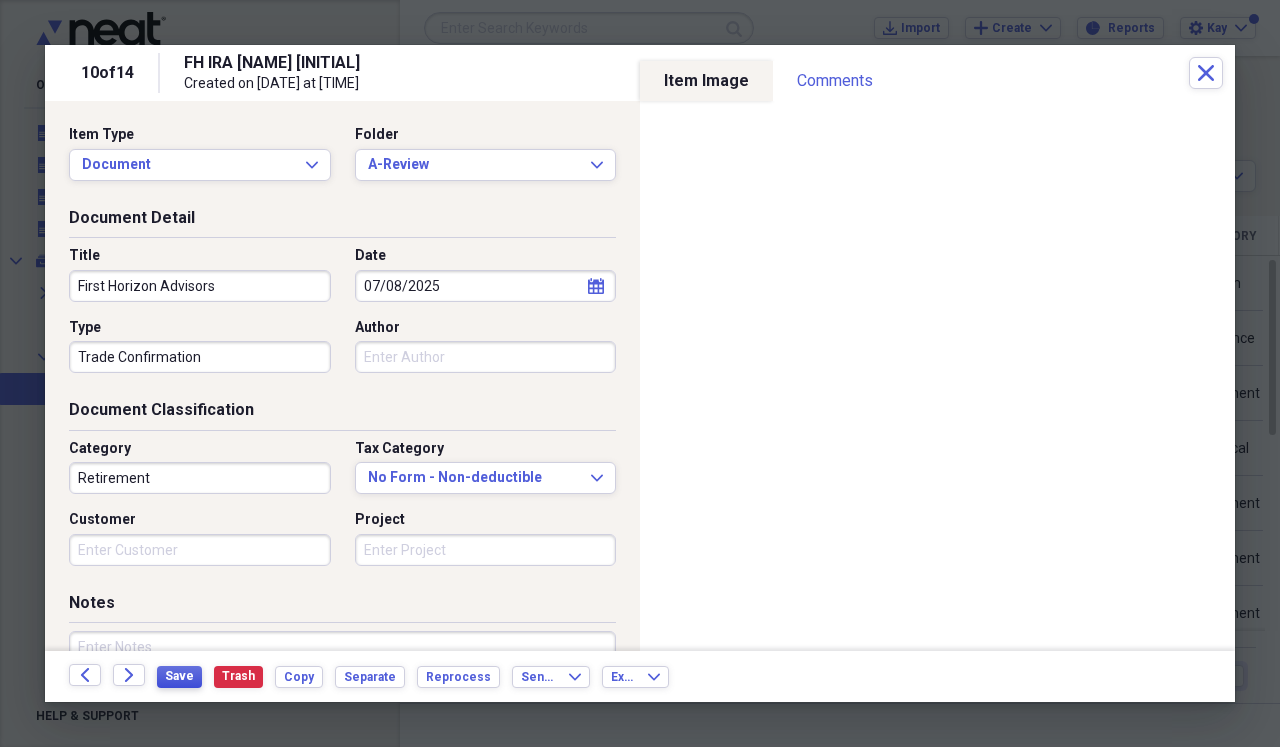click on "Save" at bounding box center (179, 676) 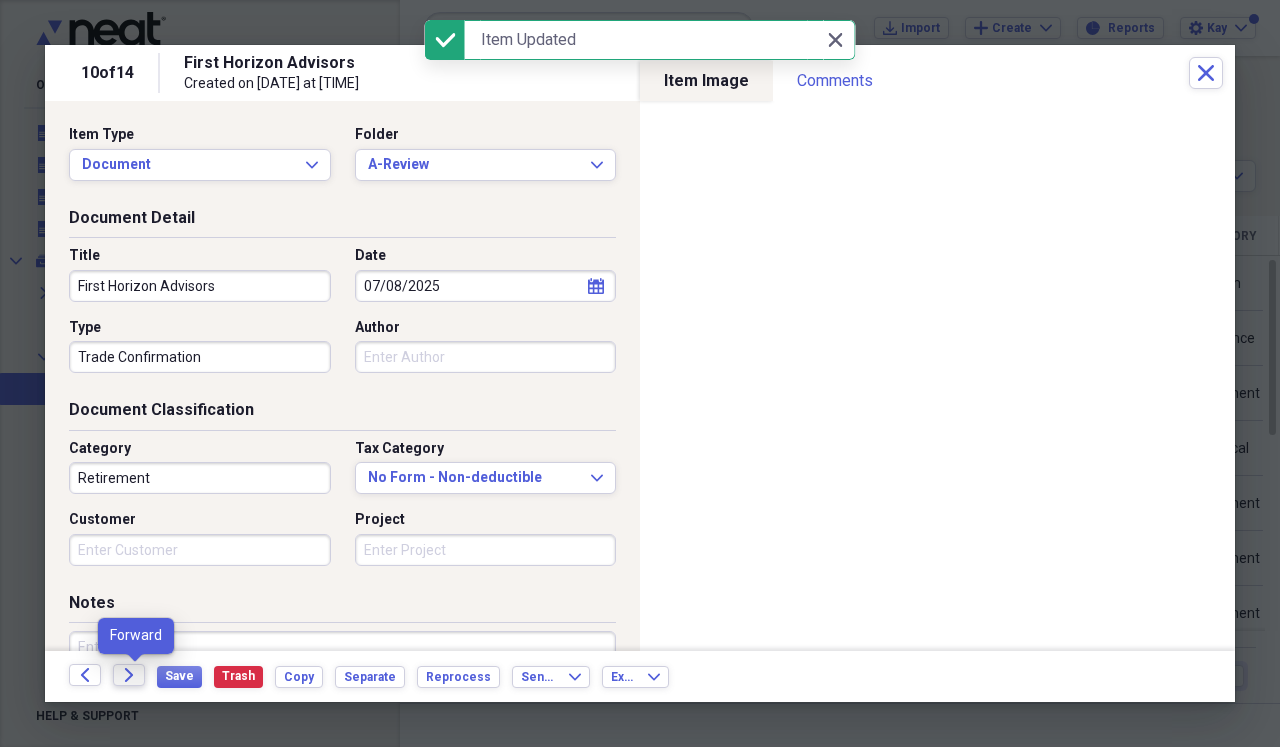 click on "Forward" 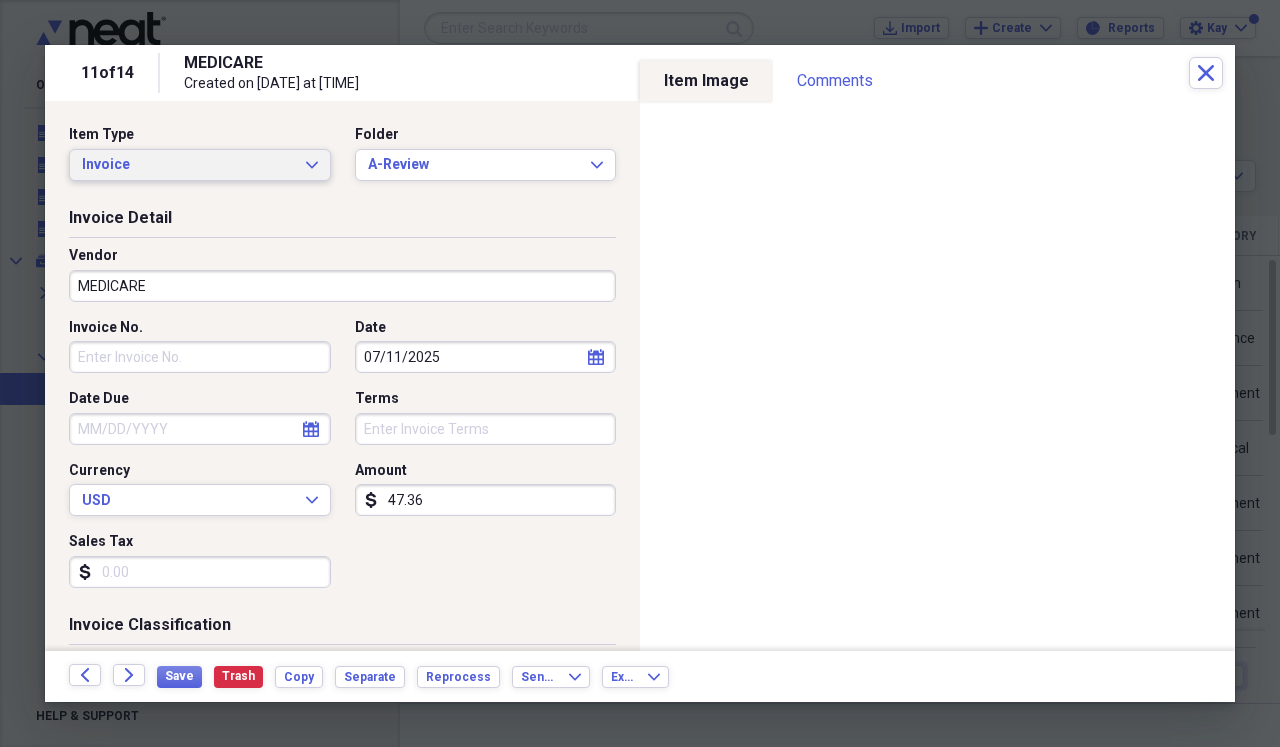 click 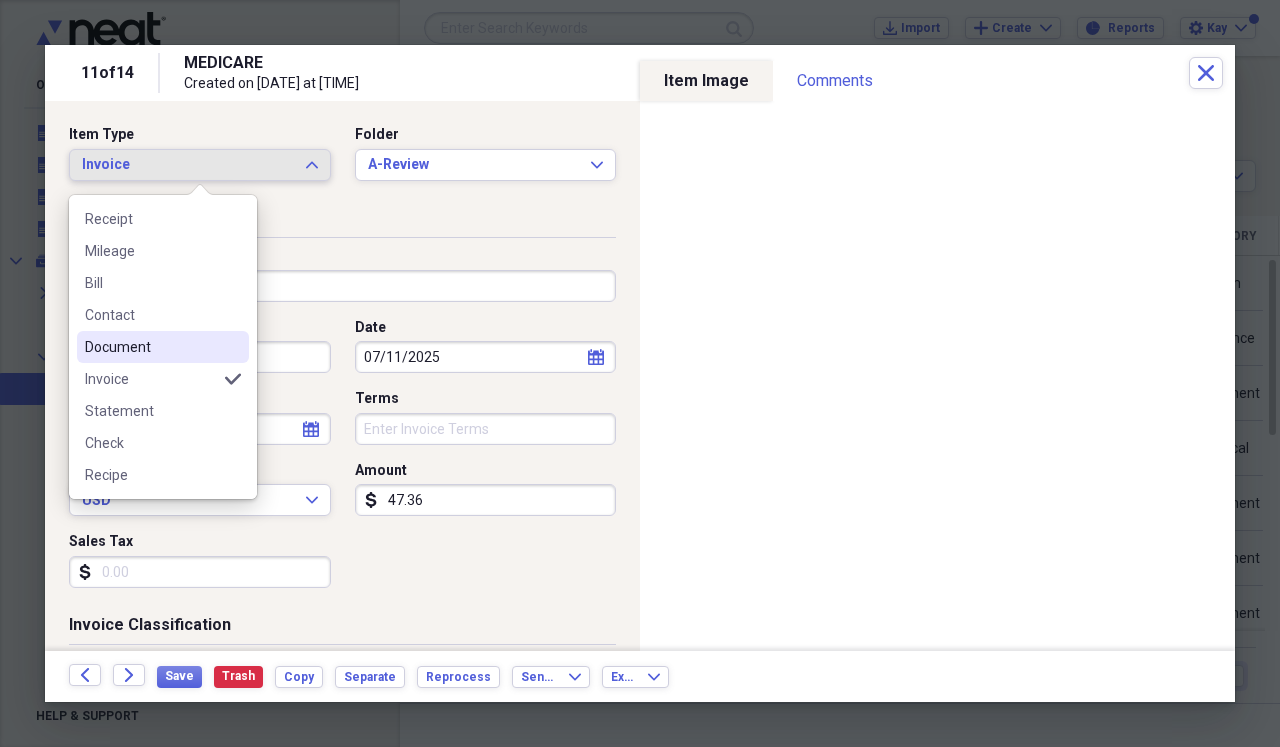 click on "Document" at bounding box center (151, 347) 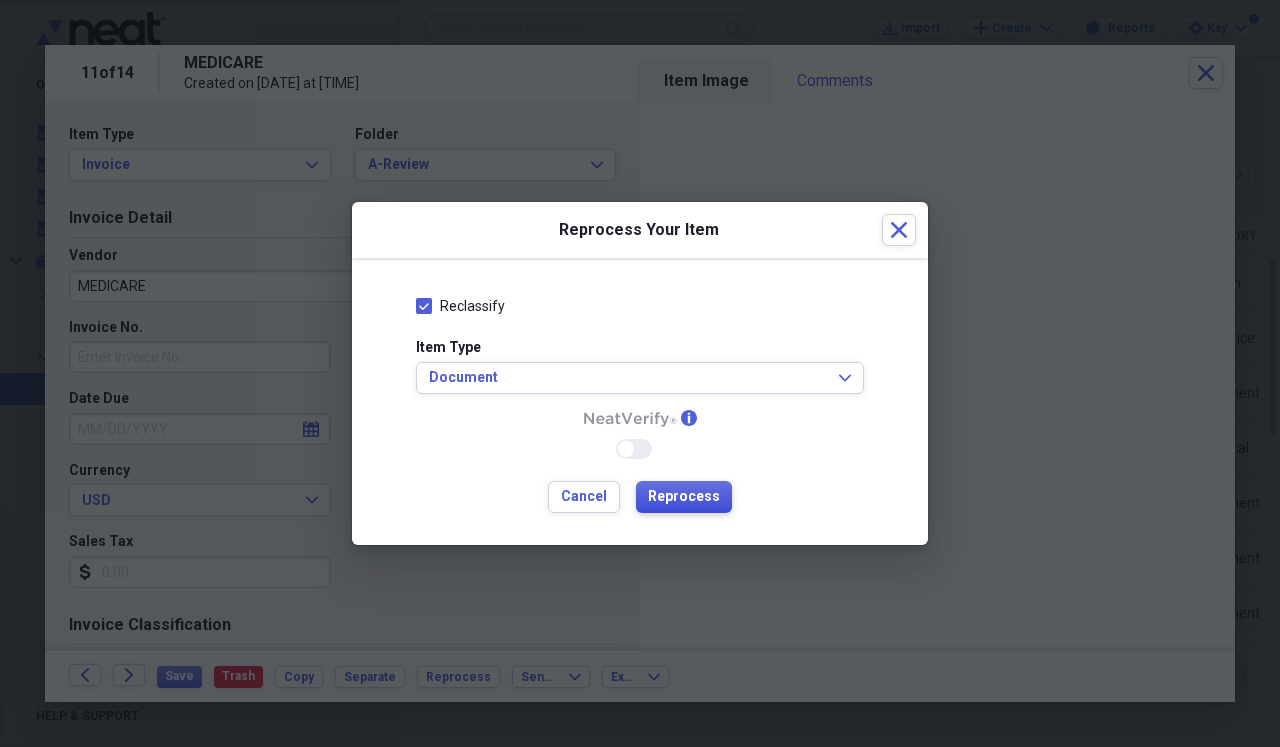 click on "Reprocess" at bounding box center (684, 497) 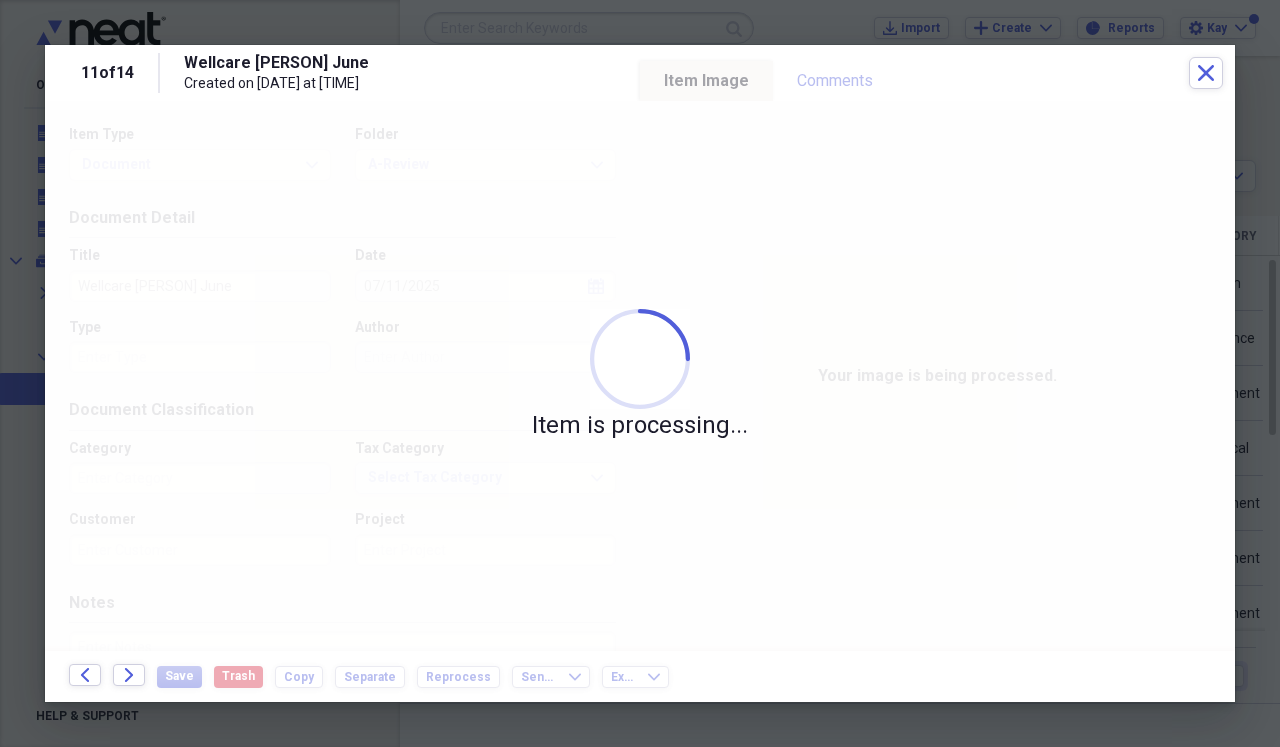 type on "Health" 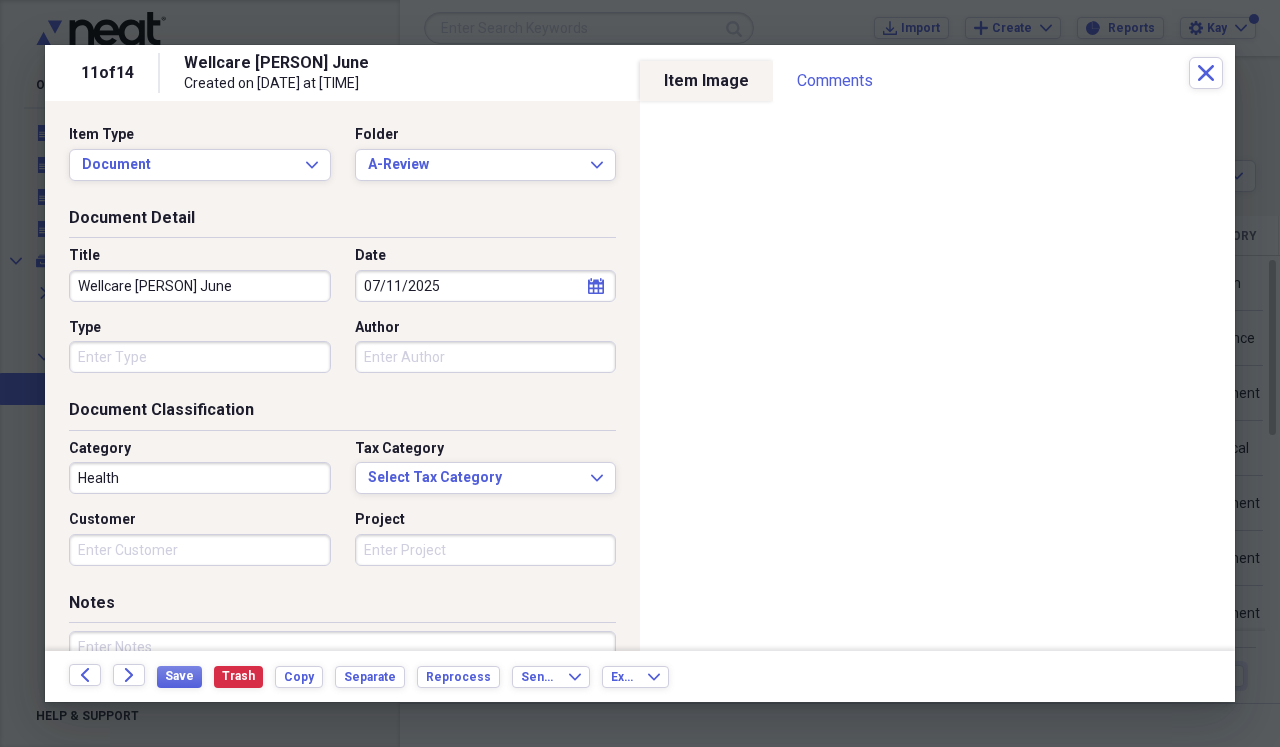 click on "Wellcare [PERSON] June" at bounding box center [200, 286] 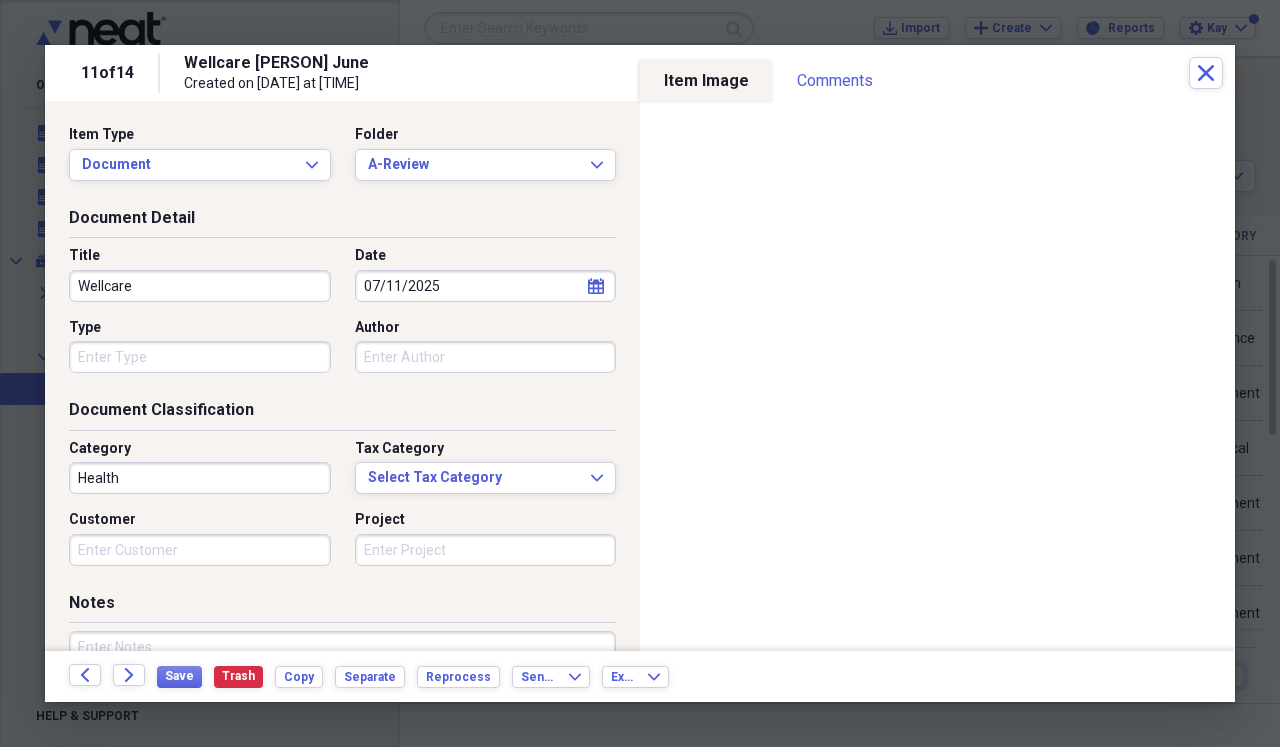 type on "Wellcare" 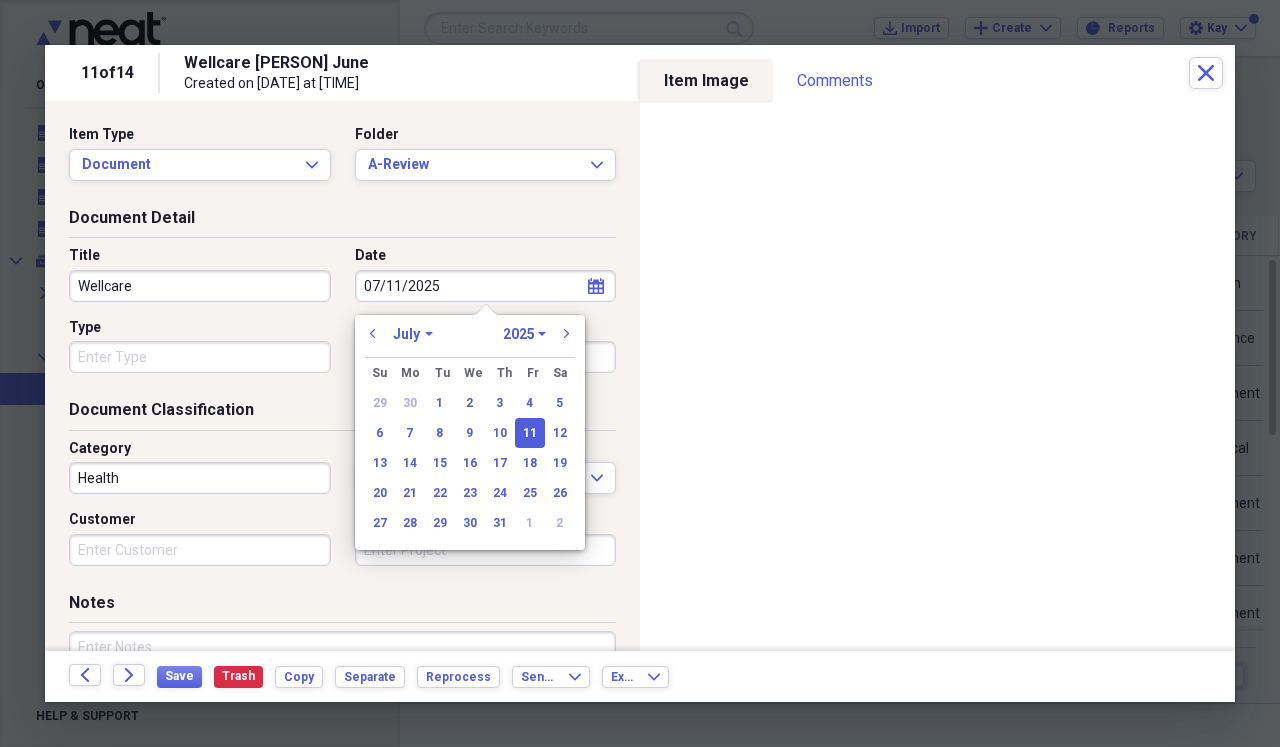 type 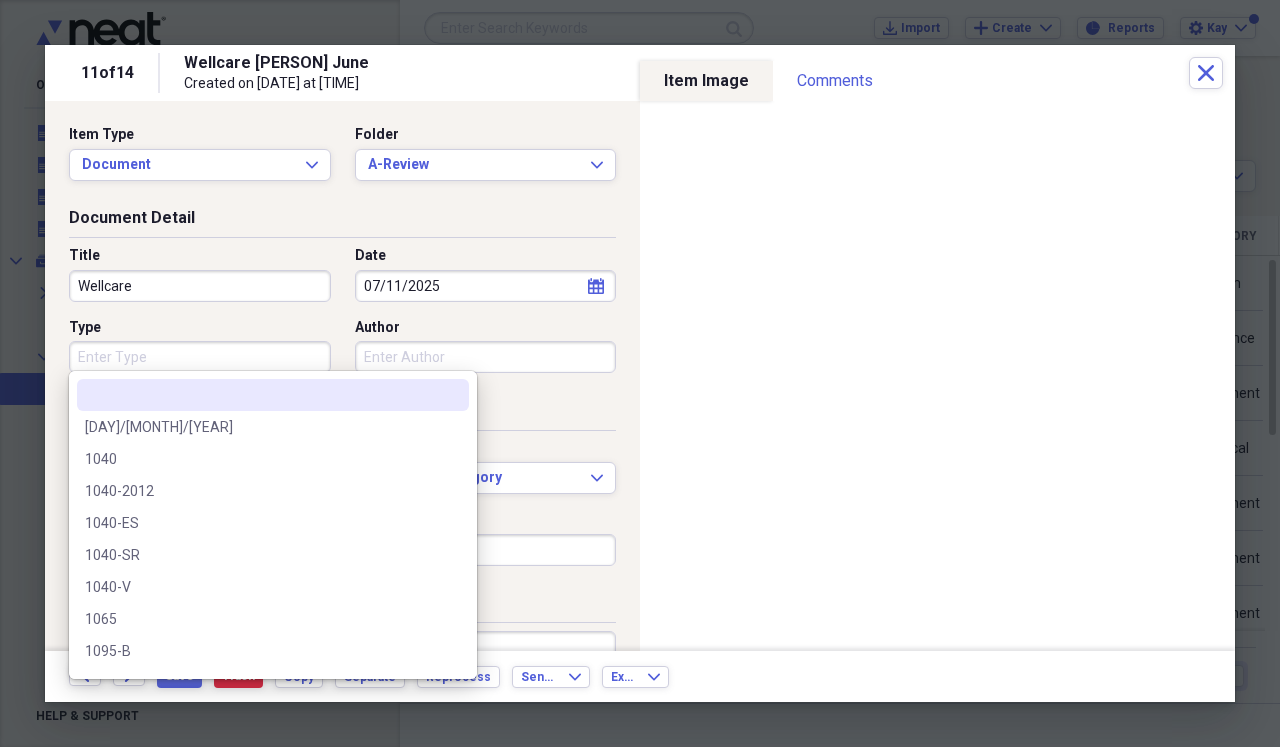 click on "Type" at bounding box center (200, 357) 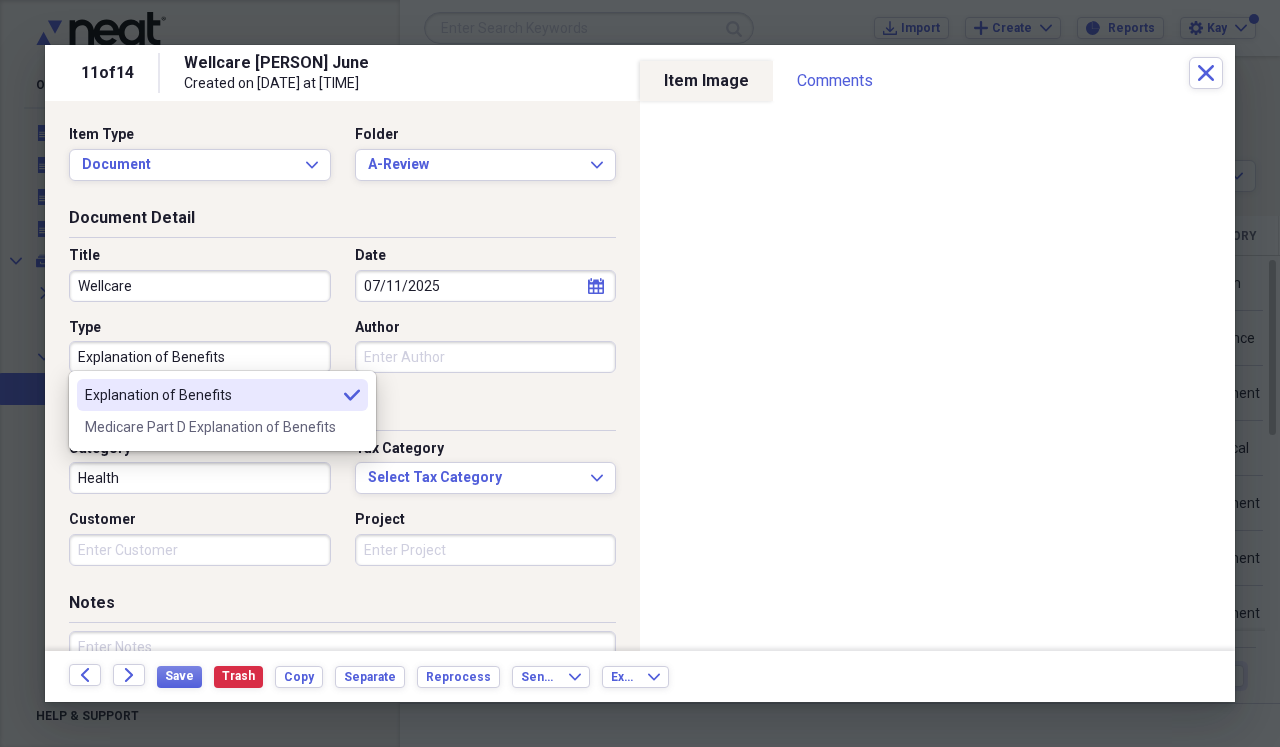 type on "Explanation of Benefits" 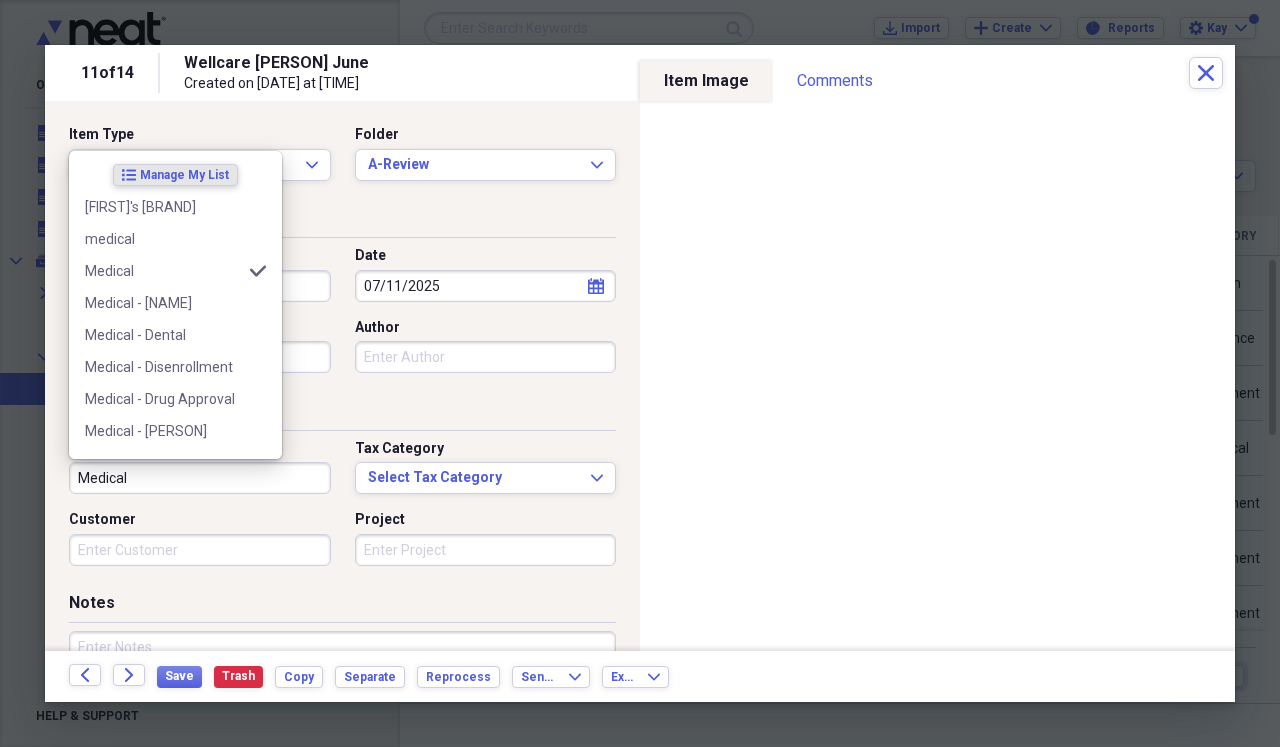 type on "Medical" 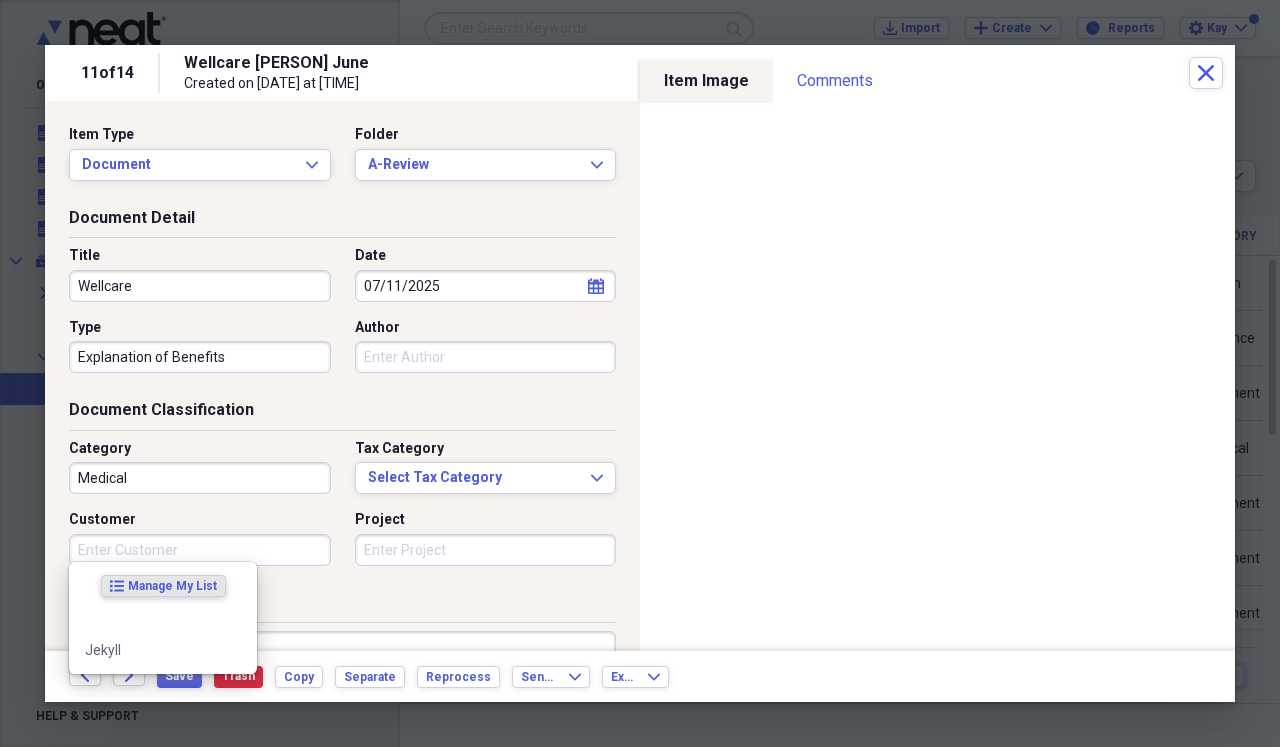 click on "Notes" at bounding box center [342, 607] 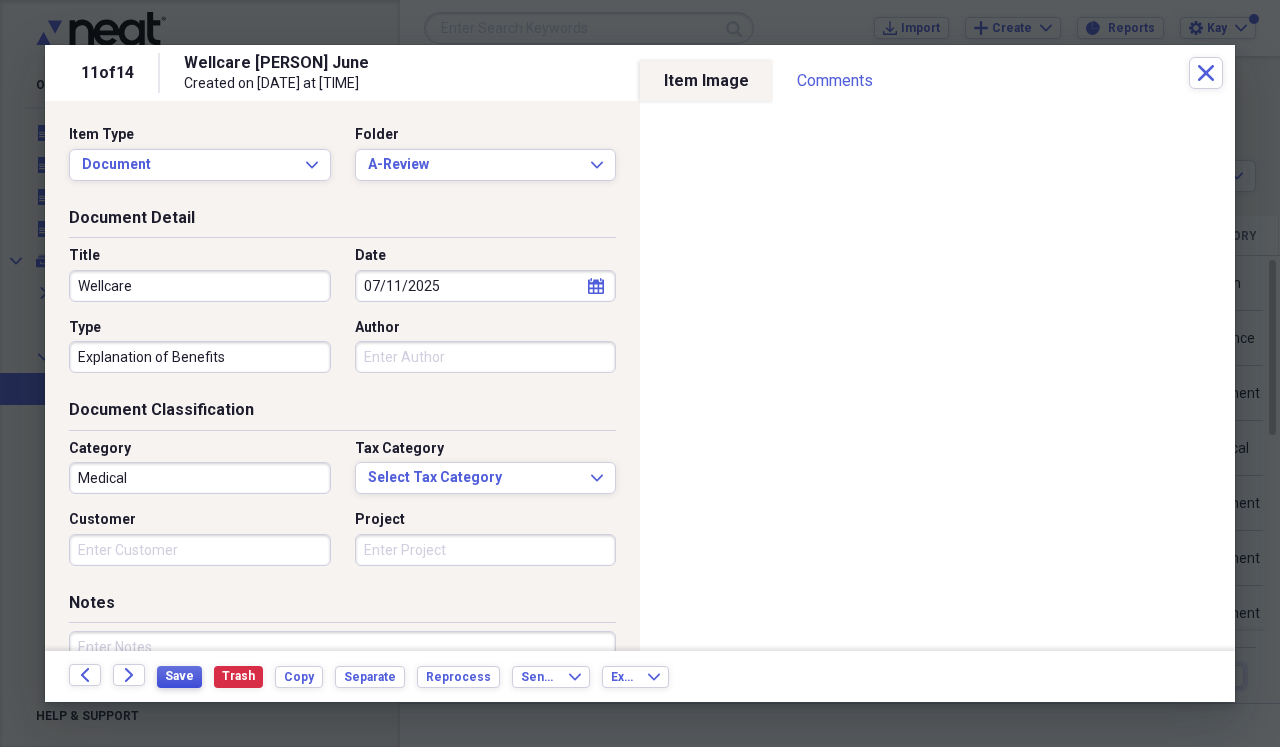 click on "Save" at bounding box center (179, 676) 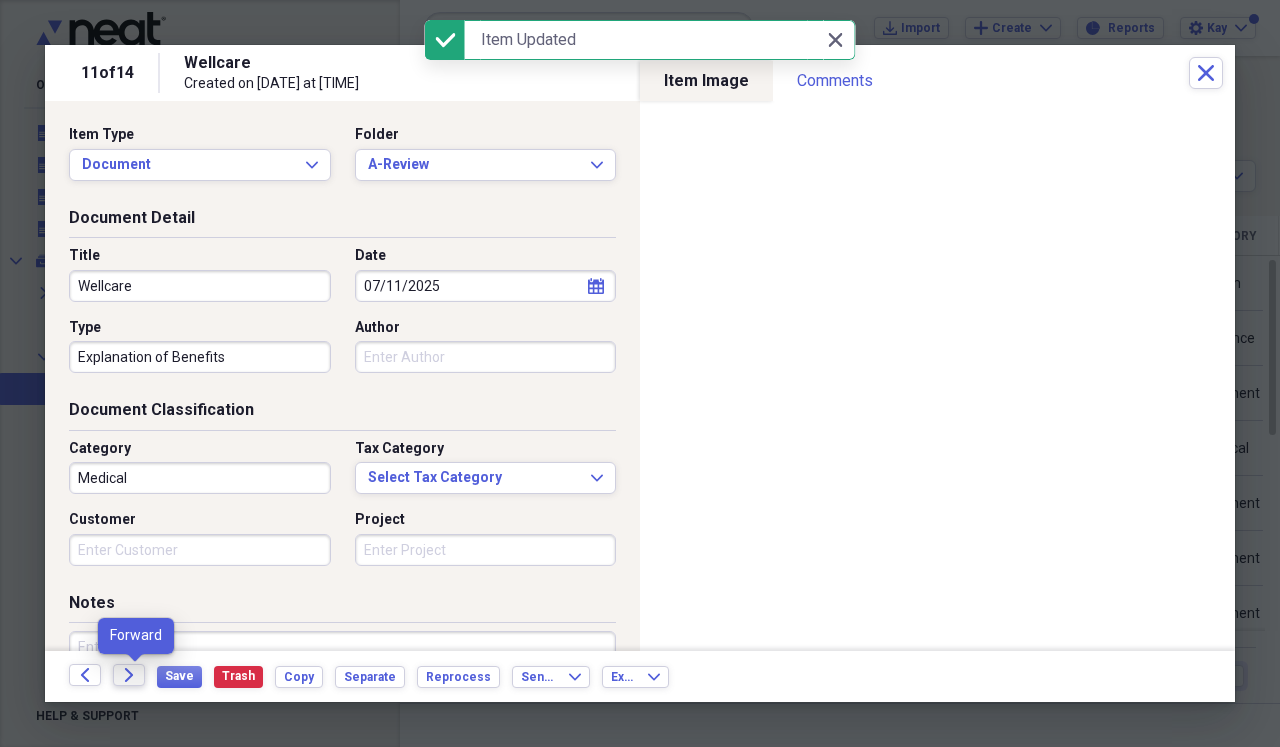 click 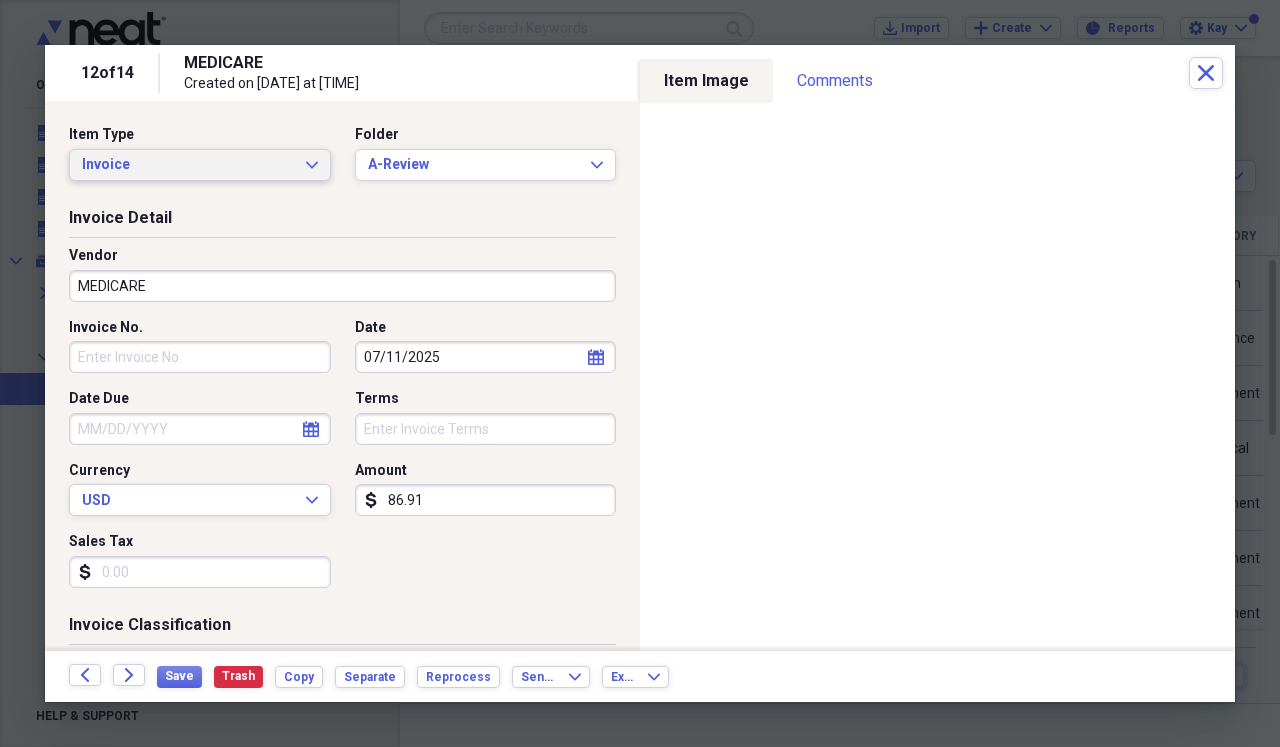 click on "Expand" 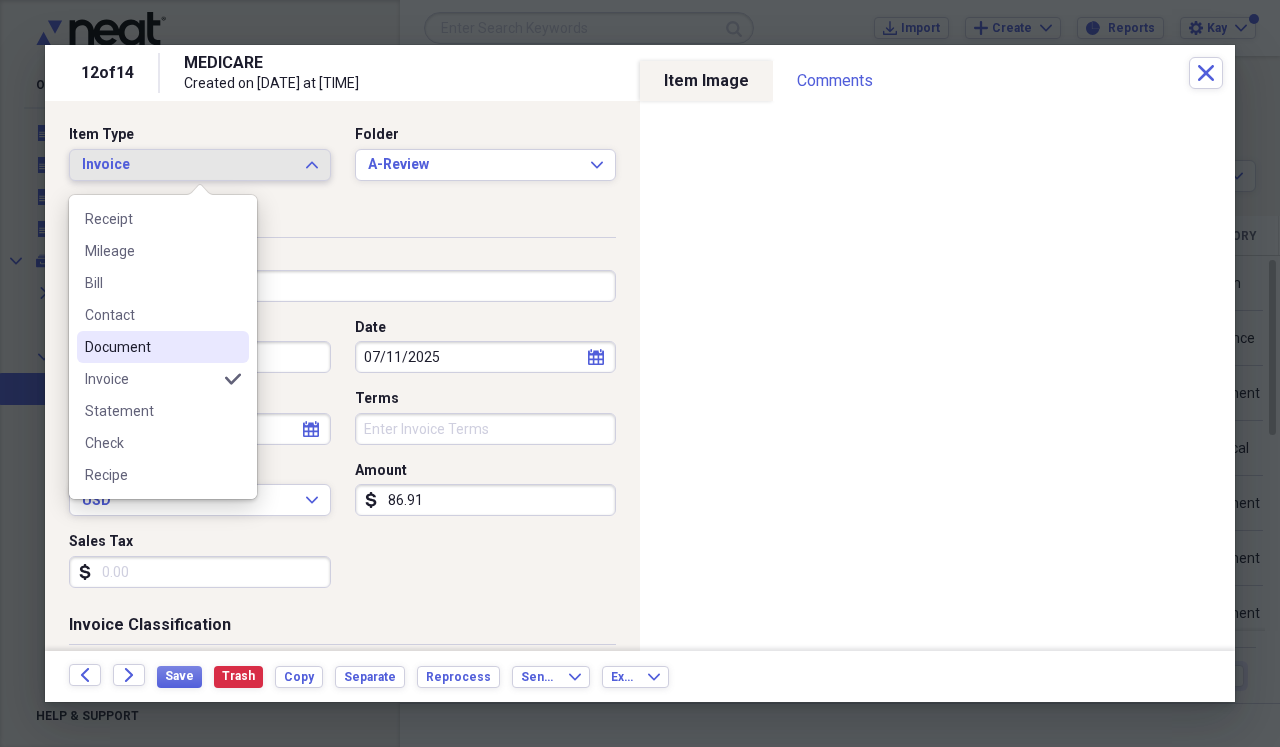 click on "Document" at bounding box center [151, 347] 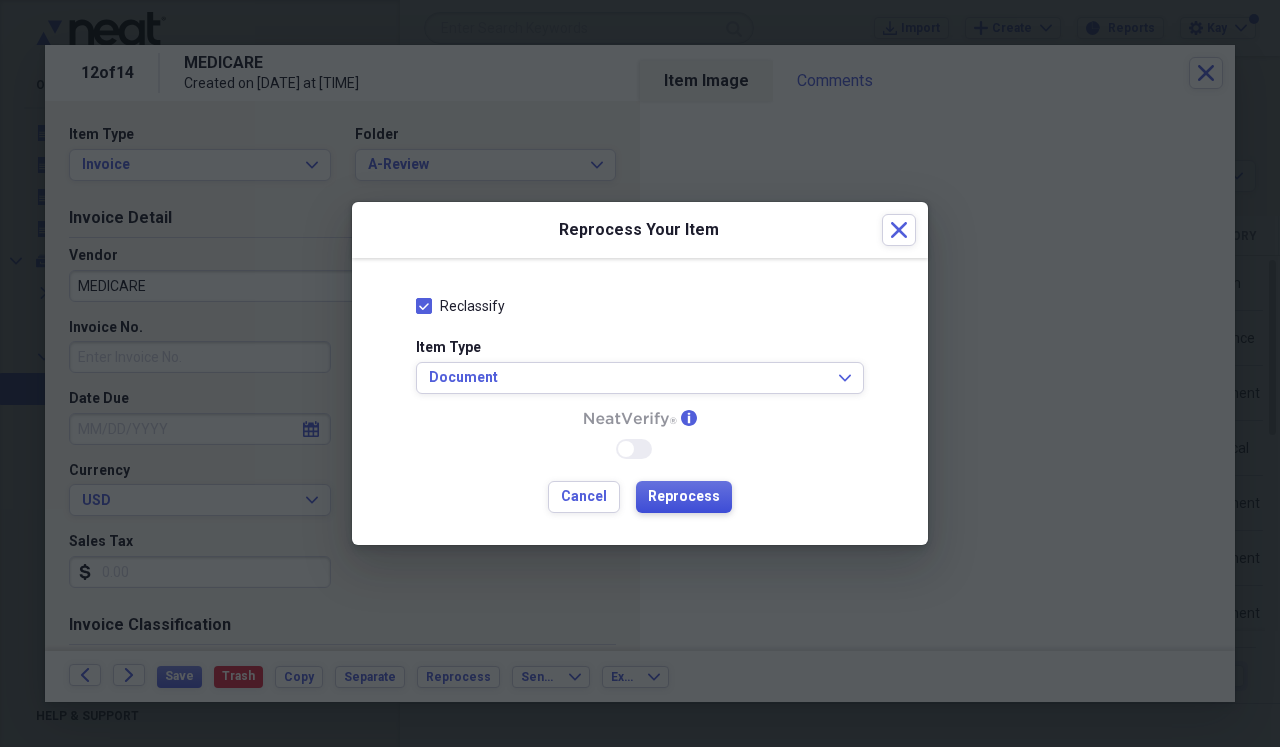 click on "Reprocess" at bounding box center [684, 497] 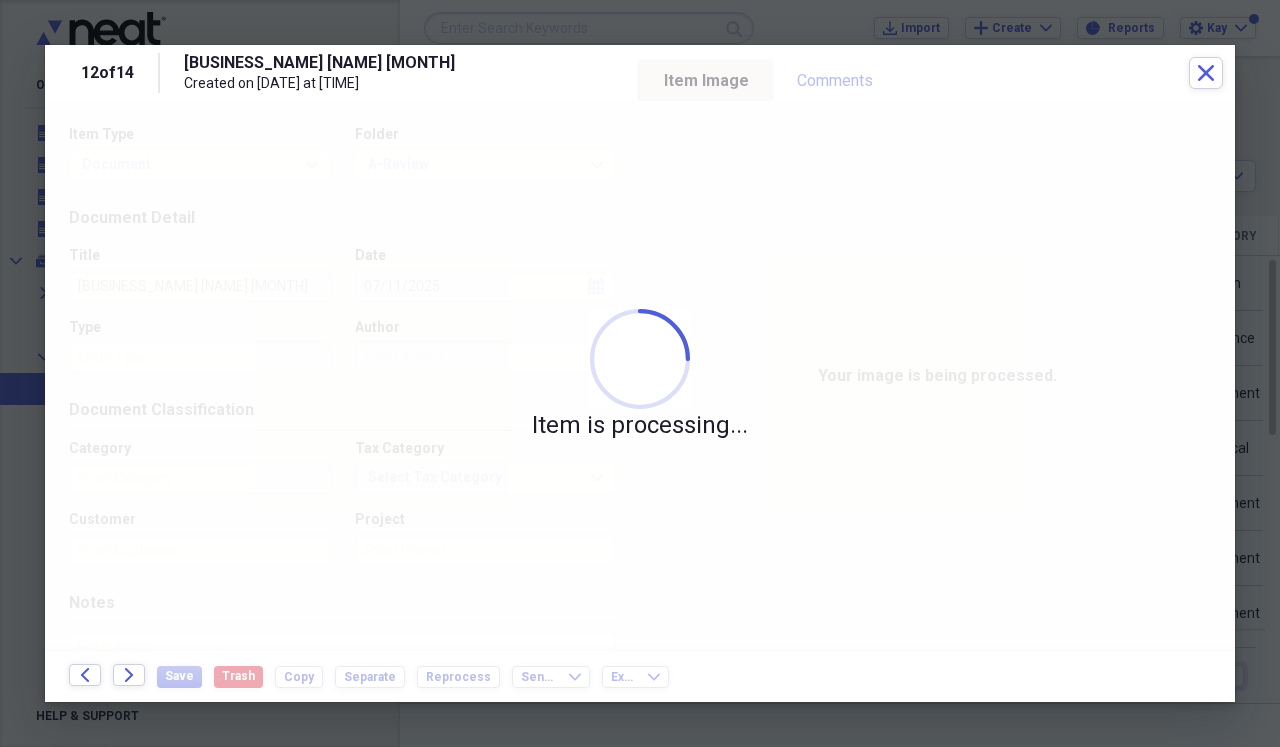 type on "Health" 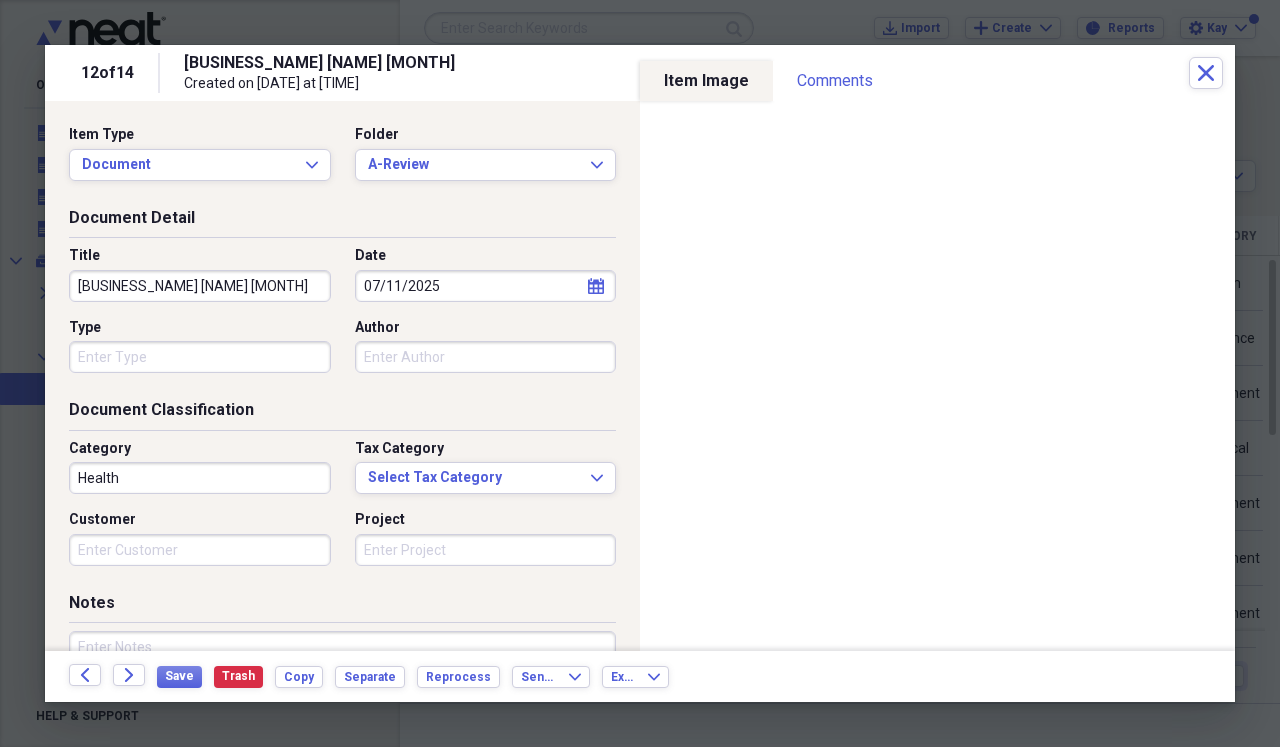 click on "[BUSINESS_NAME] [NAME] [MONTH]" at bounding box center (200, 286) 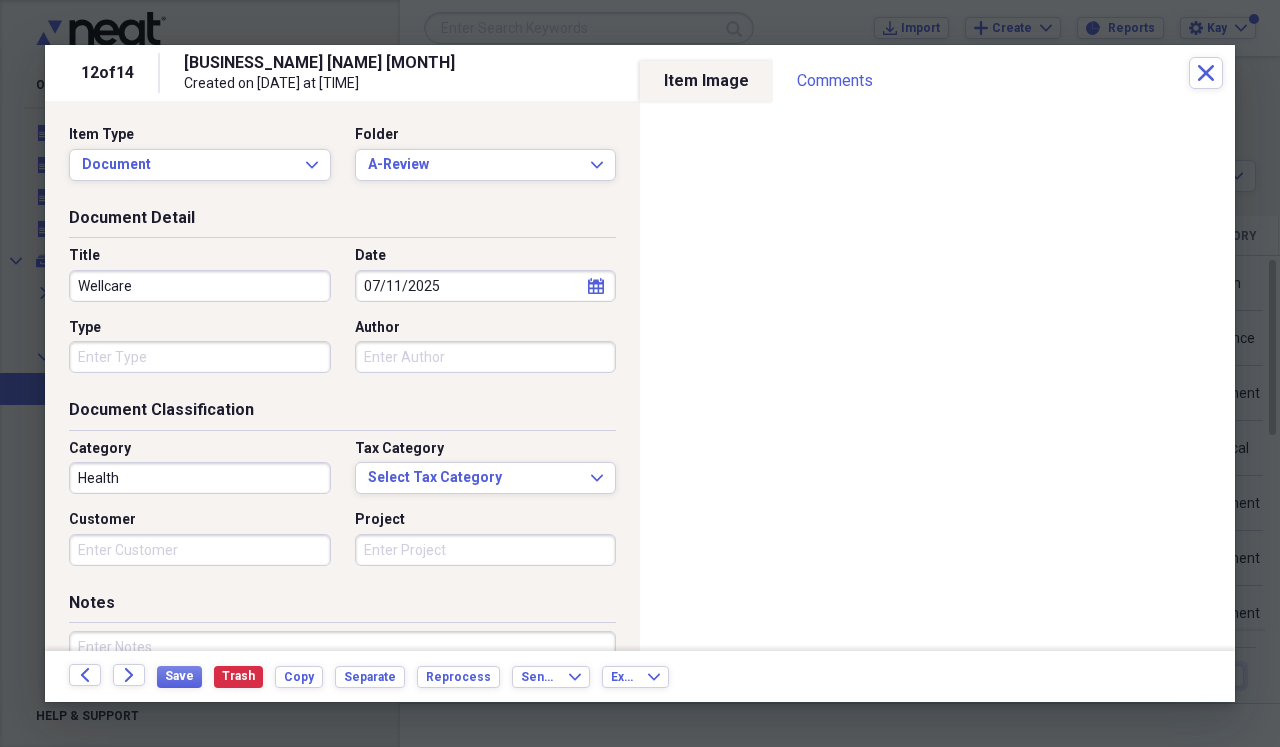 type on "Wellcare" 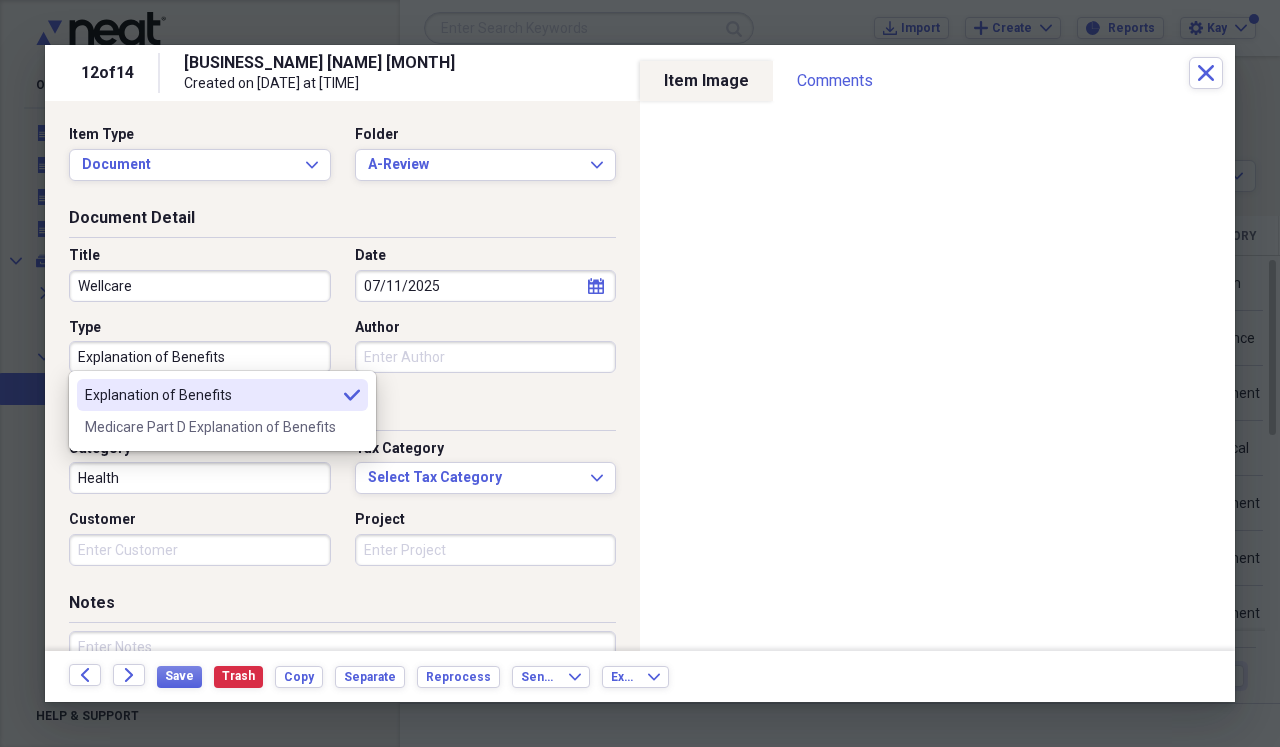 type on "Explanation of Benefits" 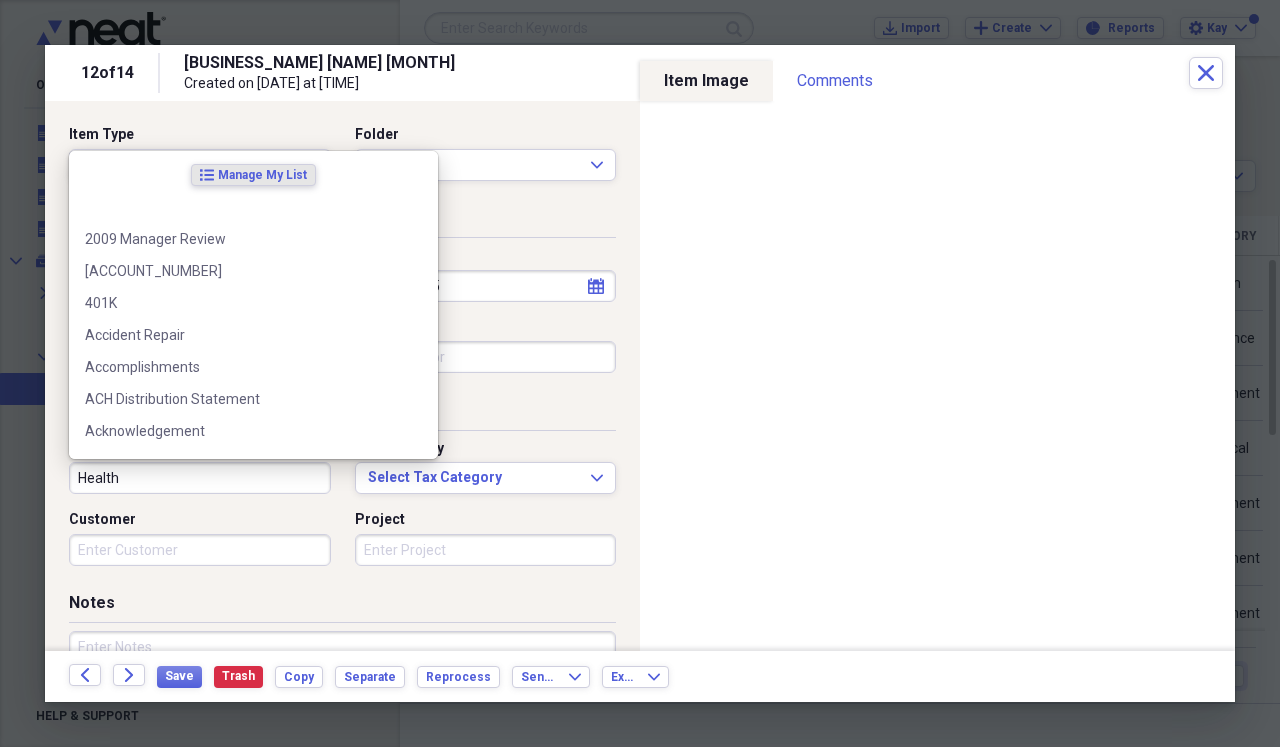 click on "Health" at bounding box center [200, 478] 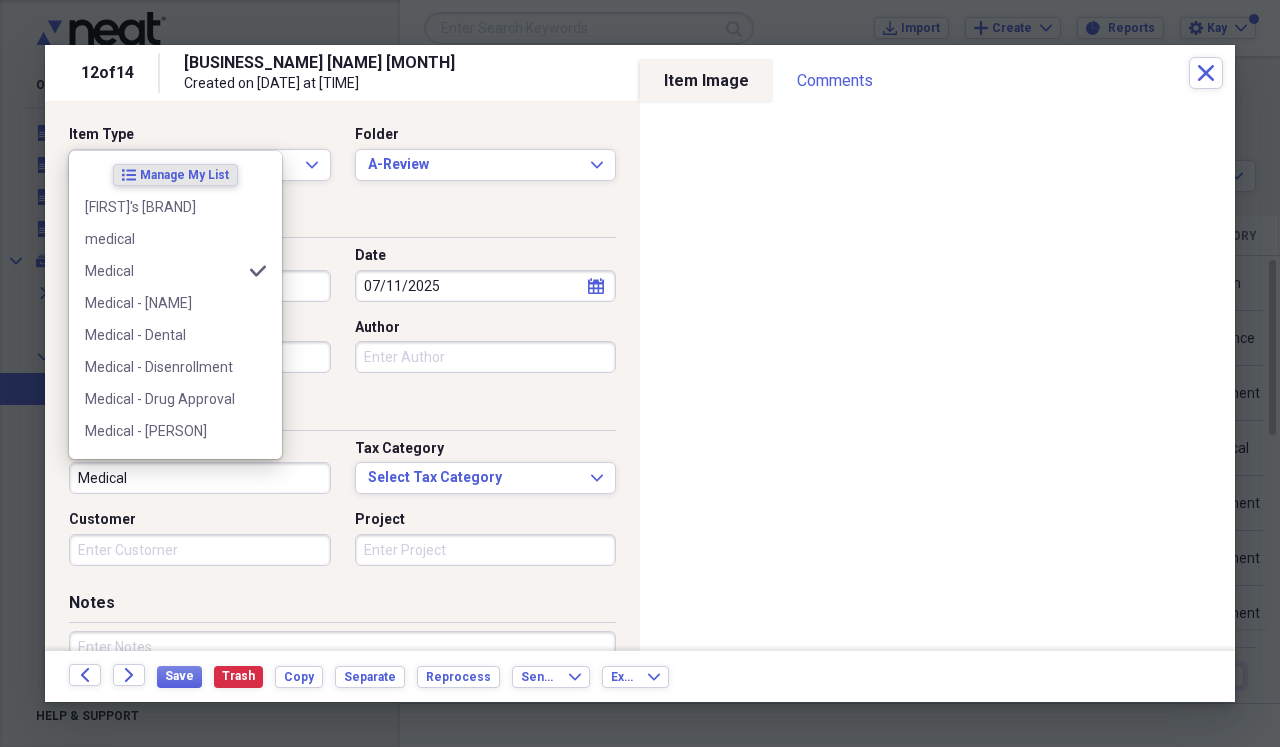 type on "Medical" 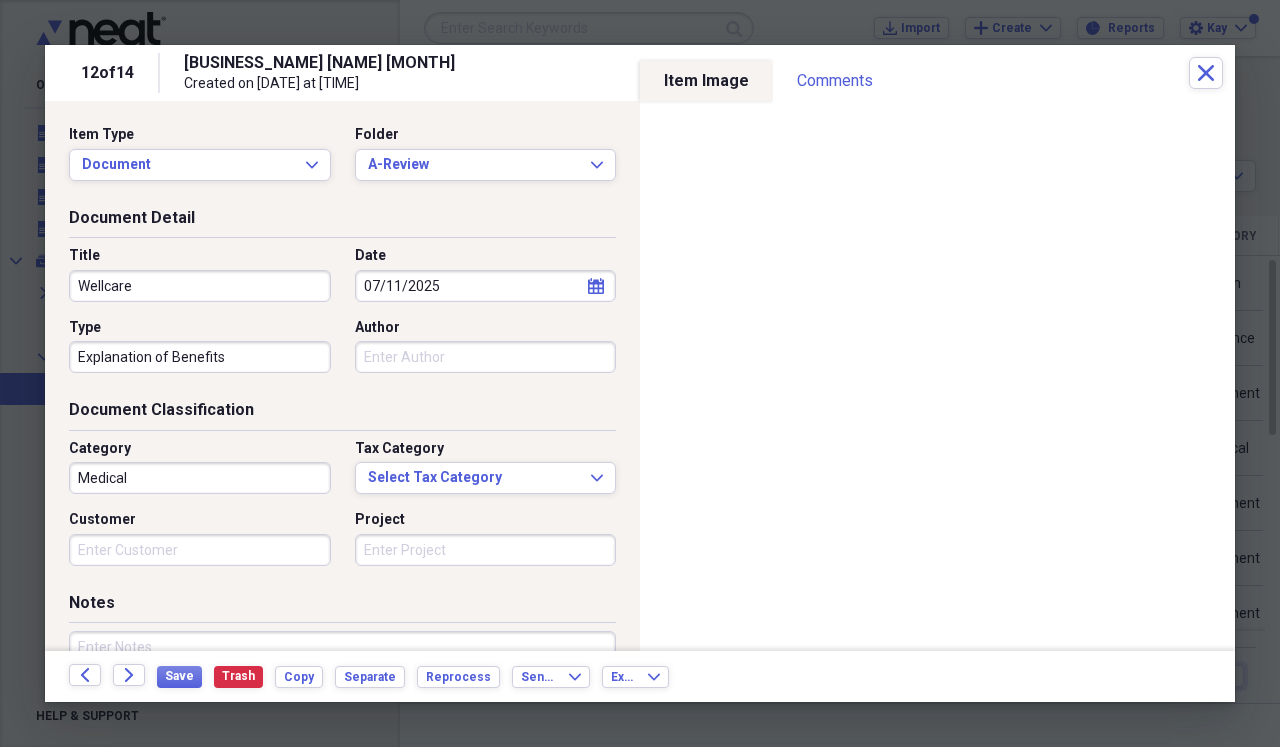 click on "Notes" at bounding box center (342, 607) 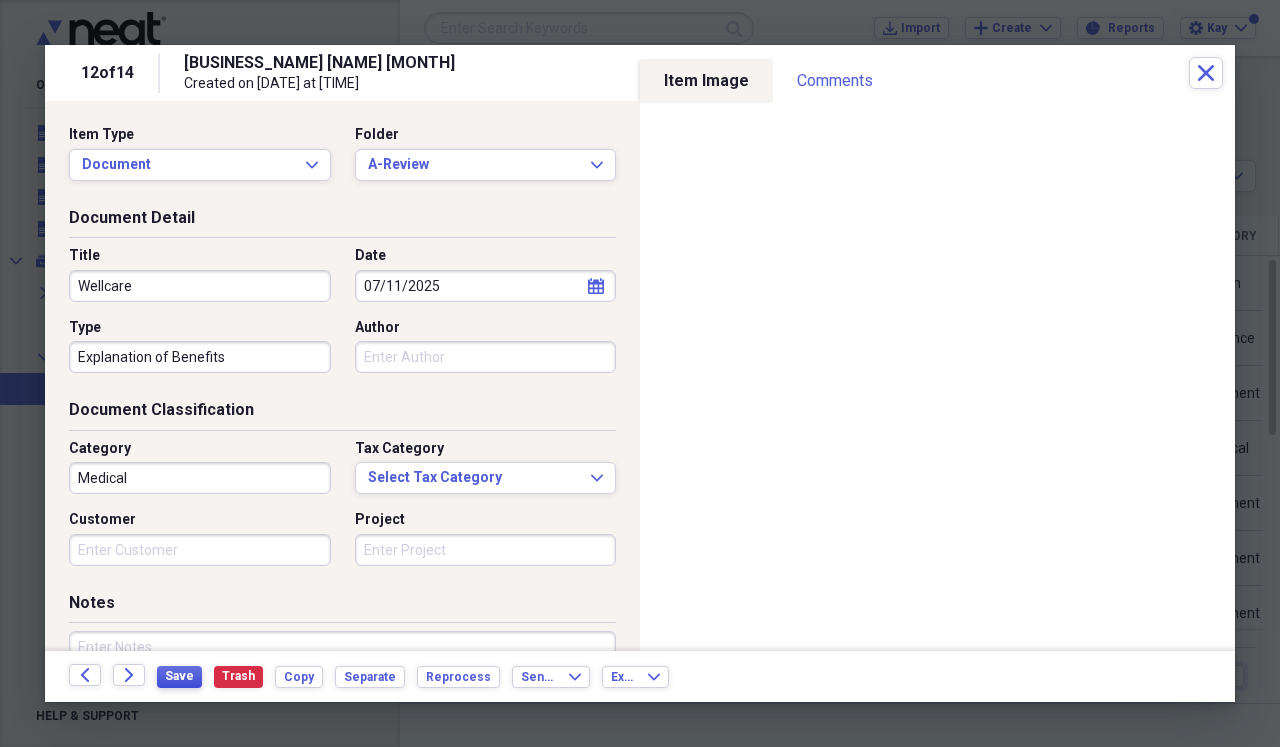 click on "Save" at bounding box center (179, 676) 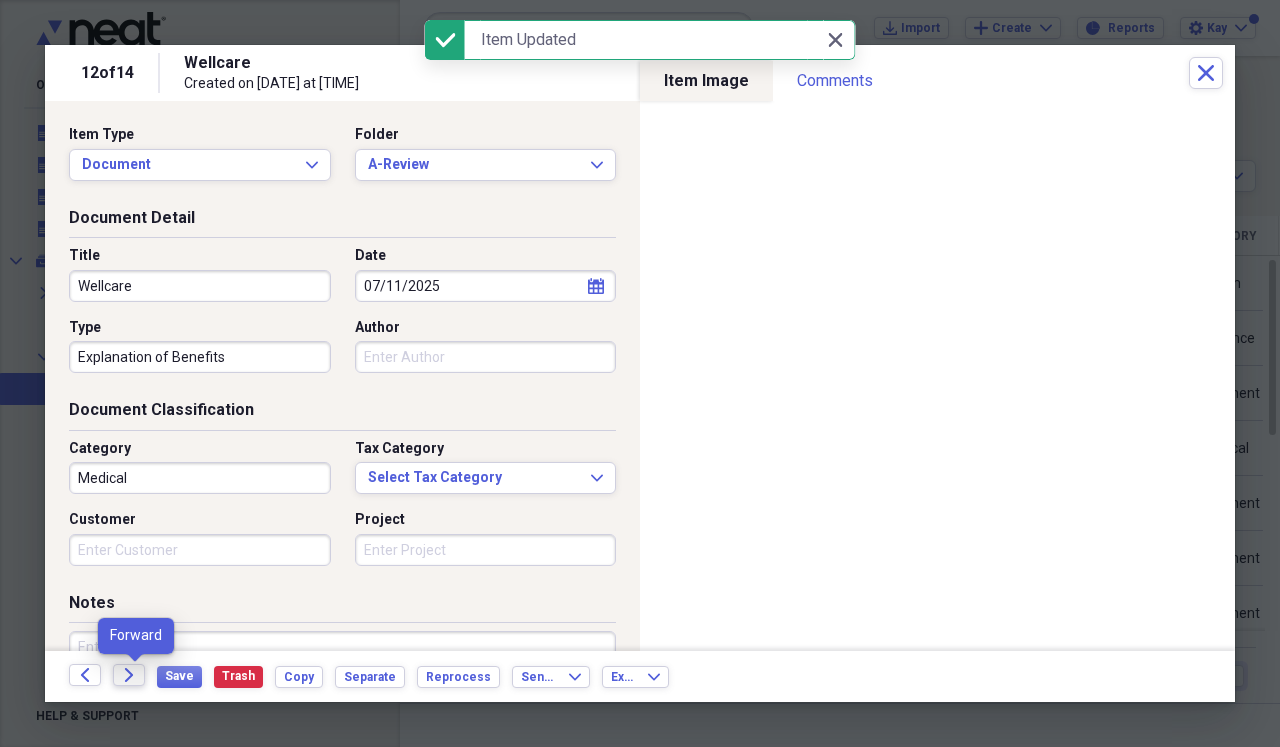 click on "Forward" 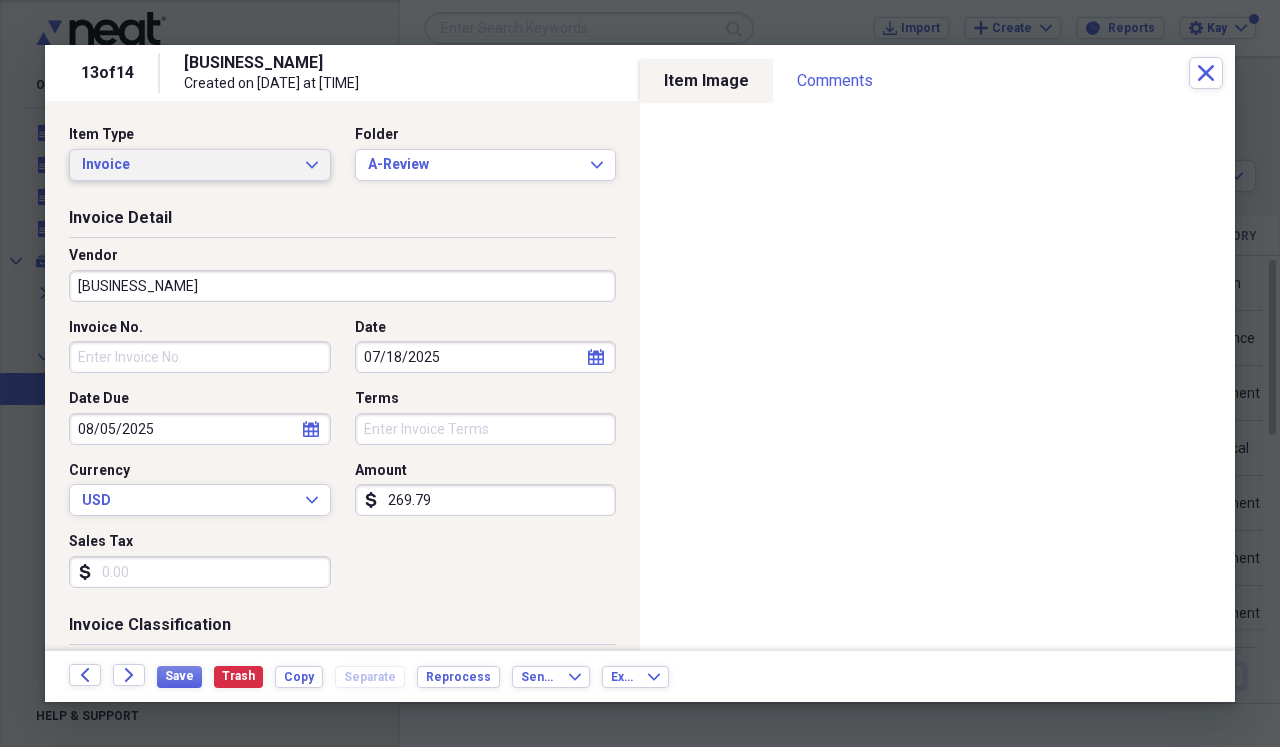 click on "Expand" 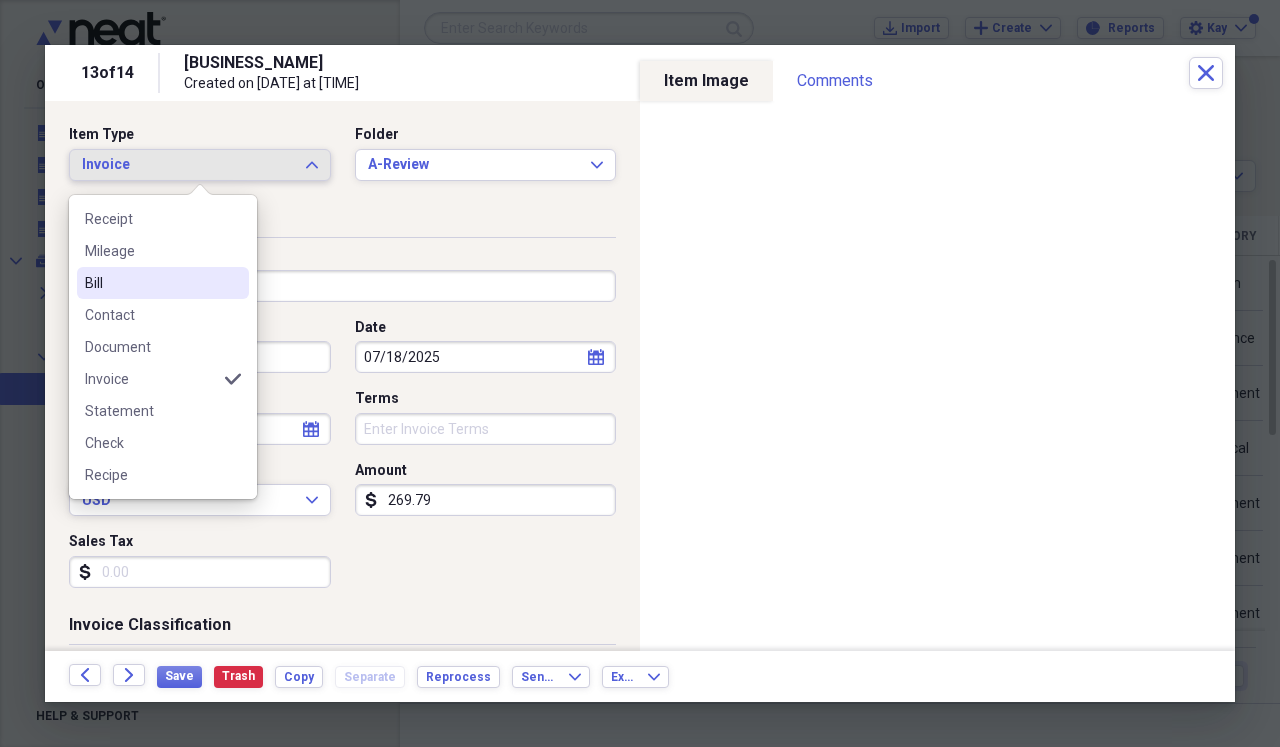 click on "Bill" at bounding box center [151, 283] 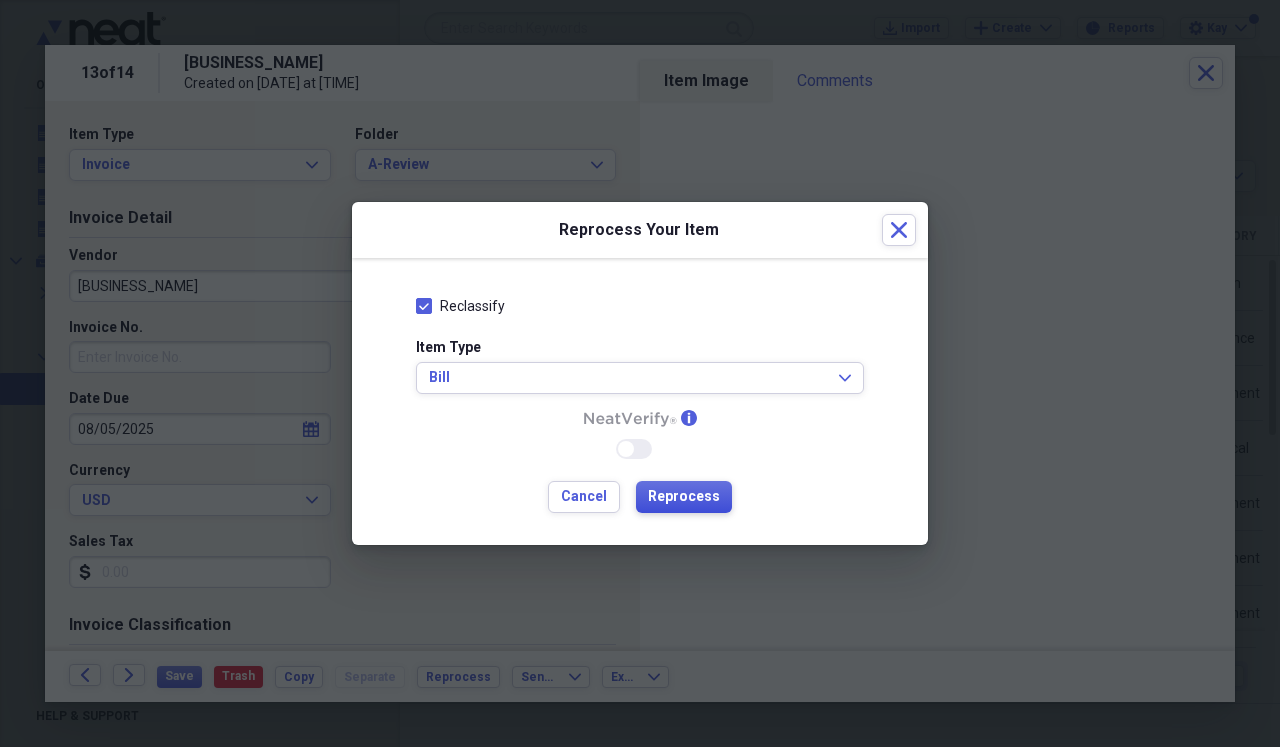 click on "Reprocess" at bounding box center (684, 497) 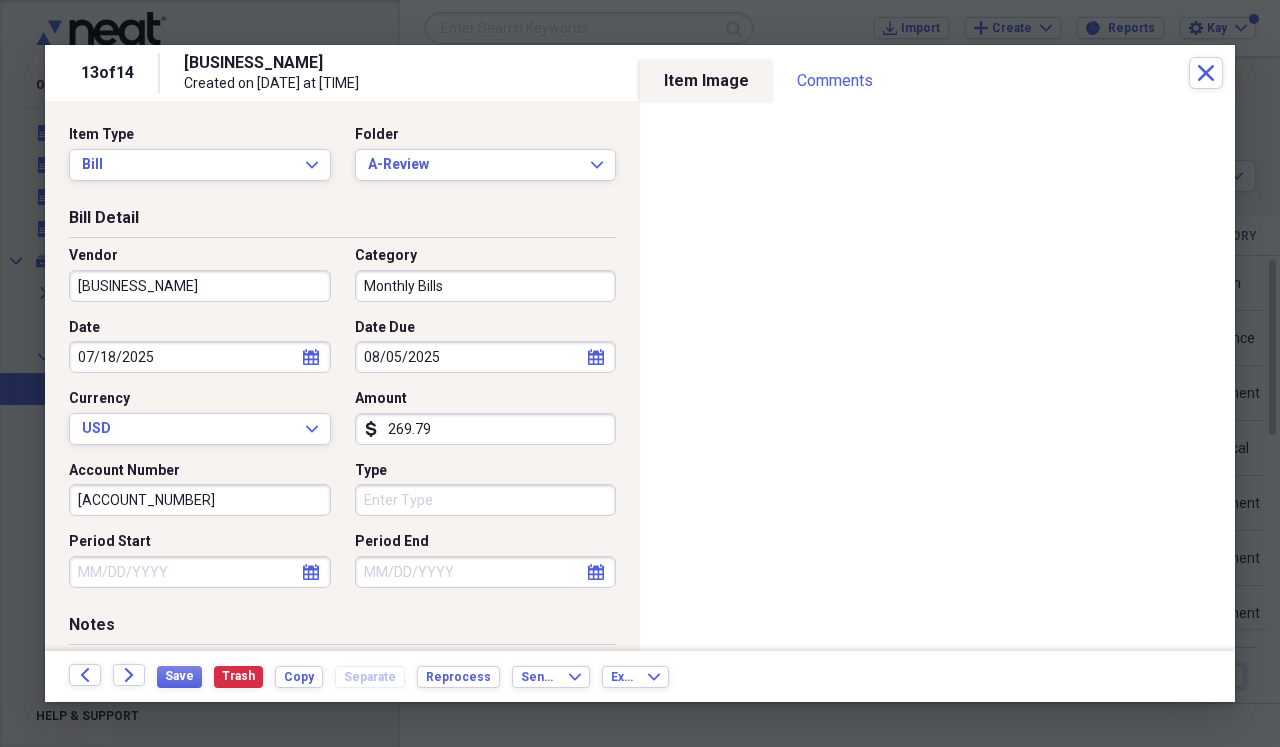 click on "[BUSINESS_NAME]" at bounding box center [200, 286] 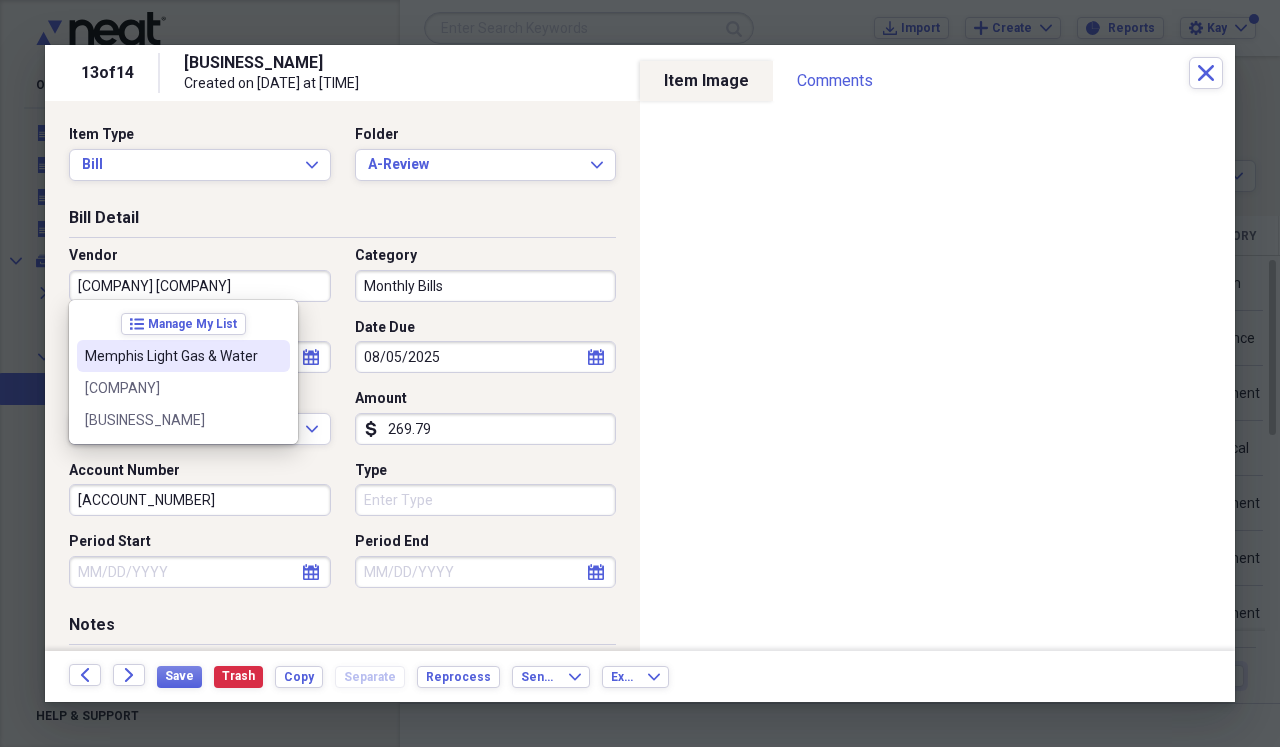 click on "Memphis Light Gas & Water" at bounding box center [171, 356] 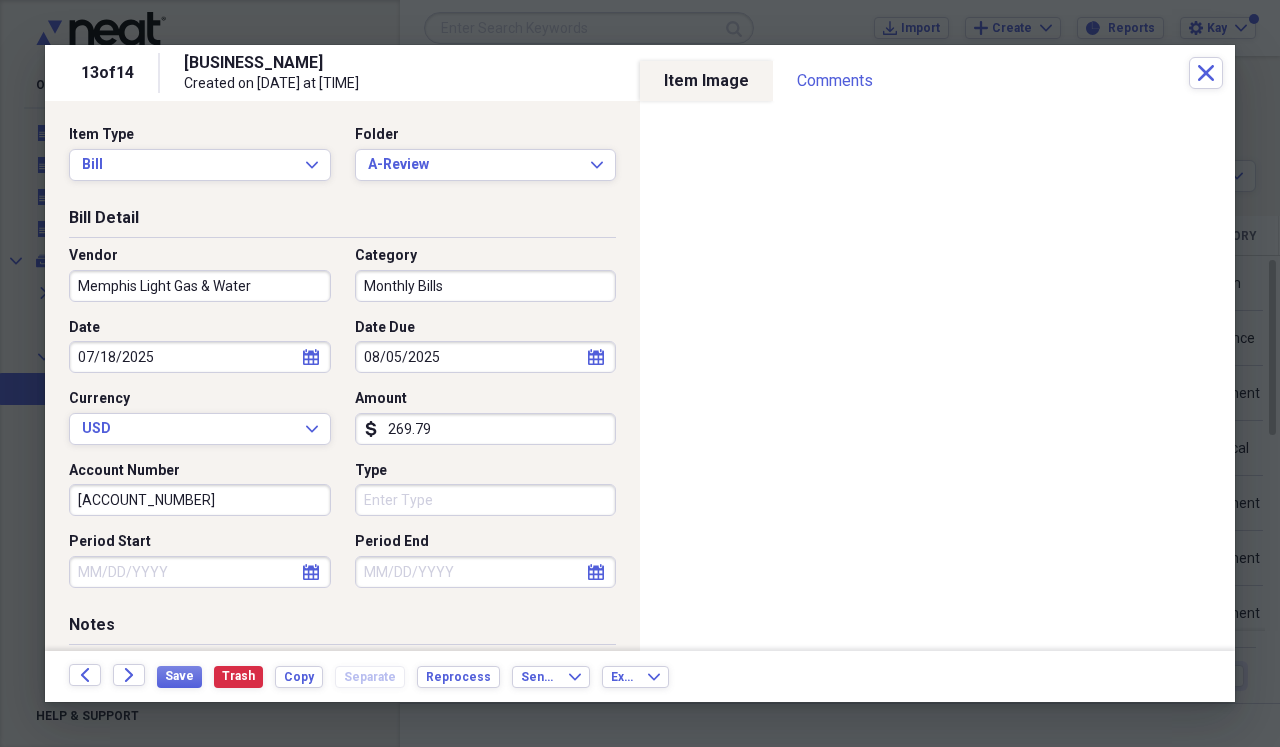click on "269.79" at bounding box center (486, 429) 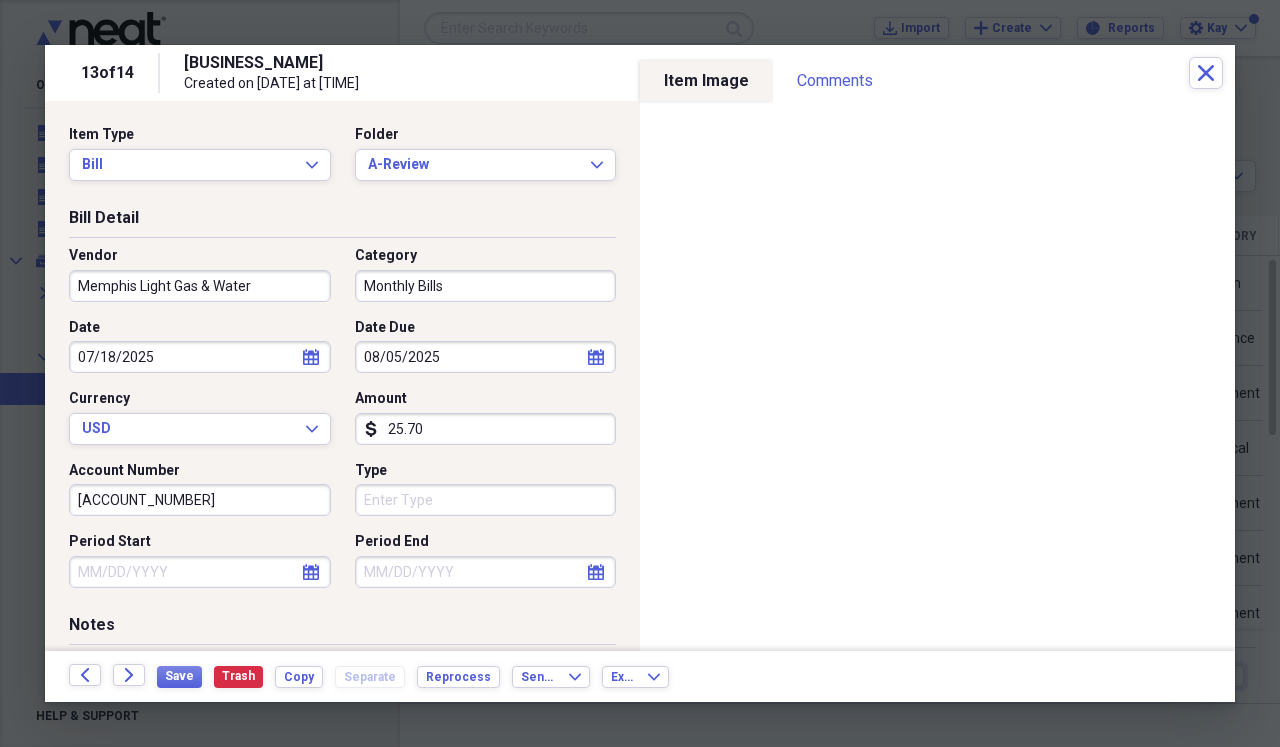 type on "257.00" 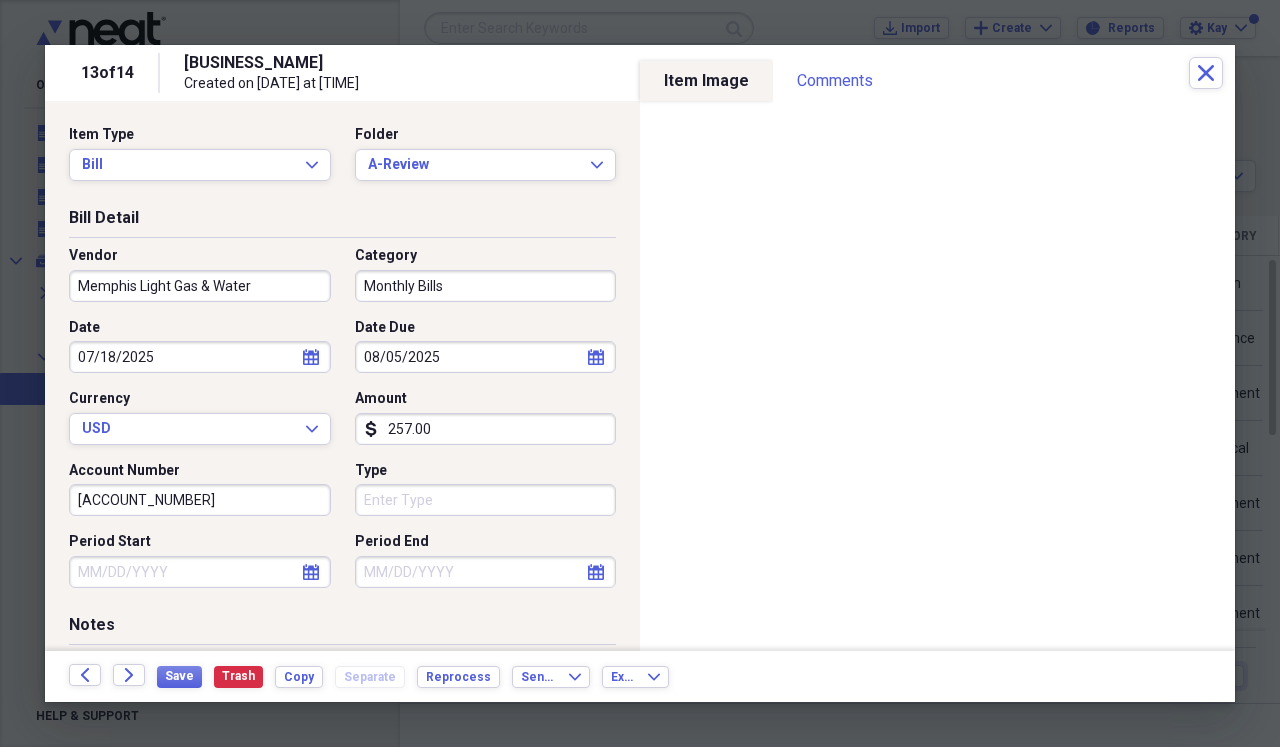 select on "7" 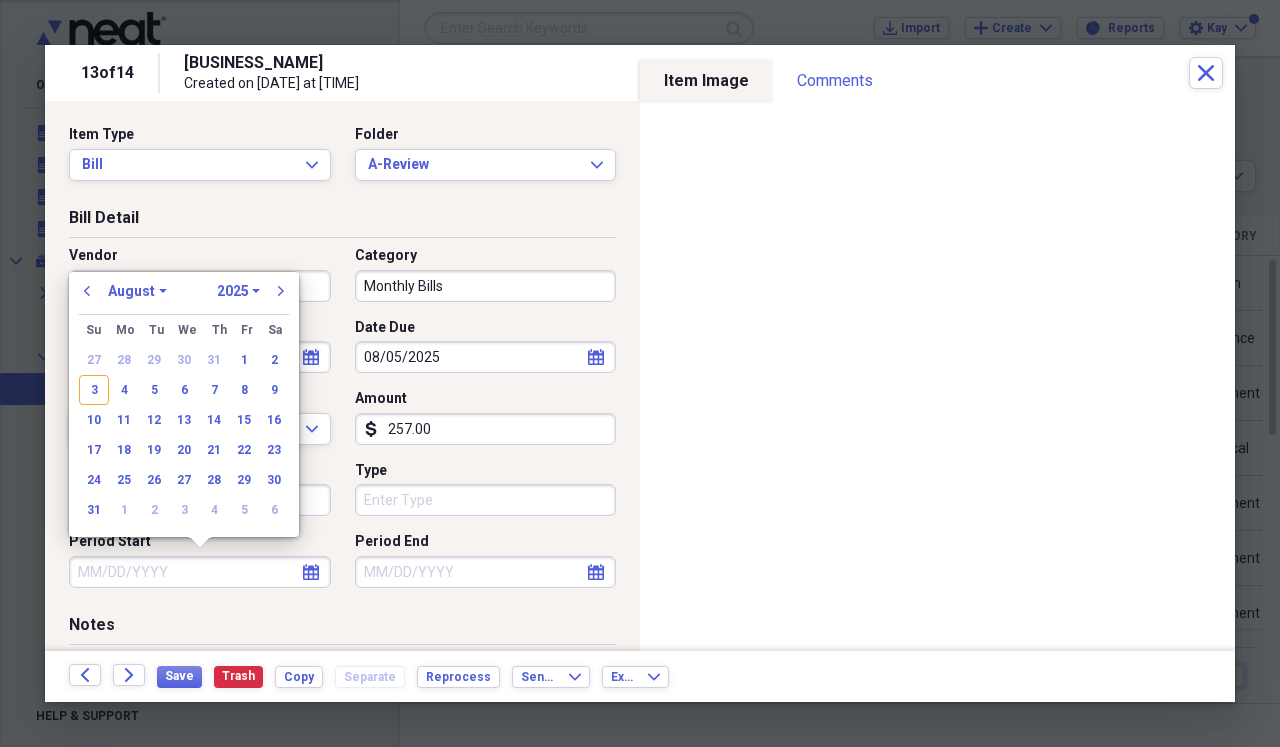click on "Period Start" at bounding box center [200, 572] 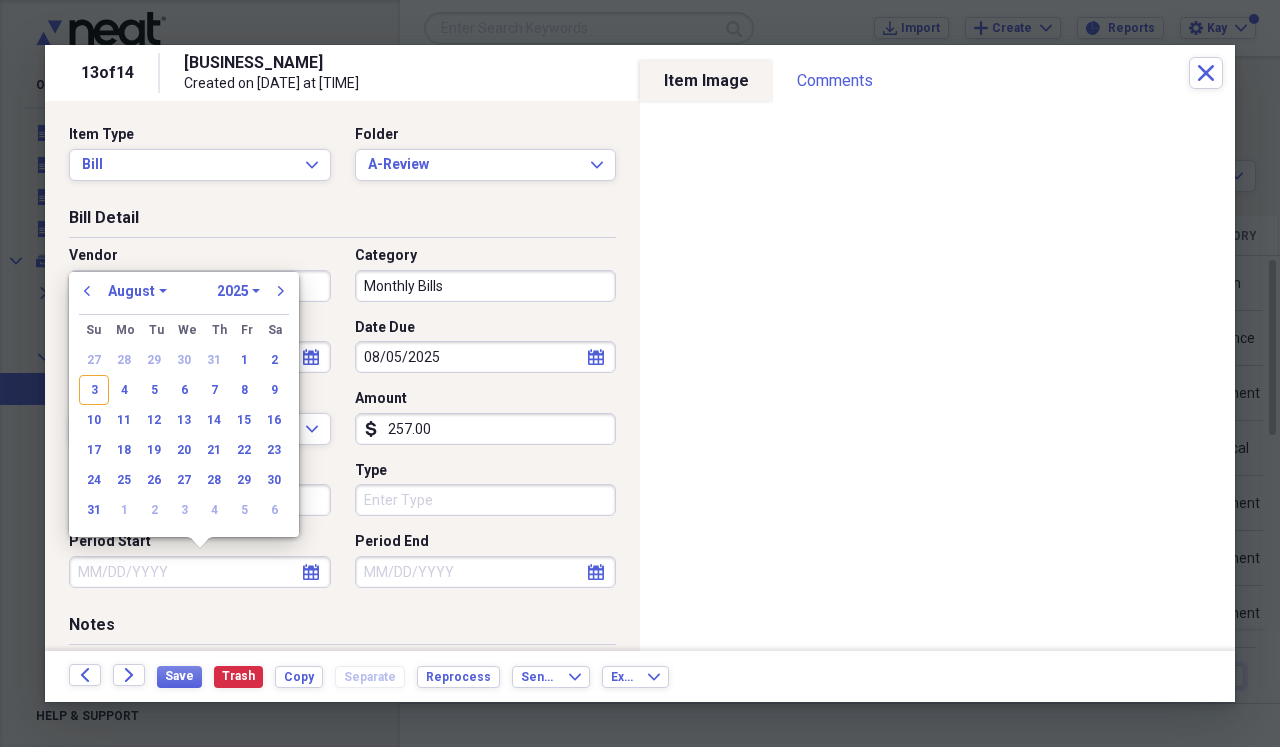click on "Period Start" at bounding box center (200, 572) 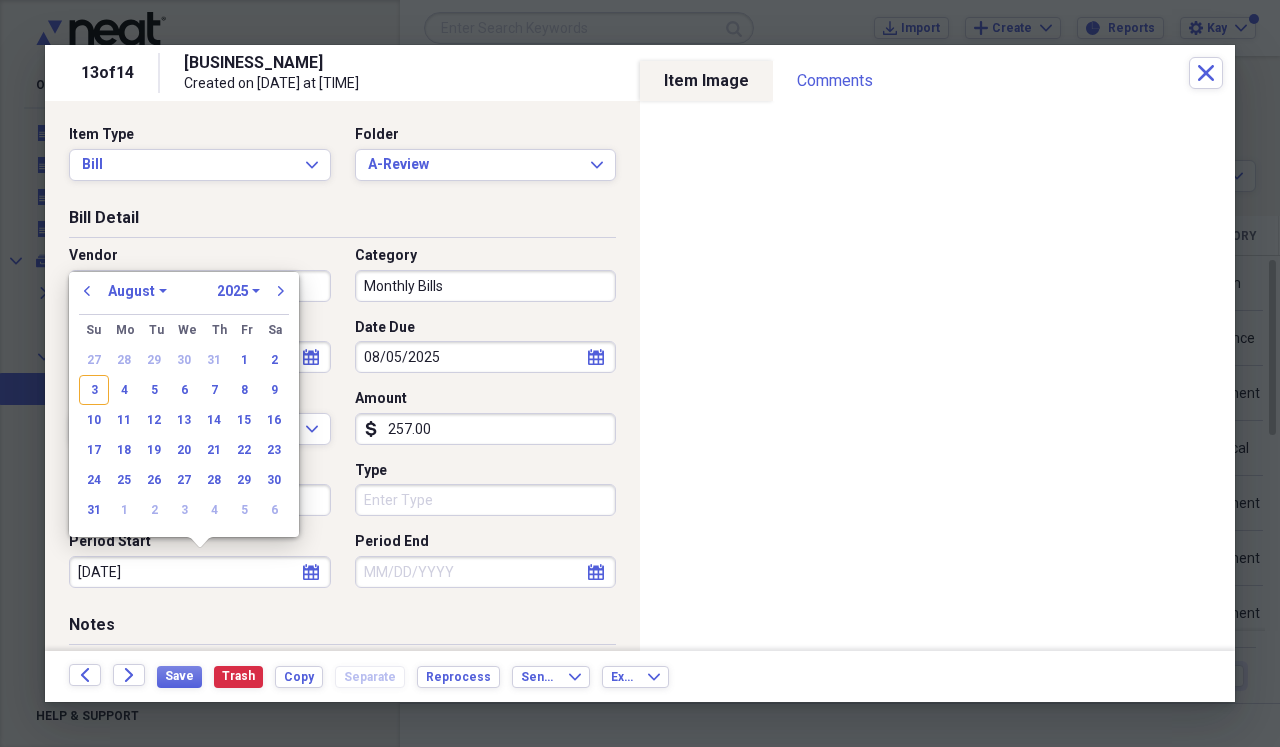 type on "[DATE]" 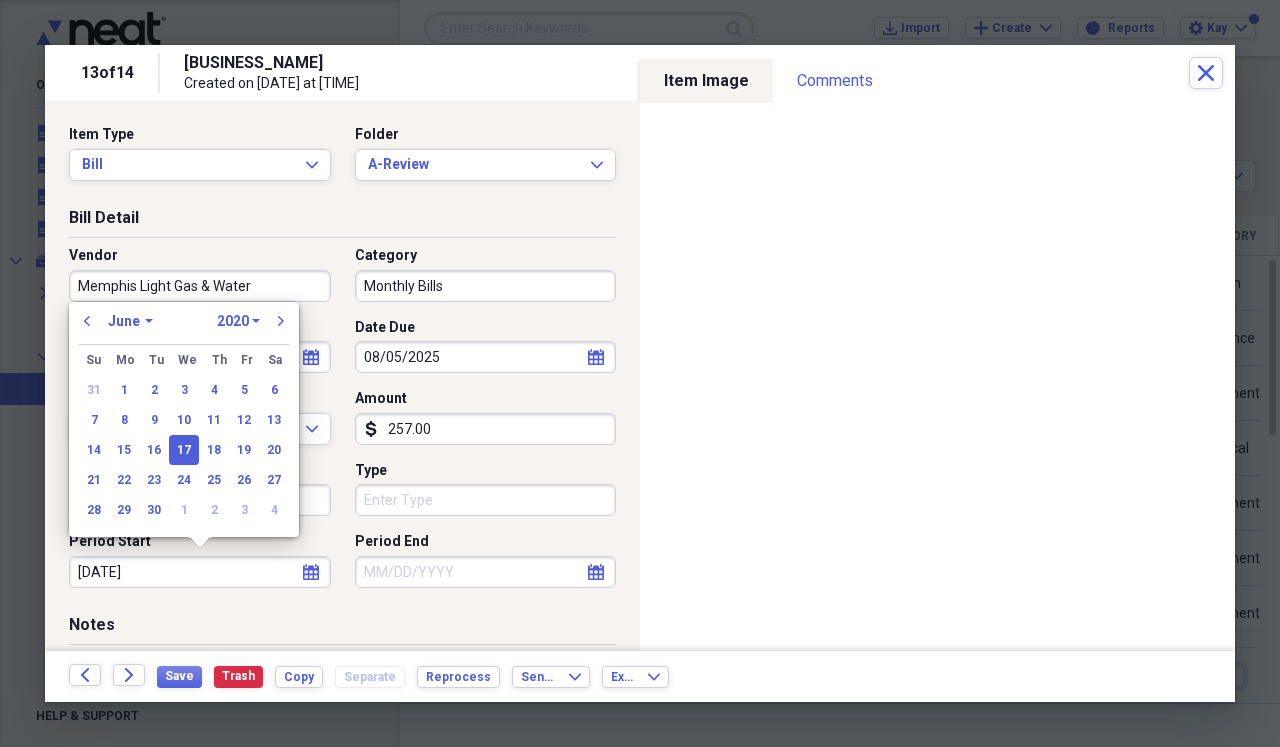 type on "[DATE]" 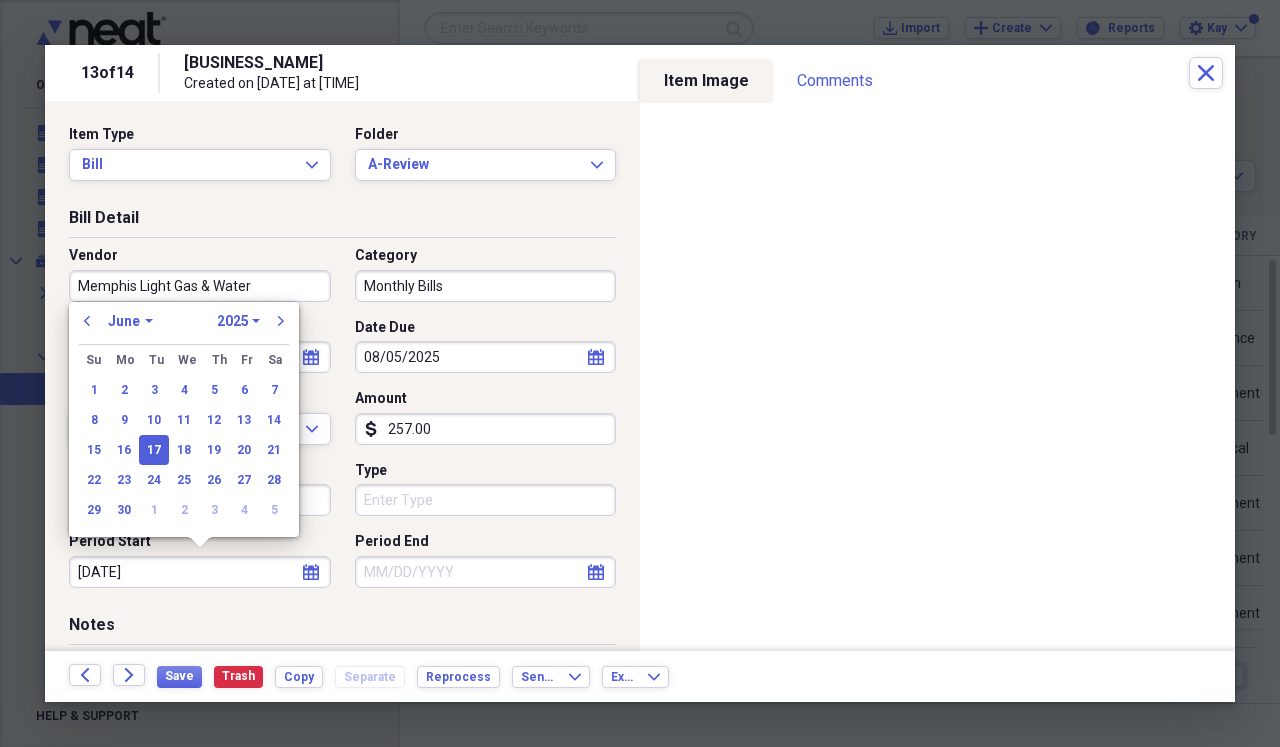 type on "06/17/2025" 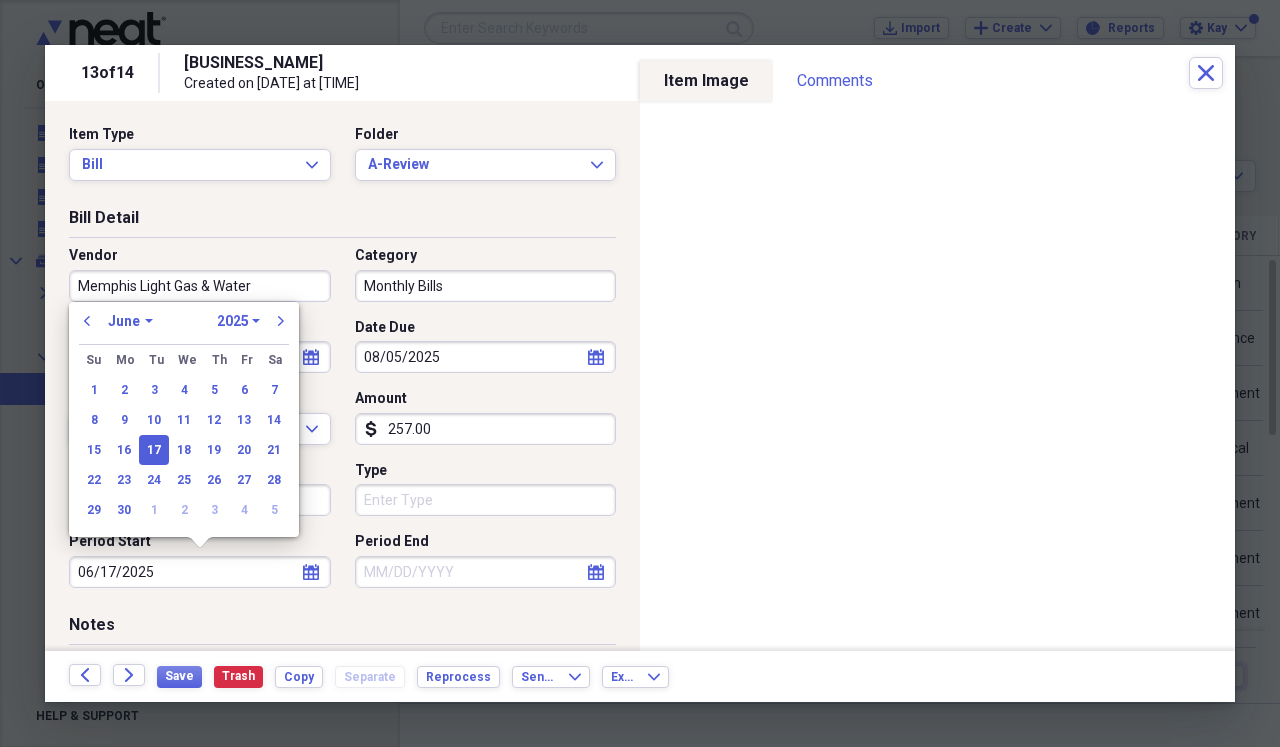 select on "7" 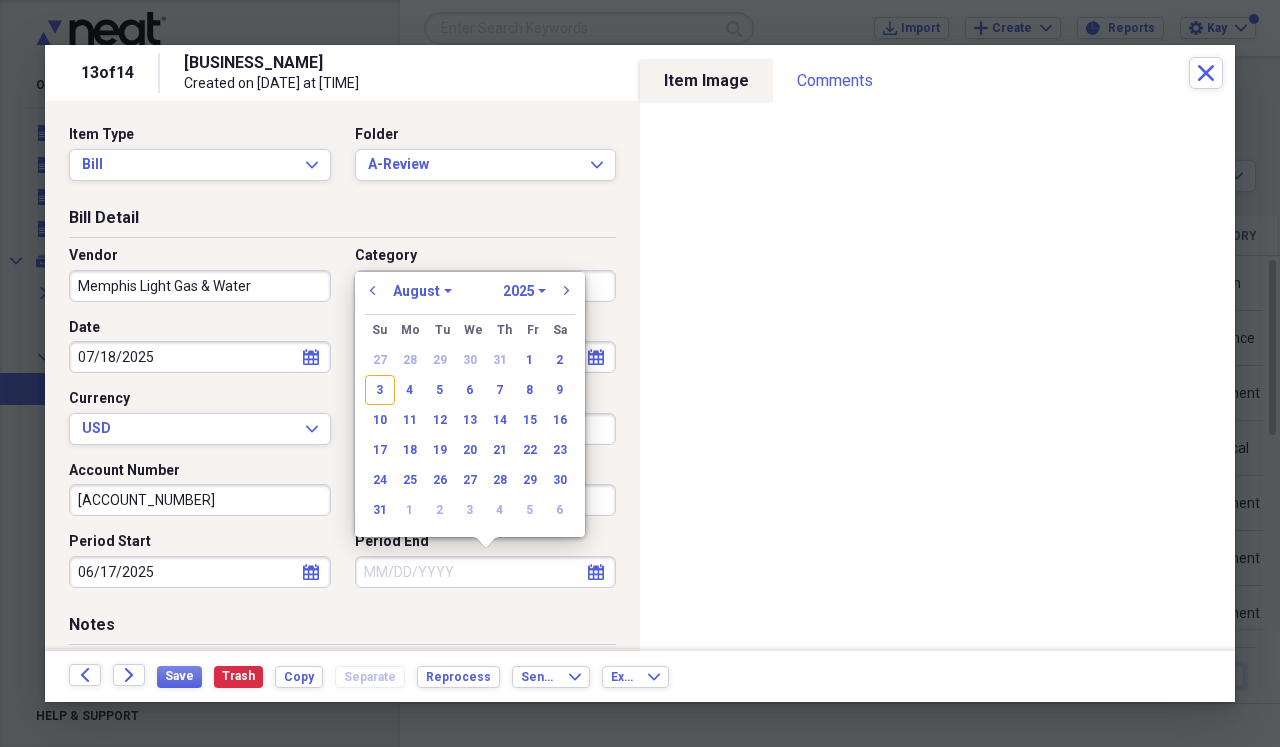 click on "Period End" at bounding box center [486, 572] 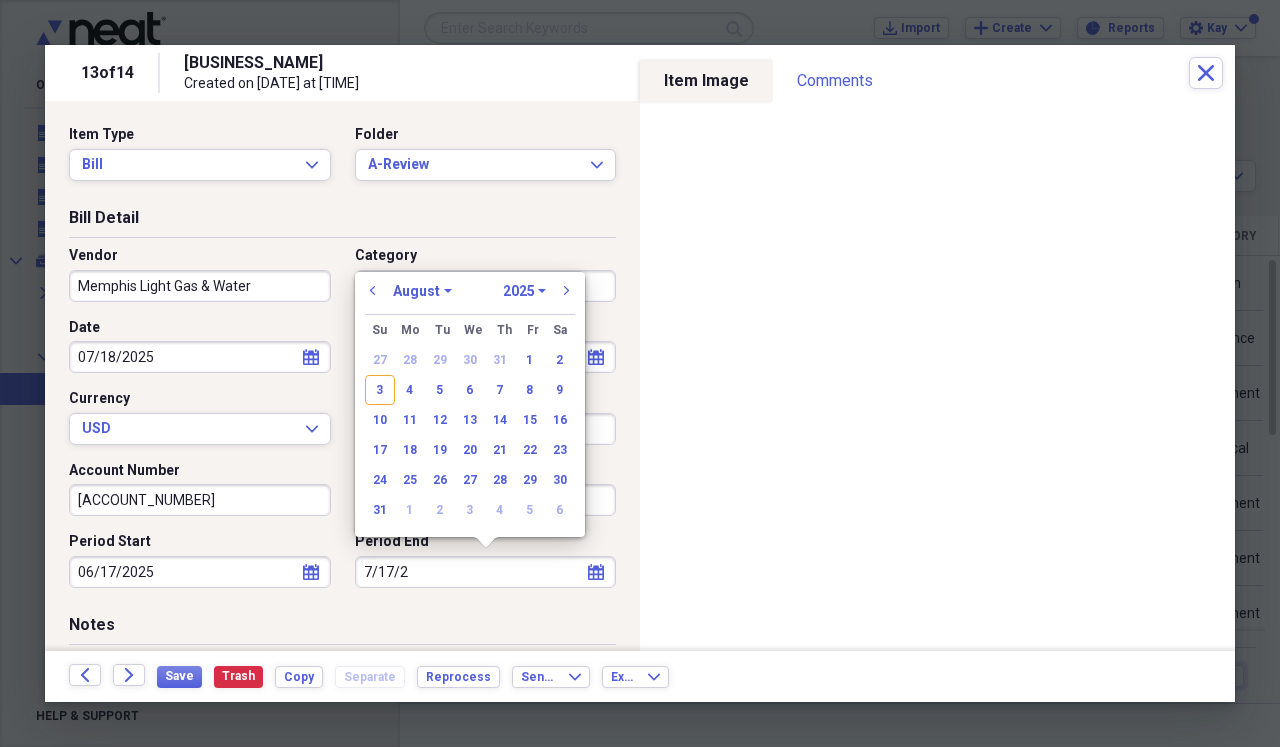 type on "7/17/20" 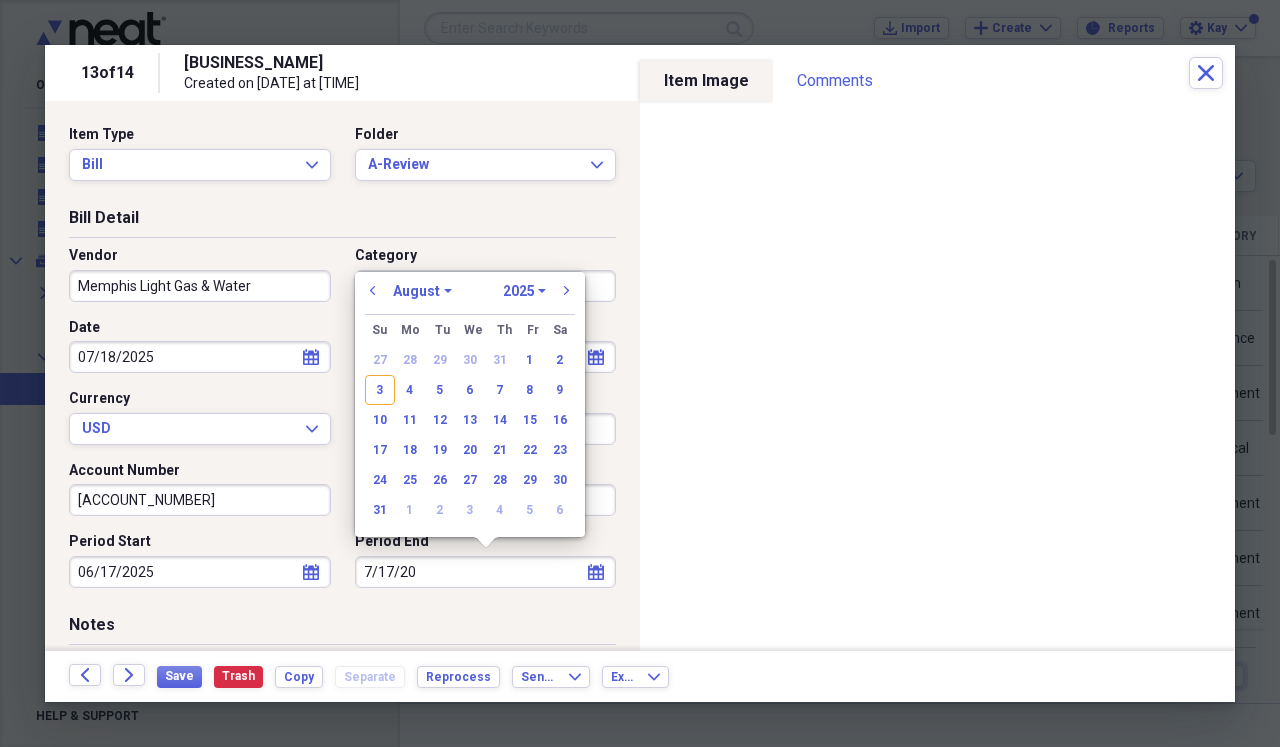select on "6" 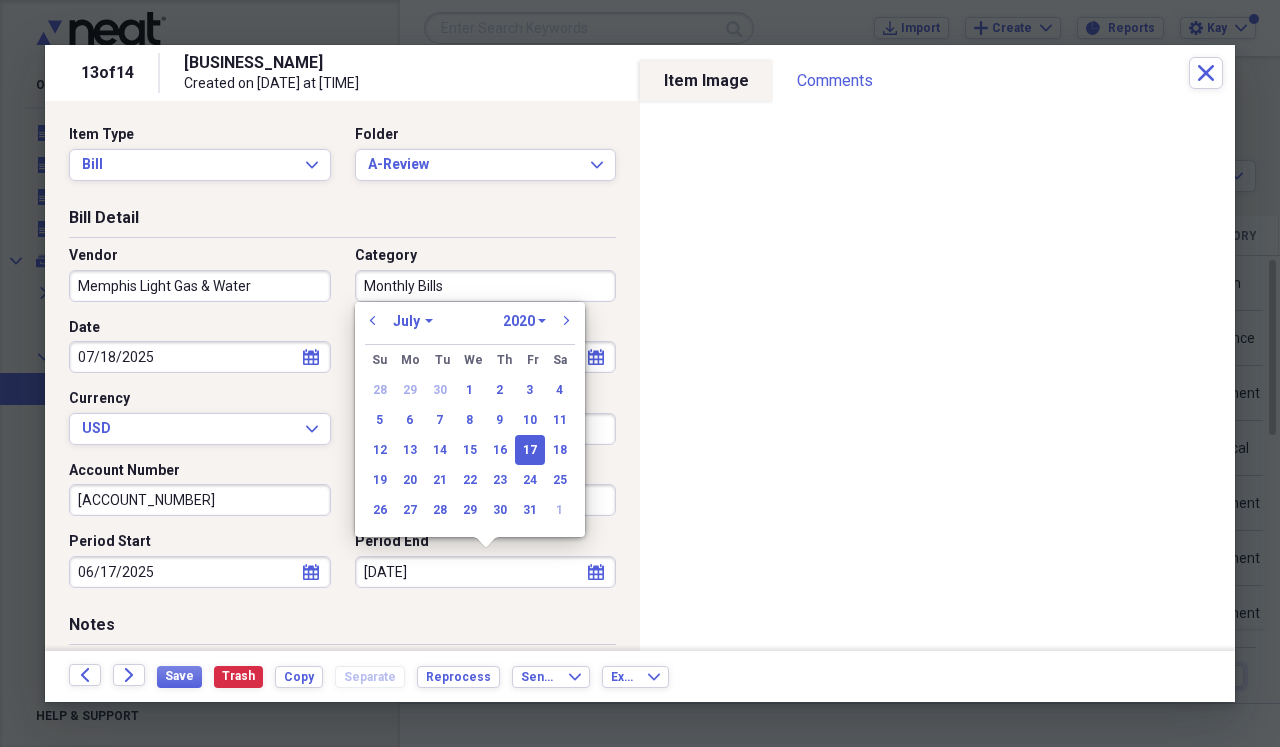 type on "[DATE]" 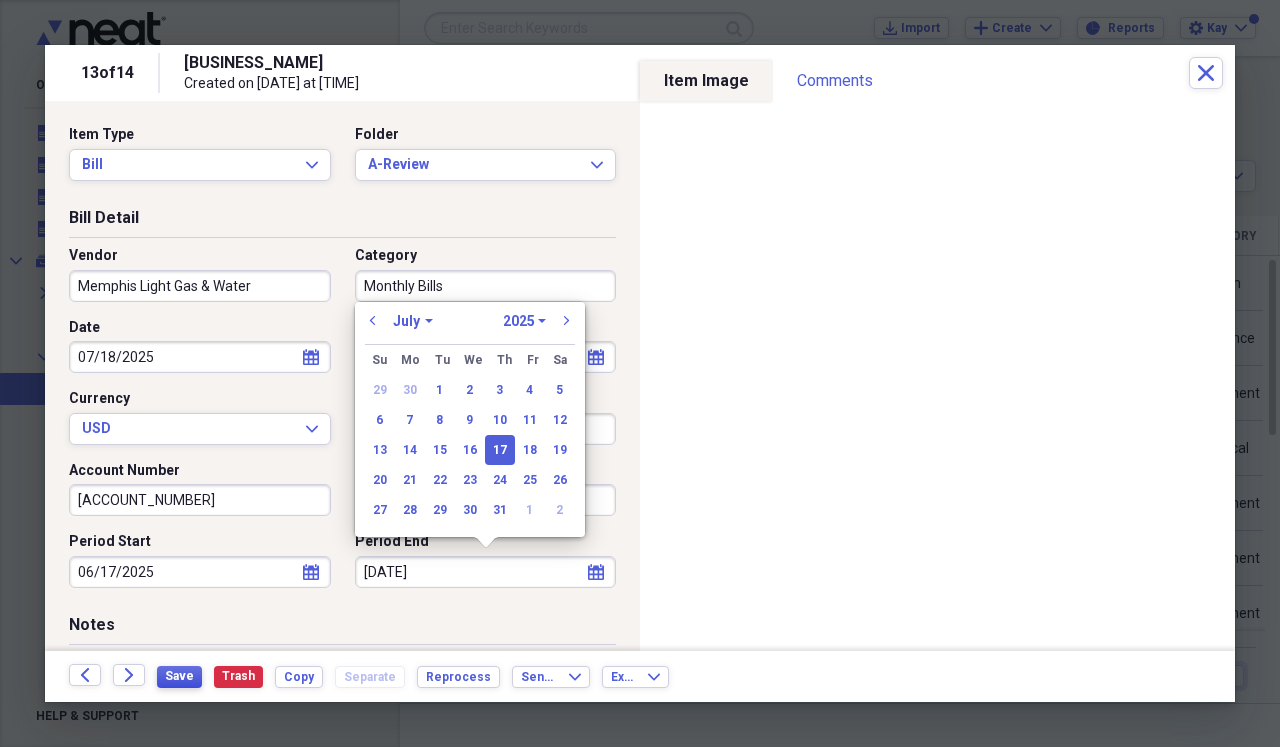 type on "07/17/2025" 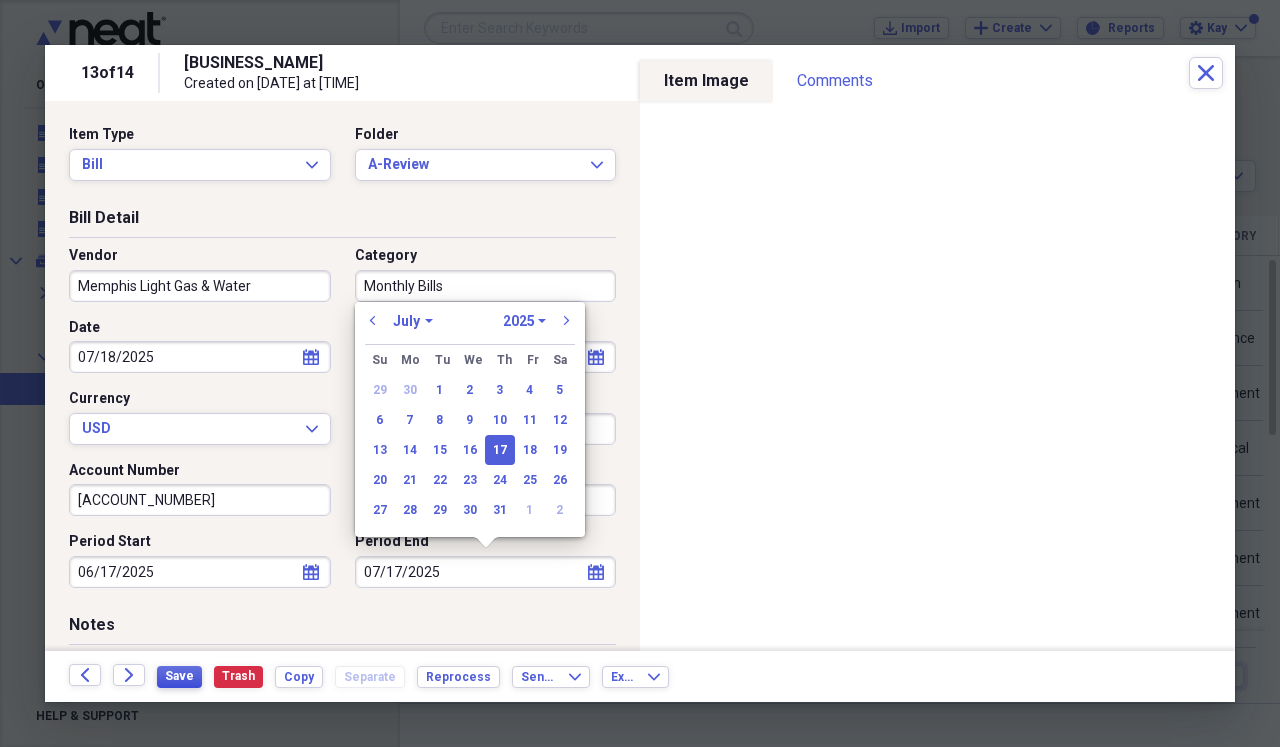 click on "Save" at bounding box center [179, 676] 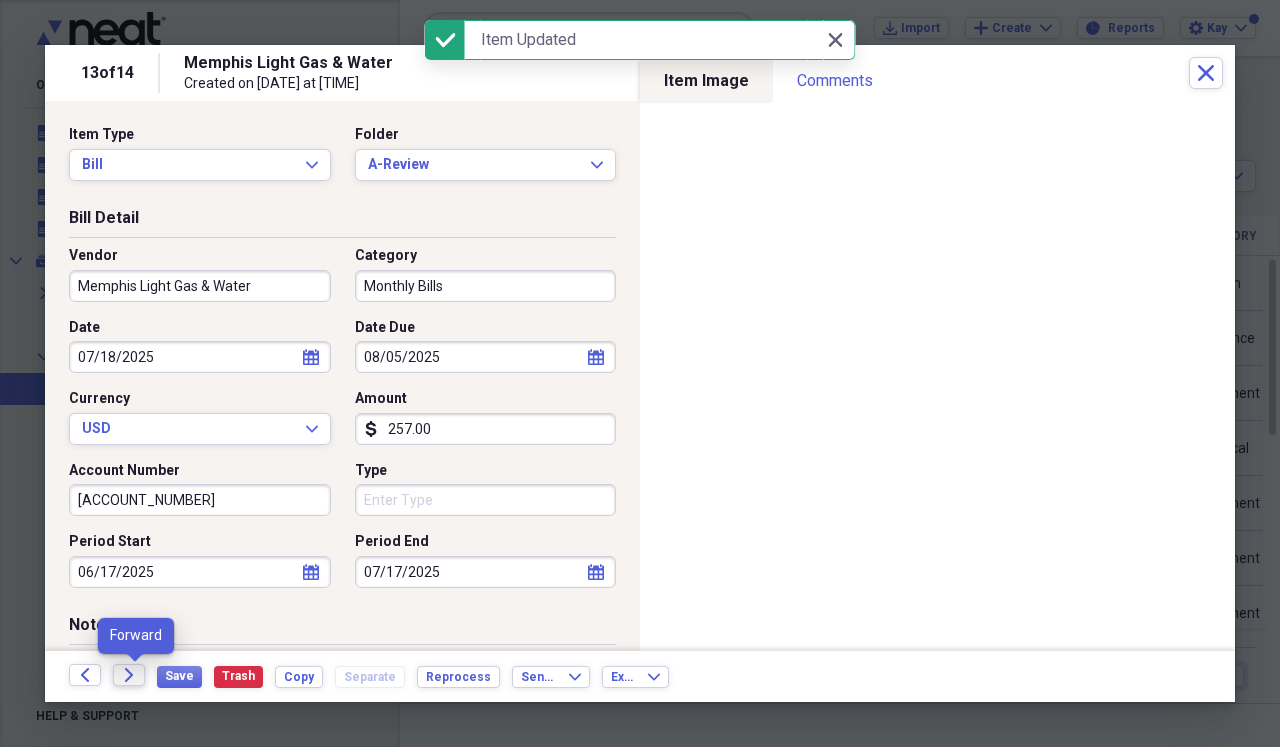 click on "Forward" 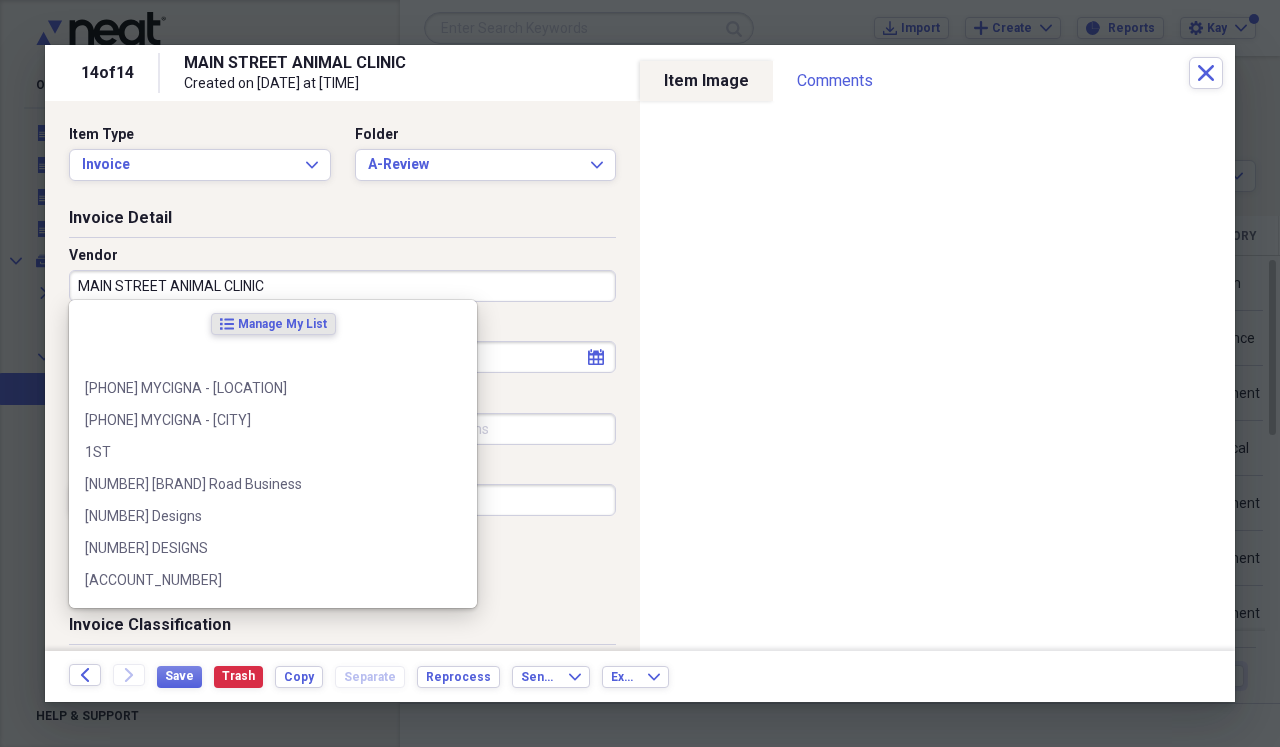 click on "MAIN STREET ANIMAL CLINIC" at bounding box center (342, 286) 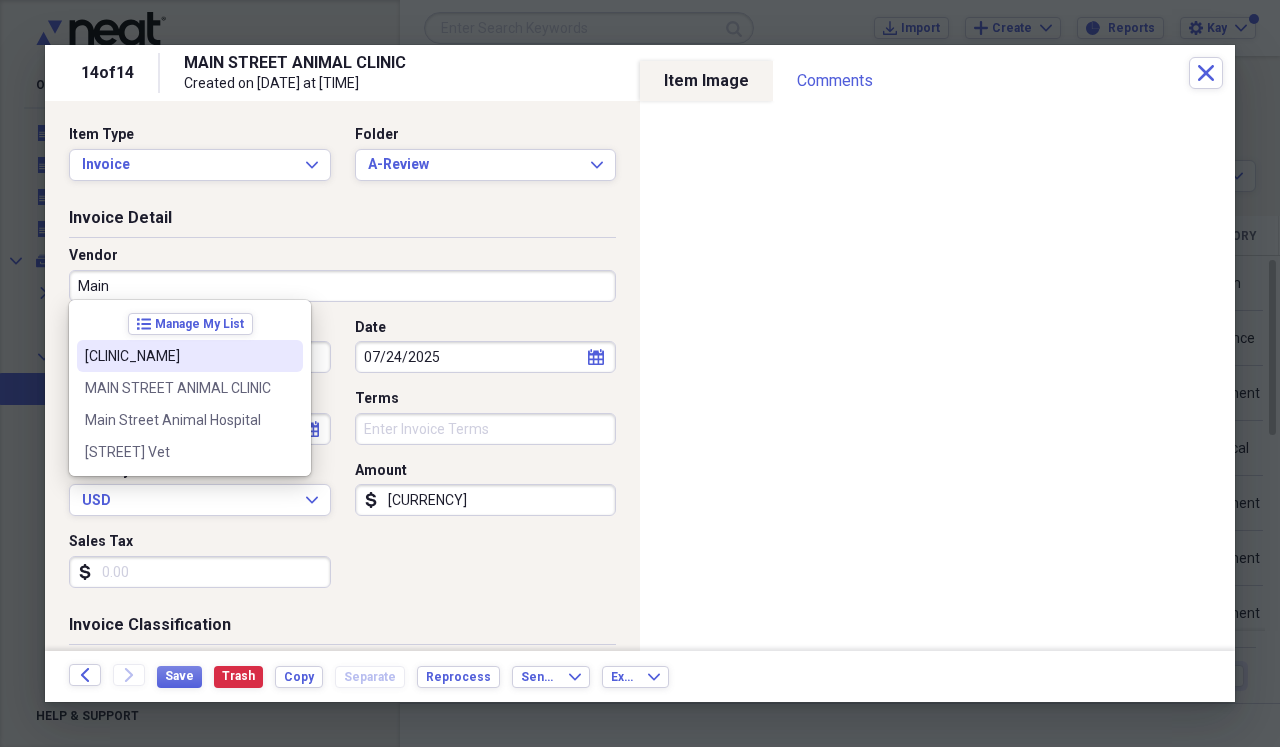 click on "[CLINIC_NAME]" at bounding box center [178, 356] 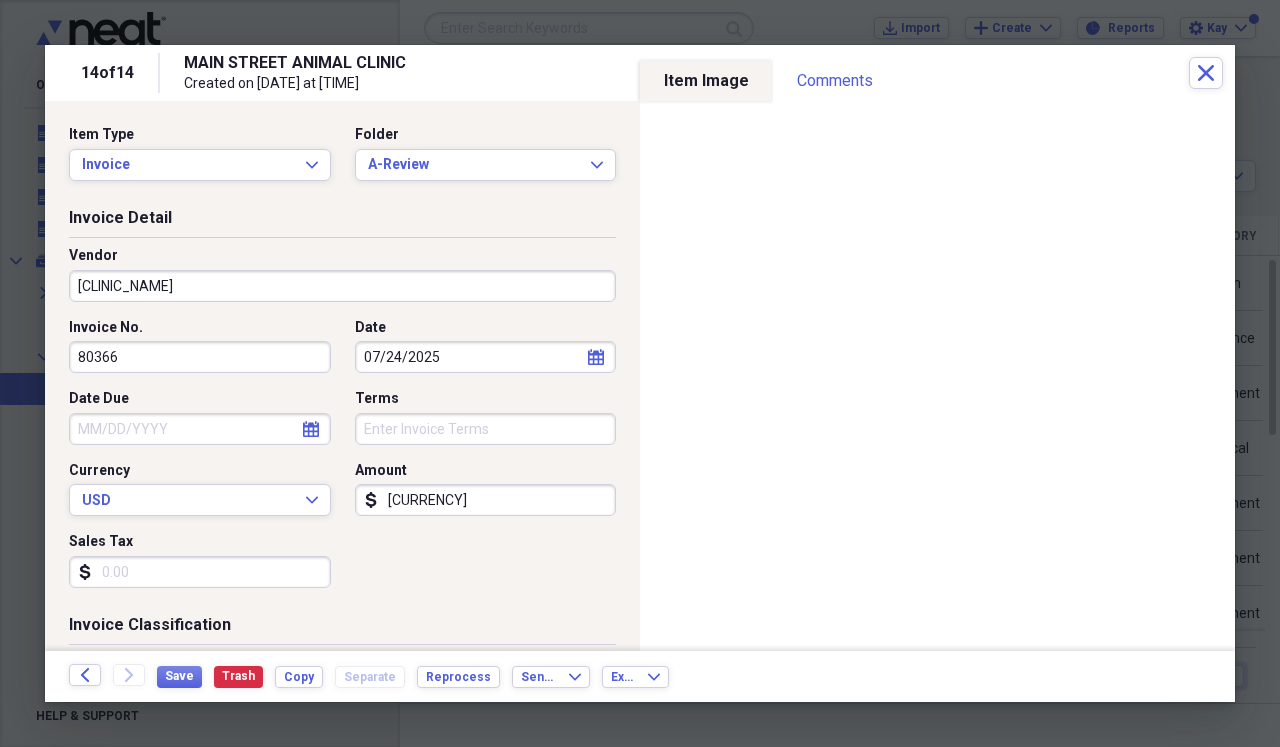 click on "Date Due" at bounding box center [200, 429] 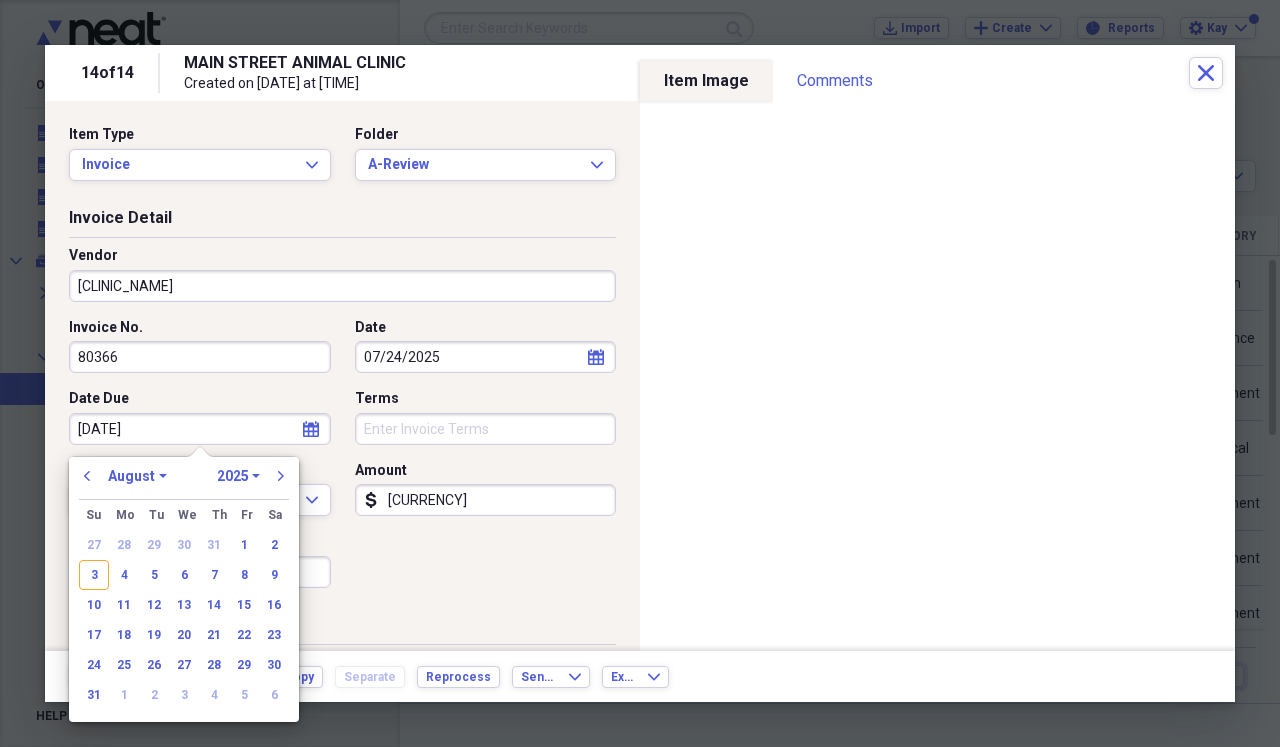 type on "[DATE]" 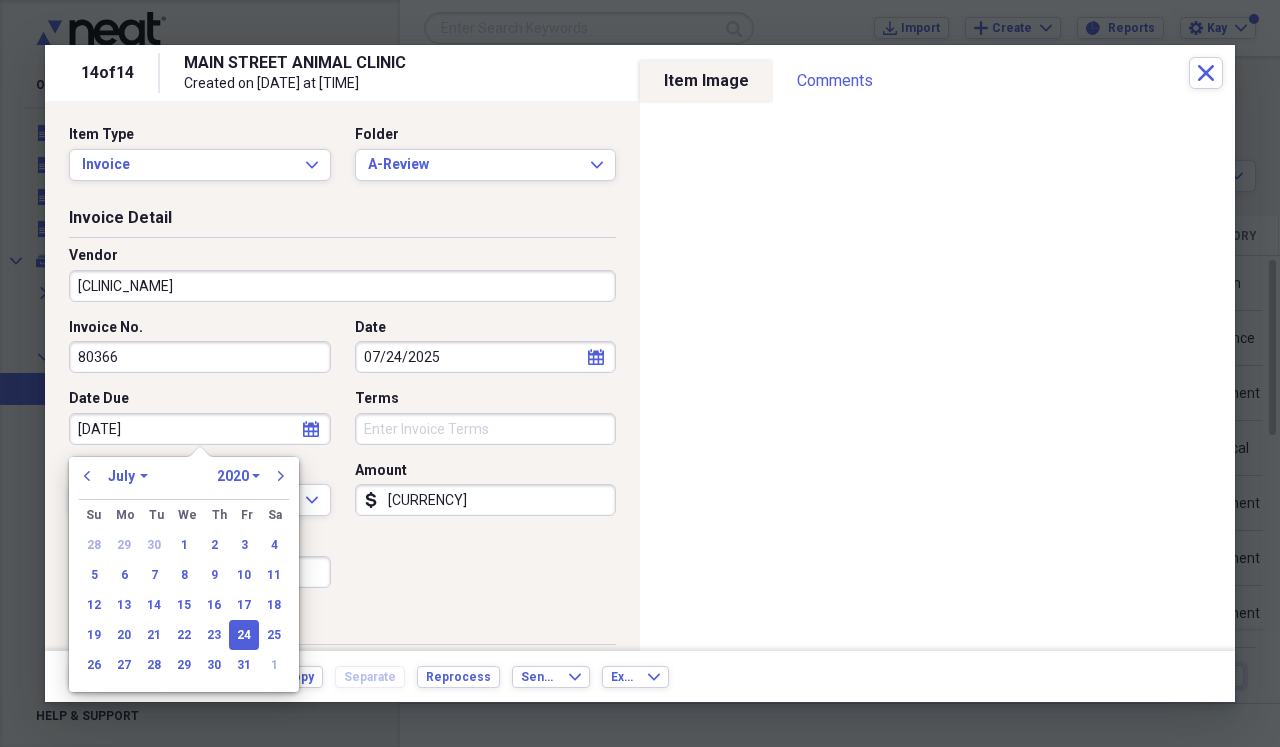 type on "[MONTH]/[DAY]/[YEAR]" 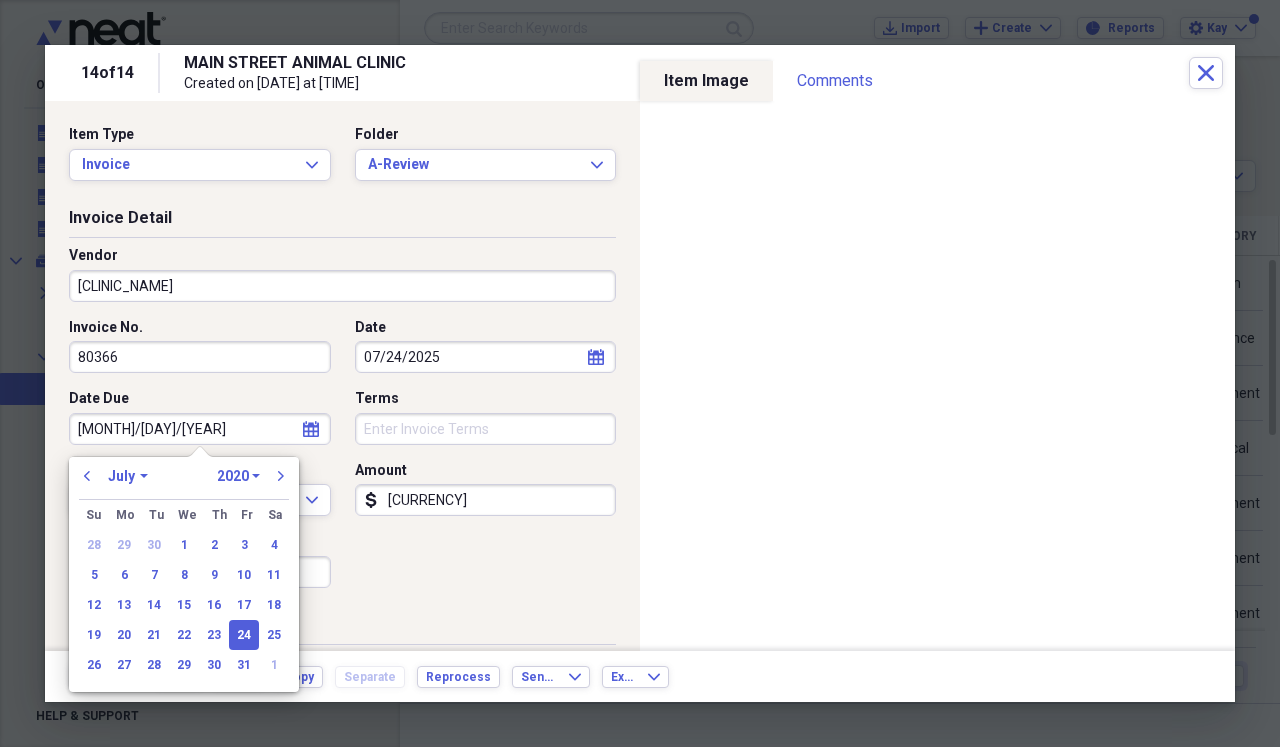 select on "2025" 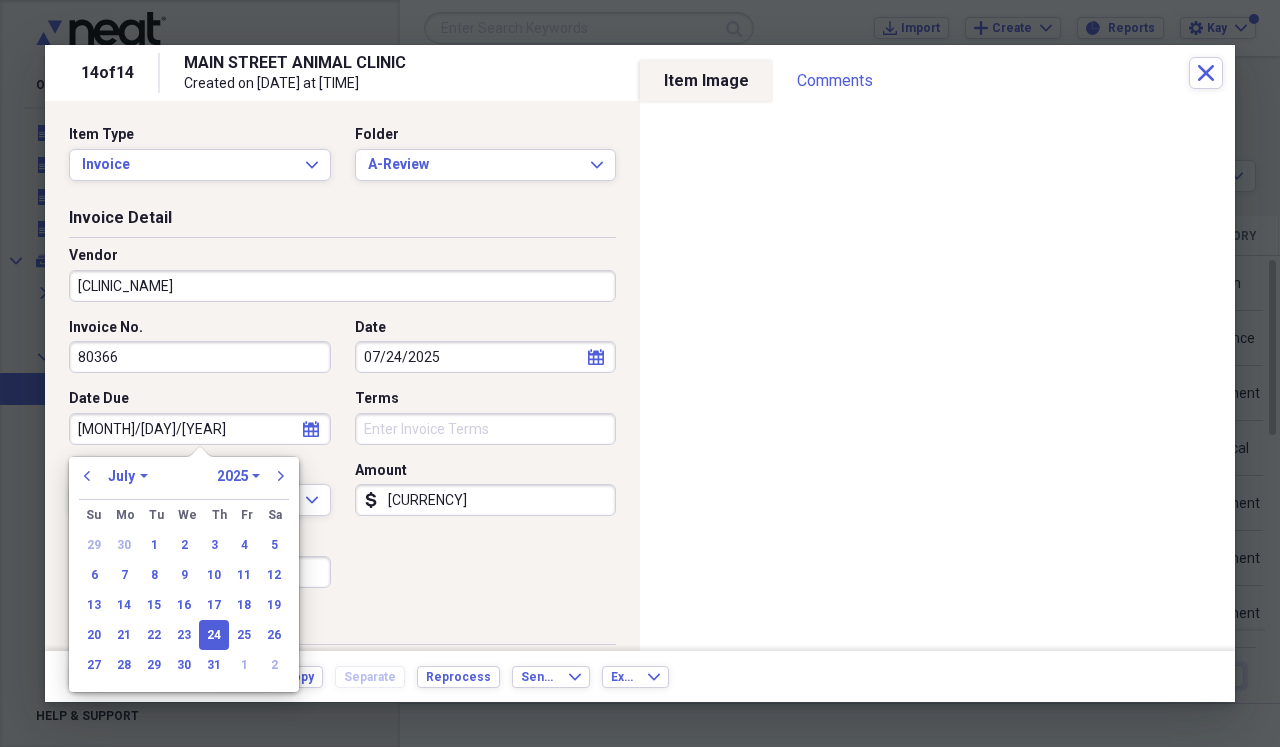type on "07/24/2025" 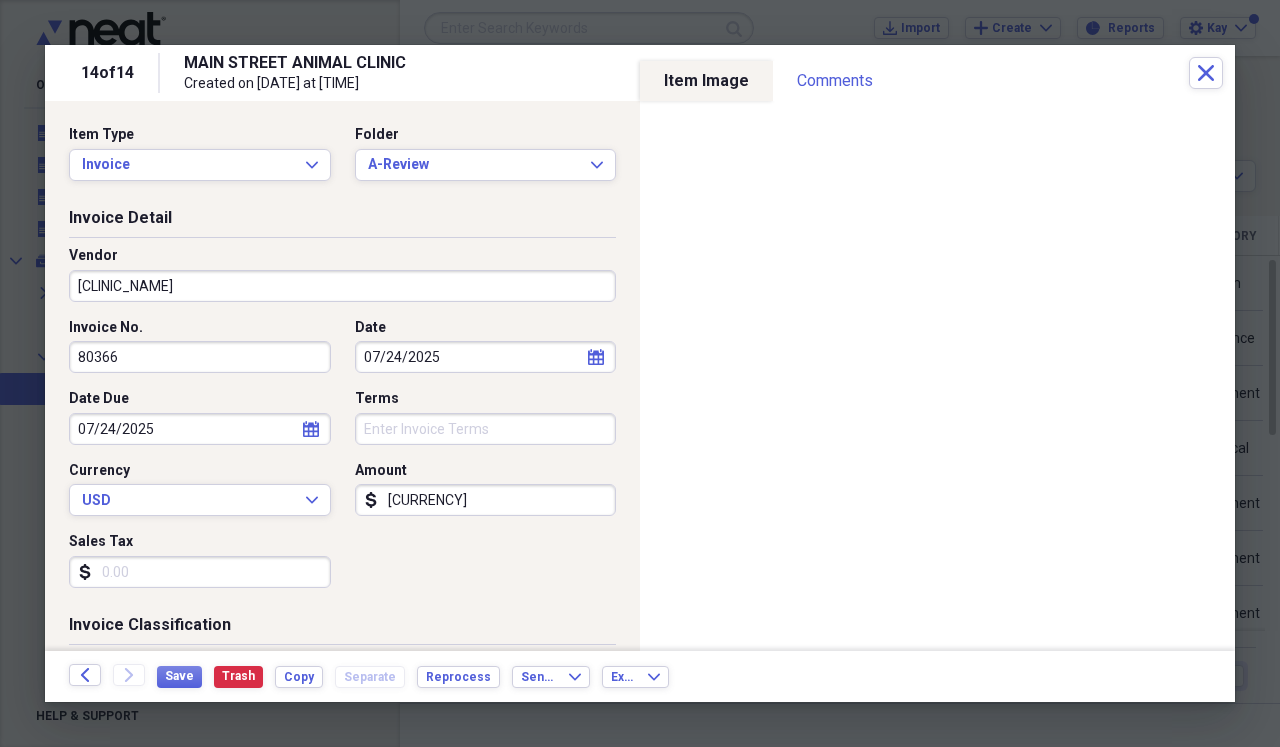 click on "Invoice No. [NUMBER] Date [DATE] calendar Calendar Date Due [DATE] calendar Calendar Terms Currency USD Expand Amount dollar-sign [AMOUNT] Sales Tax dollar-sign" at bounding box center [342, 461] 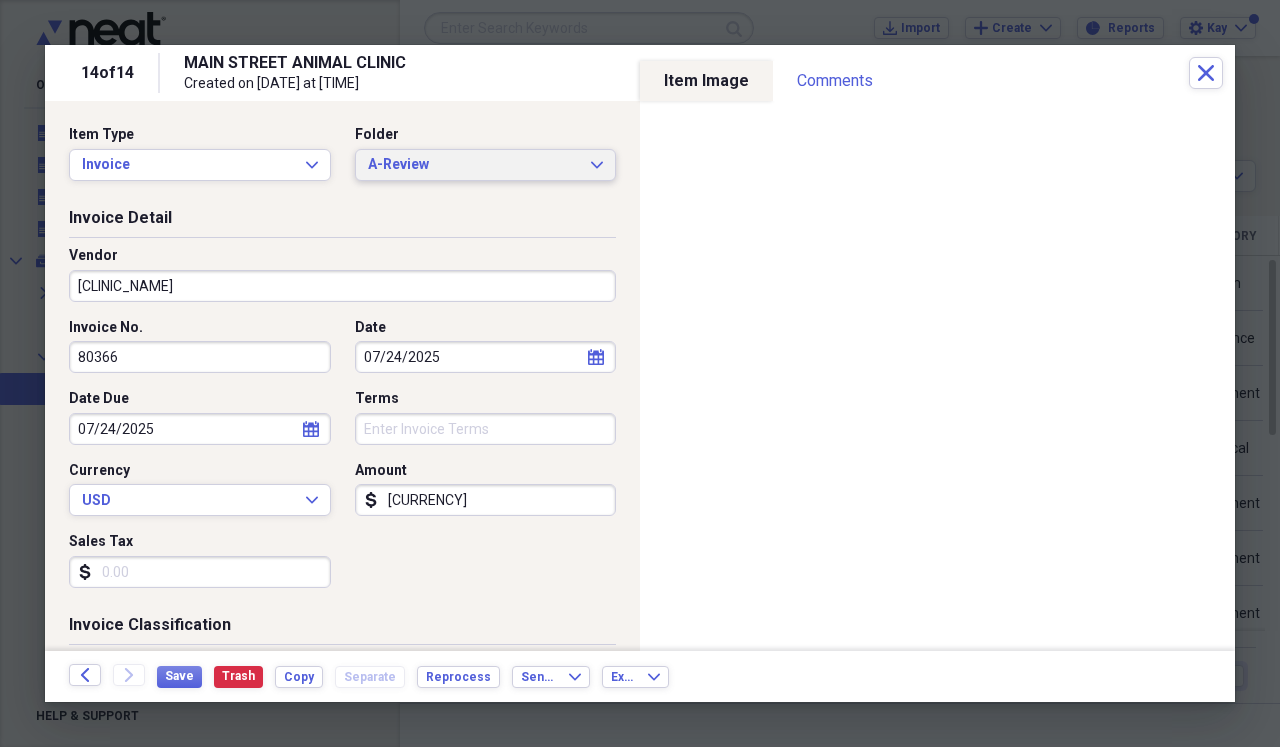 click on "Expand" 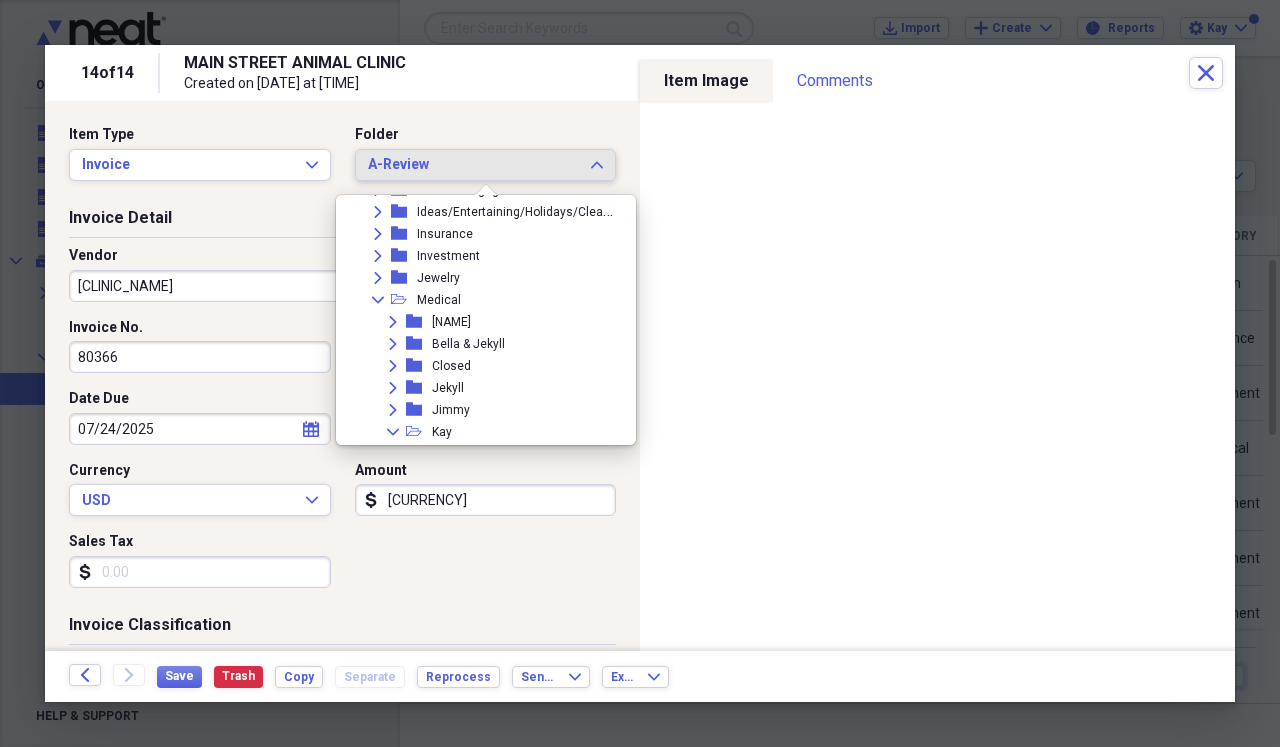scroll, scrollTop: 472, scrollLeft: 0, axis: vertical 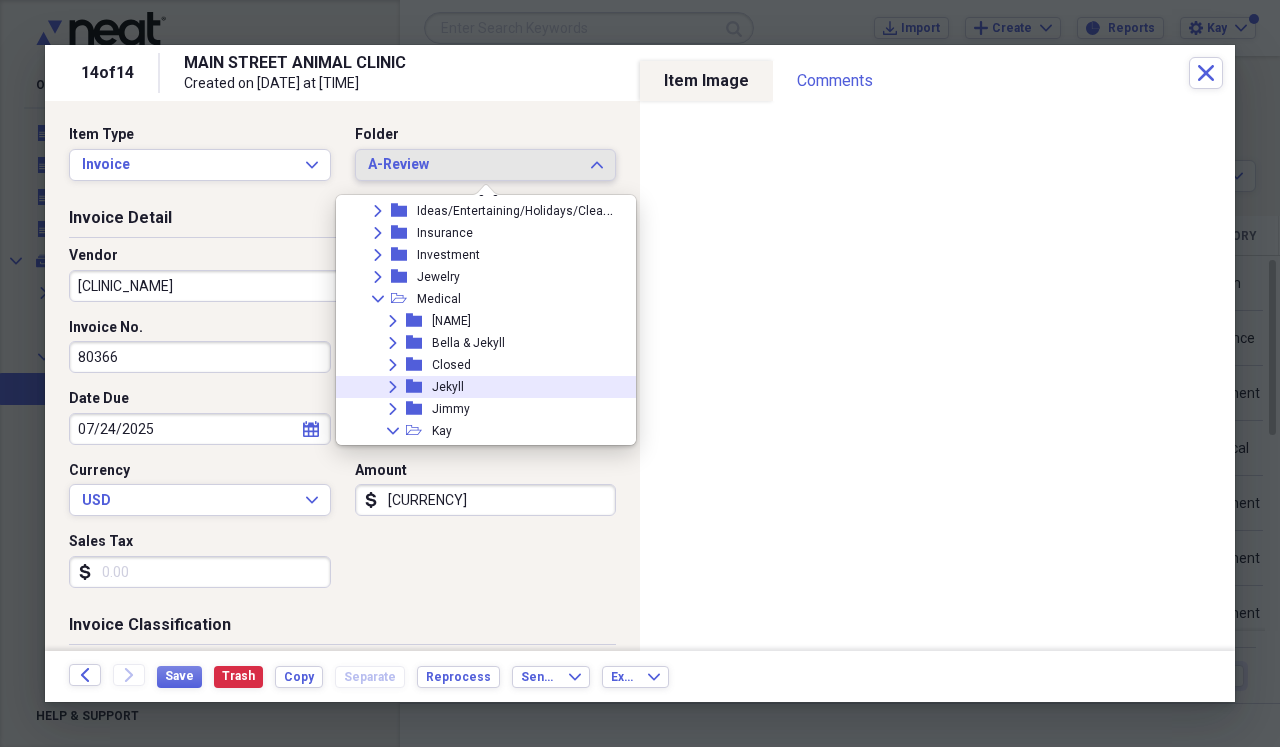 click on "Expand" 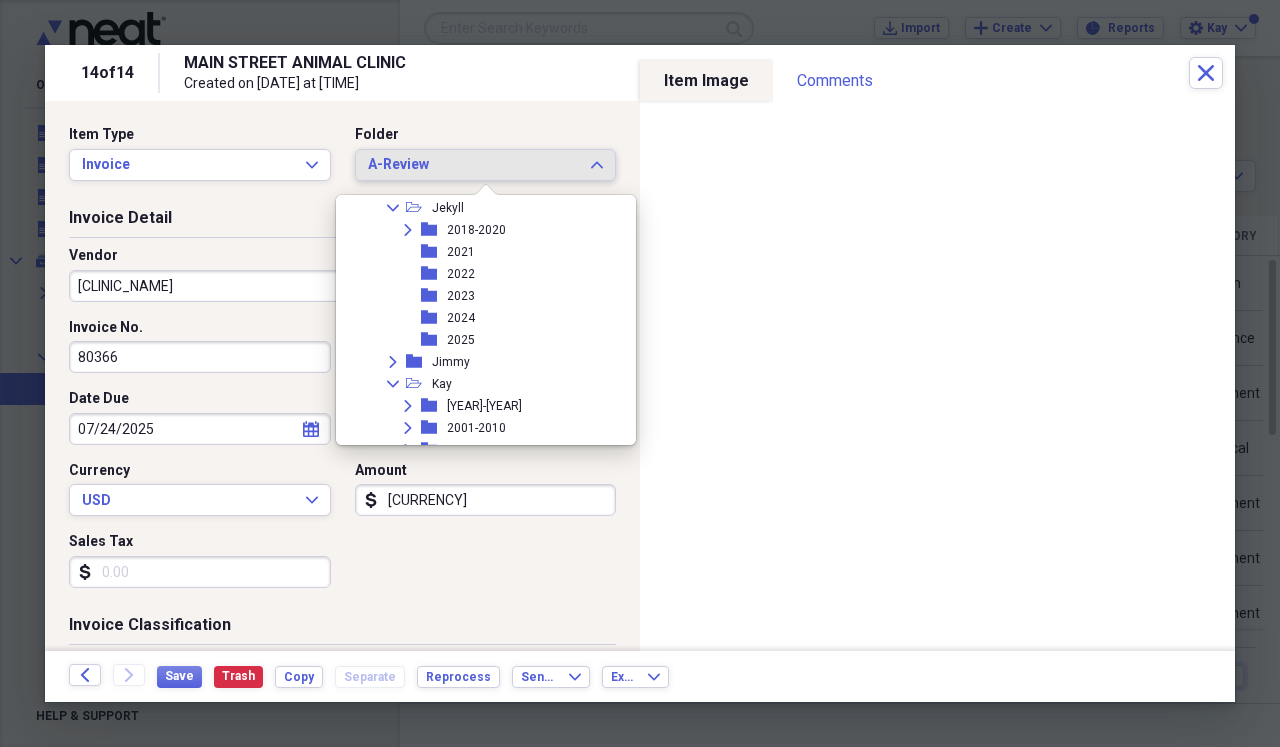 scroll, scrollTop: 669, scrollLeft: 0, axis: vertical 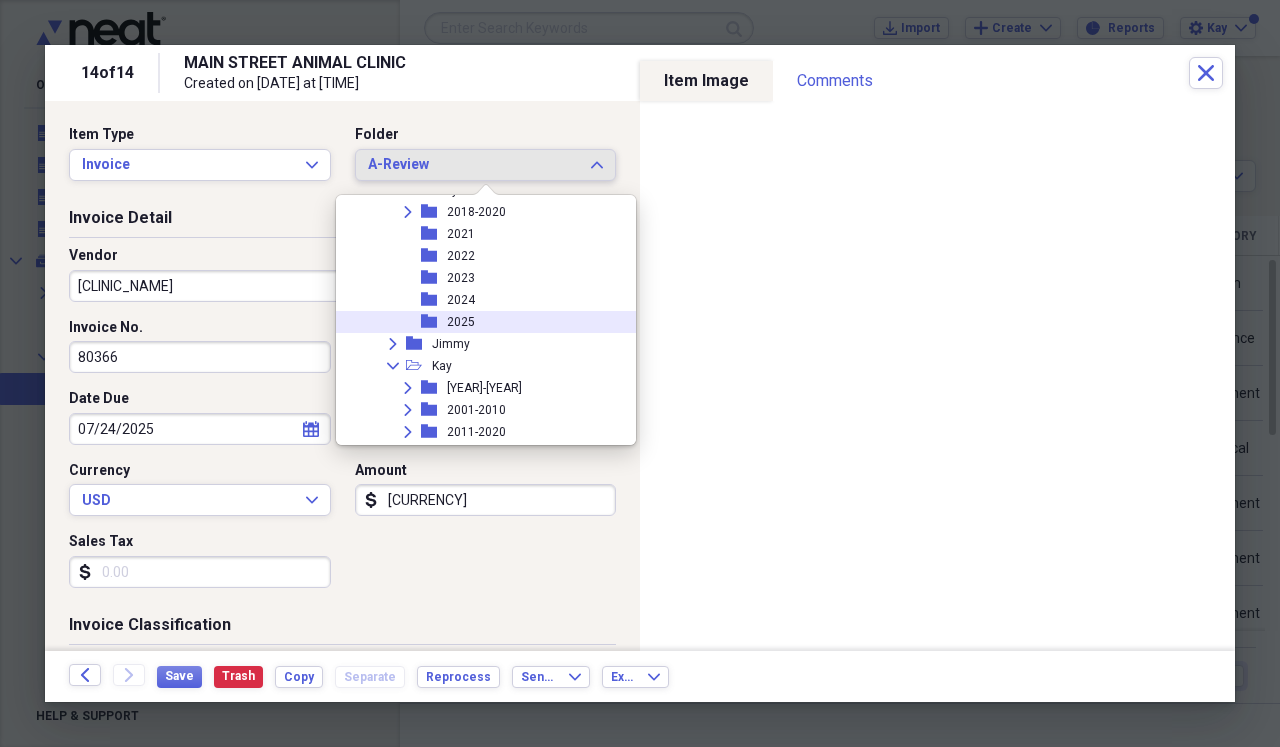 click on "2025" at bounding box center (461, 322) 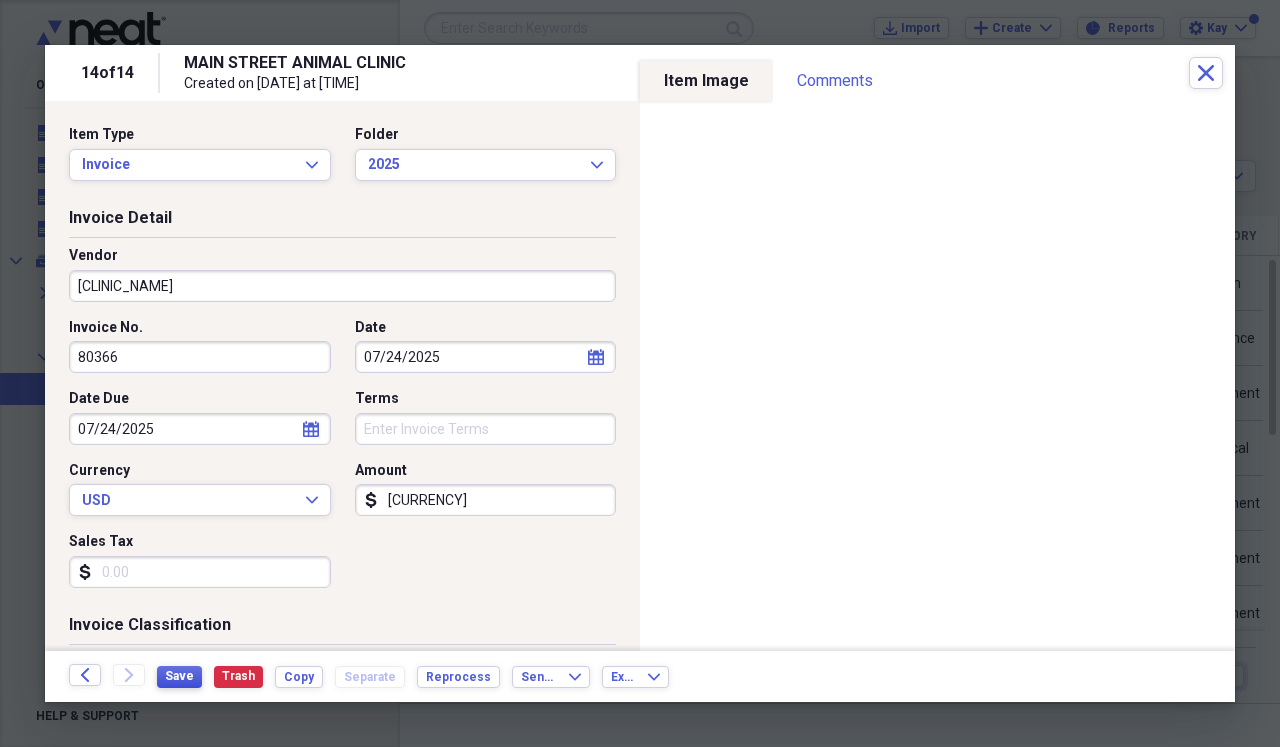 click on "Save" at bounding box center [179, 677] 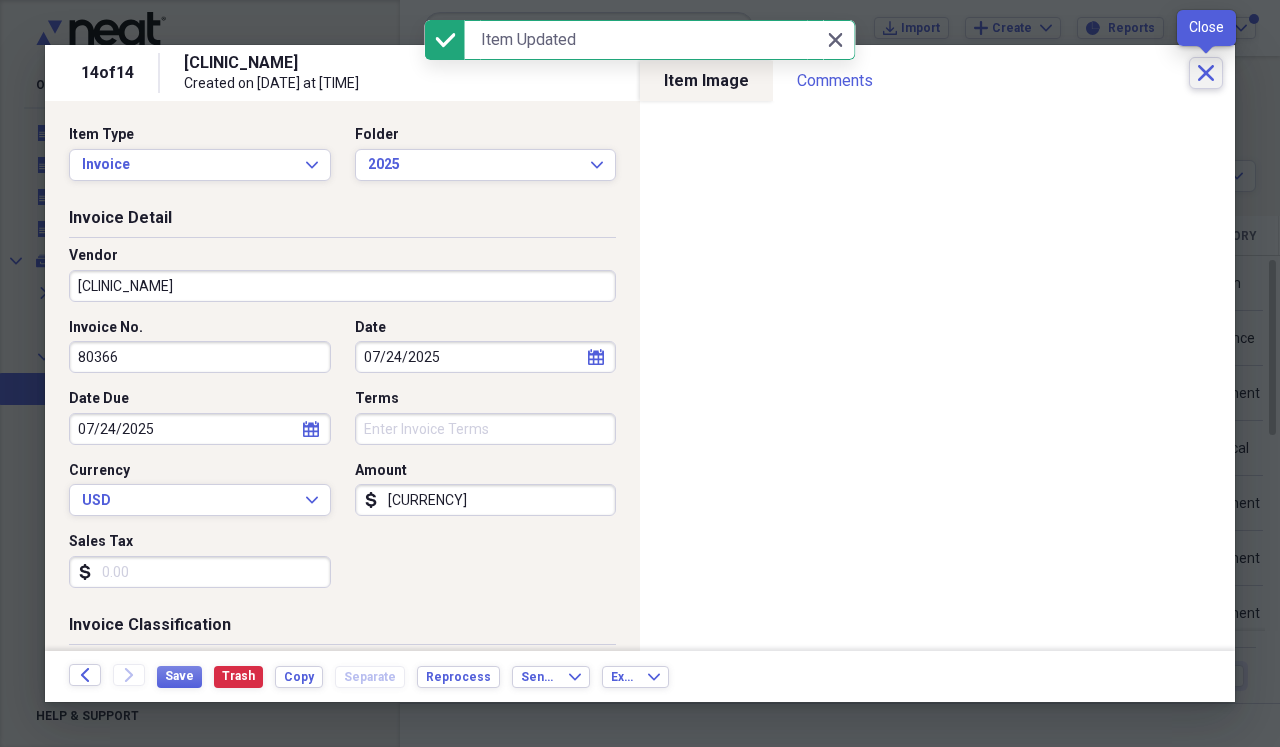 click 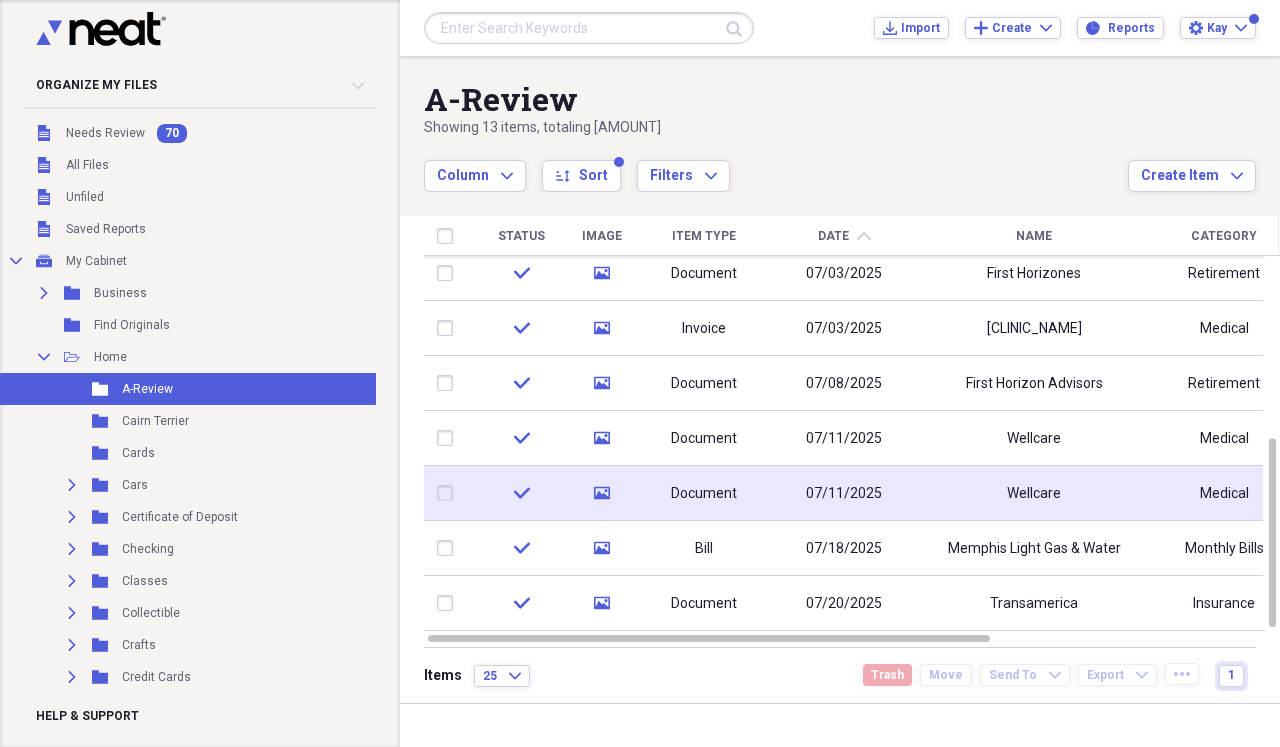click on "Wellcare" at bounding box center (1034, 493) 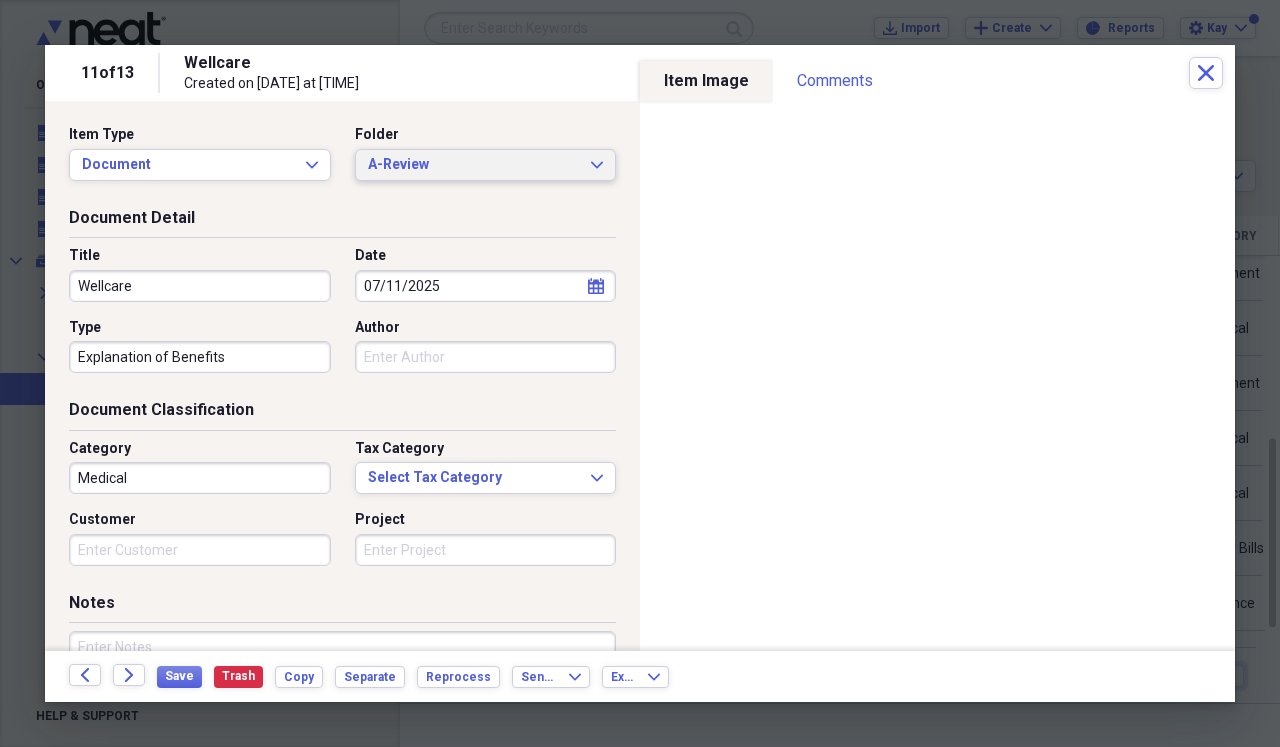 click on "A-Review Expand" at bounding box center [486, 165] 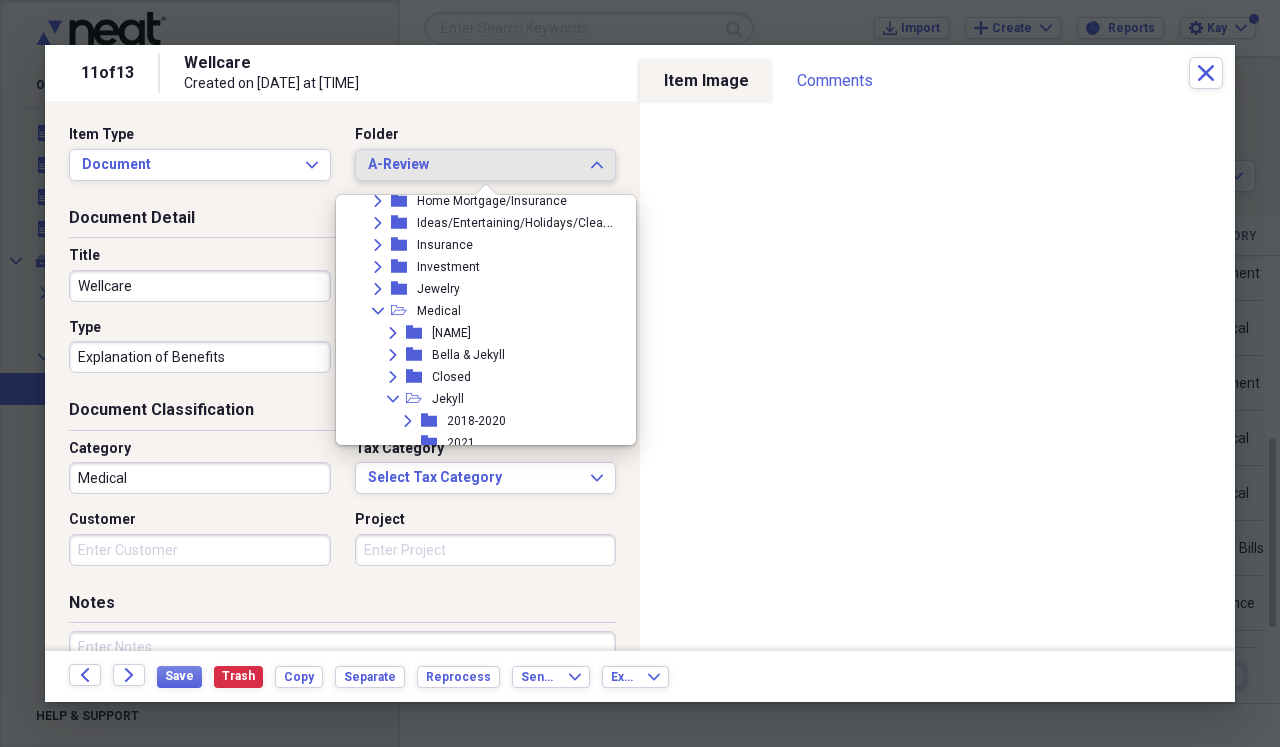 scroll, scrollTop: 461, scrollLeft: 0, axis: vertical 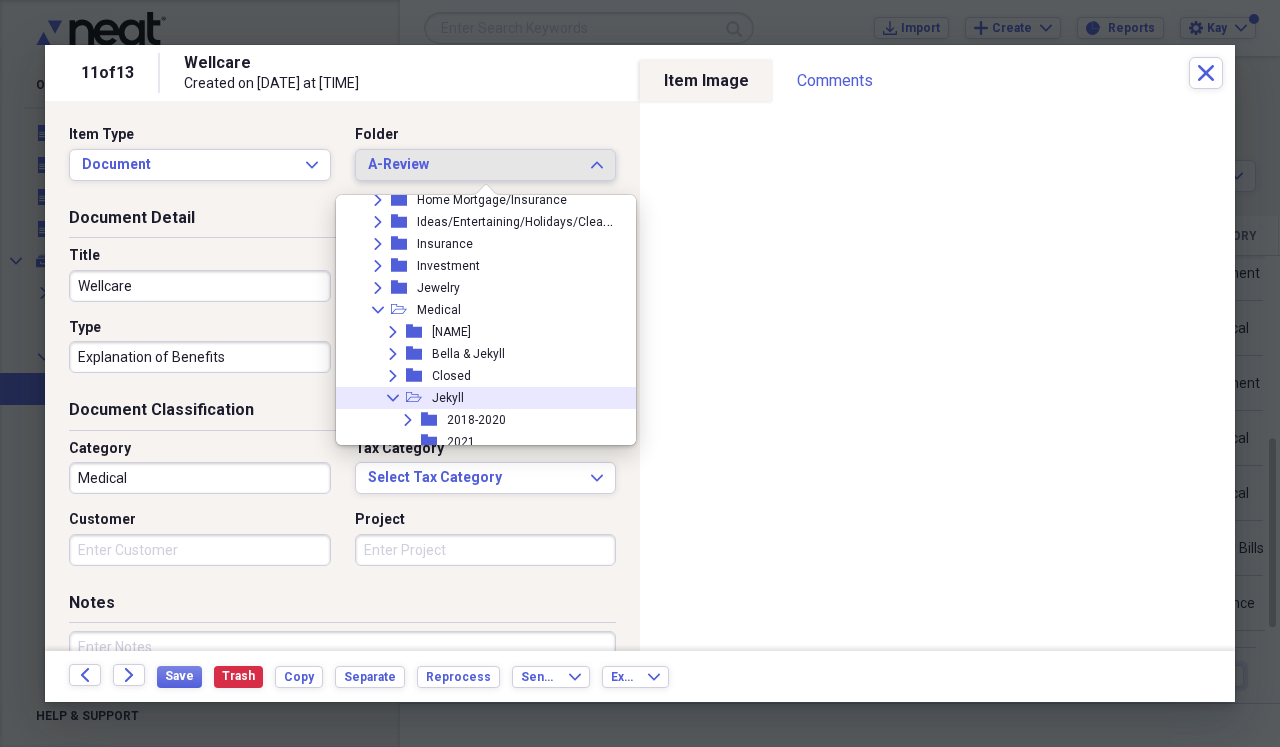 click 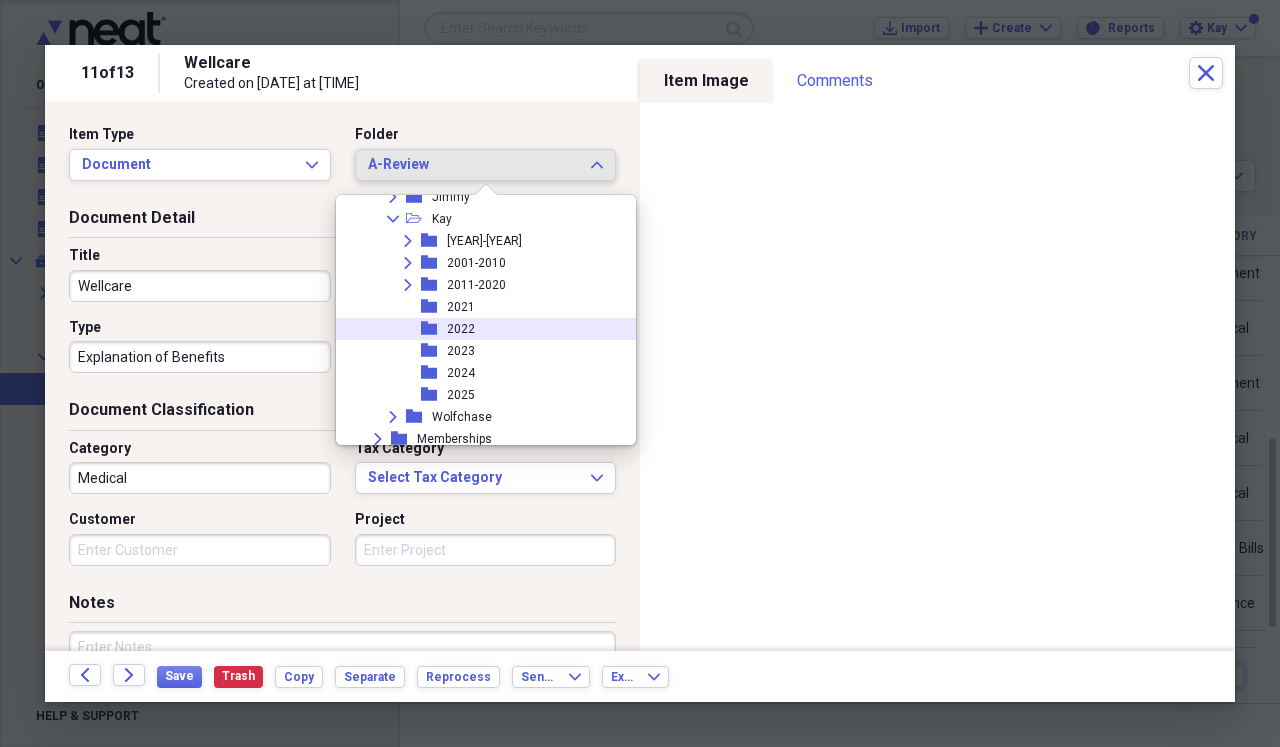 scroll, scrollTop: 694, scrollLeft: 0, axis: vertical 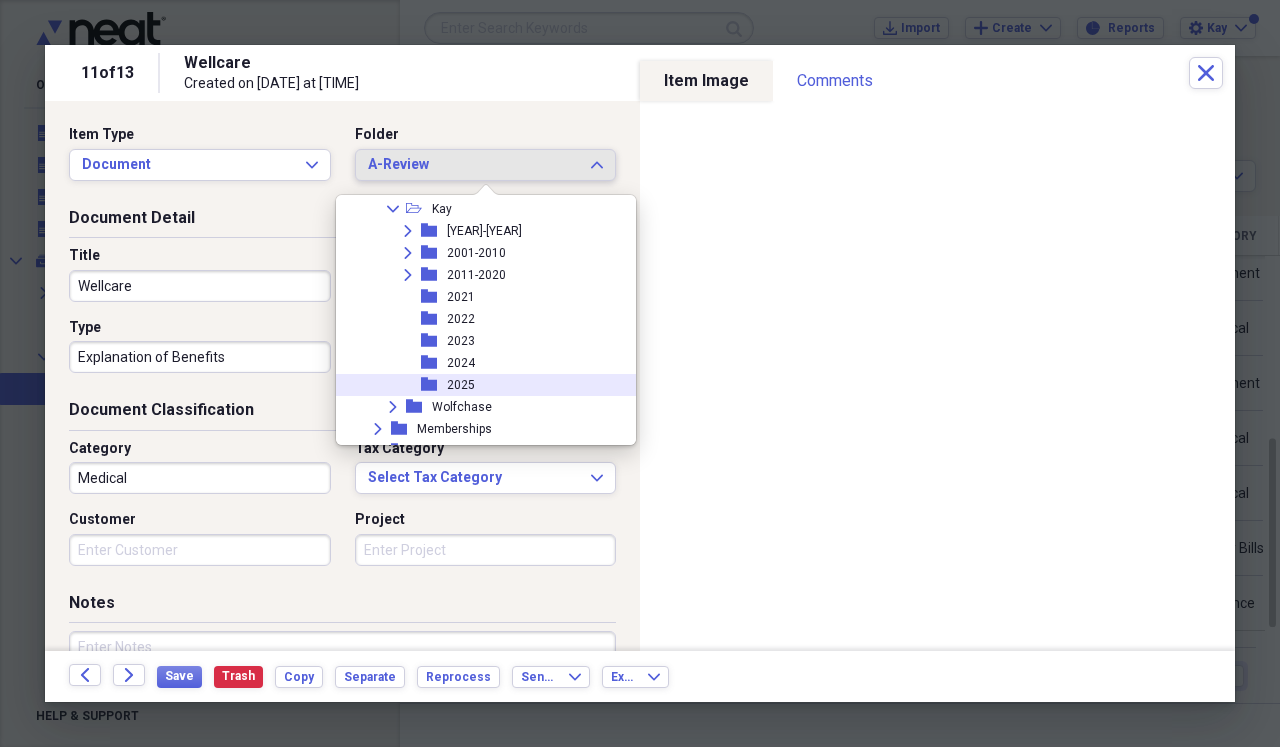 click on "2025" at bounding box center [461, 385] 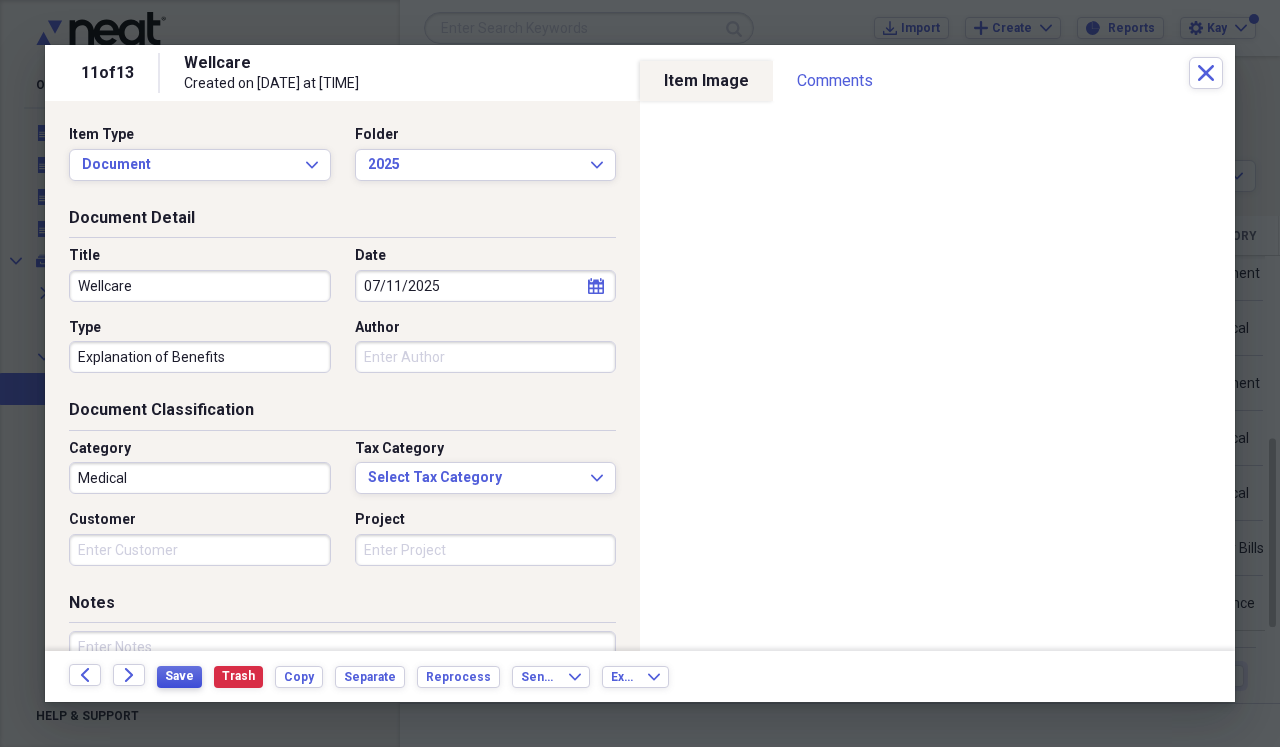 click on "Save" at bounding box center (179, 676) 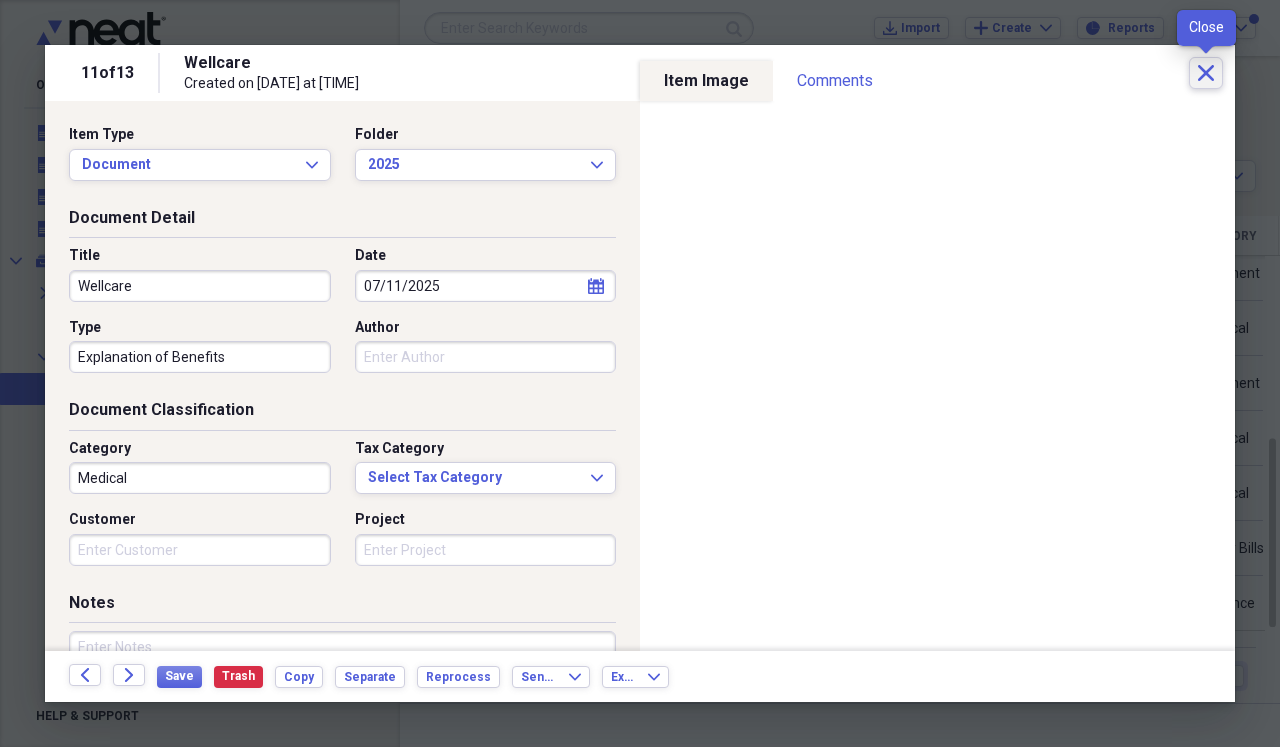 click on "Close" at bounding box center (1206, 73) 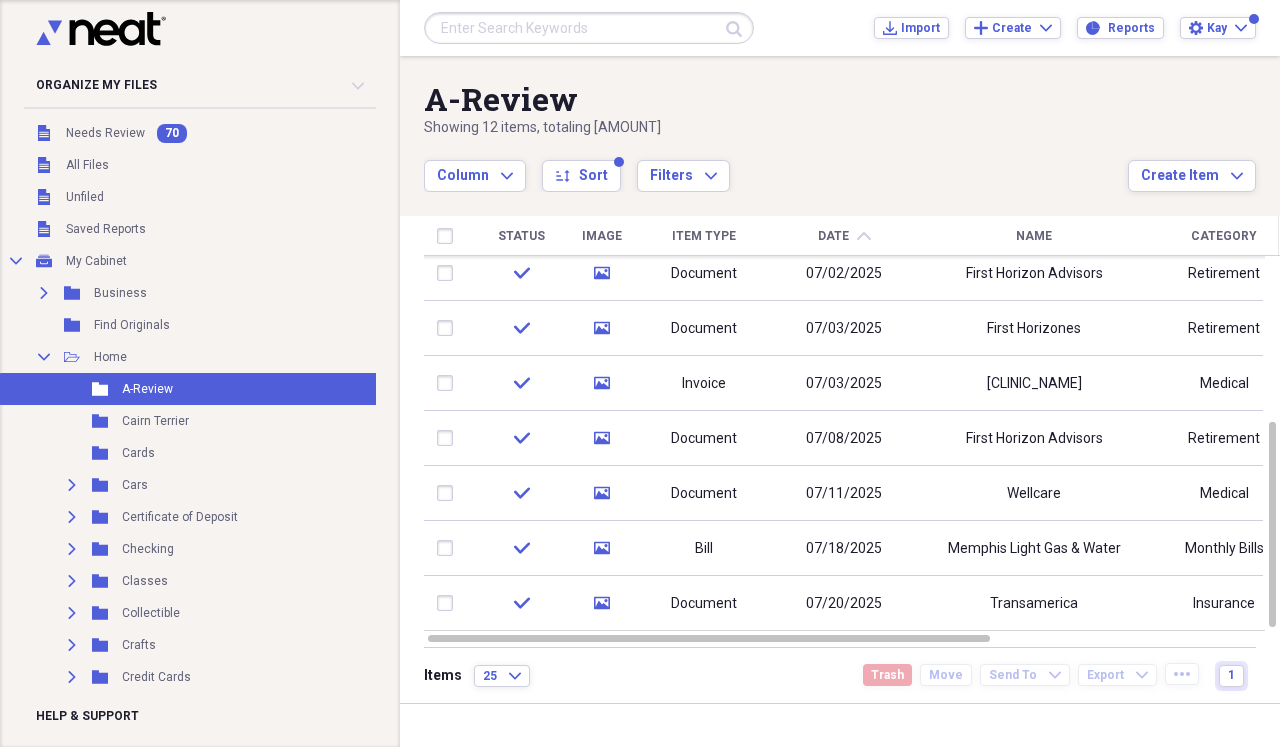 click on "Name" at bounding box center (1034, 236) 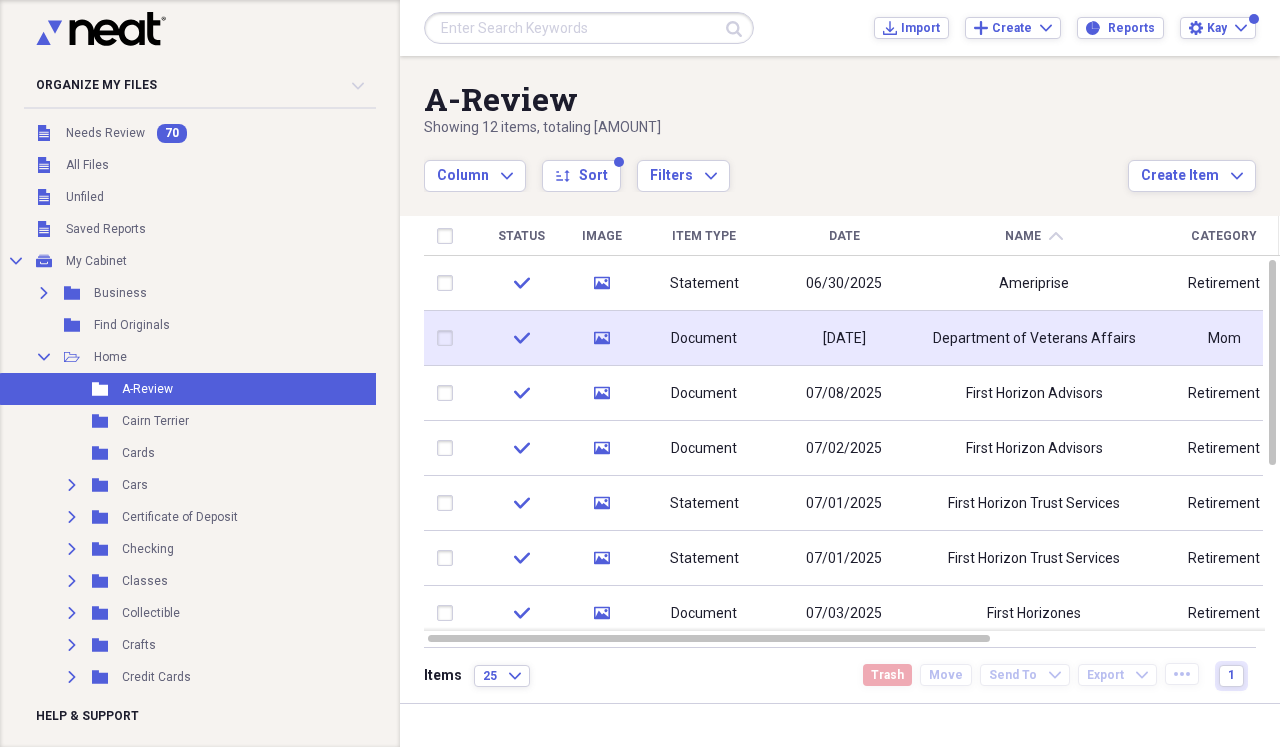 click on "Department of Veterans Affairs" at bounding box center [1034, 339] 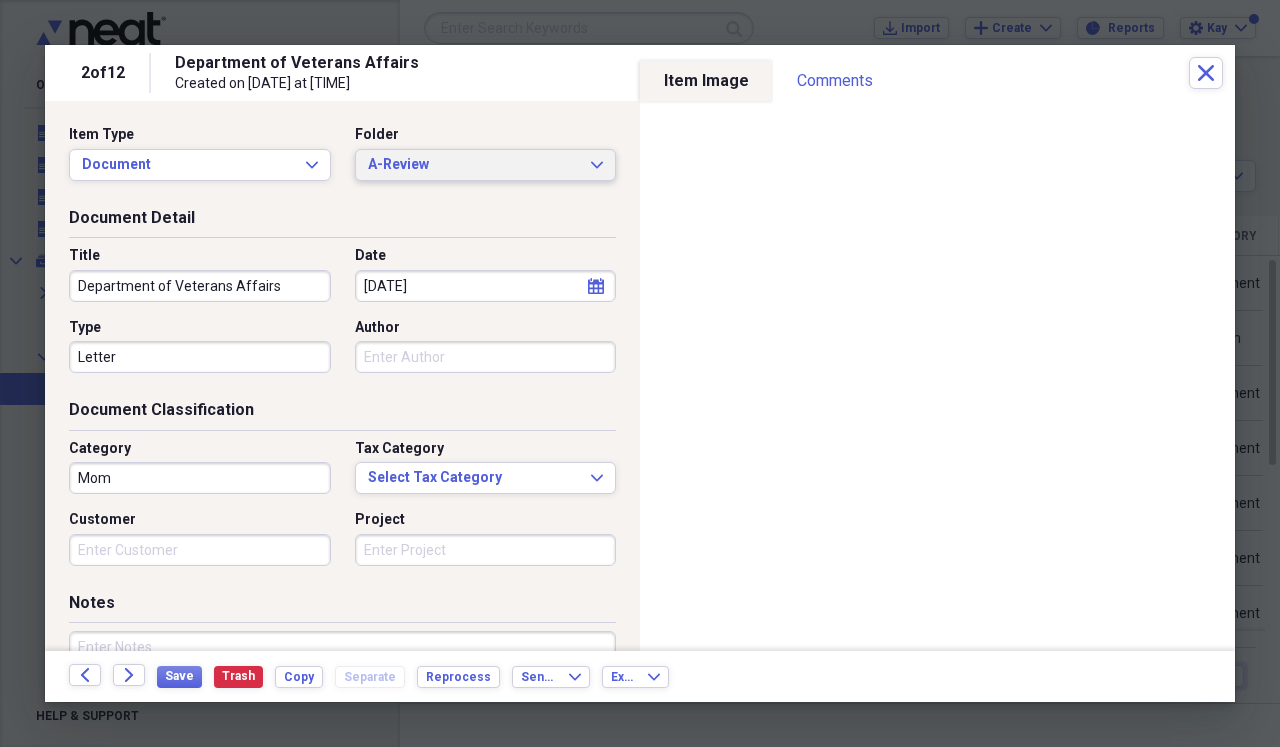 click on "Expand" 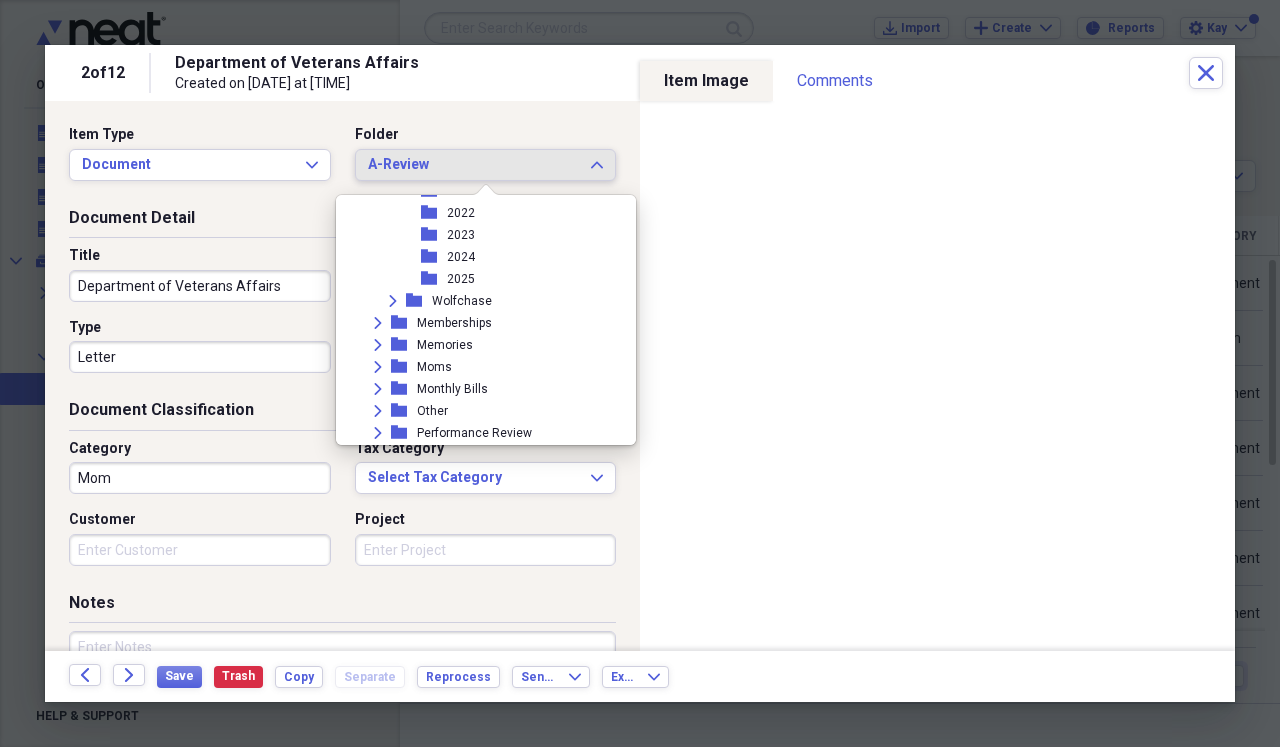 scroll, scrollTop: 810, scrollLeft: 0, axis: vertical 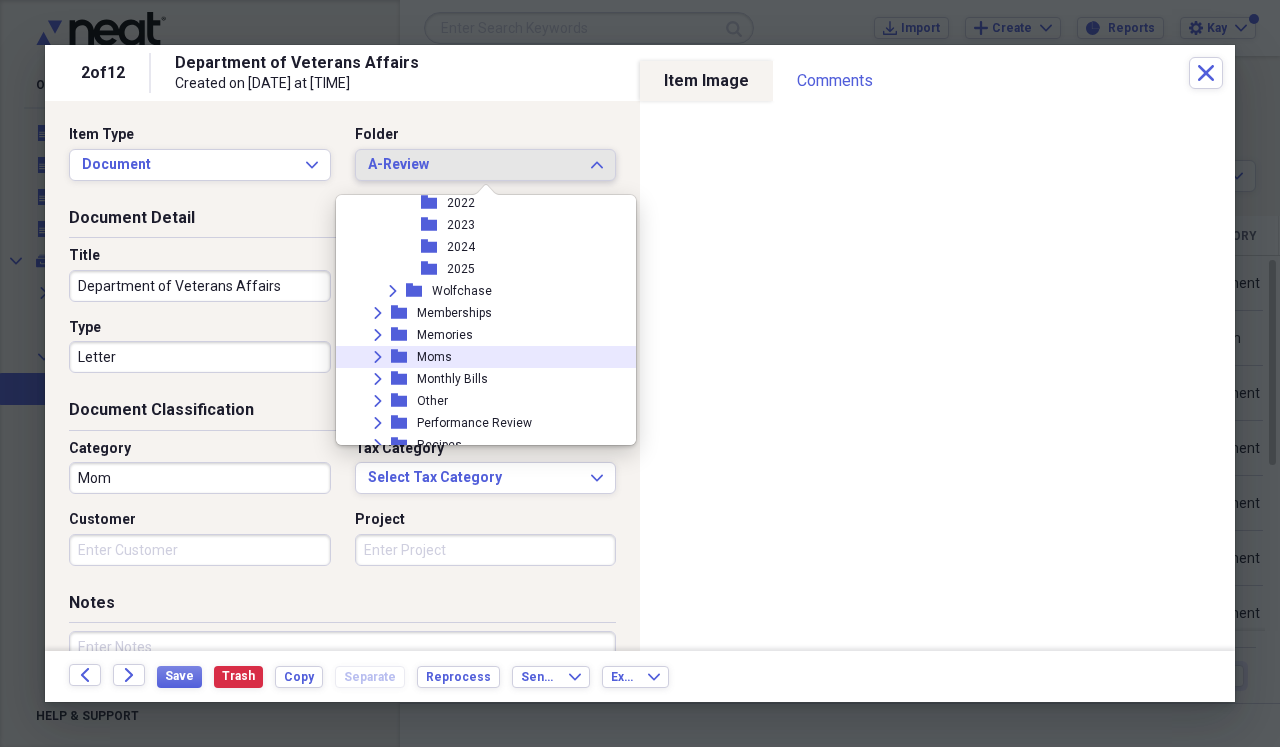 click on "Expand" 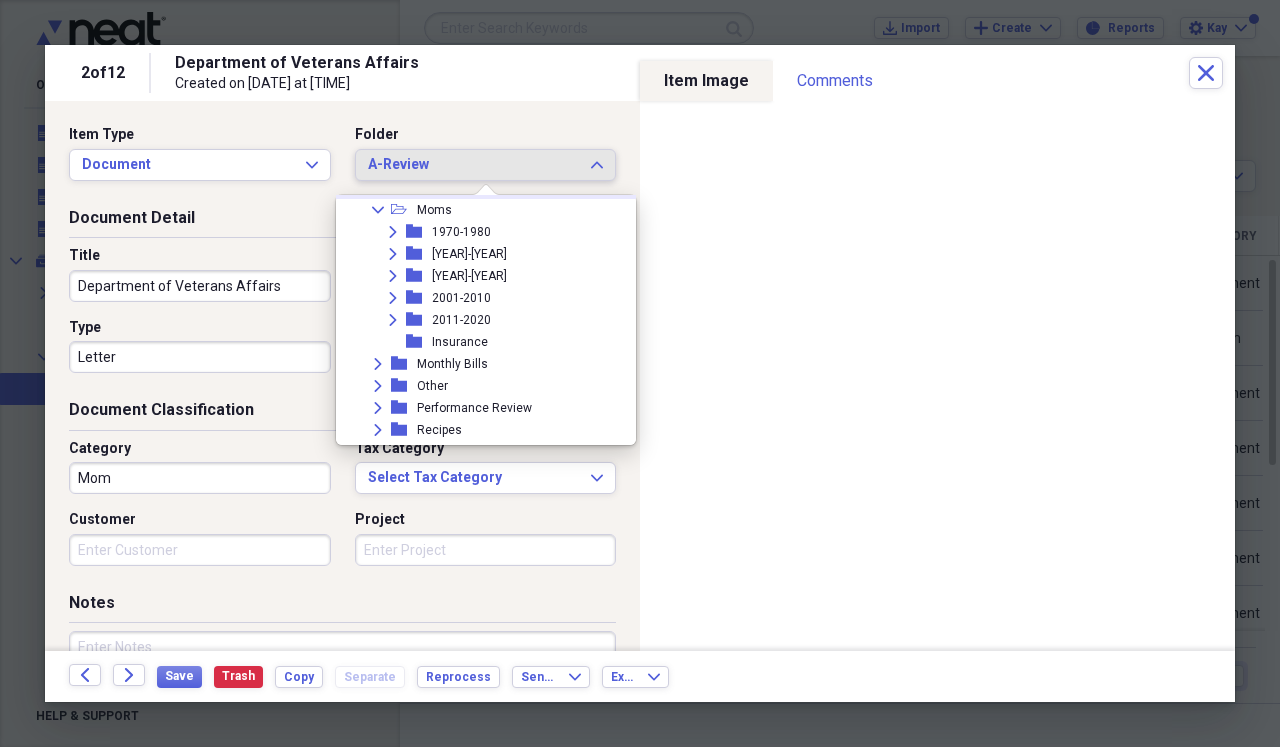 scroll, scrollTop: 960, scrollLeft: 0, axis: vertical 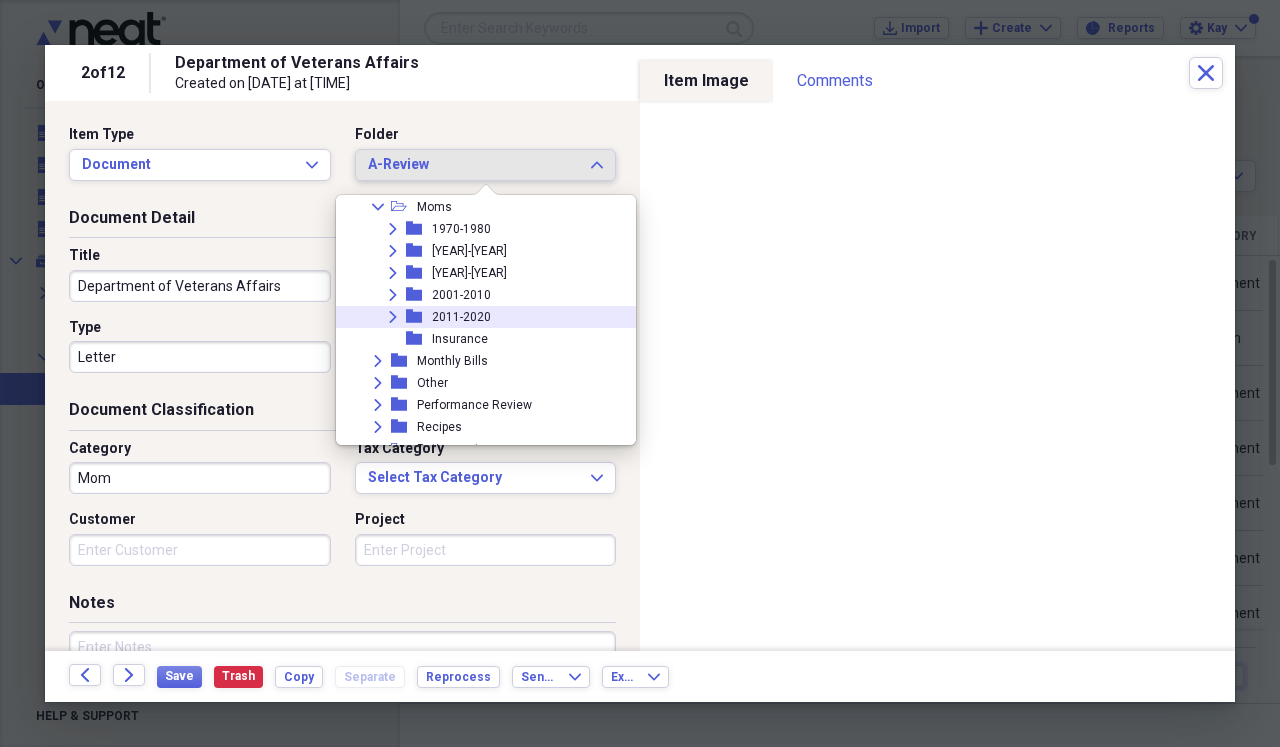 click on "Expand" 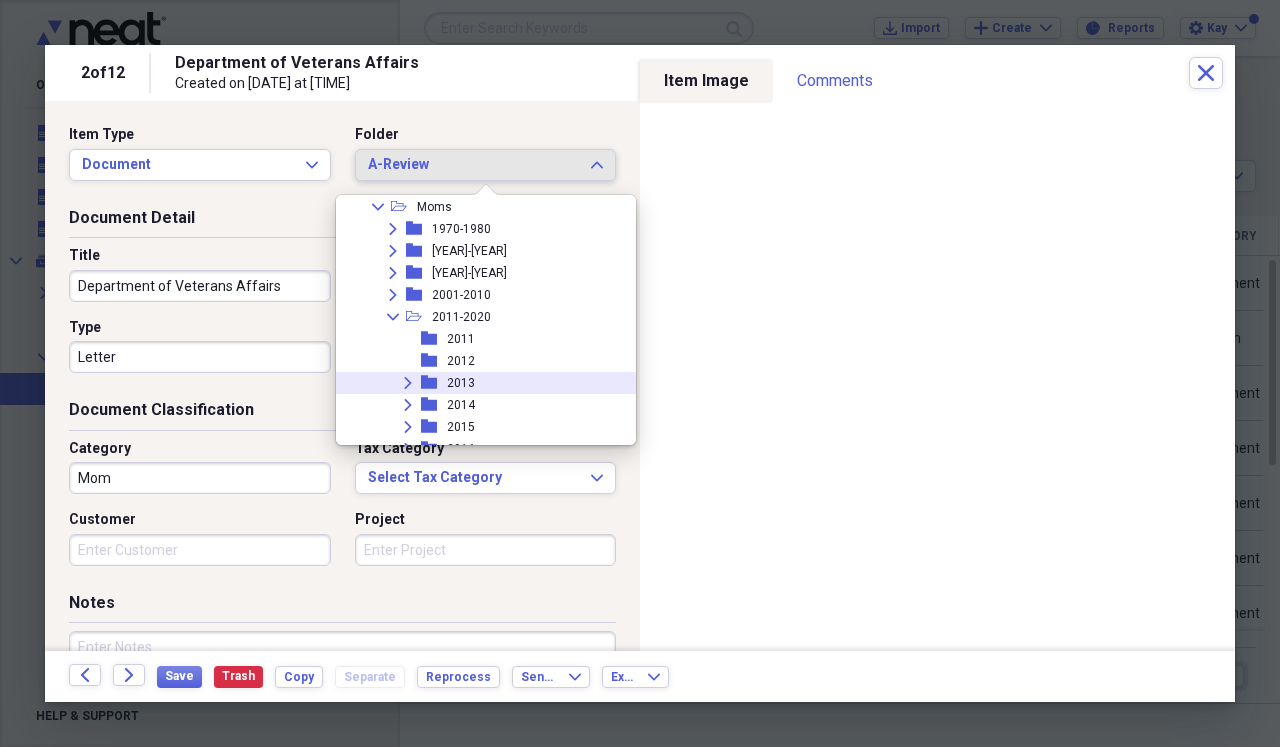 click on "Expand" 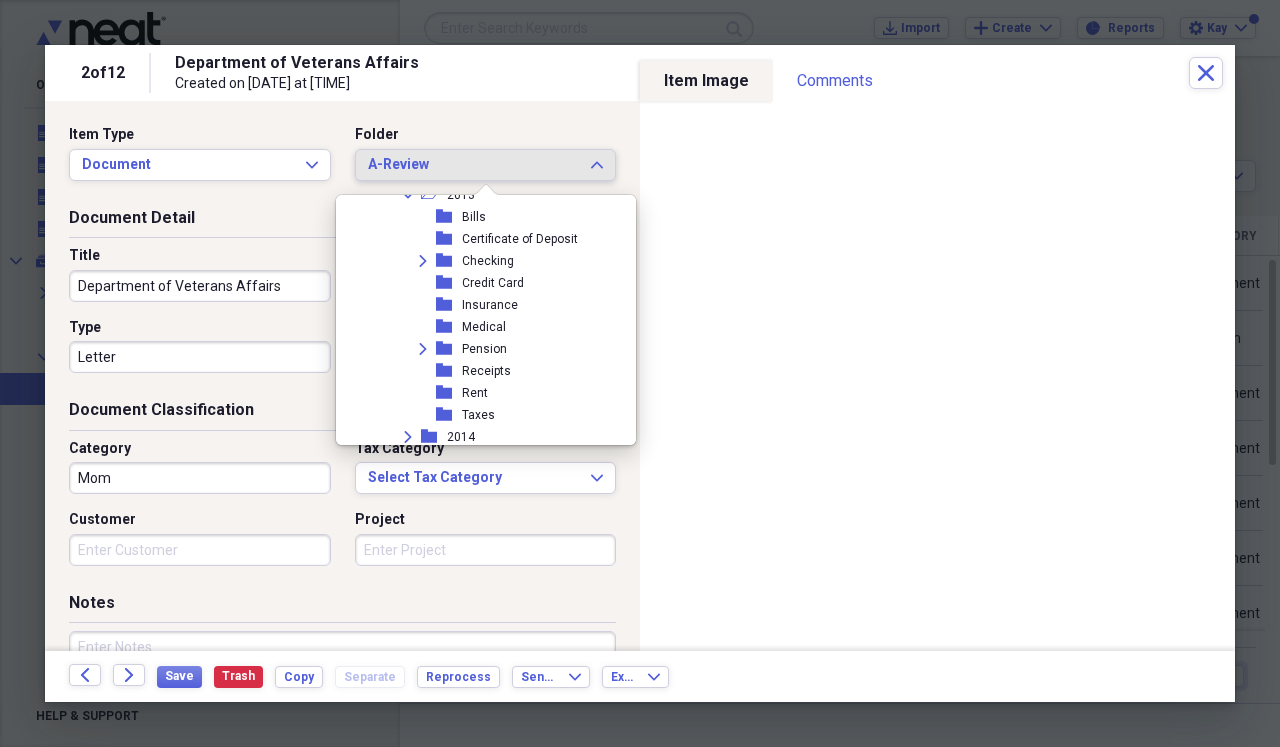 scroll, scrollTop: 1151, scrollLeft: 0, axis: vertical 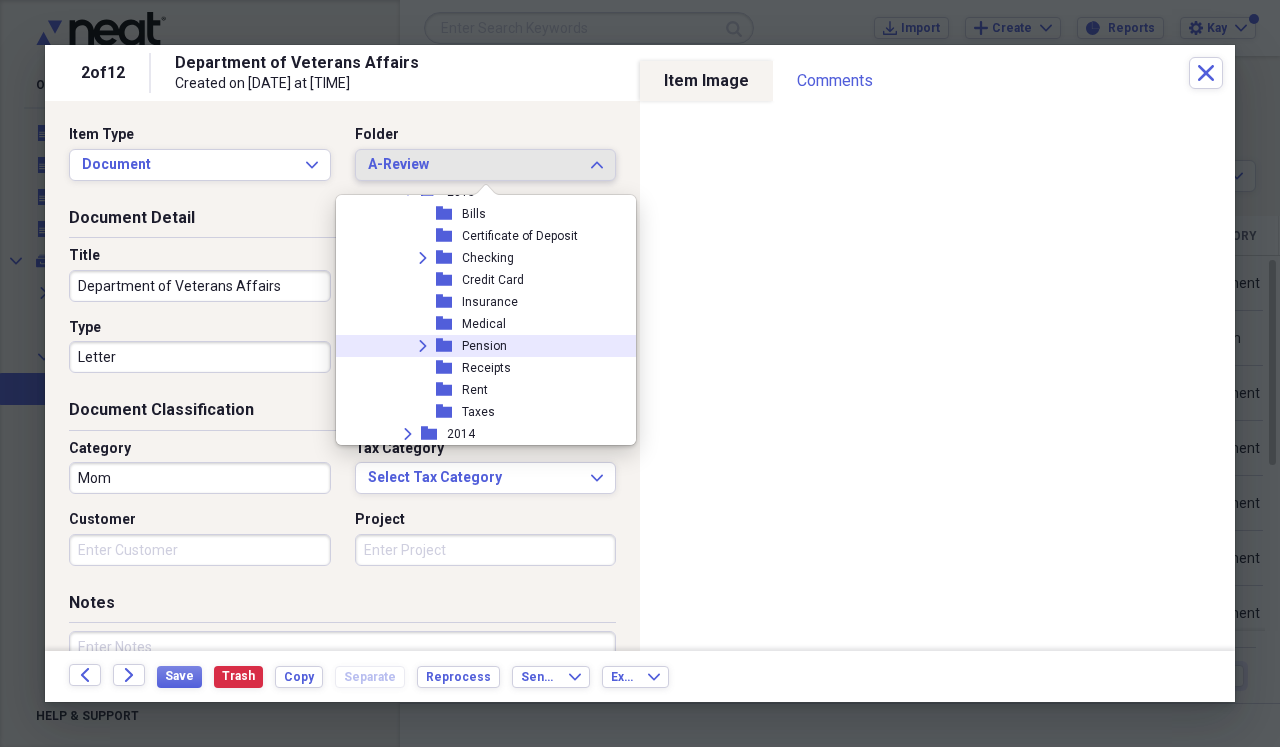 click 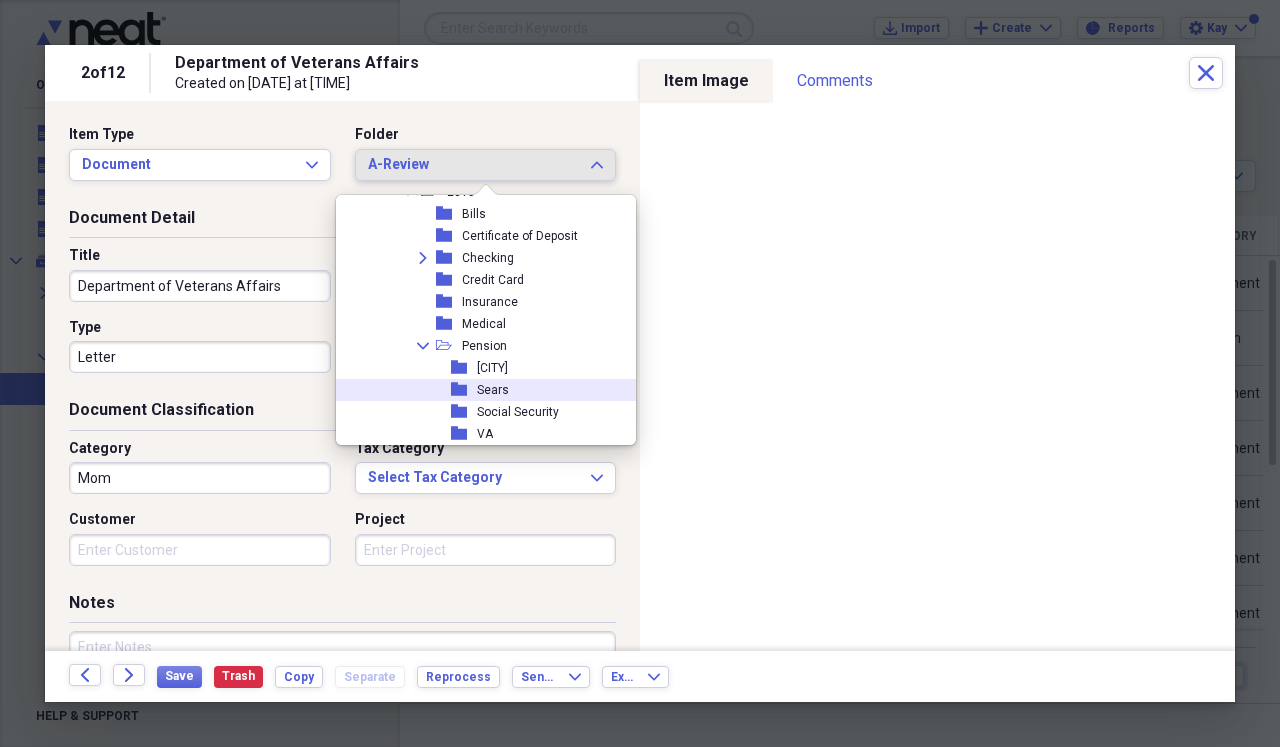scroll, scrollTop: 1177, scrollLeft: 0, axis: vertical 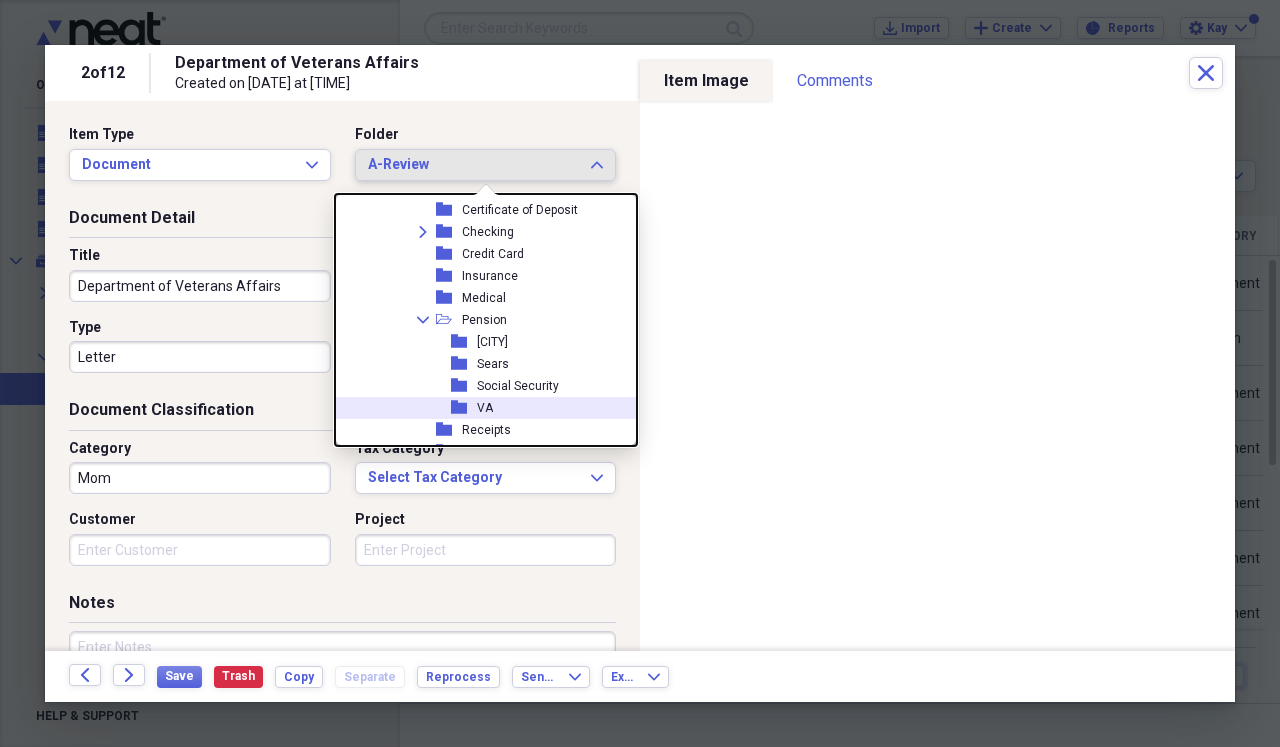 click on "VA" at bounding box center [485, 408] 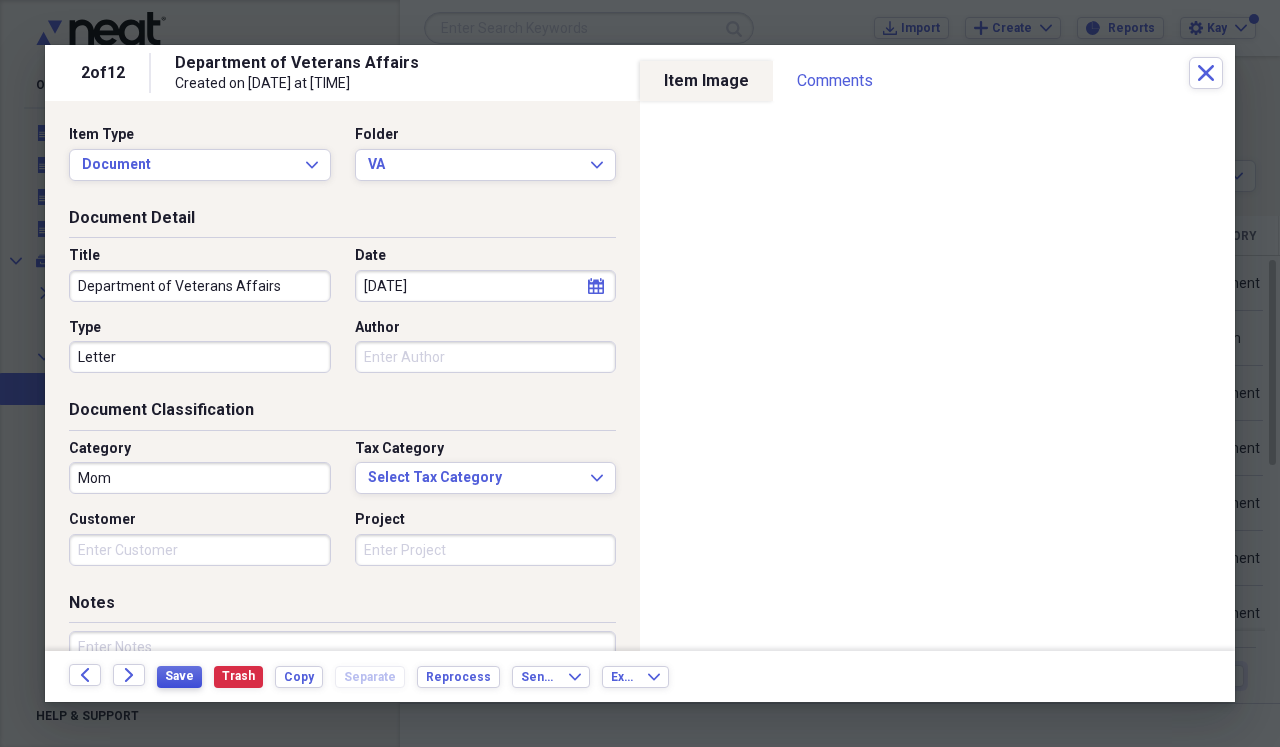 click on "Save" at bounding box center (179, 676) 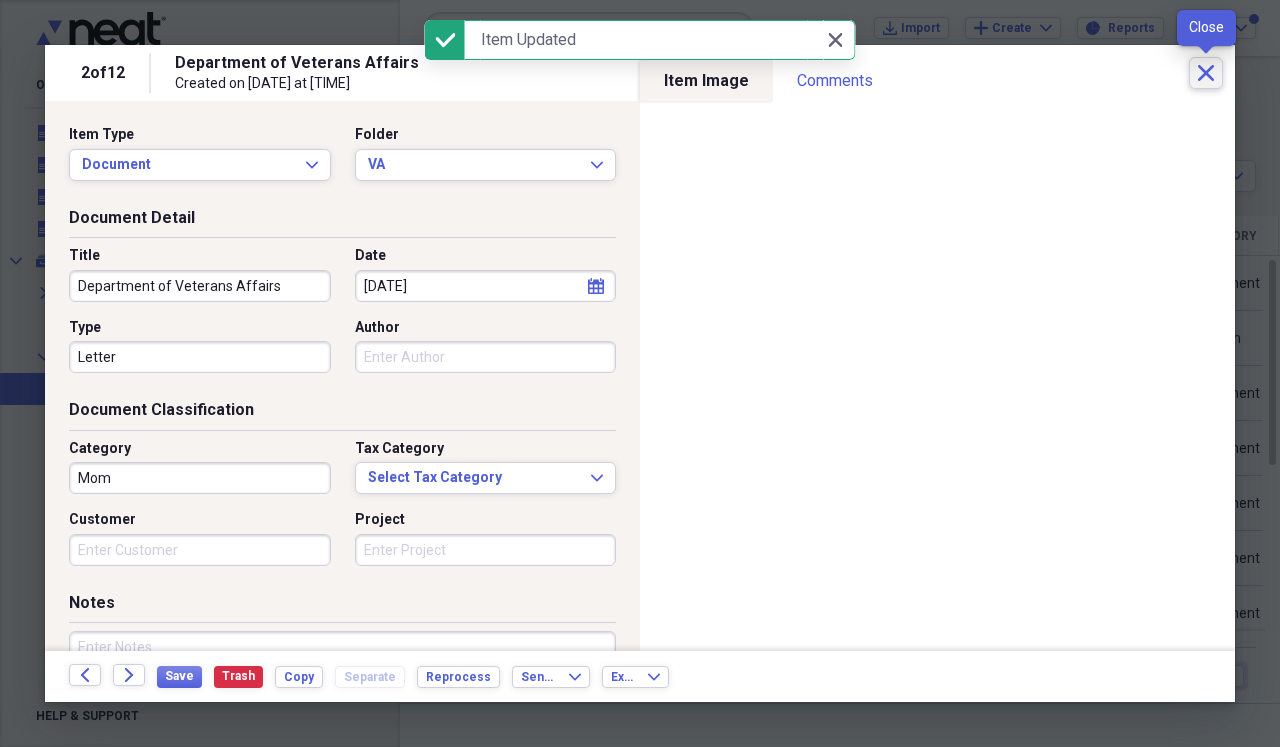 click on "Close" 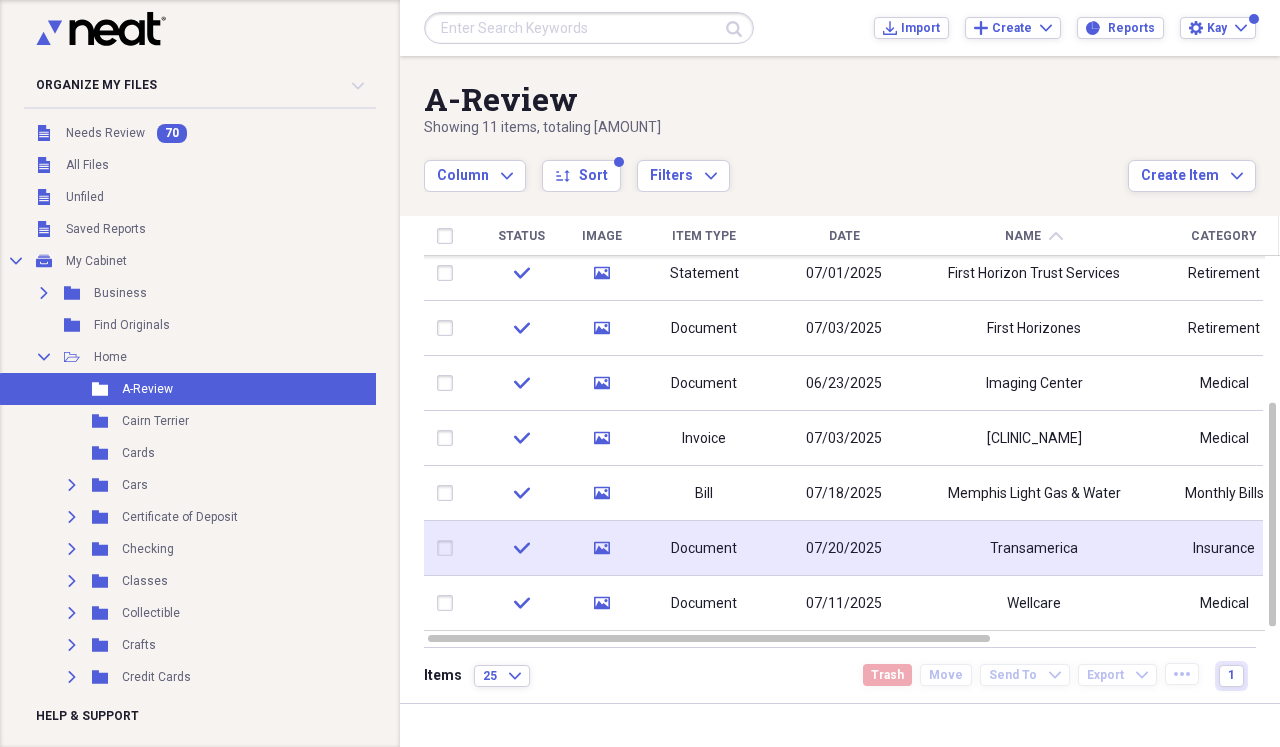 click on "Transamerica" at bounding box center [1034, 548] 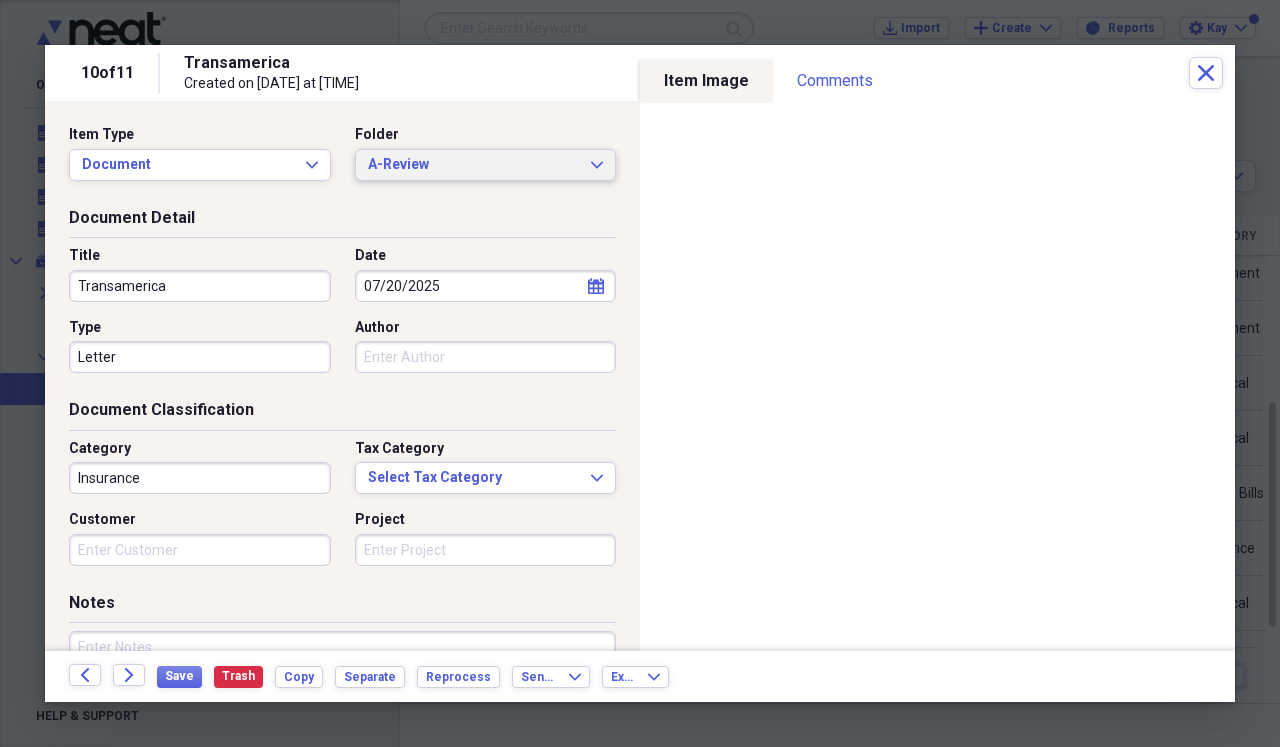 click on "Expand" 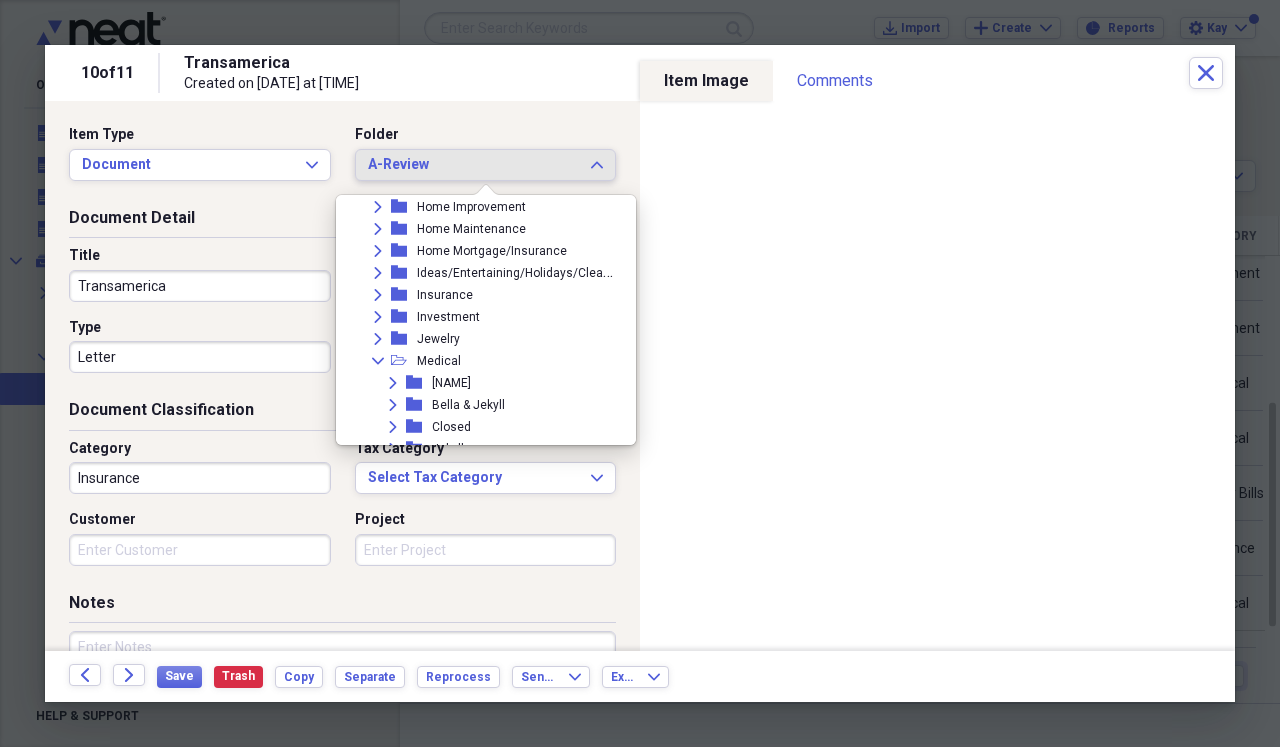 scroll, scrollTop: 413, scrollLeft: 0, axis: vertical 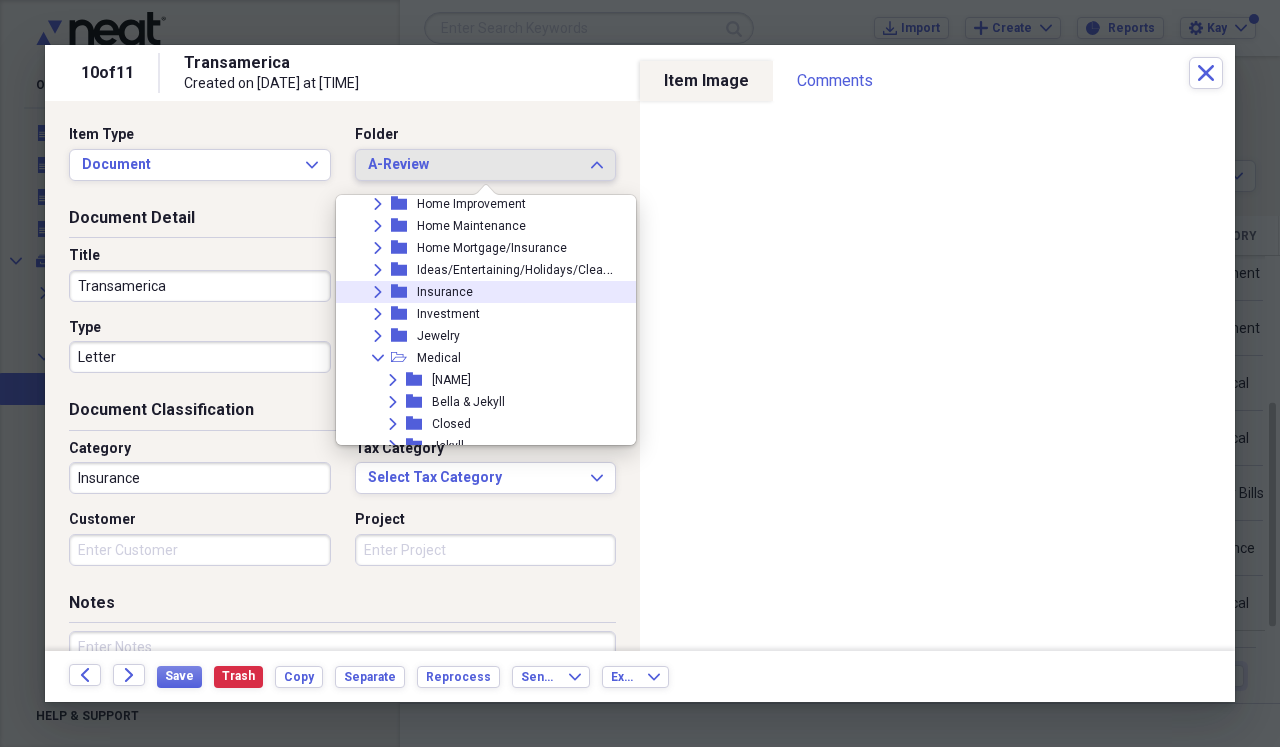 click on "Expand" 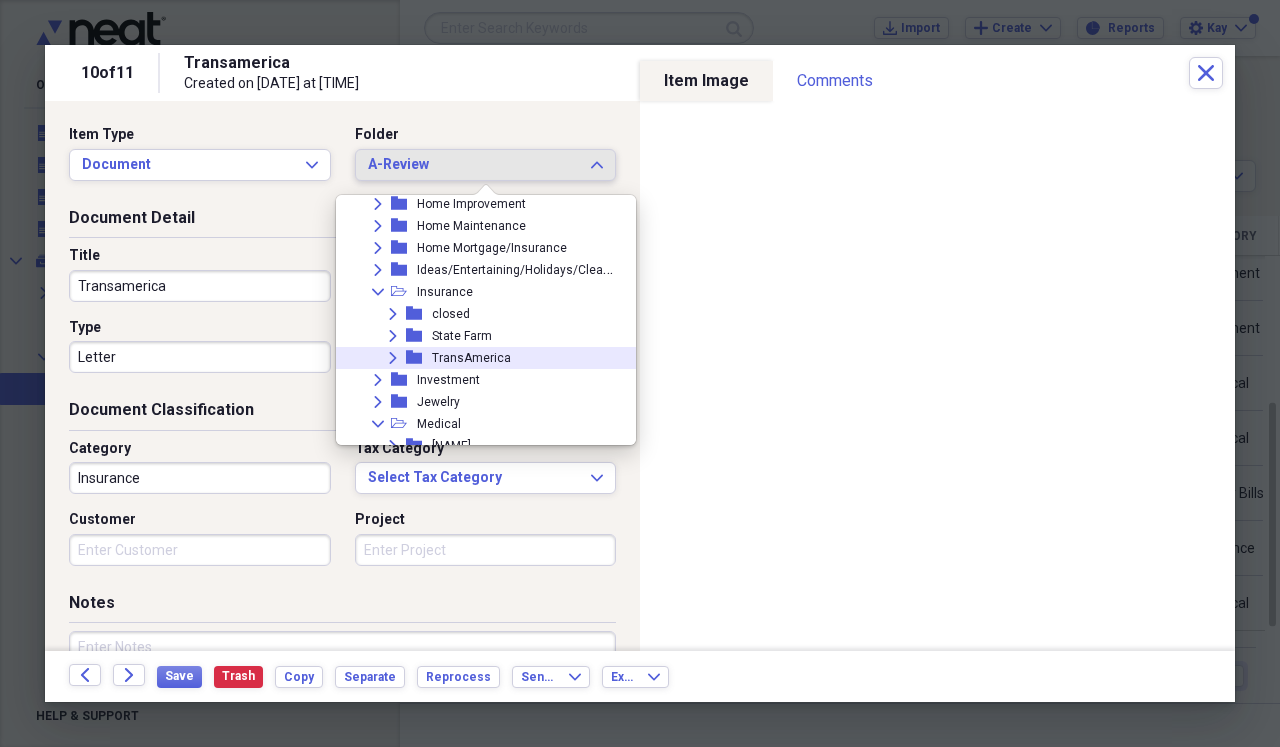 click 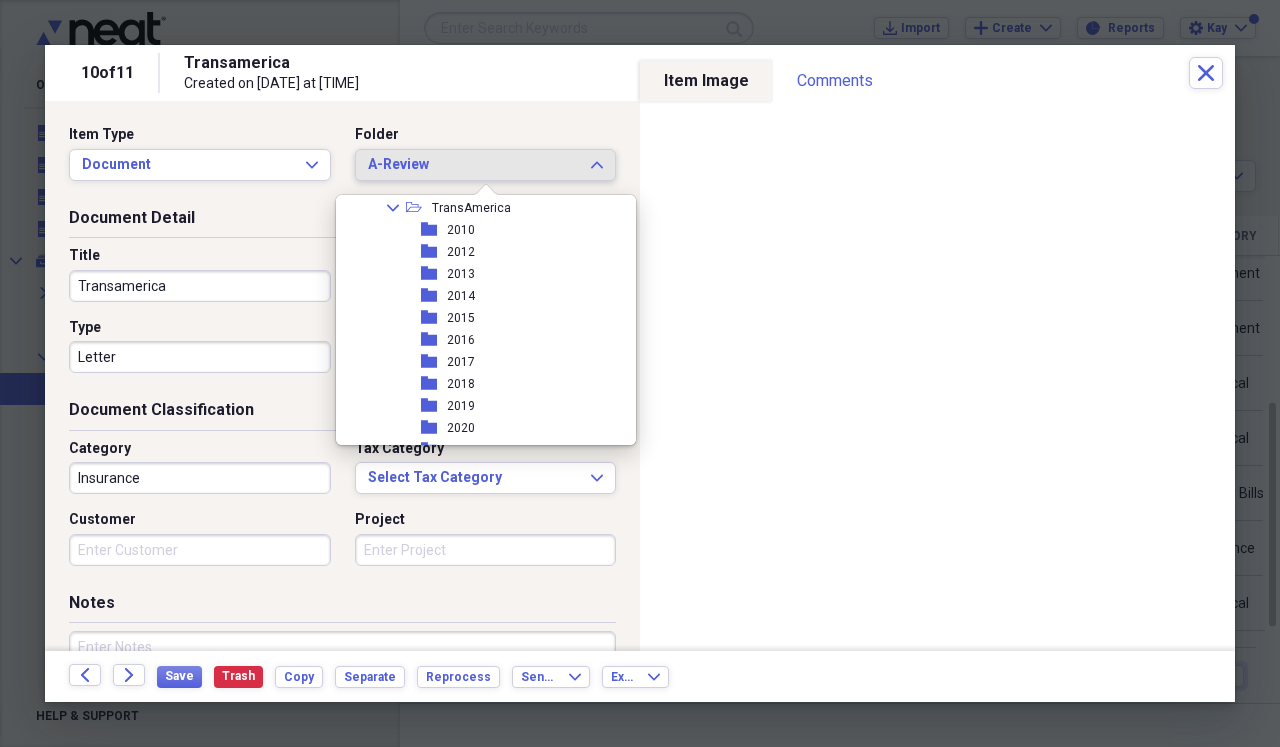 scroll, scrollTop: 540, scrollLeft: 0, axis: vertical 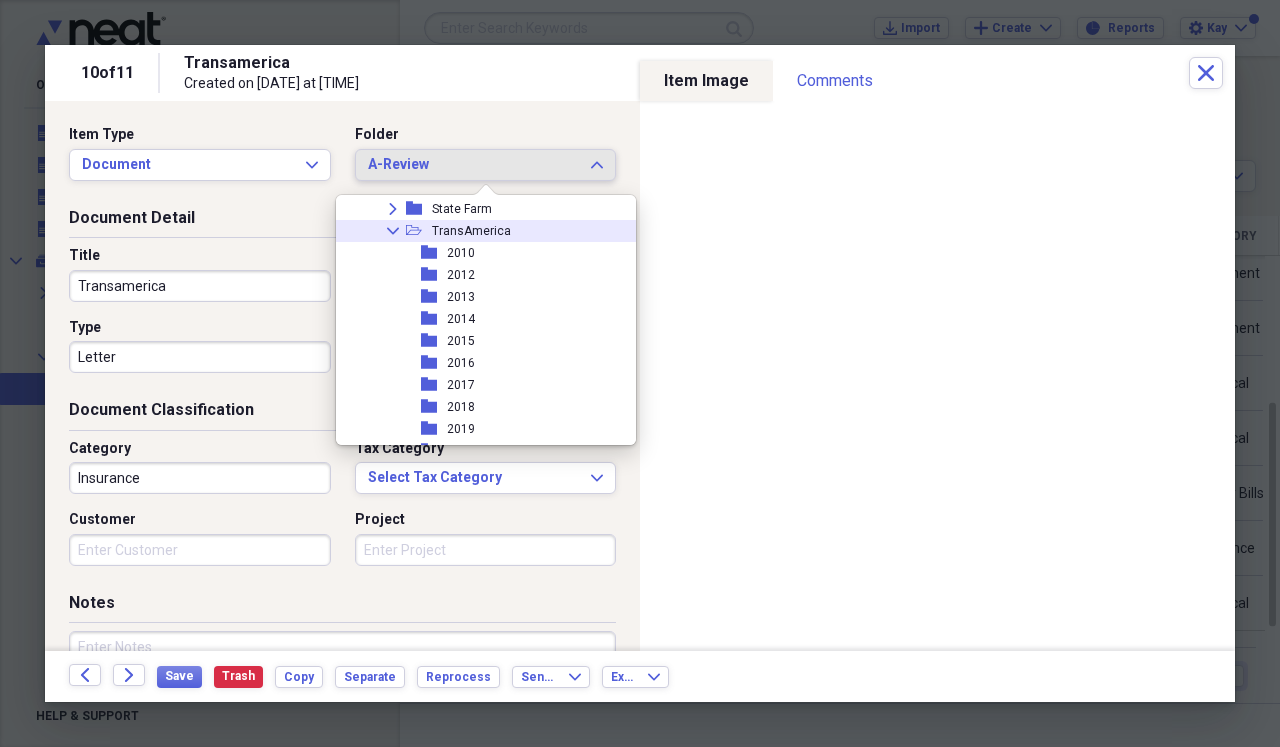 click on "TransAmerica" at bounding box center (471, 231) 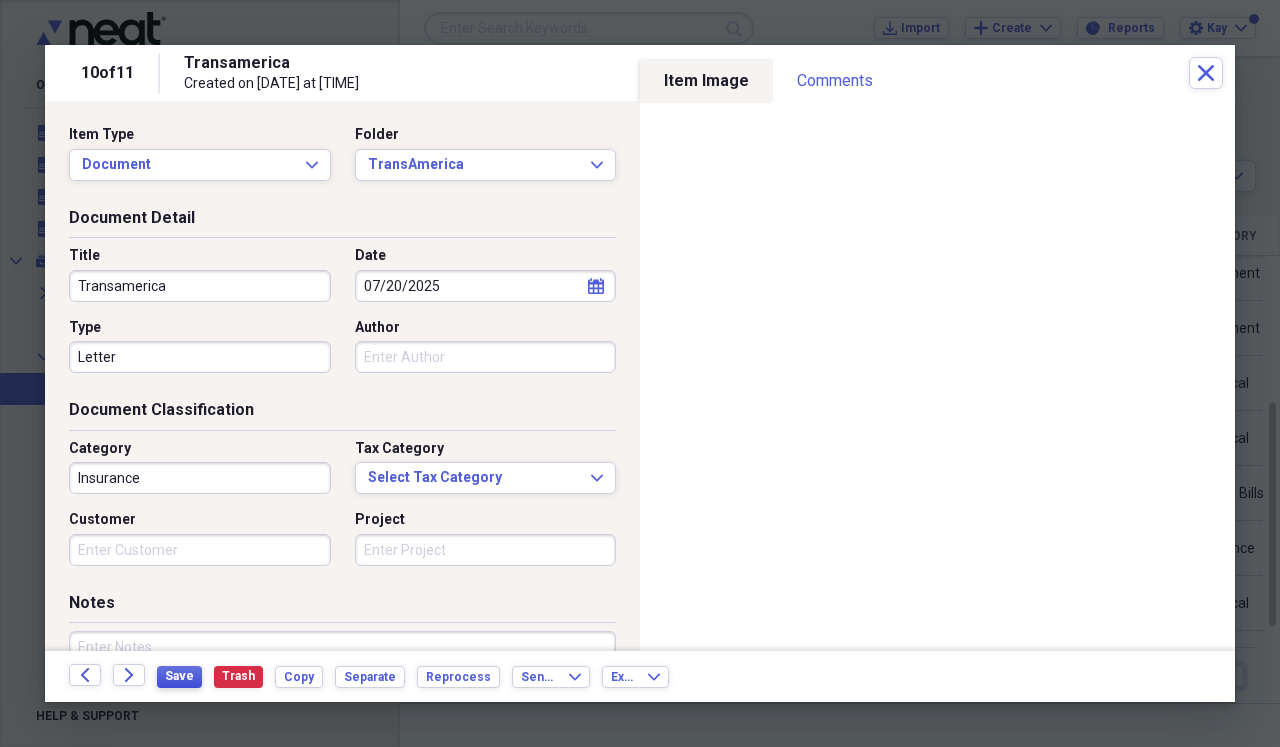 click on "Save" at bounding box center [179, 676] 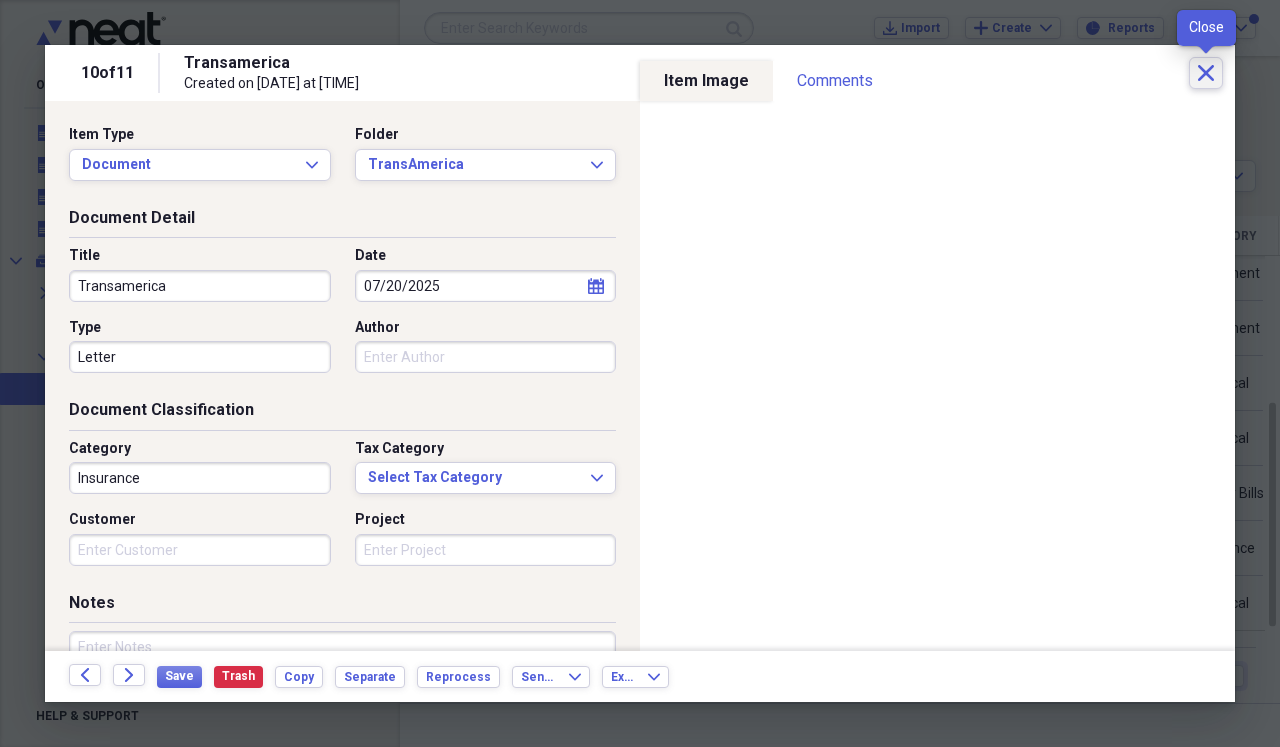 click 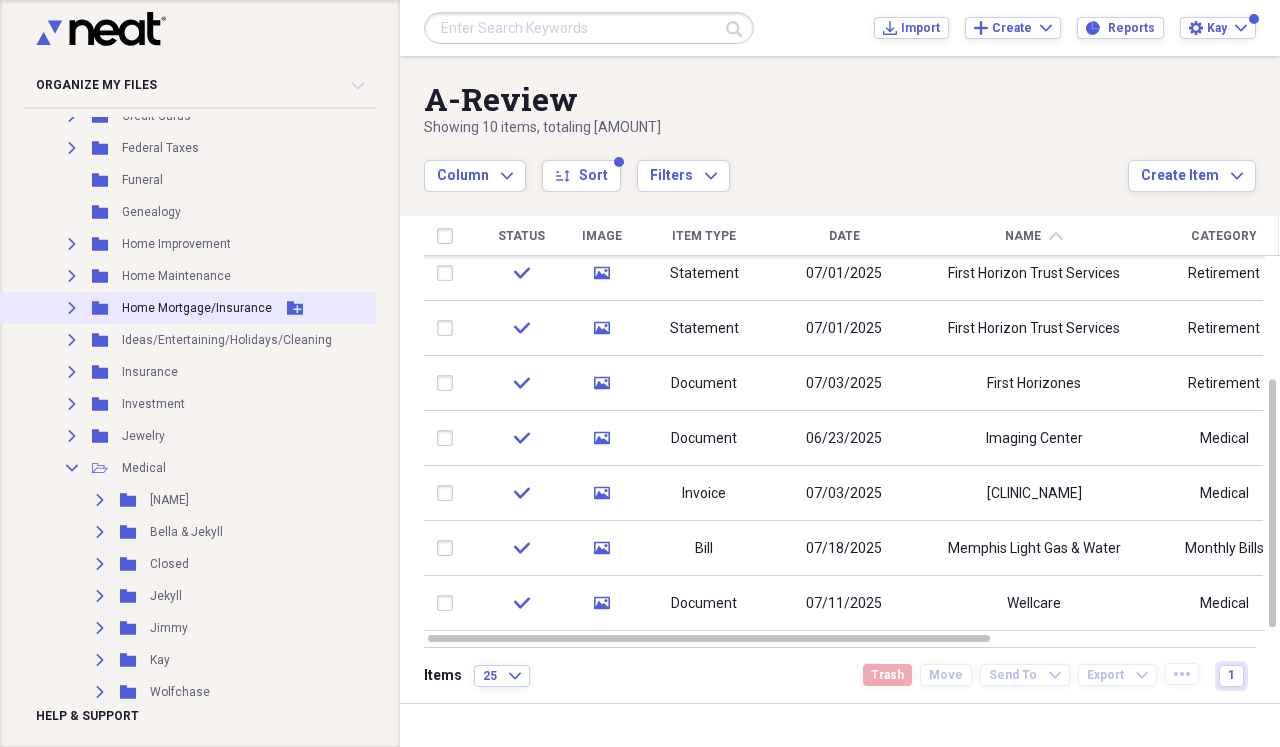 scroll, scrollTop: 569, scrollLeft: 0, axis: vertical 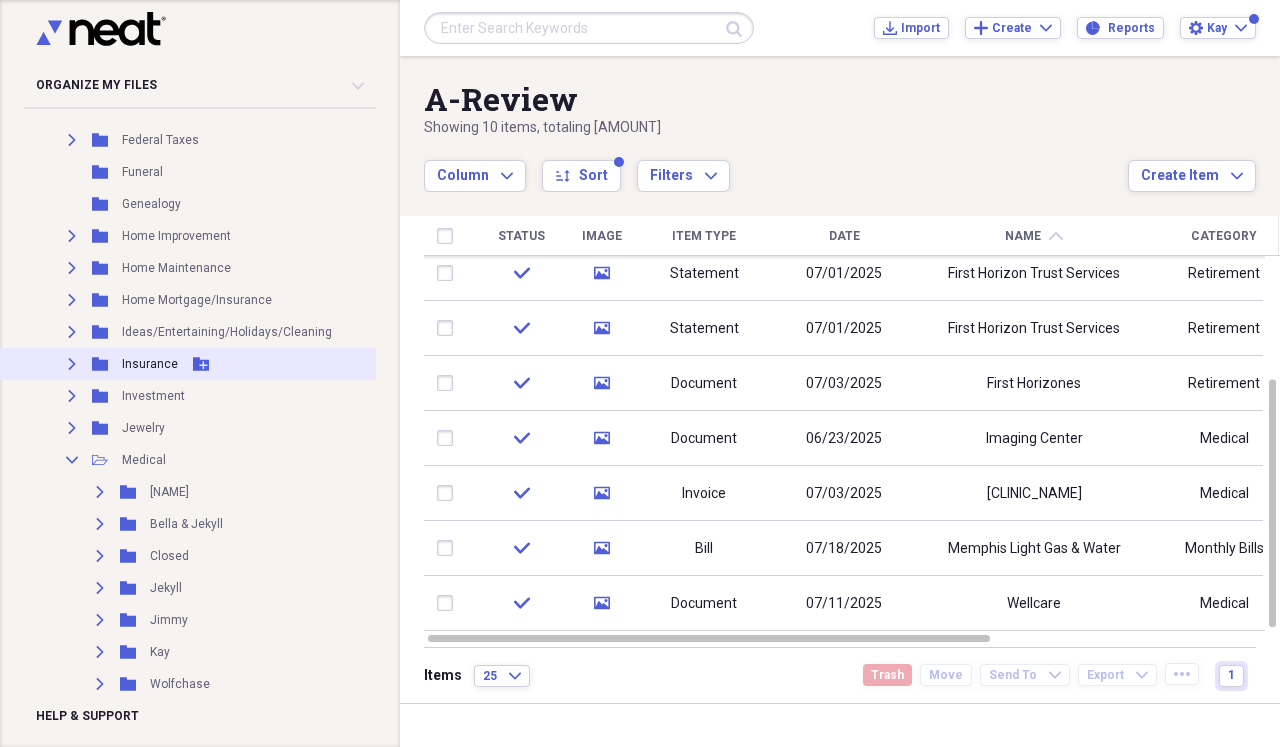 click on "Expand" 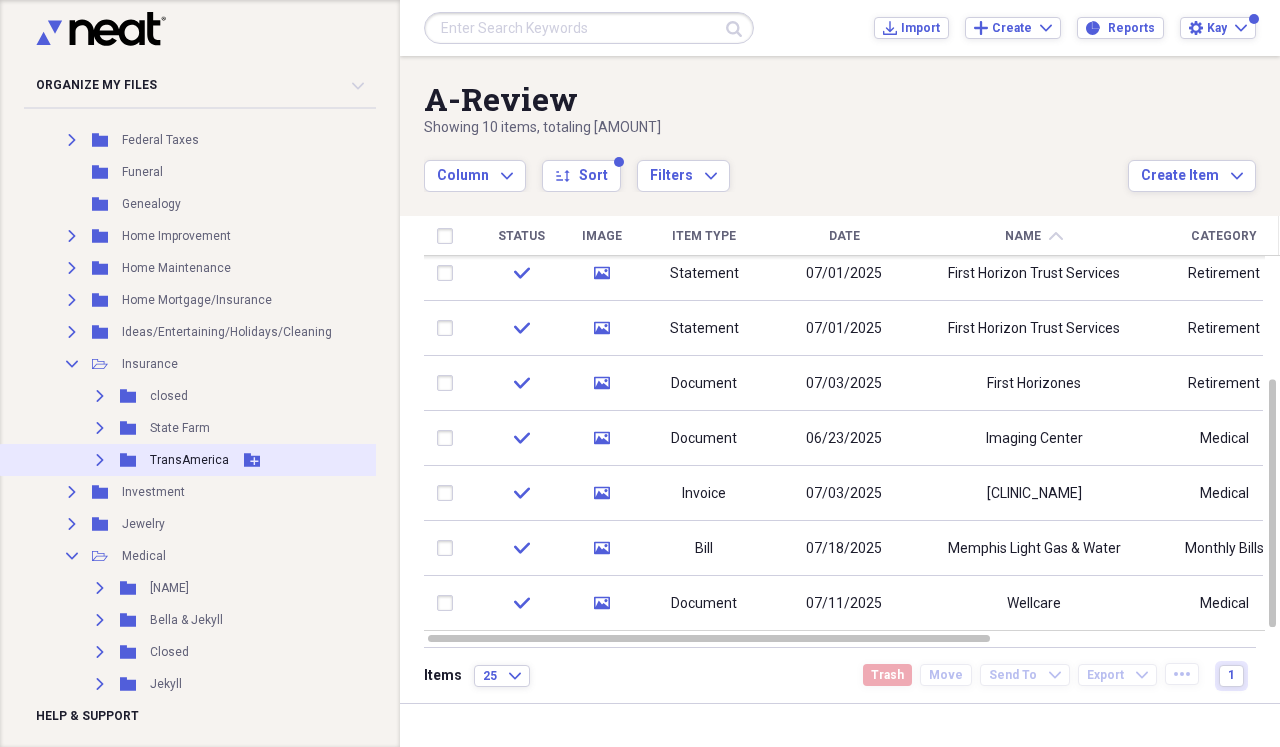 click 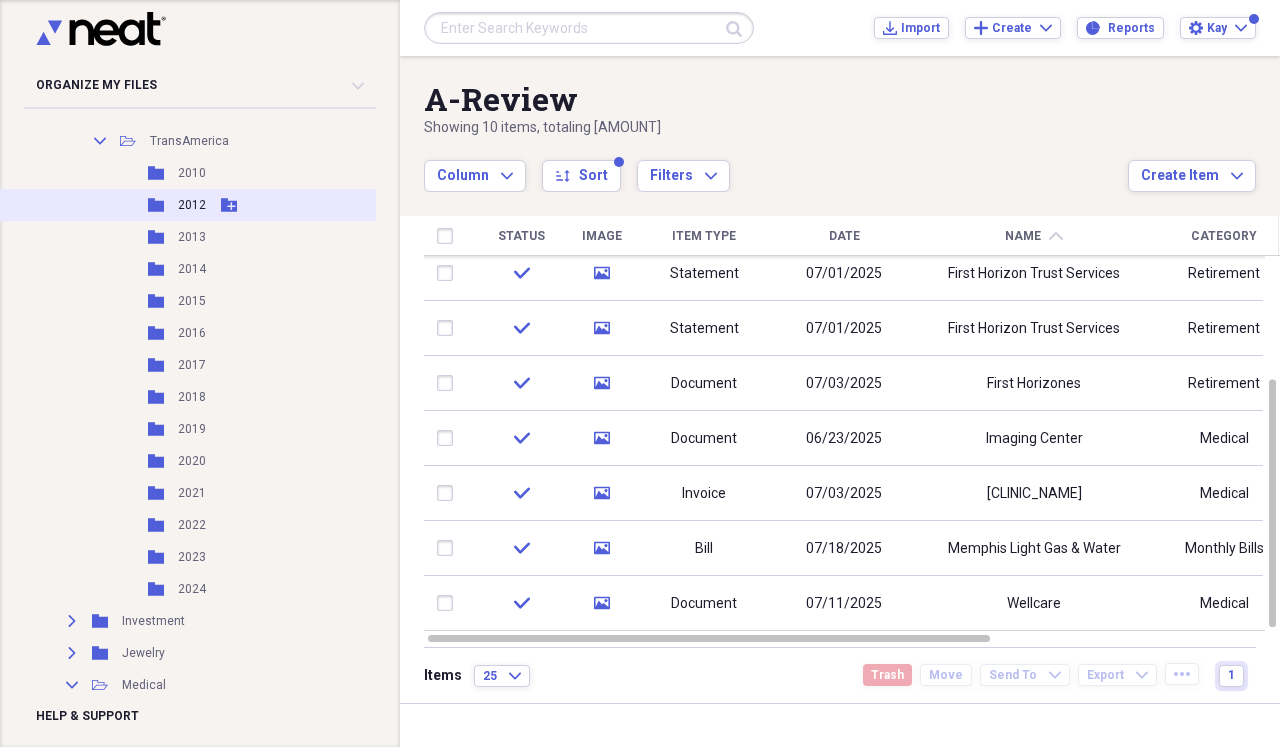 scroll, scrollTop: 869, scrollLeft: 0, axis: vertical 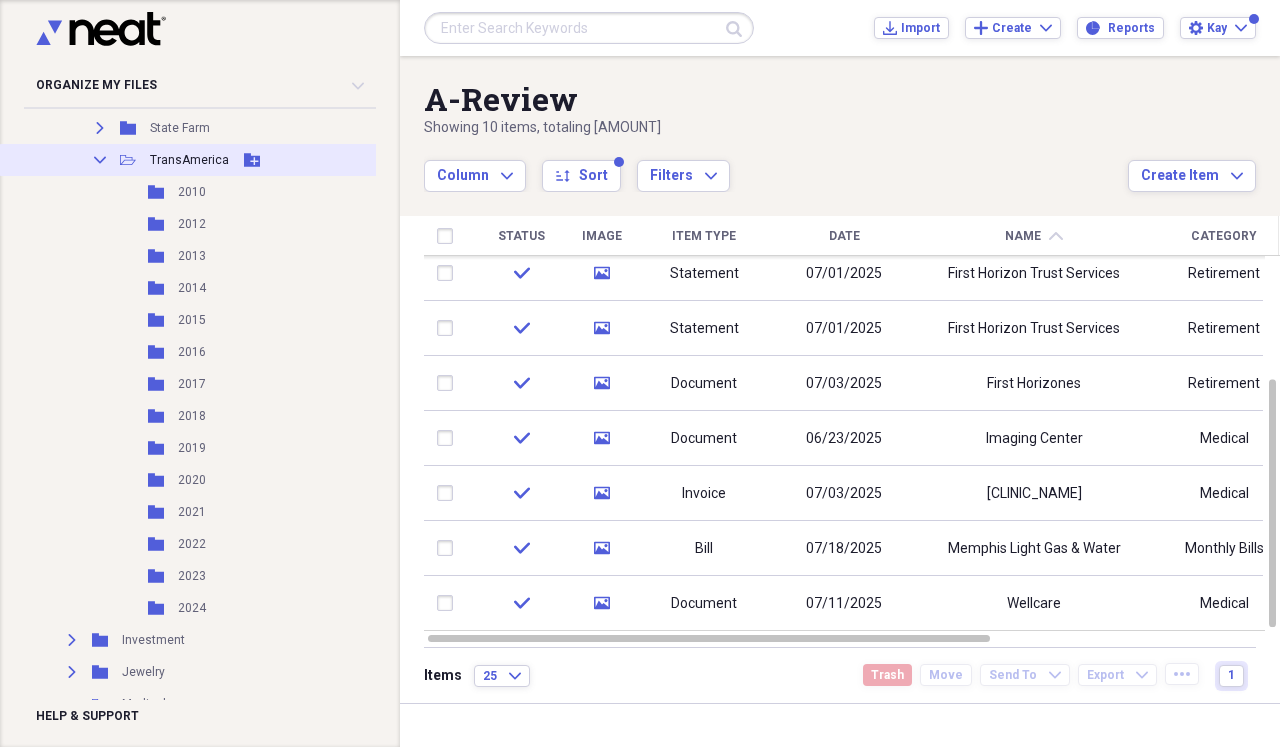 click on "Add Folder" 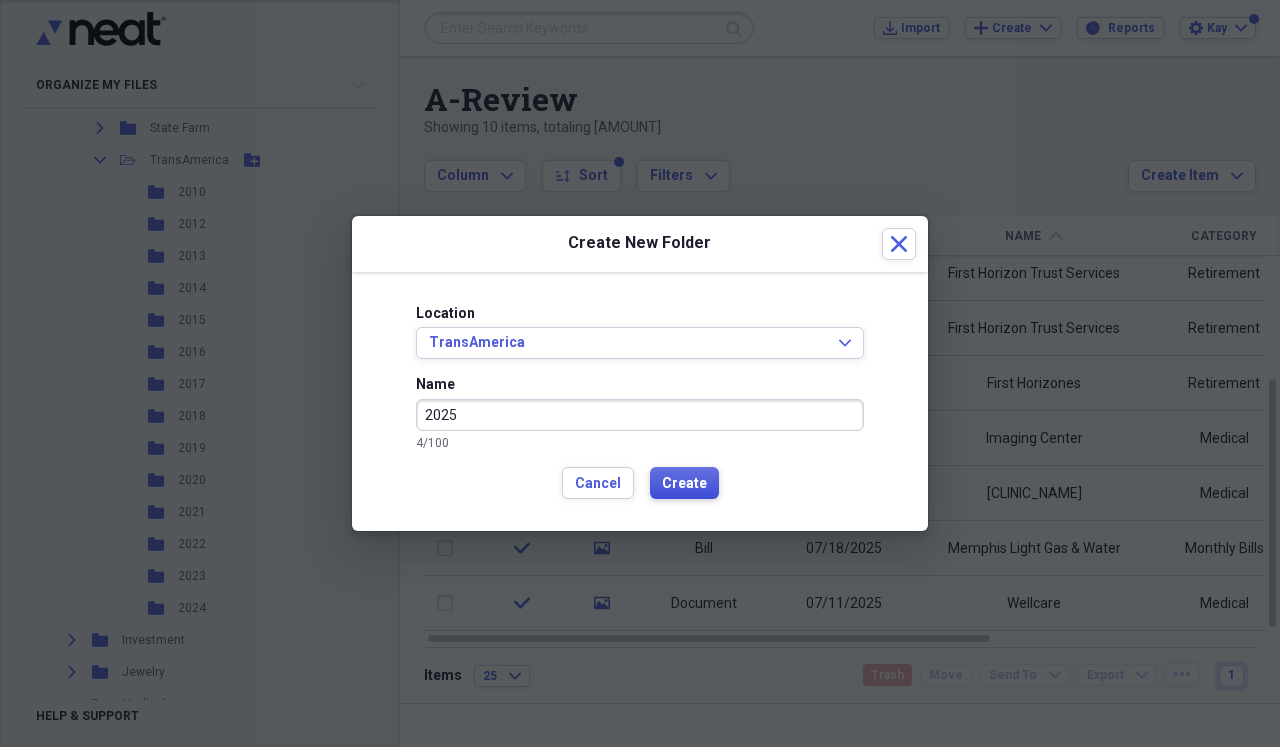 type on "2025" 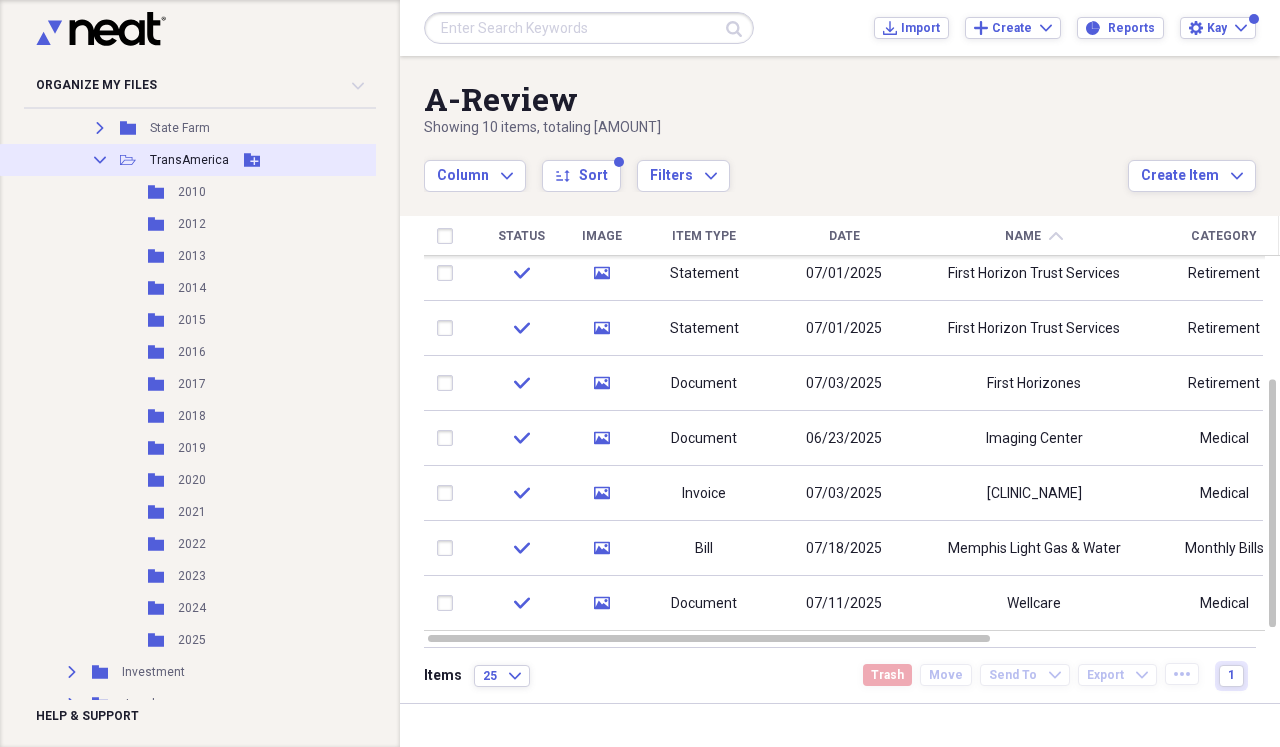 click on "TransAmerica" at bounding box center [189, 160] 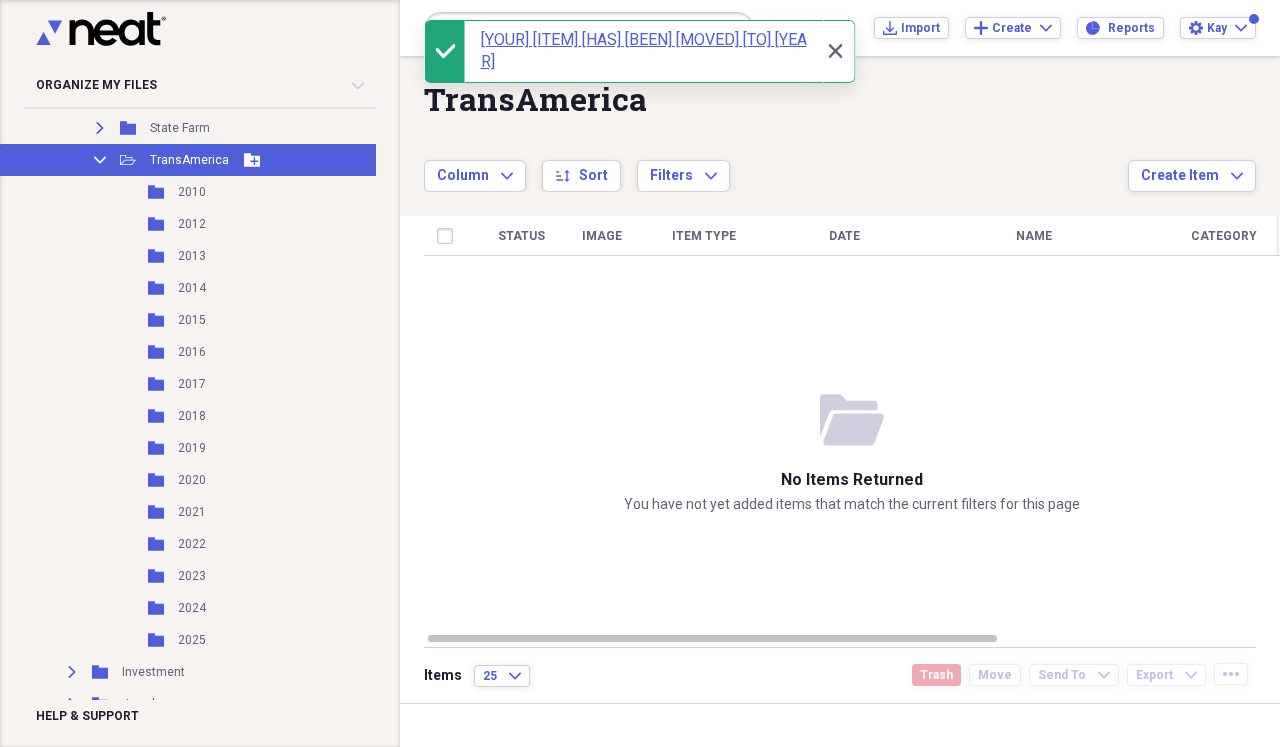 click 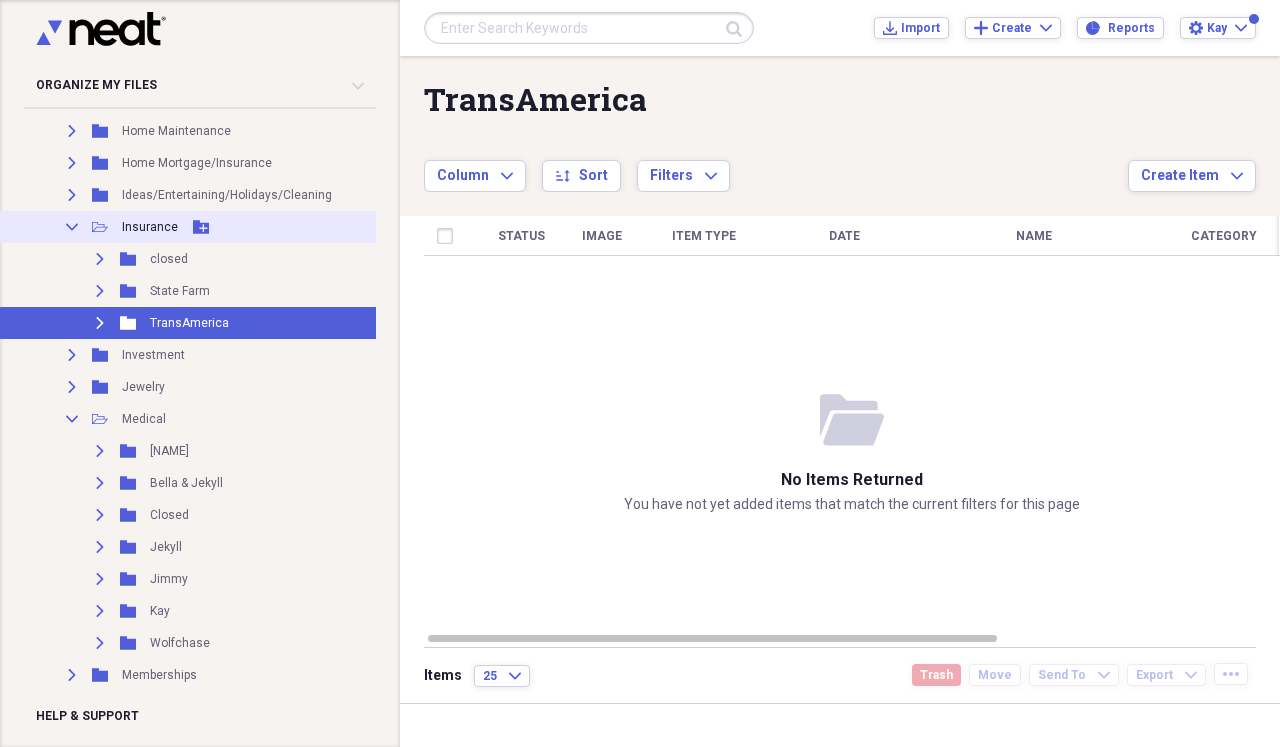 scroll, scrollTop: 704, scrollLeft: 0, axis: vertical 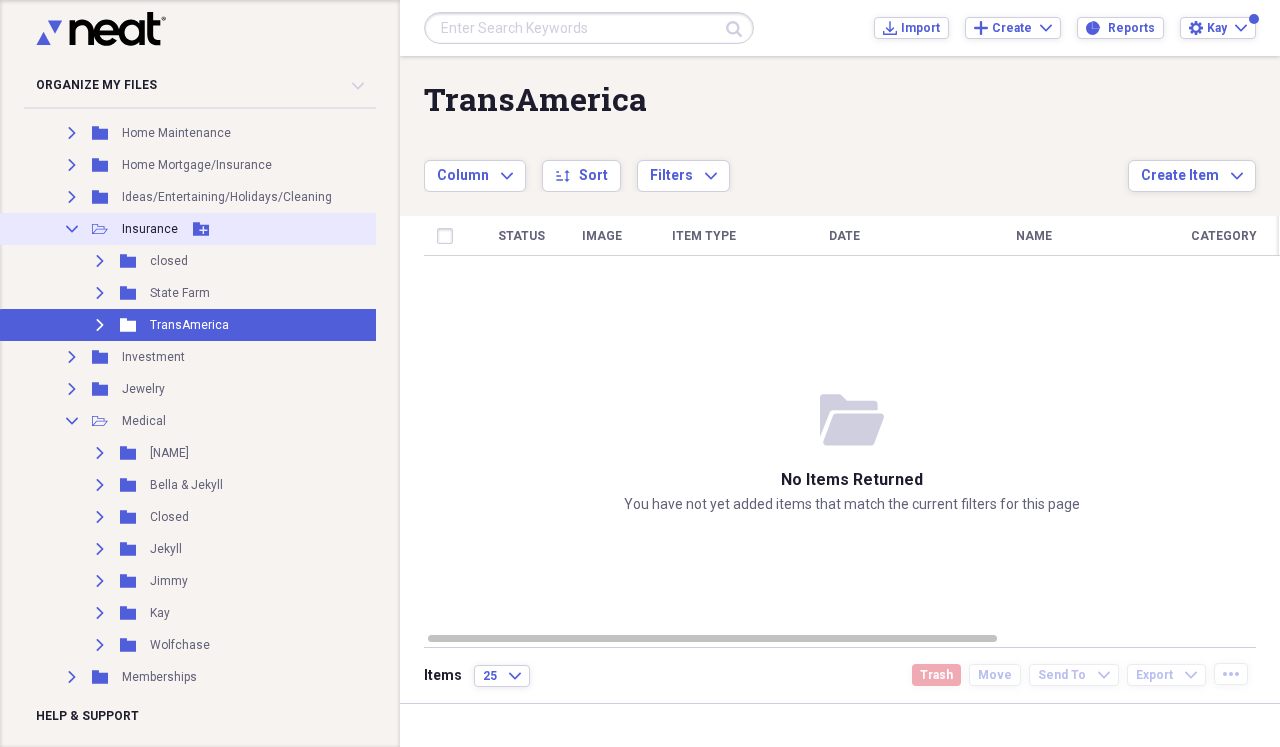 click on "Collapse" 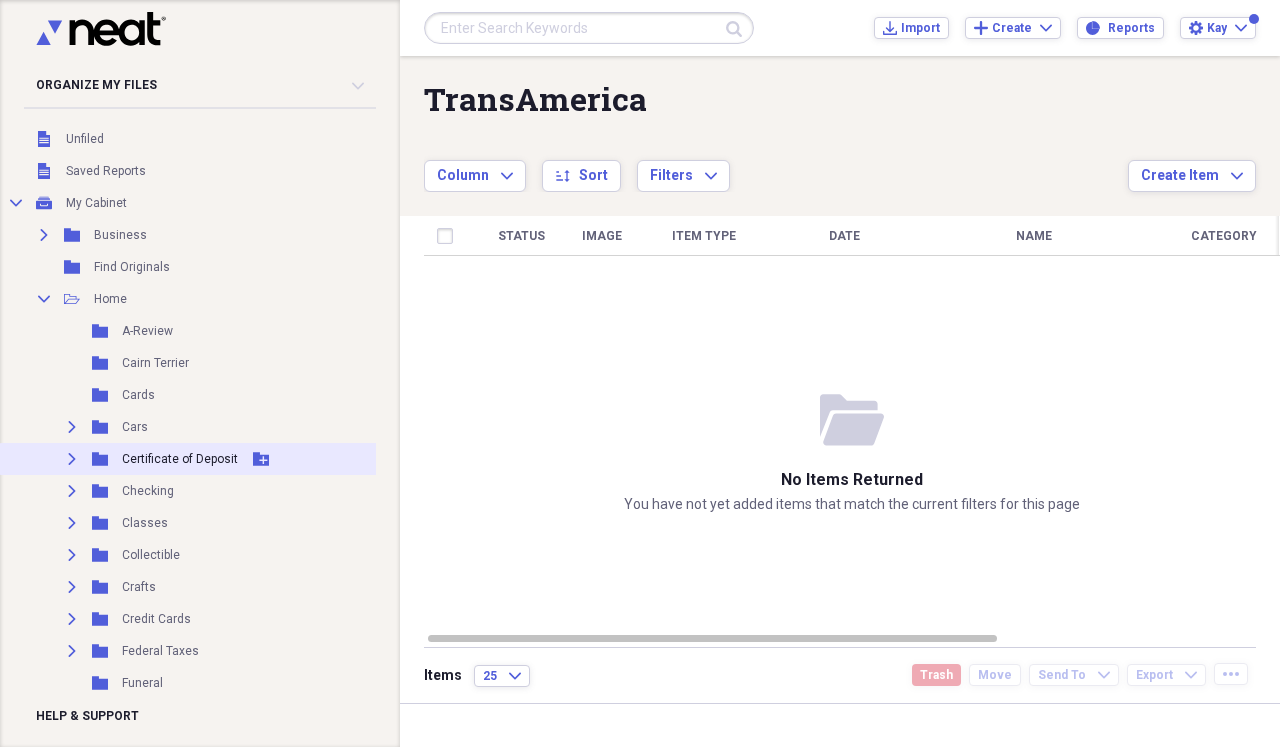 scroll, scrollTop: 40, scrollLeft: 0, axis: vertical 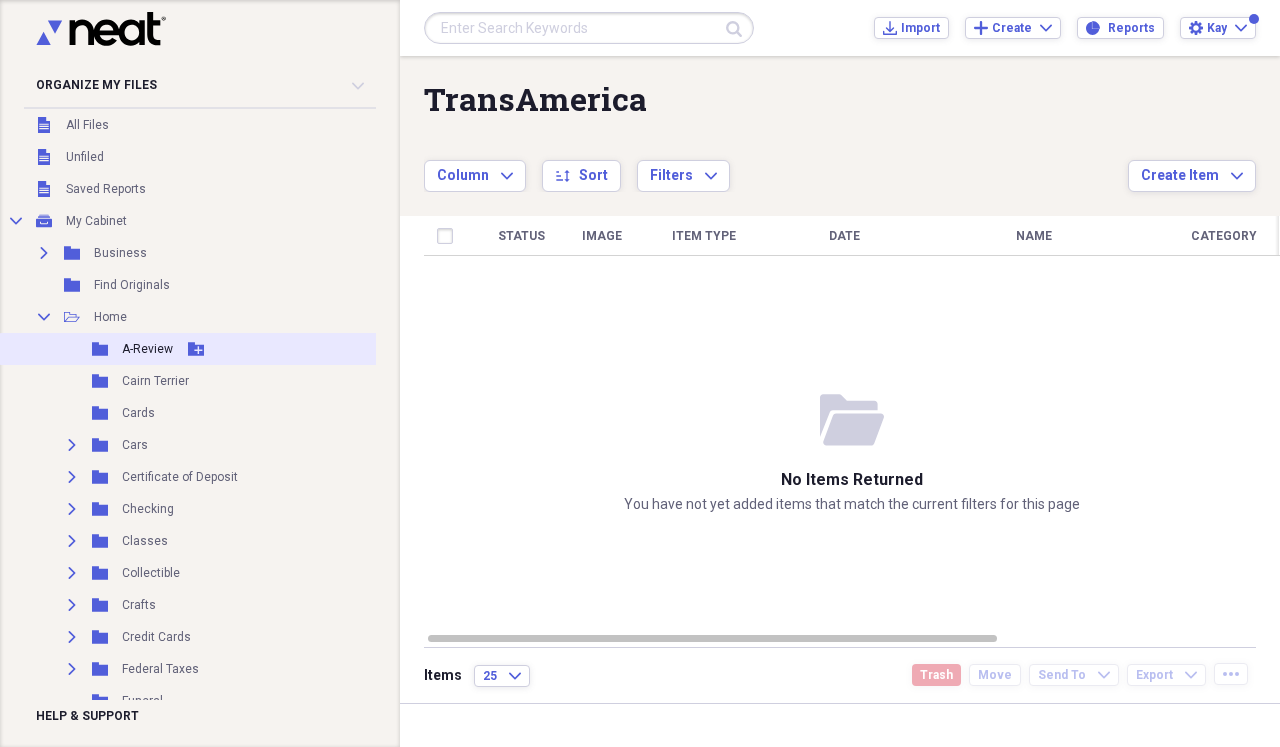 click on "A-Review" at bounding box center [147, 349] 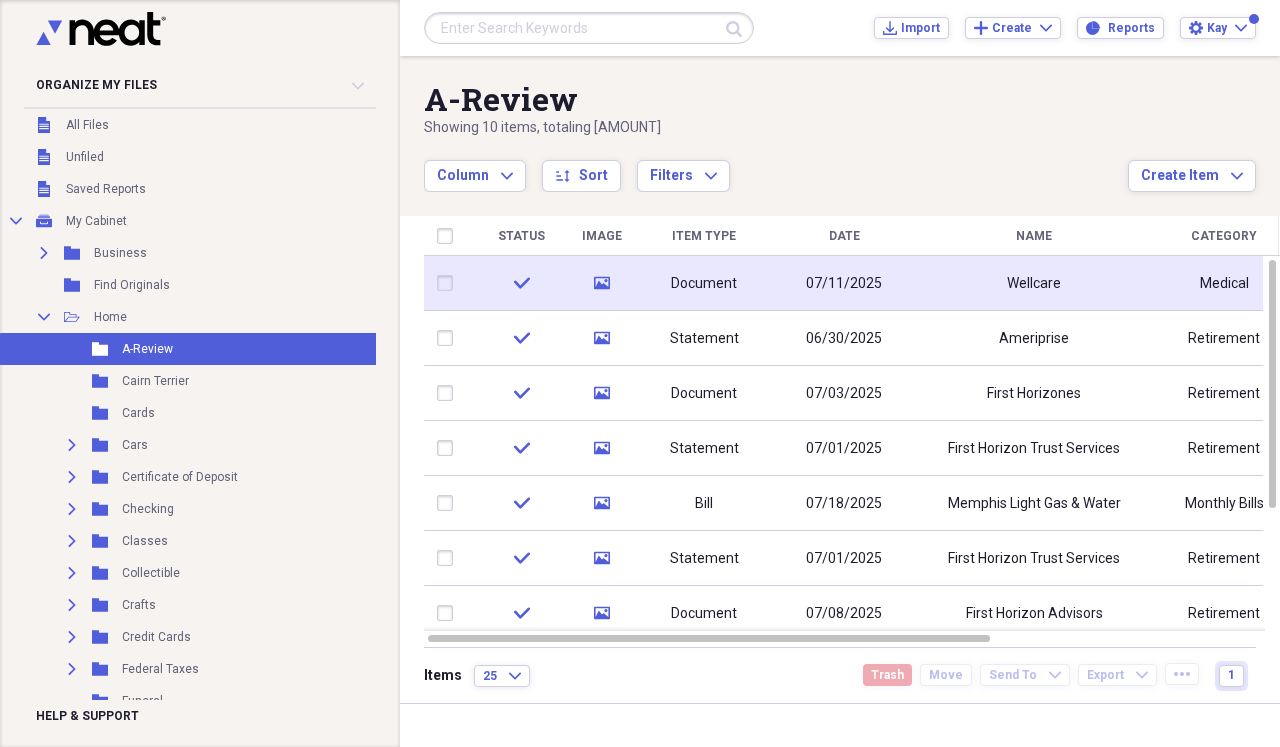 click on "Wellcare" at bounding box center [1034, 283] 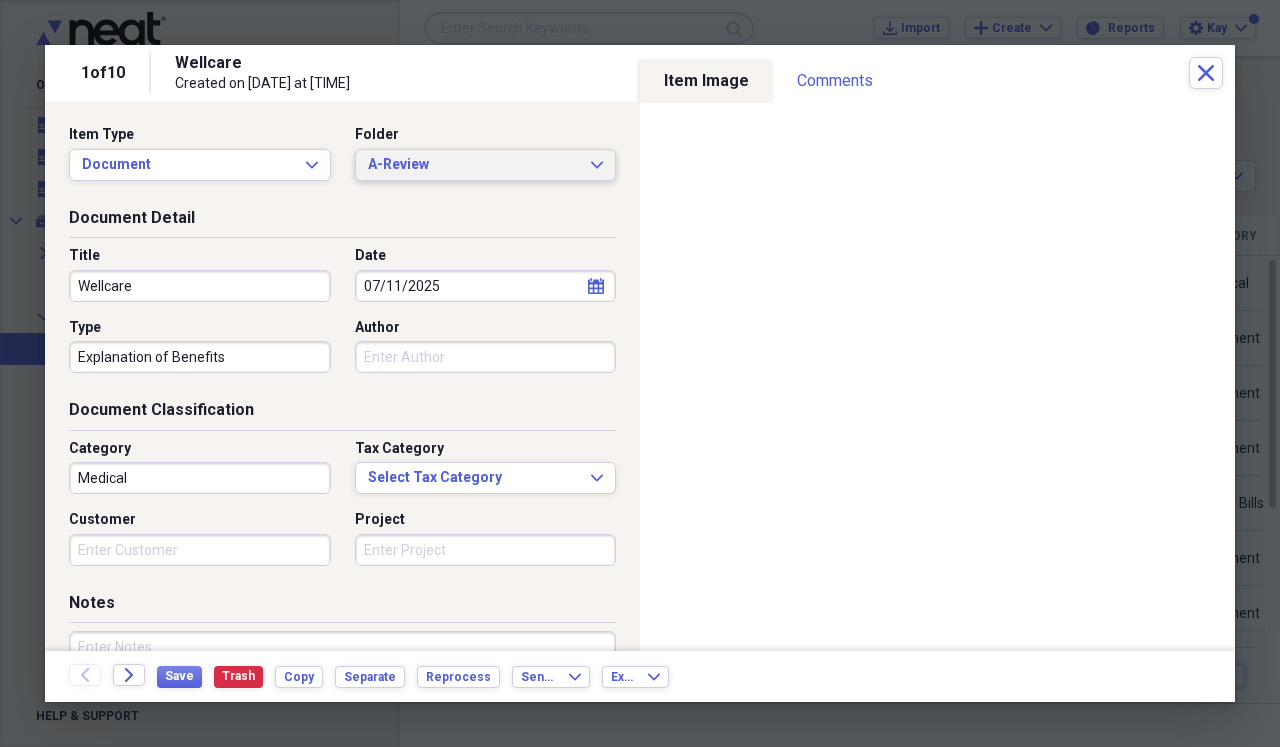 click on "Expand" 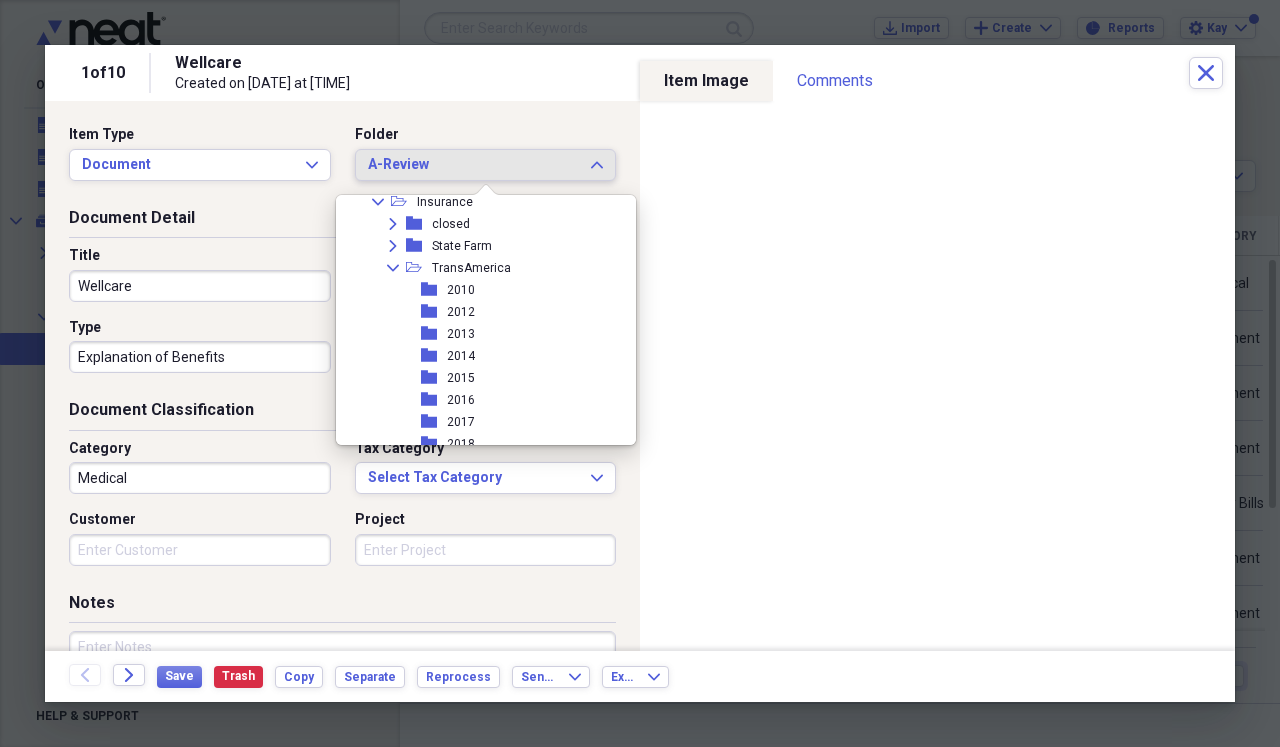 scroll, scrollTop: 506, scrollLeft: 0, axis: vertical 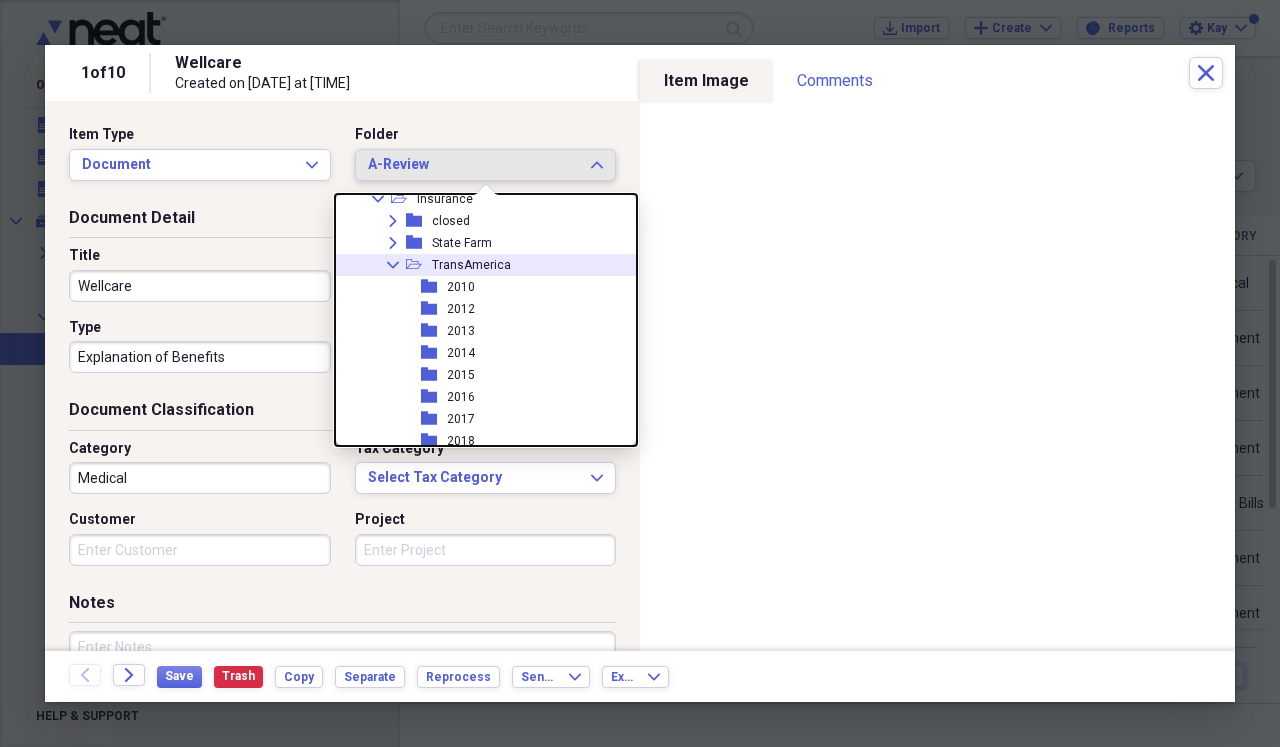 click on "Collapse" 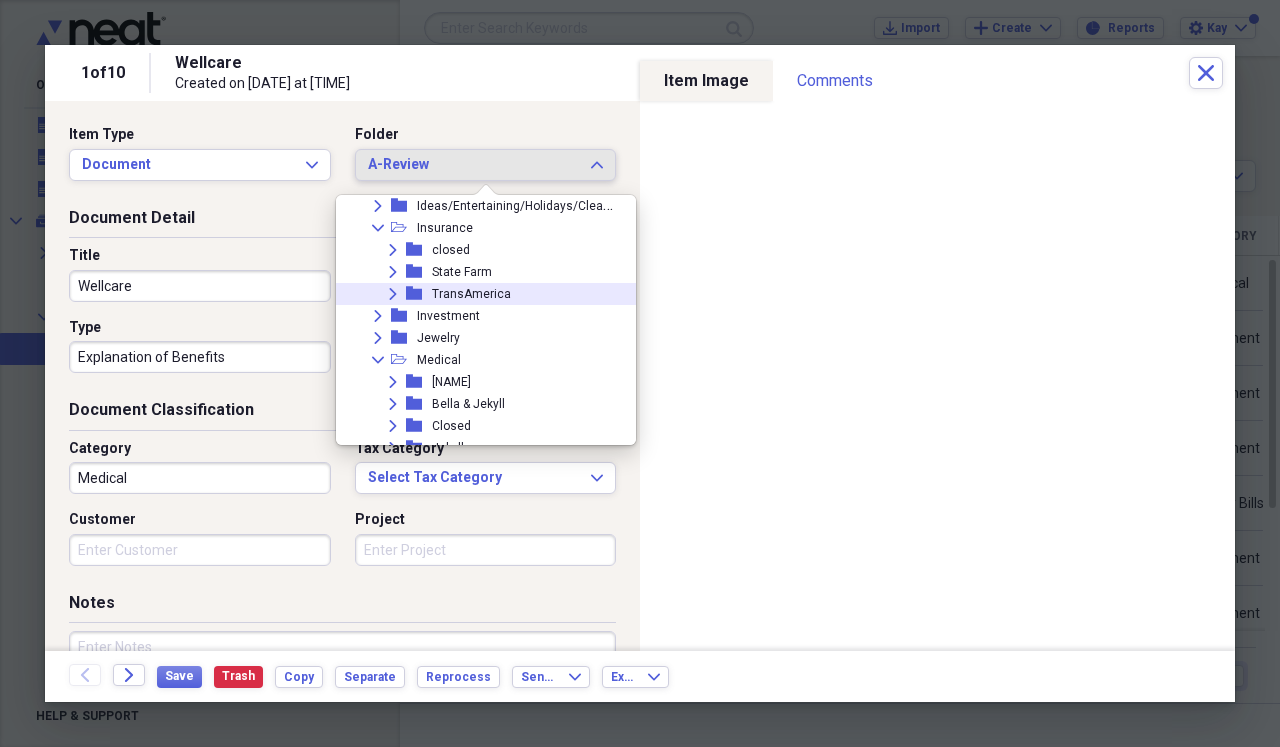 scroll, scrollTop: 479, scrollLeft: 0, axis: vertical 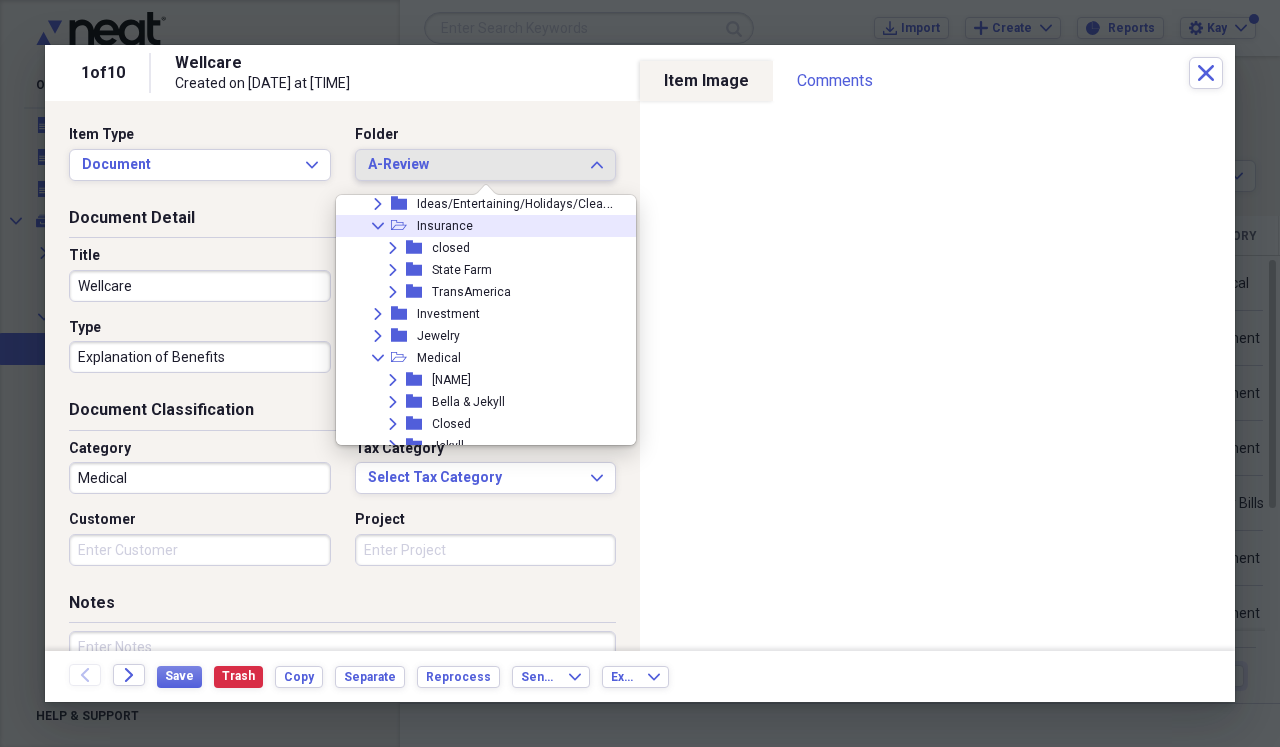 click 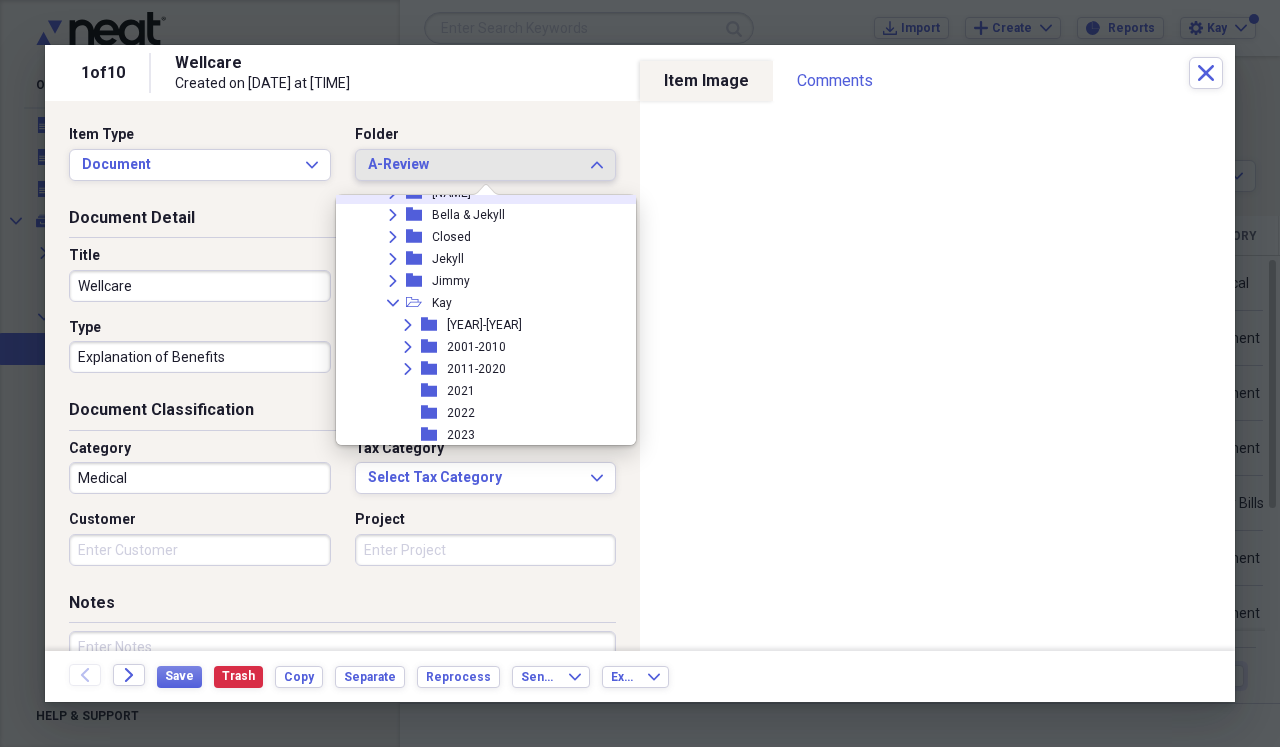 scroll, scrollTop: 601, scrollLeft: 0, axis: vertical 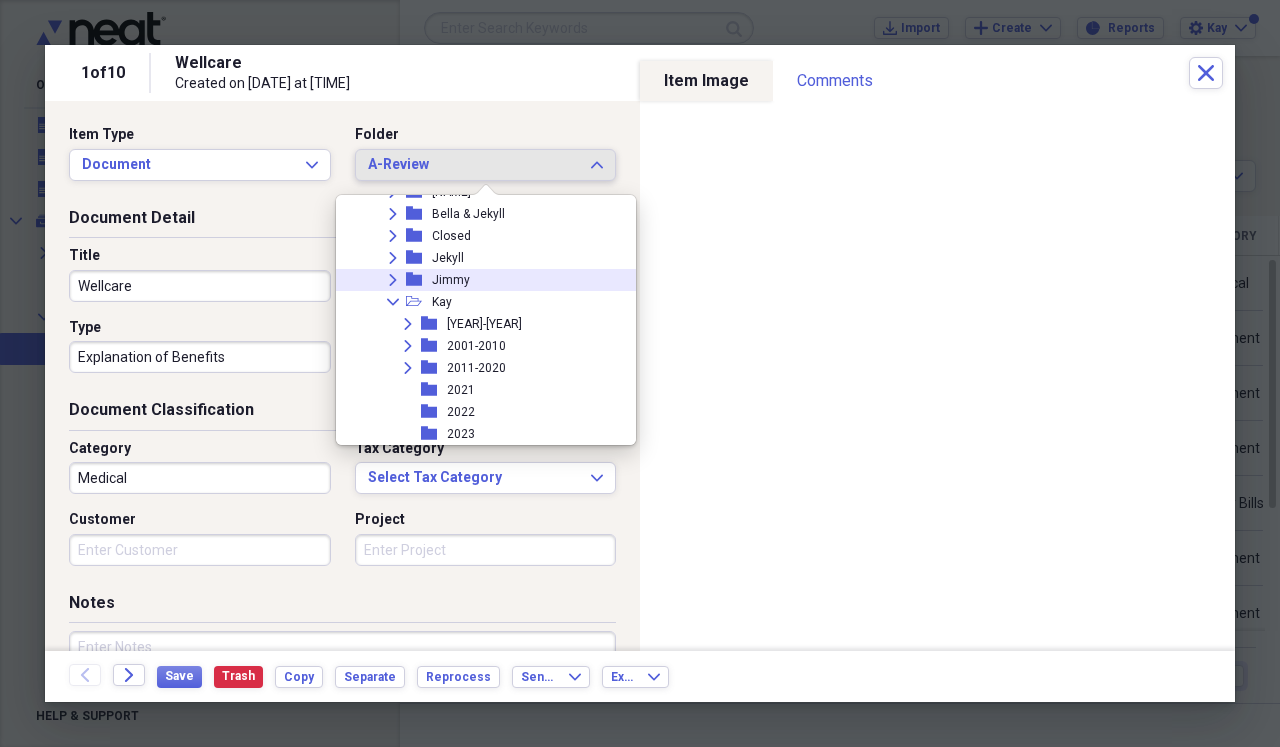 click 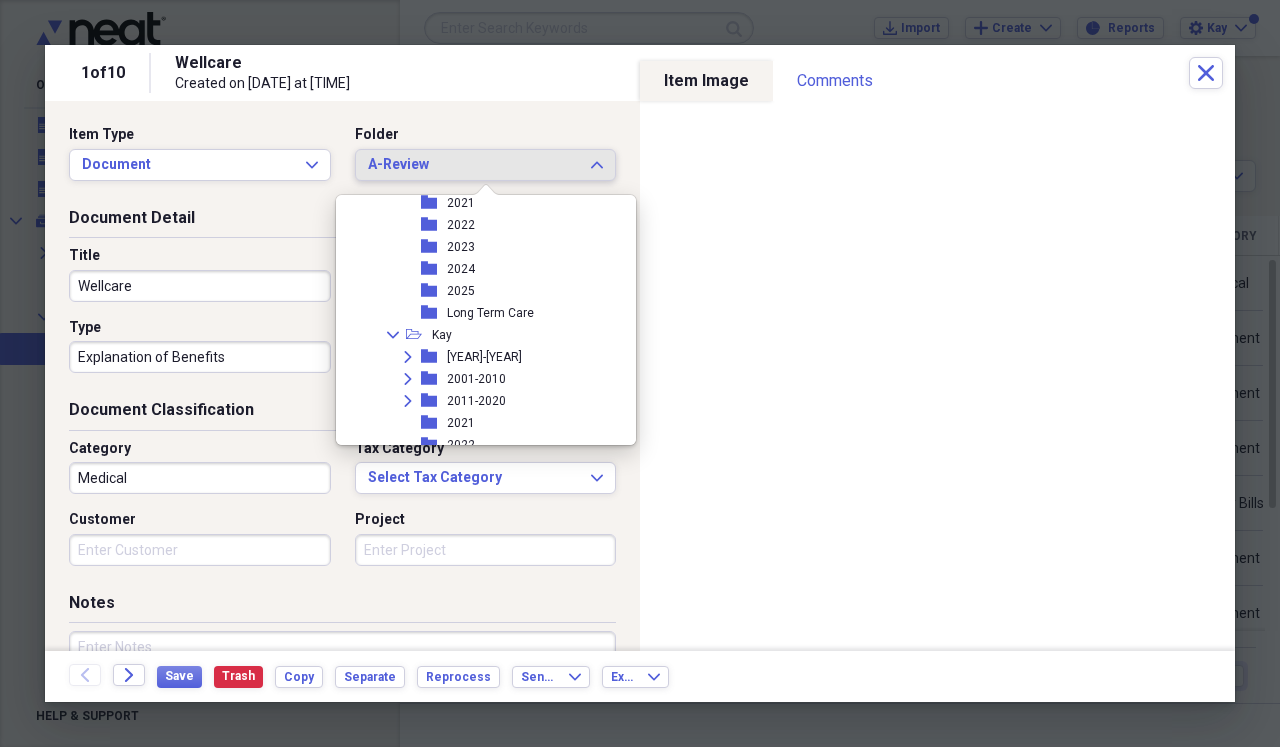 scroll, scrollTop: 790, scrollLeft: 0, axis: vertical 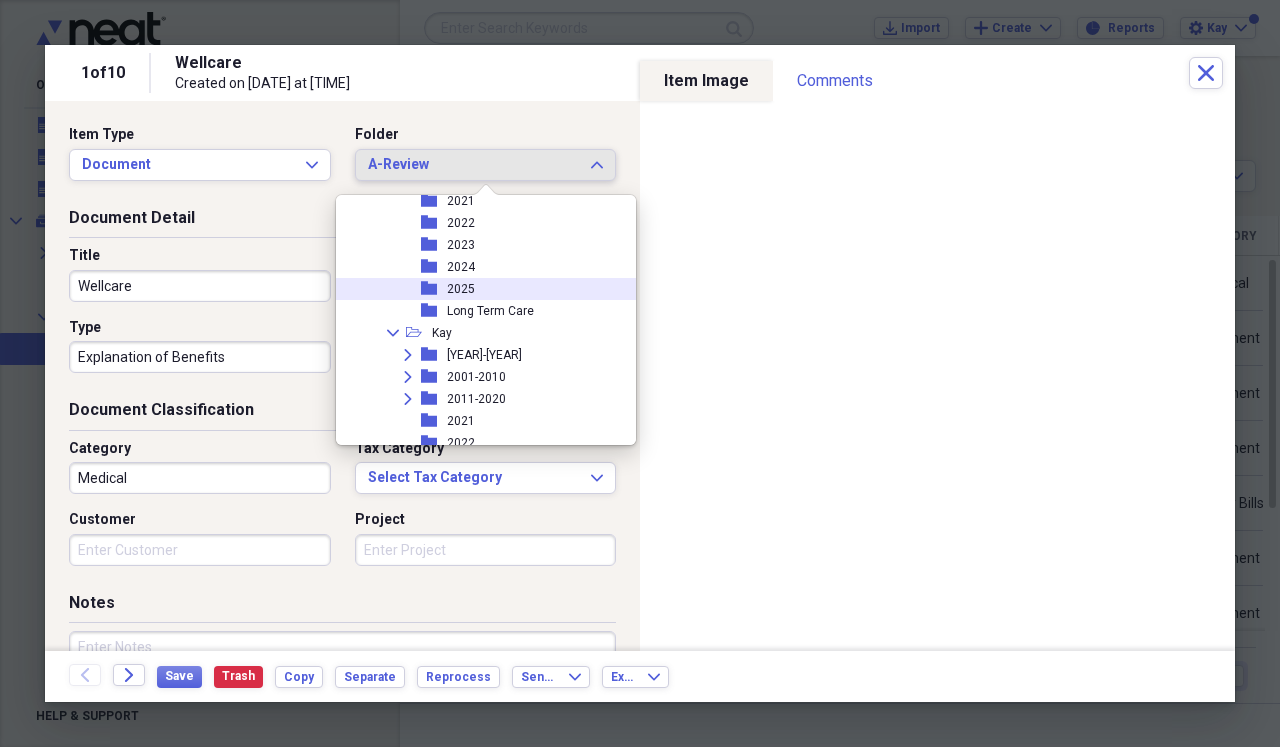 click on "folder 2025" at bounding box center (478, 289) 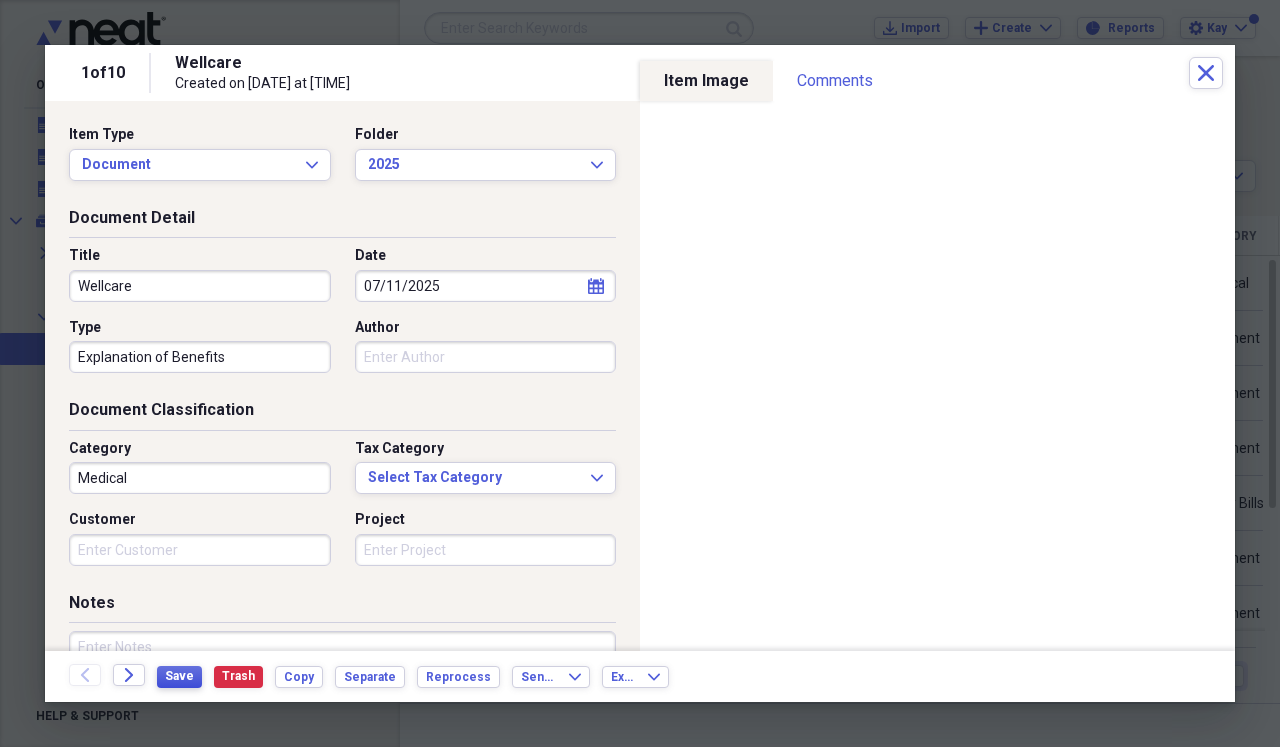click on "Save" at bounding box center (179, 676) 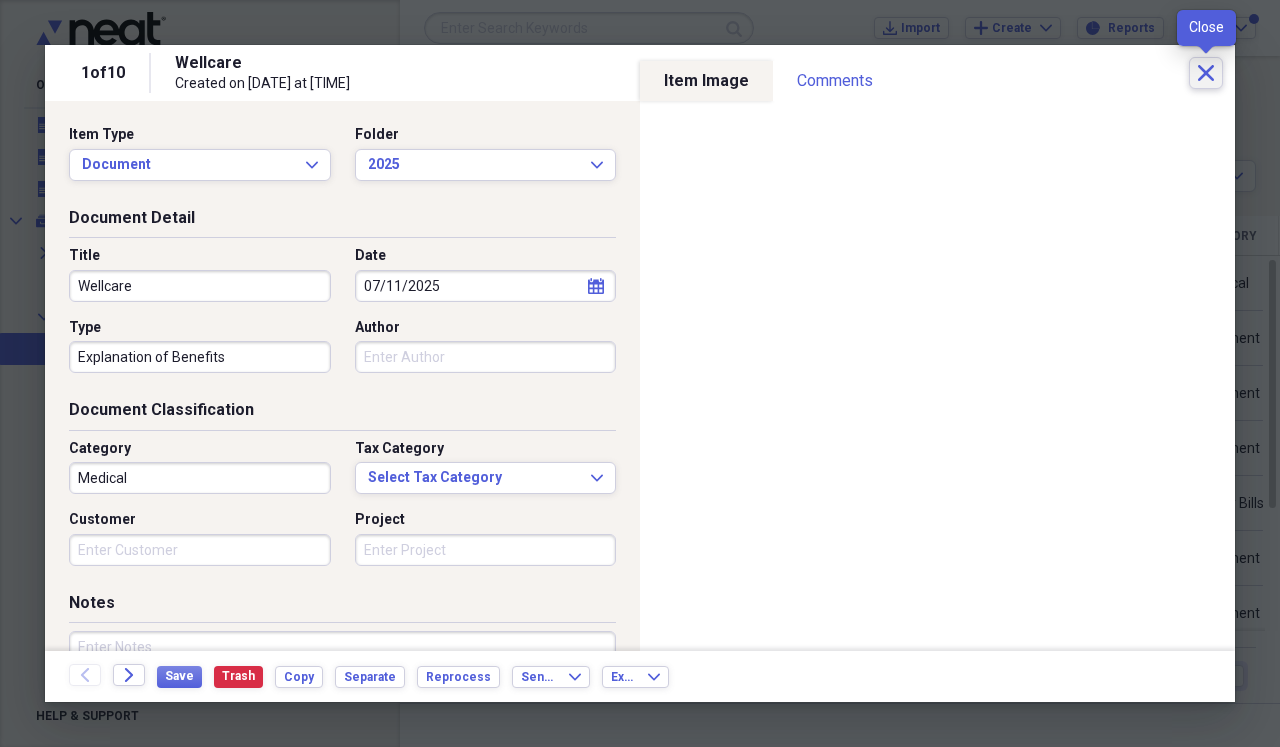 click on "Close" 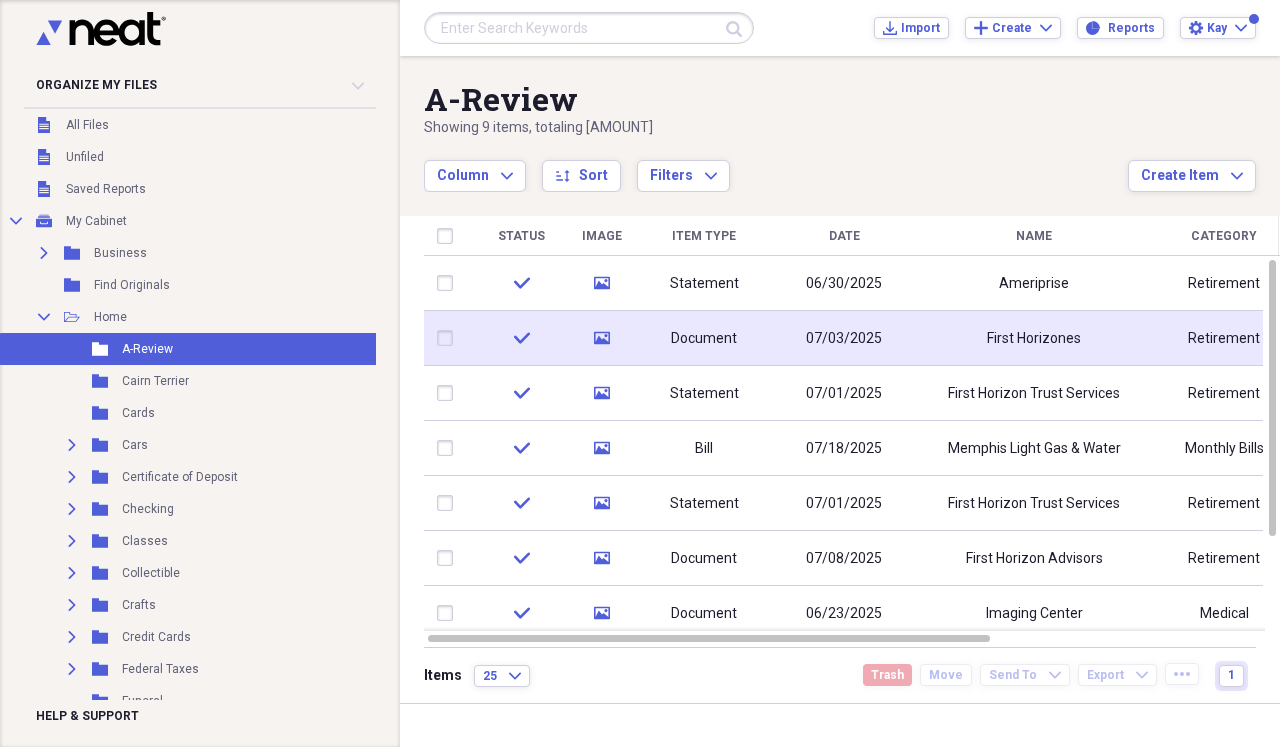 click on "First Horizones" at bounding box center [1034, 339] 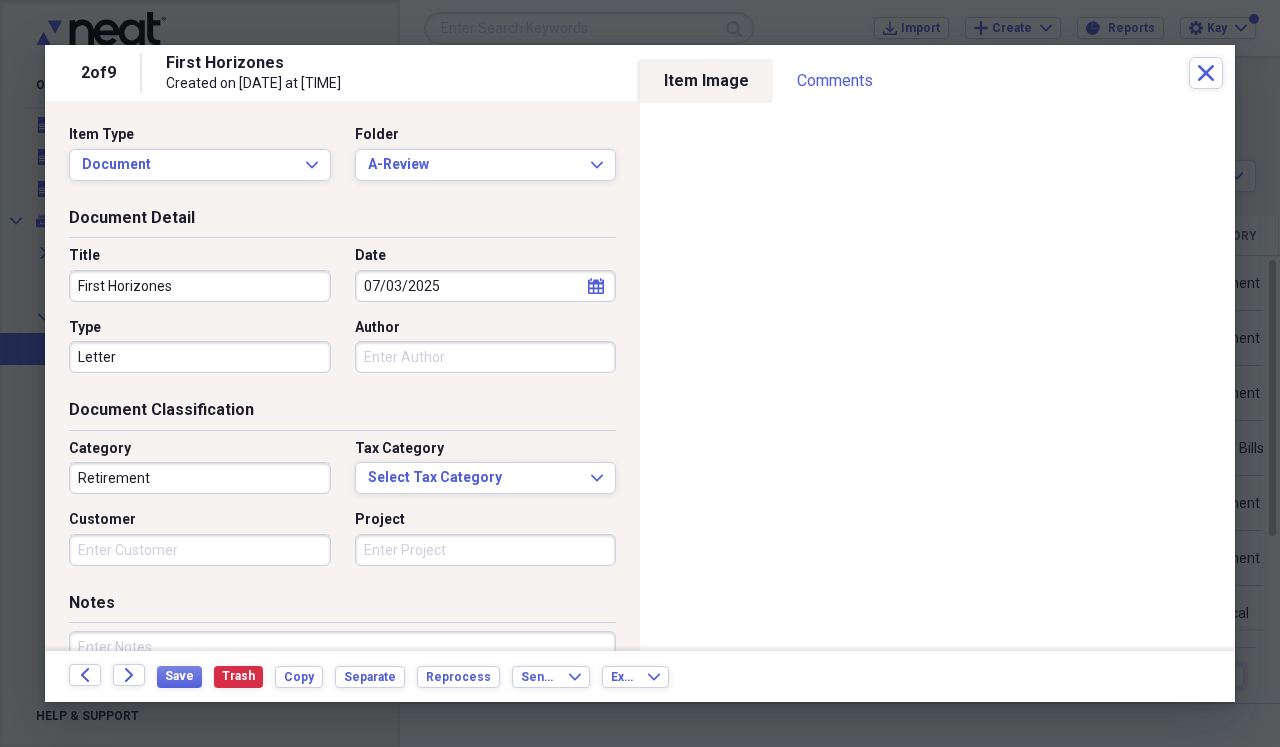 click on "First Horizones" at bounding box center [200, 286] 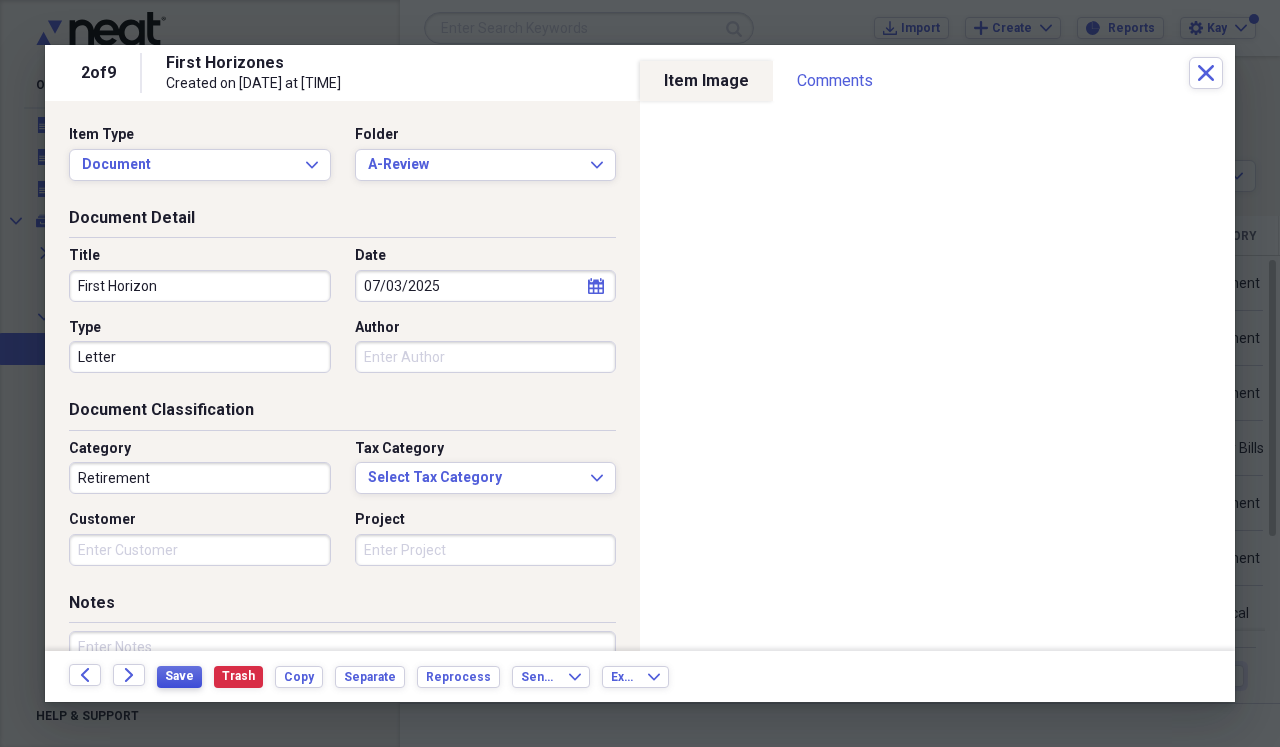 type on "First Horizon" 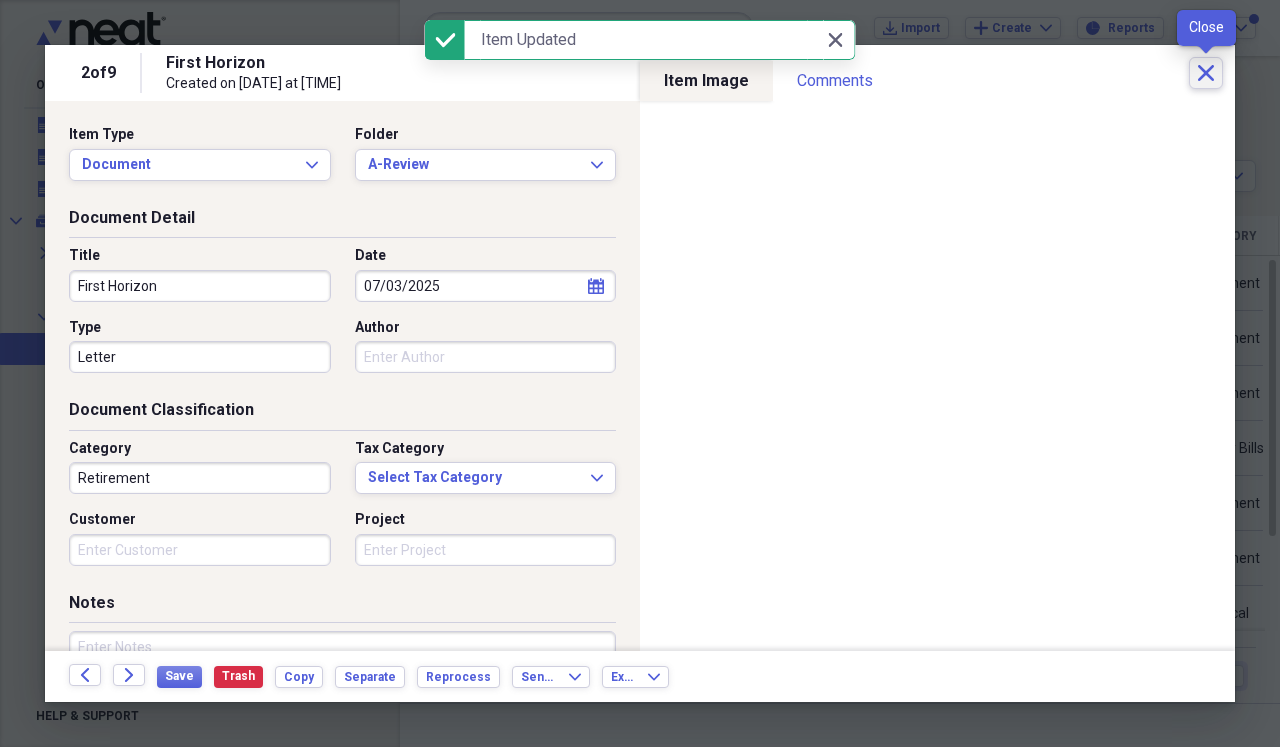 click 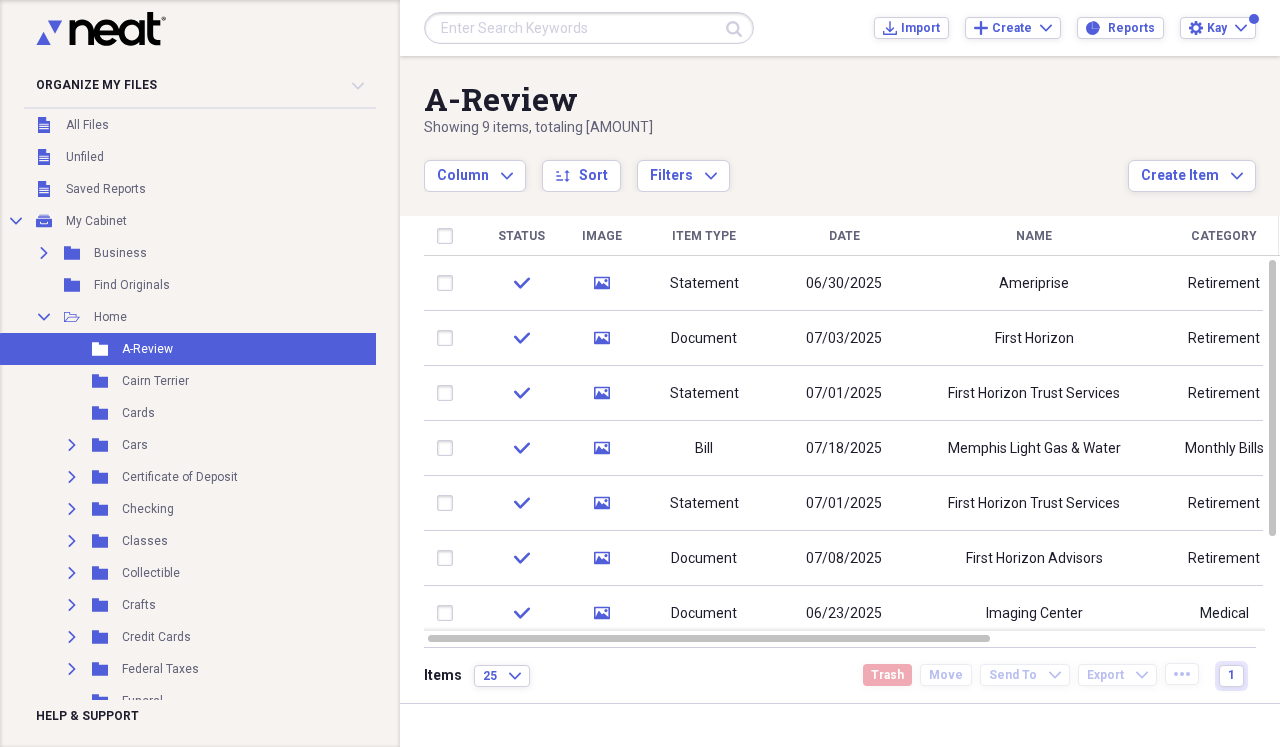 click on "Name" at bounding box center (1034, 236) 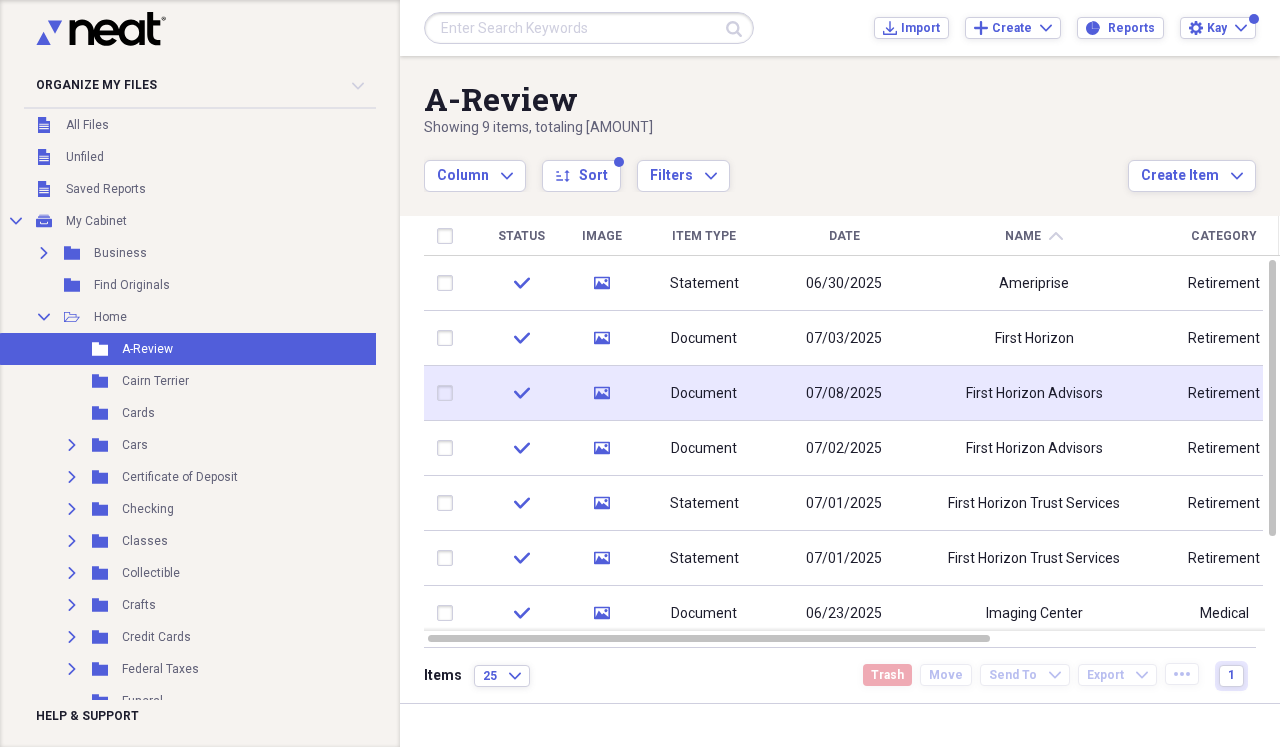 click on "First Horizon Advisors" at bounding box center (1034, 394) 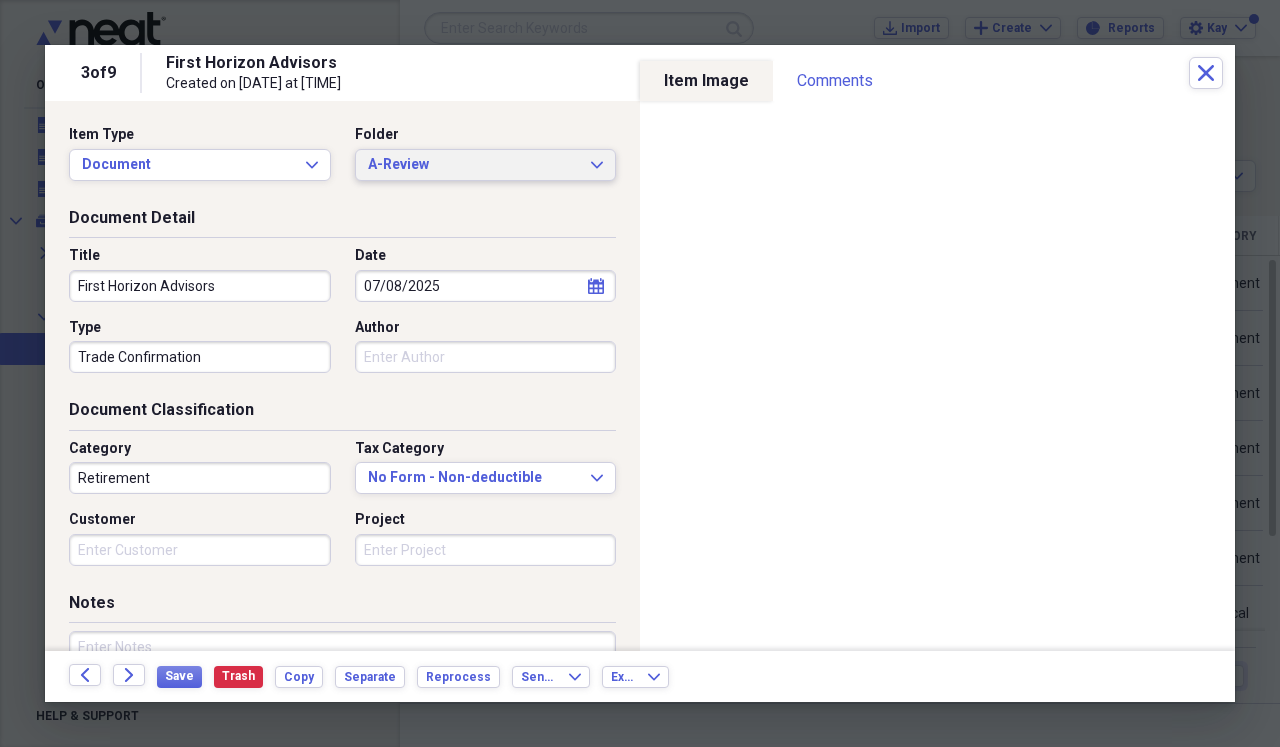 click on "Expand" 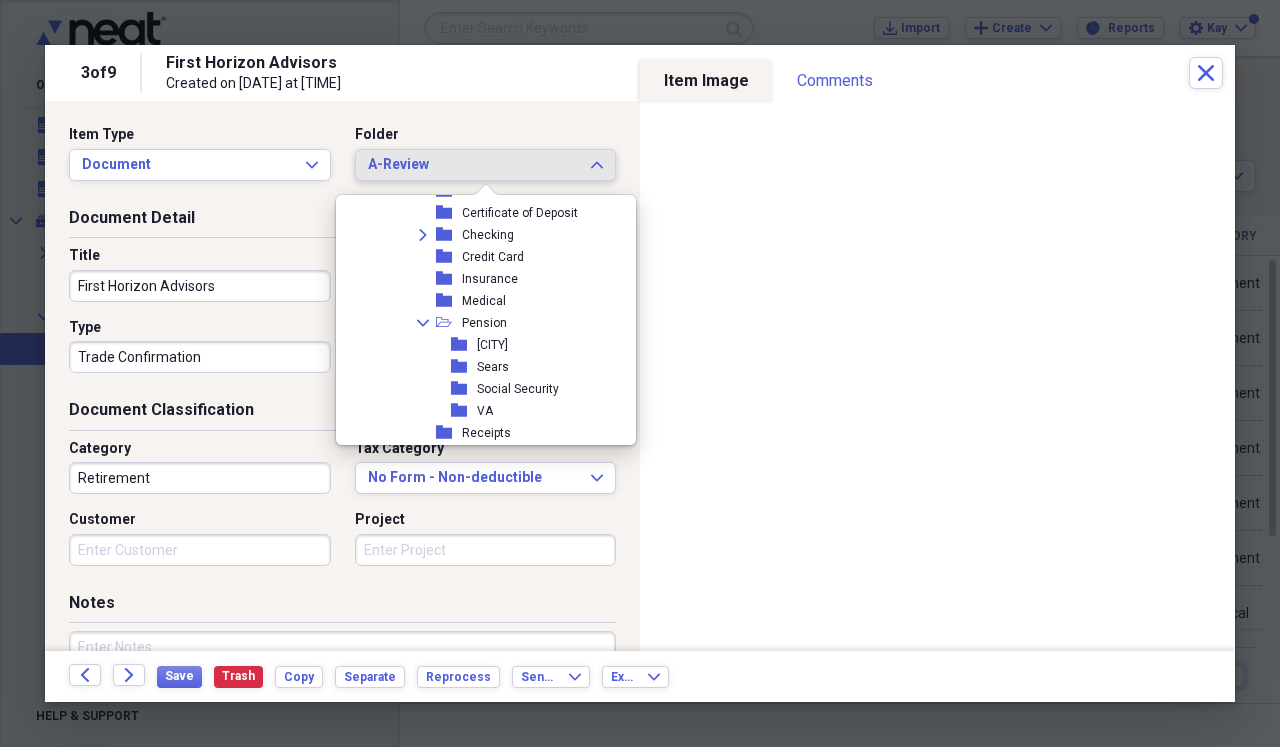 scroll, scrollTop: 1423, scrollLeft: 0, axis: vertical 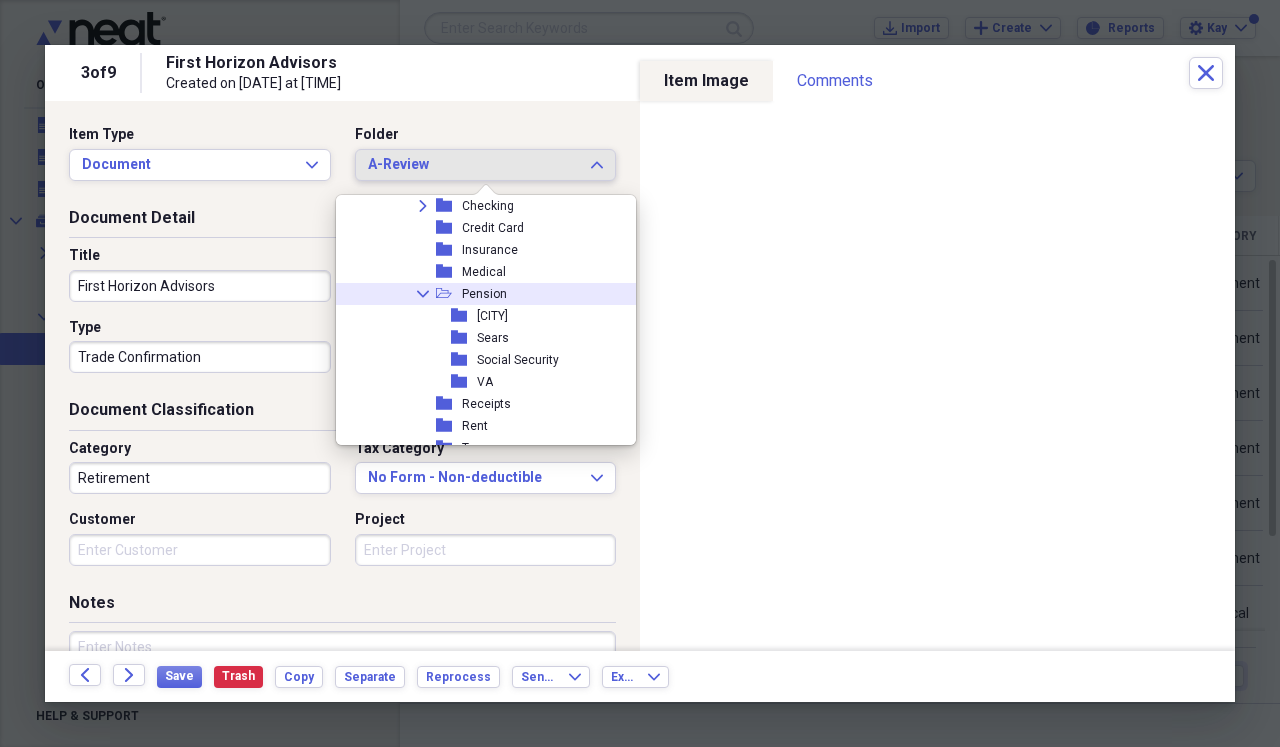 click on "Collapse" 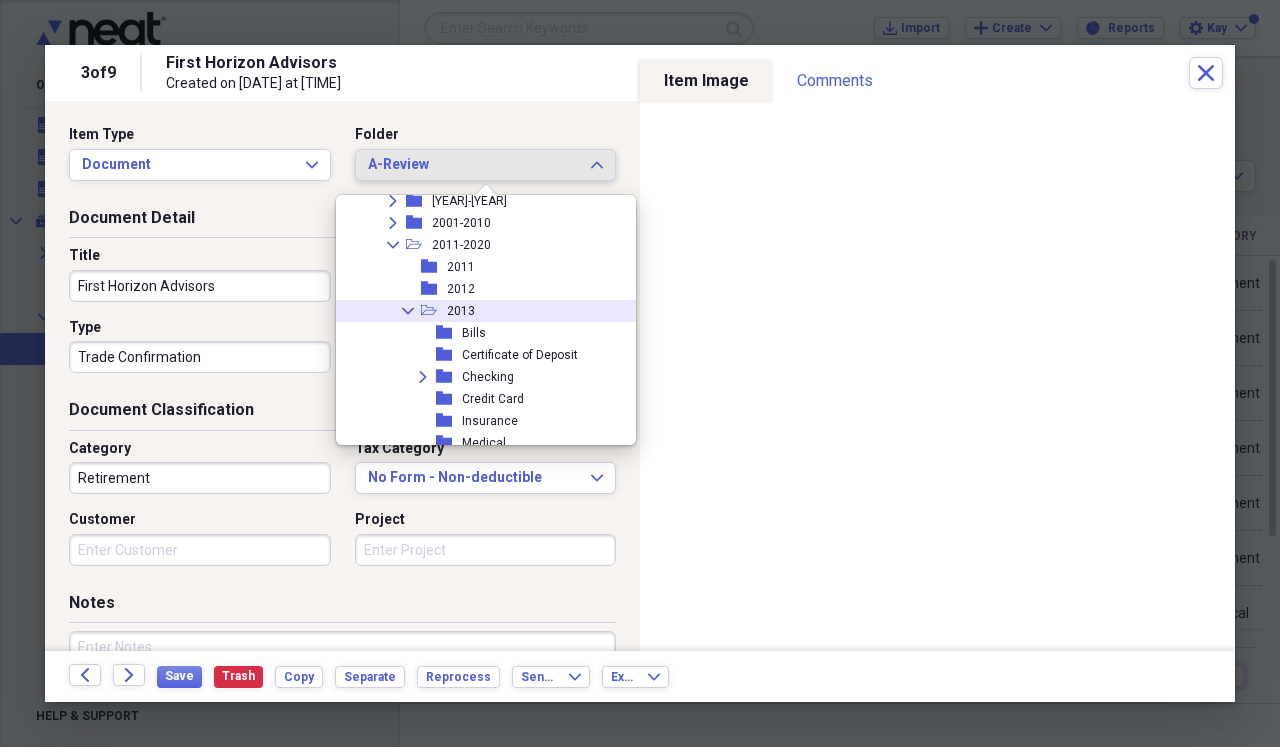 scroll, scrollTop: 1251, scrollLeft: 0, axis: vertical 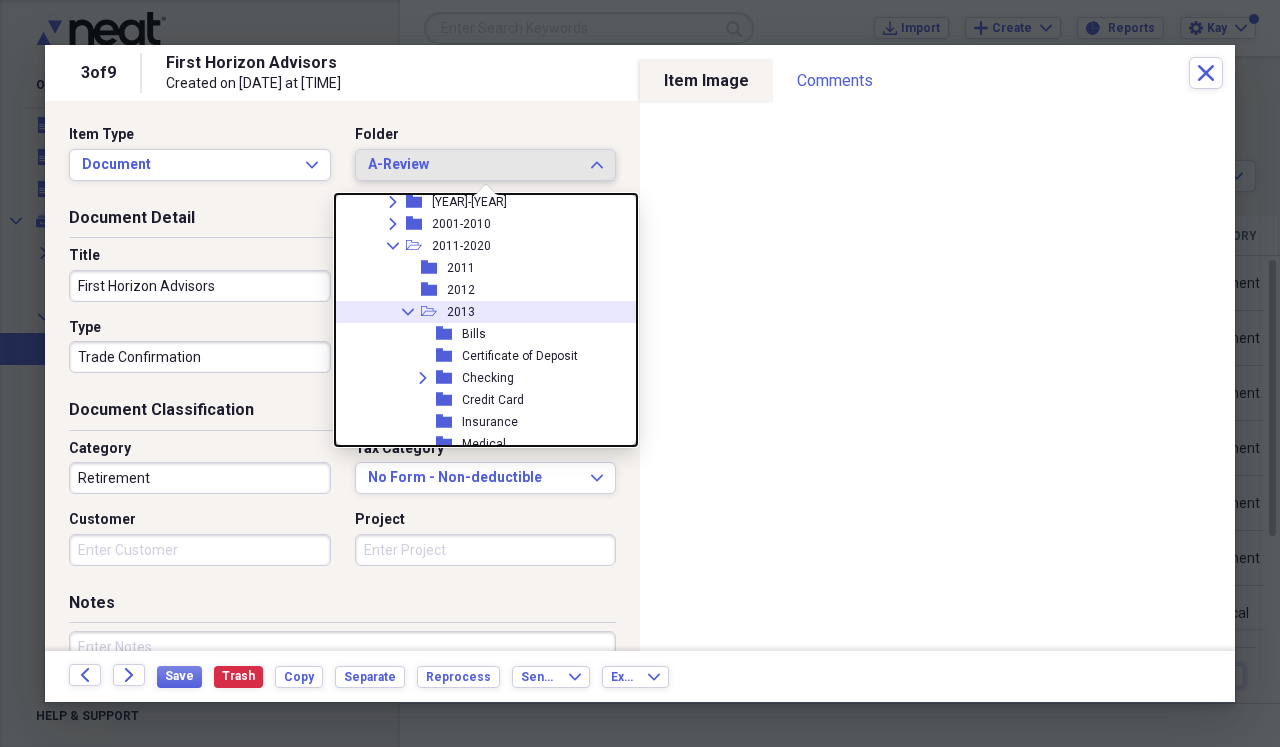 click 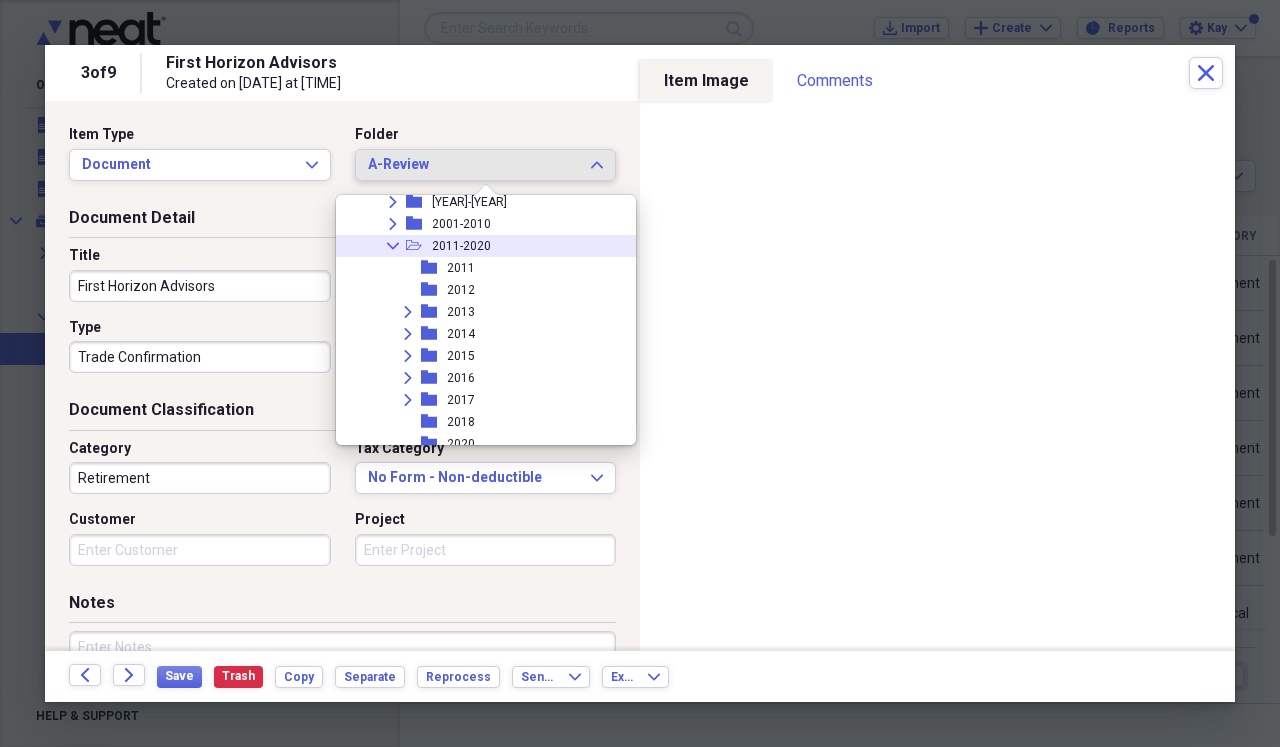 click 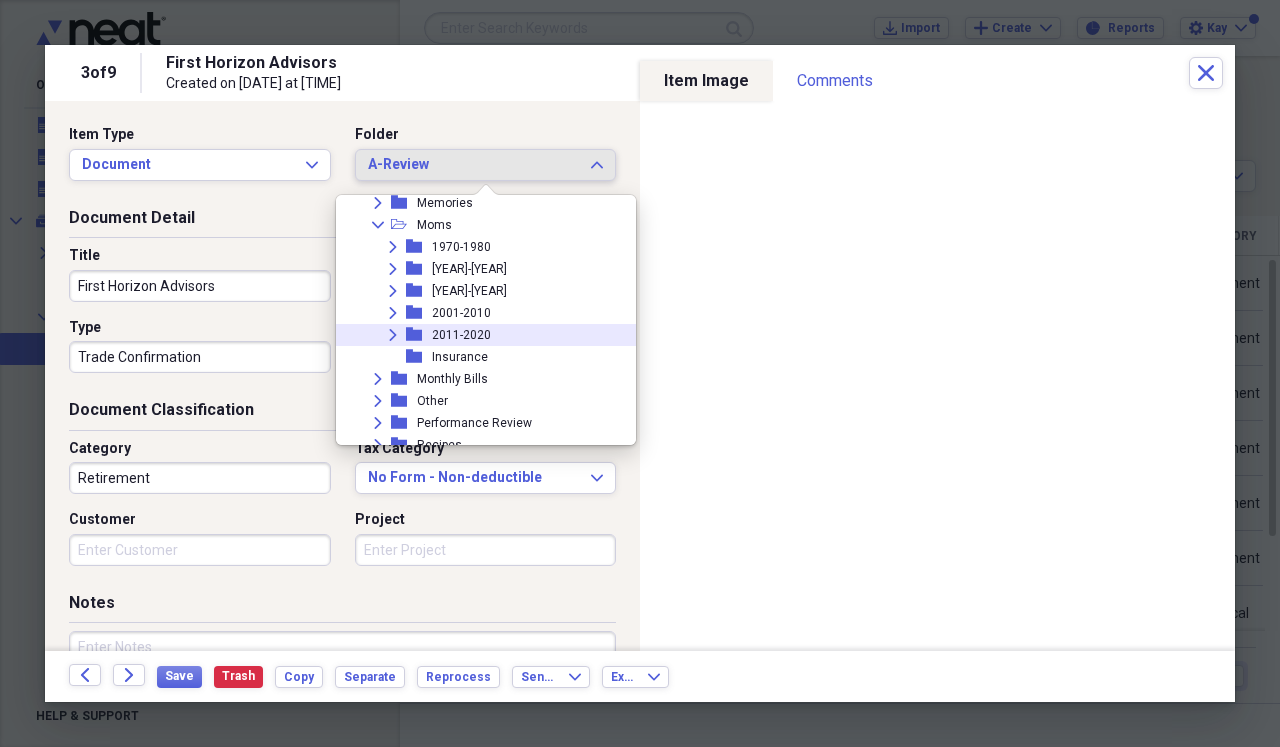 scroll, scrollTop: 1140, scrollLeft: 0, axis: vertical 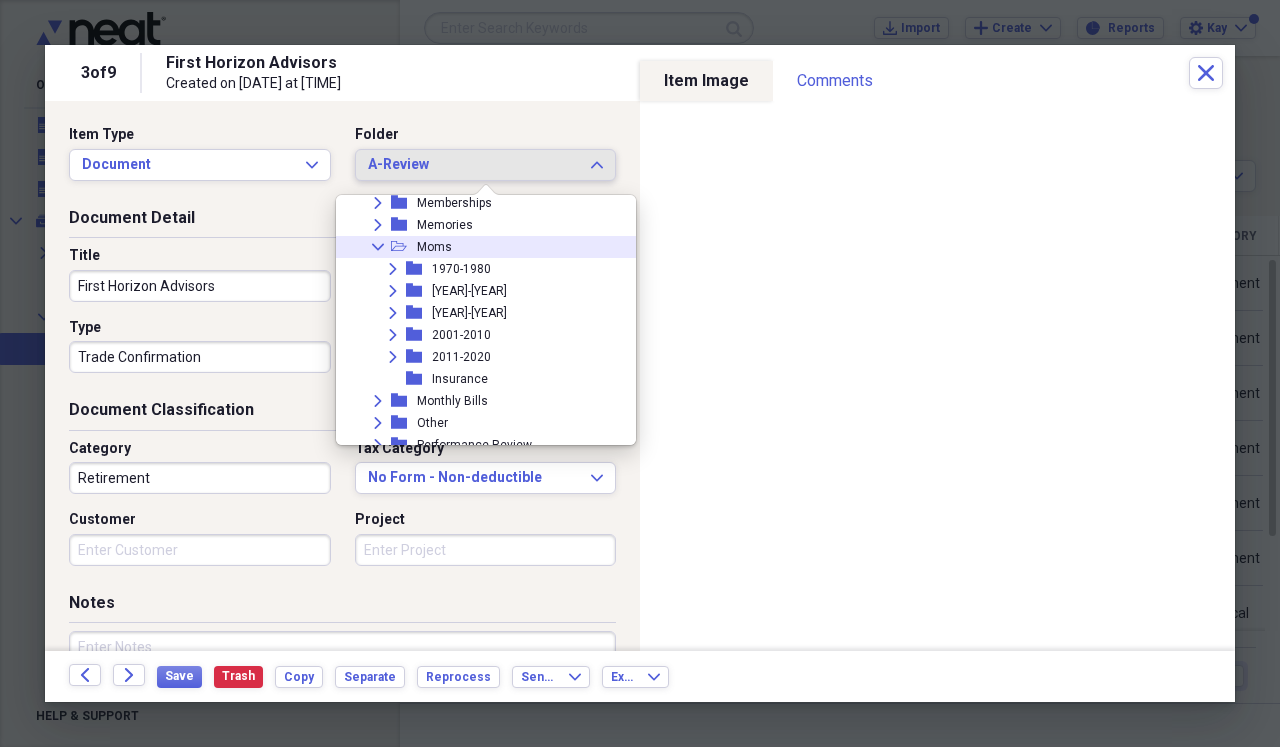 click on "Collapse" at bounding box center [378, 247] 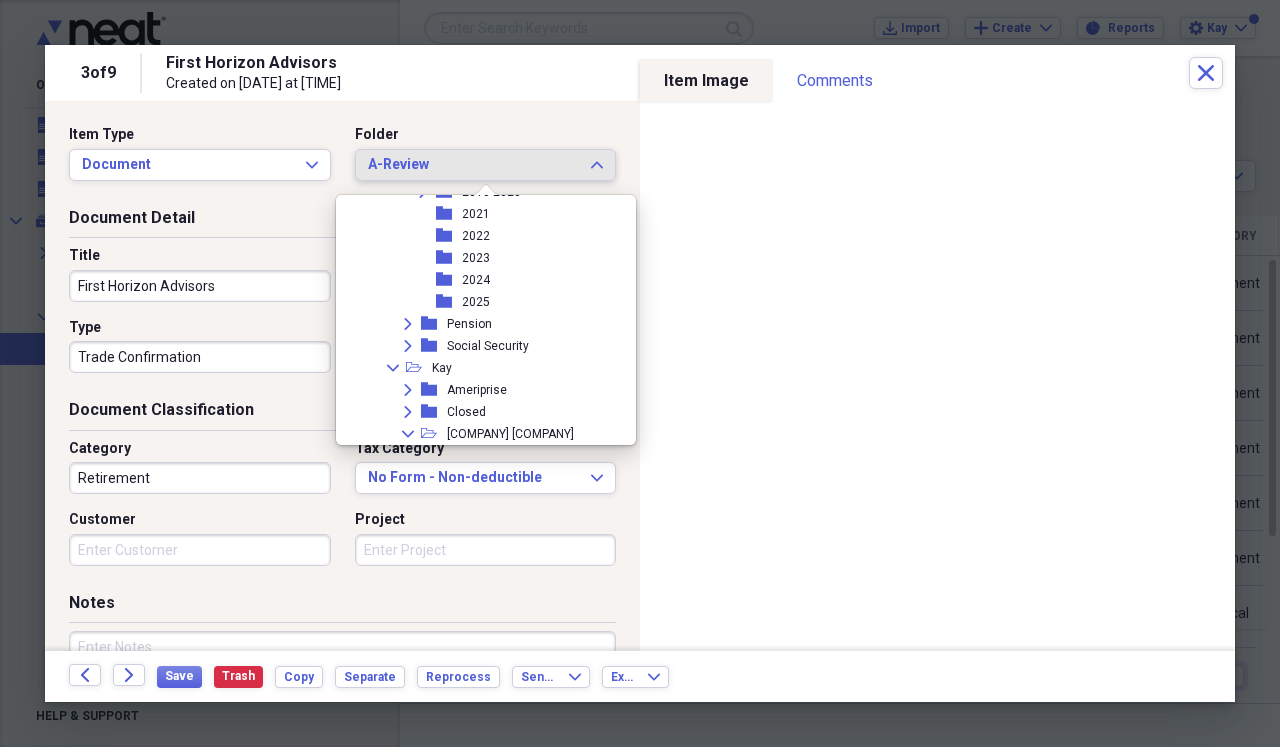 scroll, scrollTop: 1436, scrollLeft: 0, axis: vertical 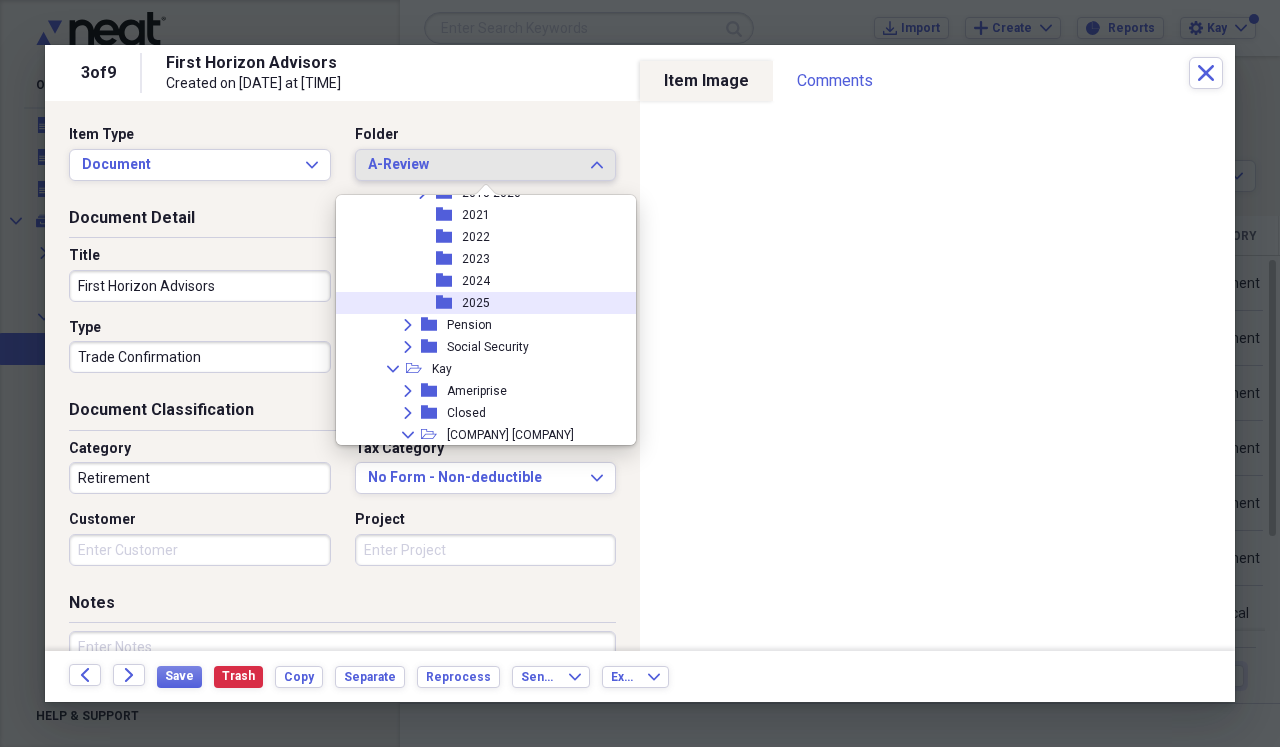 click on "2025" at bounding box center (476, 303) 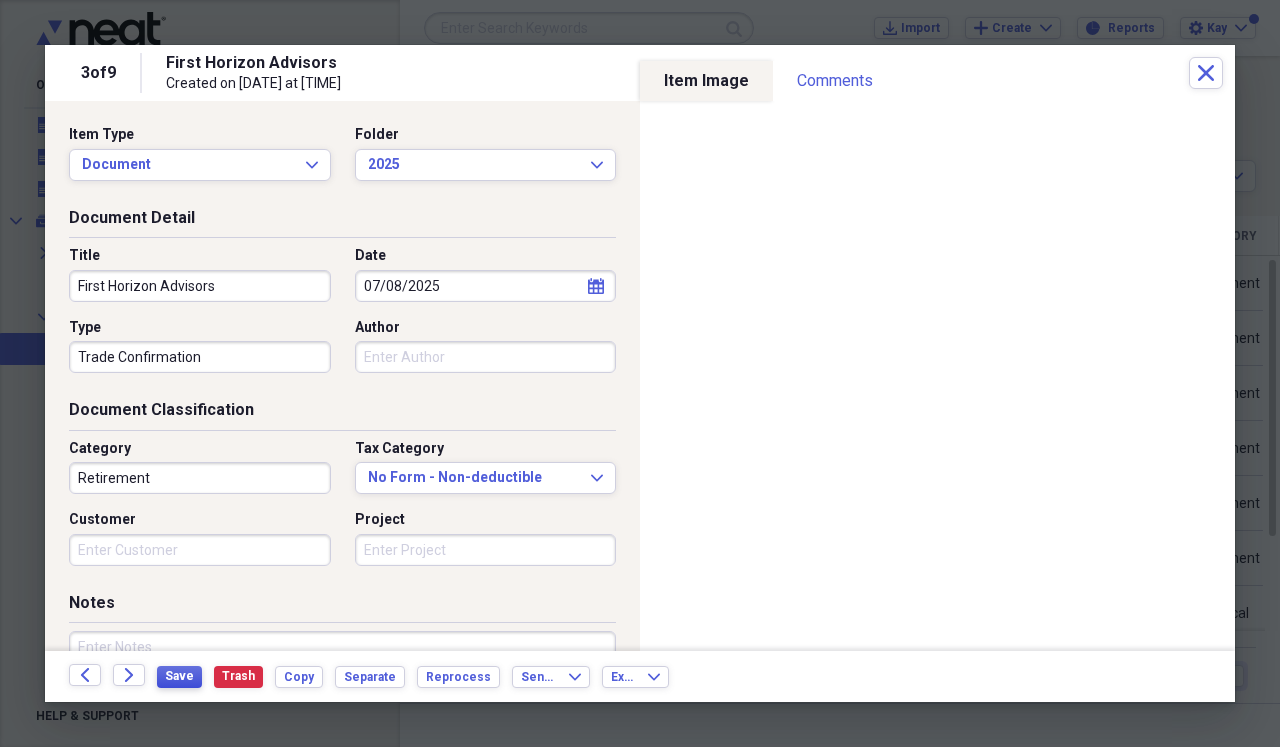 click on "Save" at bounding box center [179, 676] 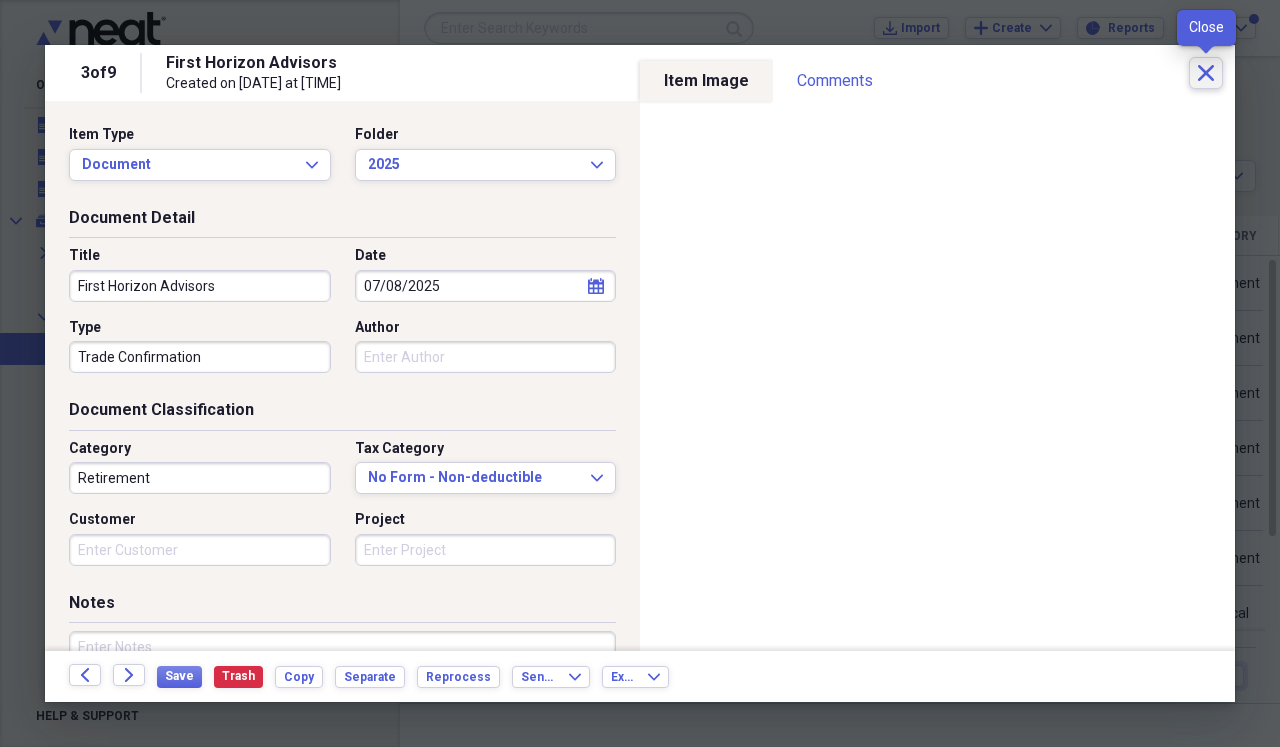 click on "Close" 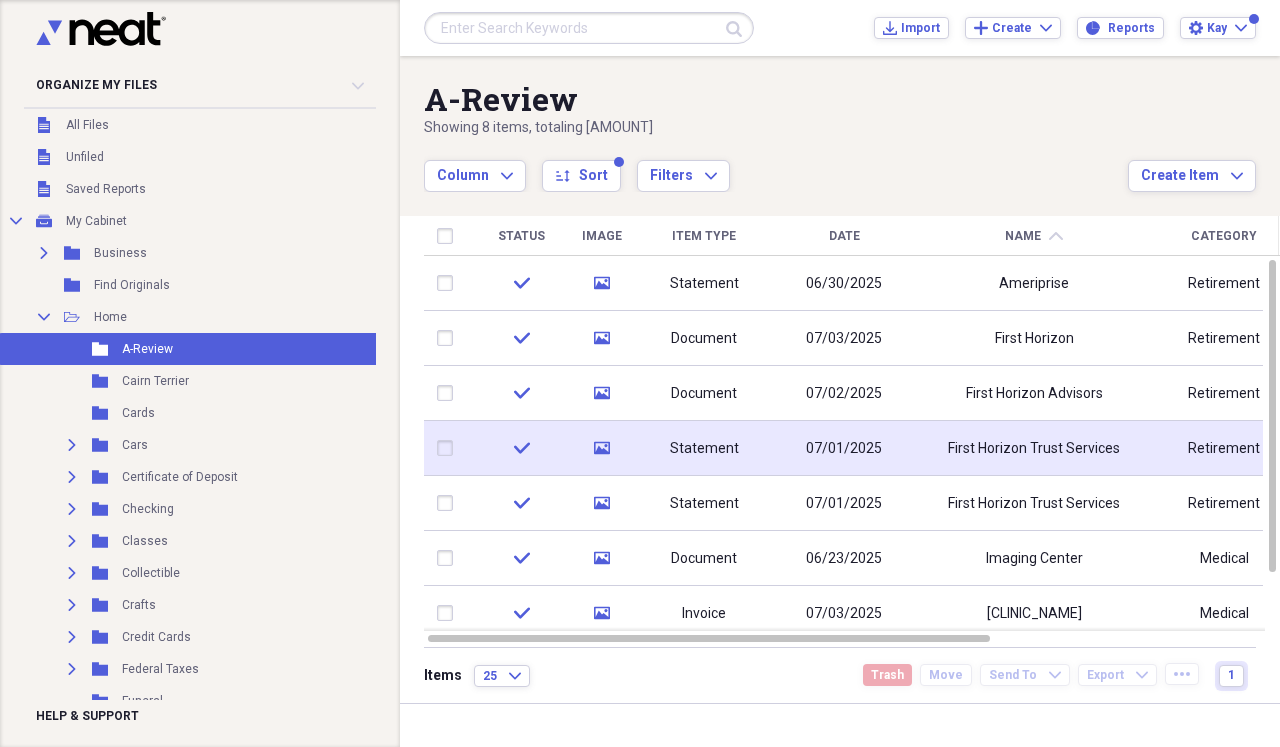 click on "First Horizon Trust Services" at bounding box center (1034, 448) 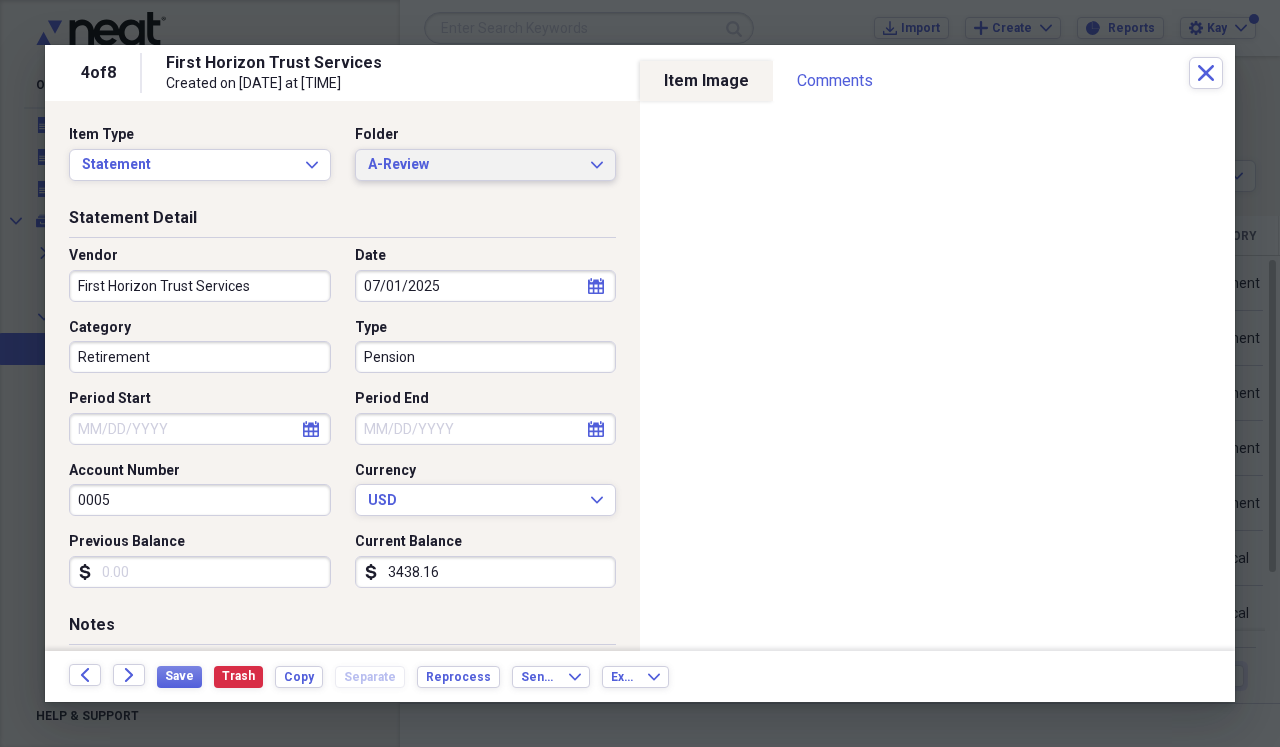 click on "Expand" 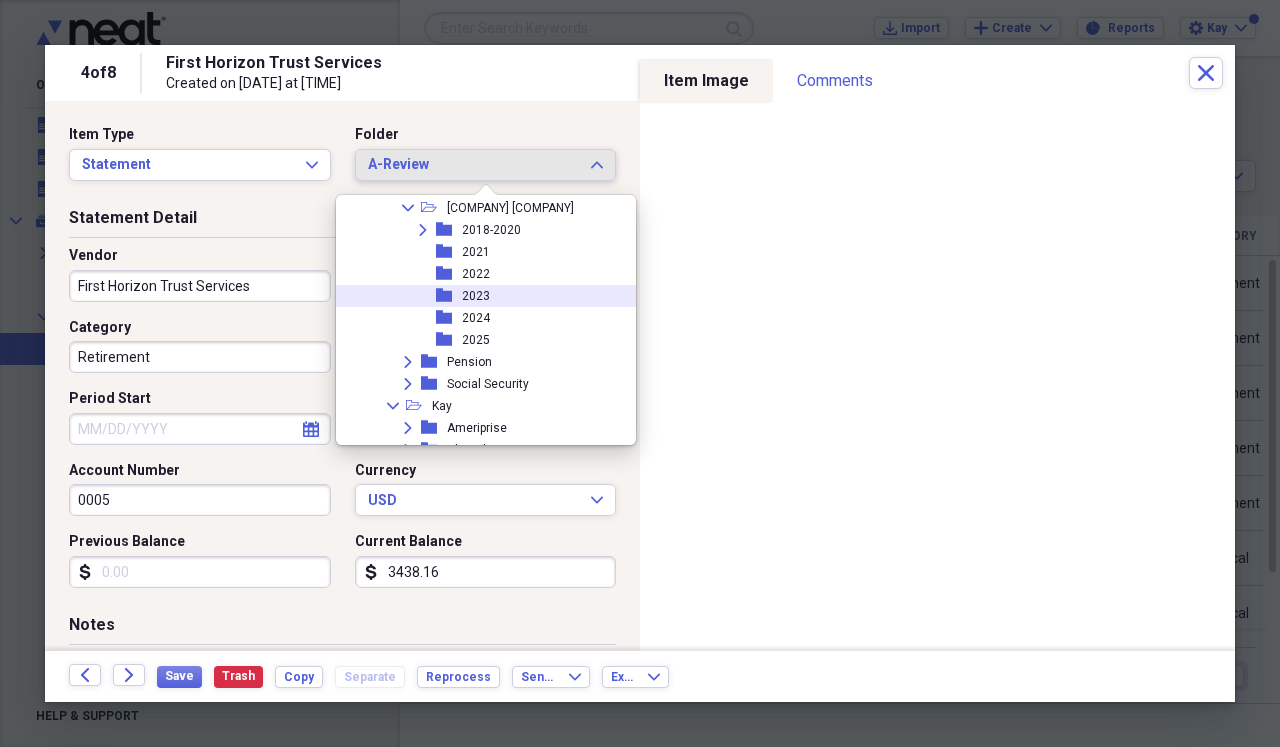 scroll, scrollTop: 1403, scrollLeft: 0, axis: vertical 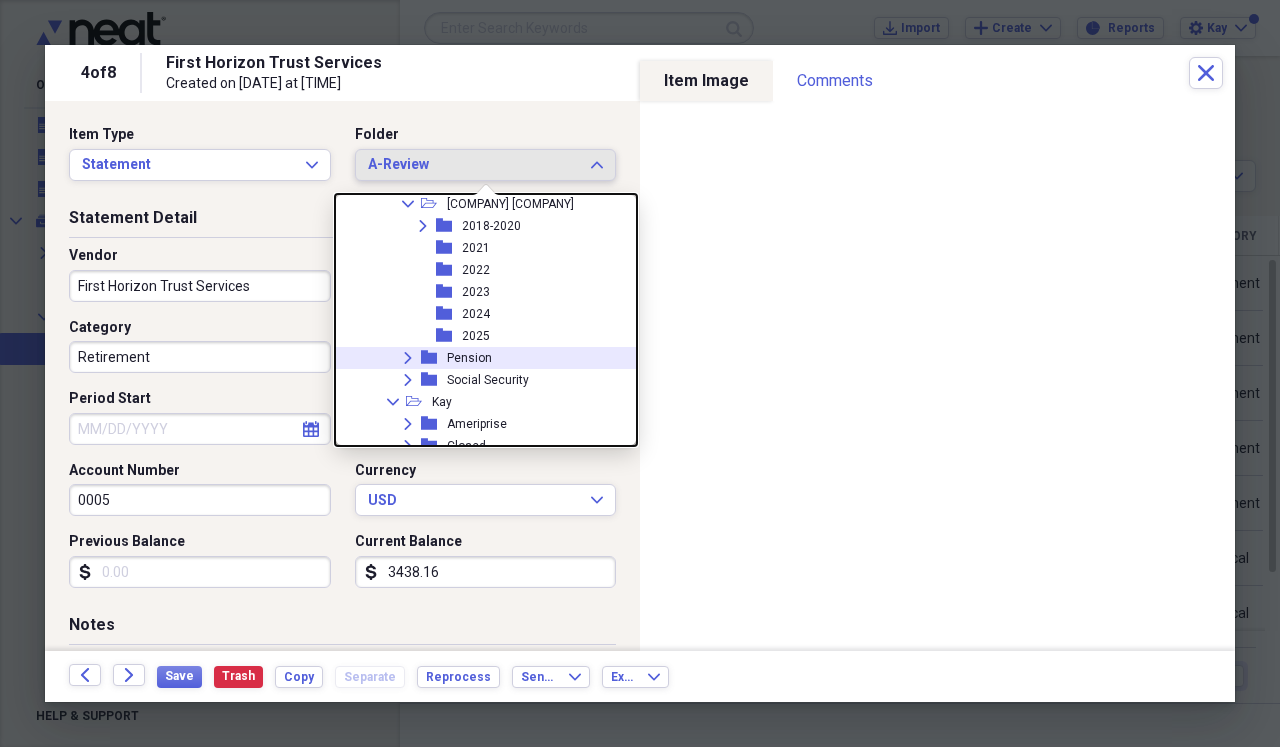 click 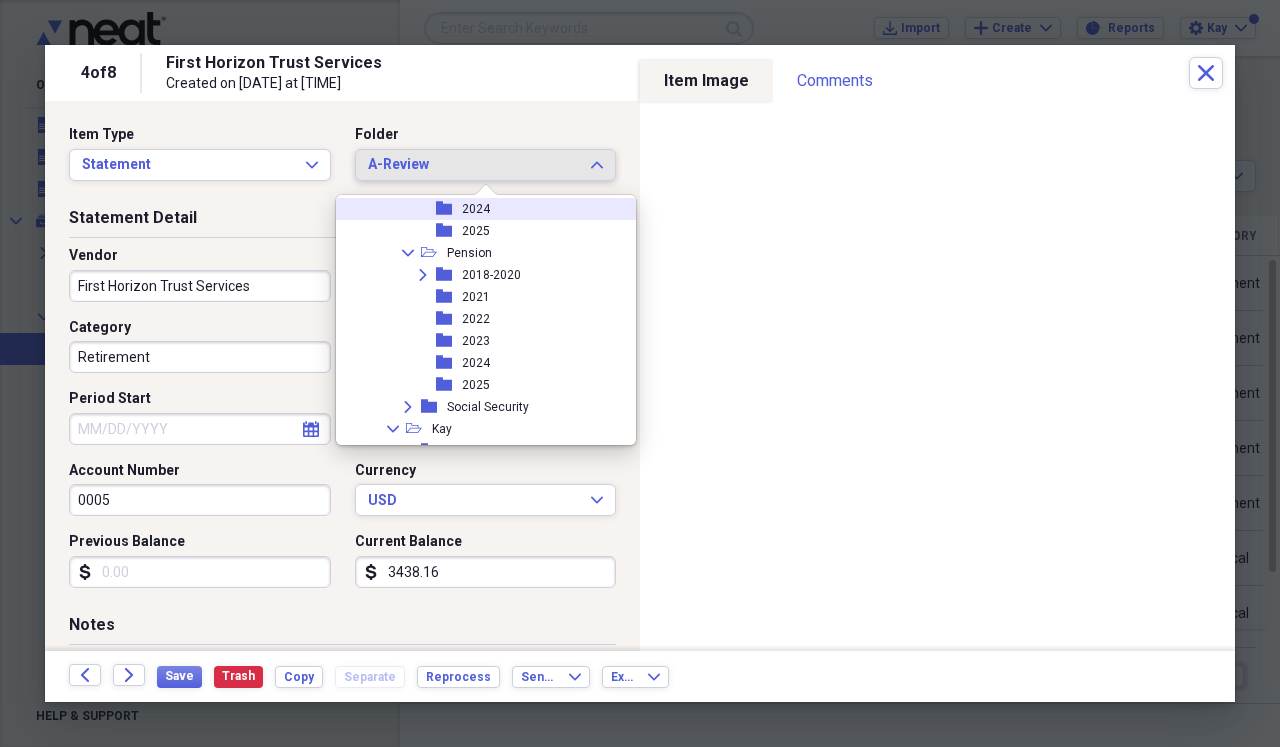 scroll, scrollTop: 1510, scrollLeft: 0, axis: vertical 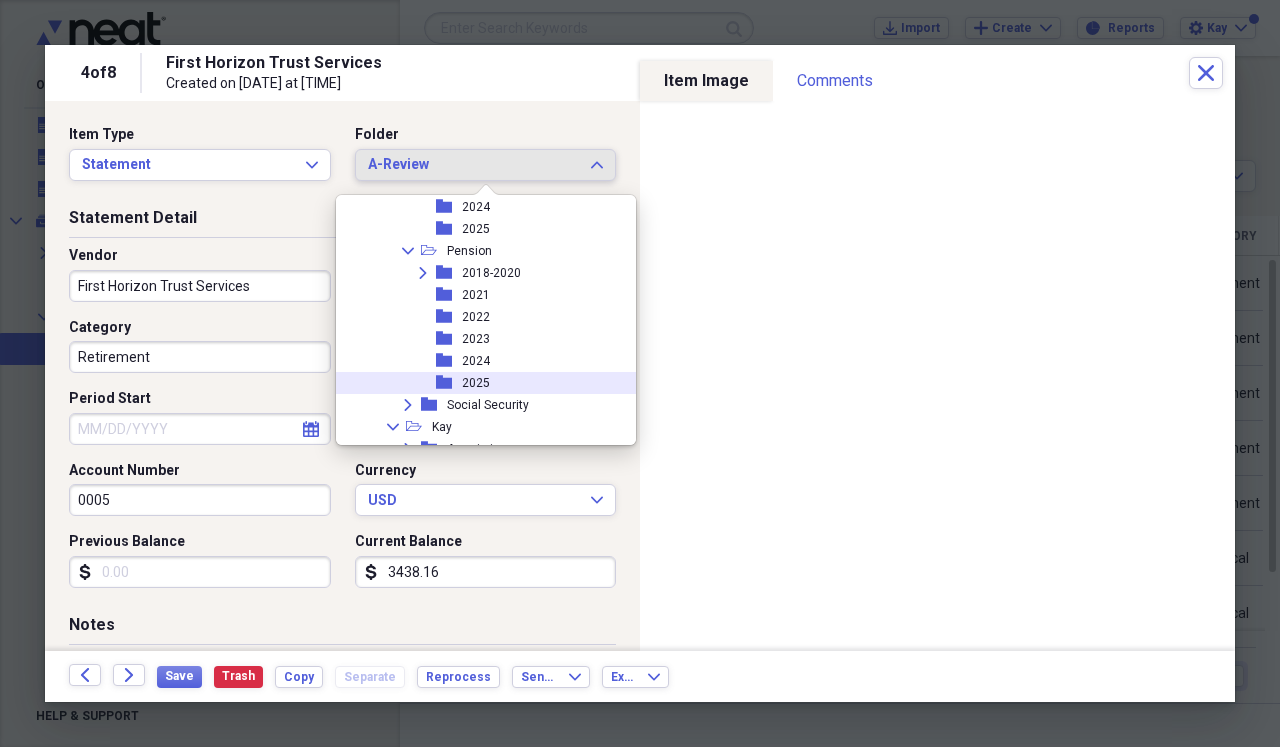 click on "2025" at bounding box center (476, 383) 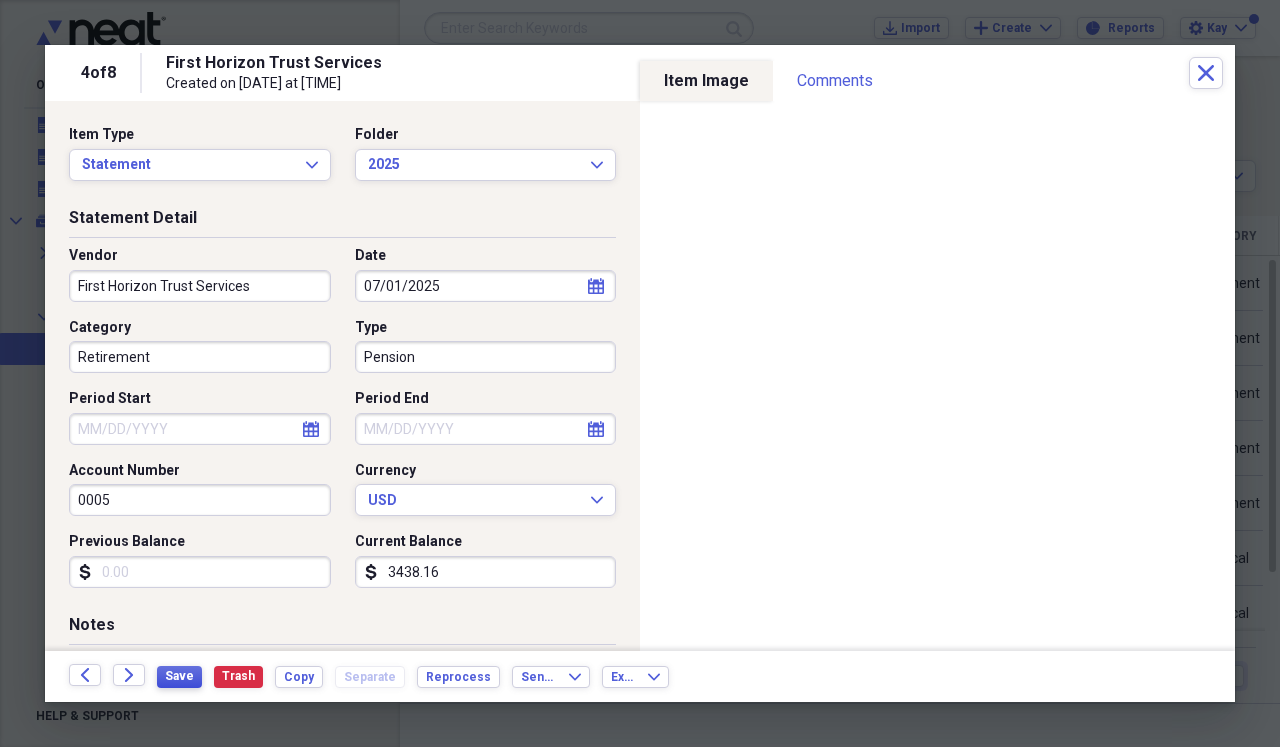 click on "Save" at bounding box center [179, 676] 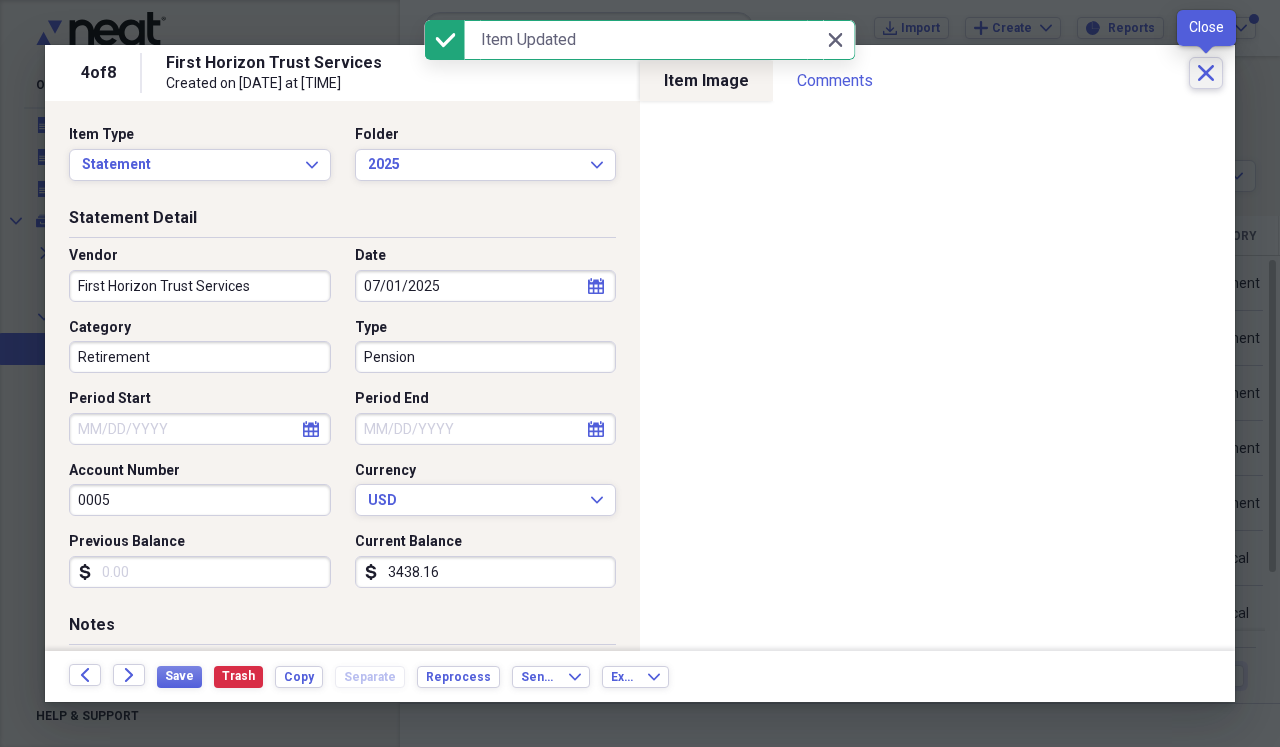 click on "Close" at bounding box center [1206, 73] 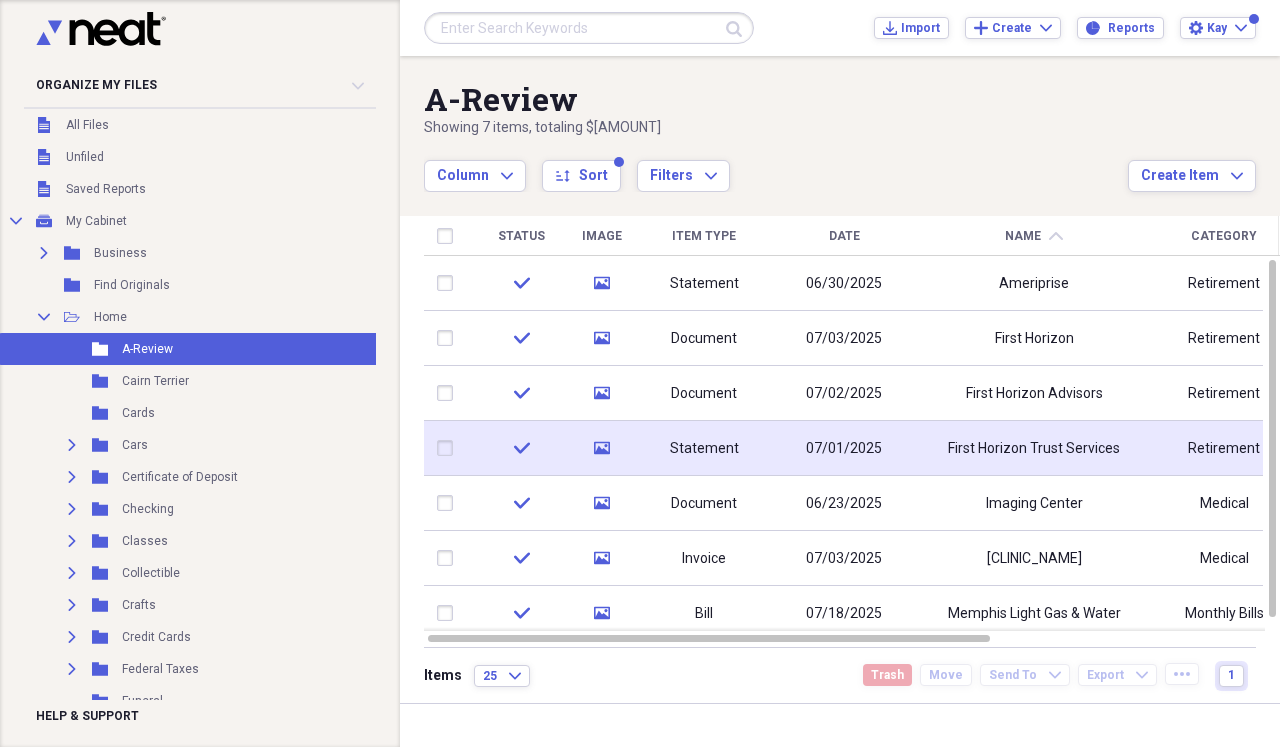 click on "First Horizon Trust Services" at bounding box center [1034, 448] 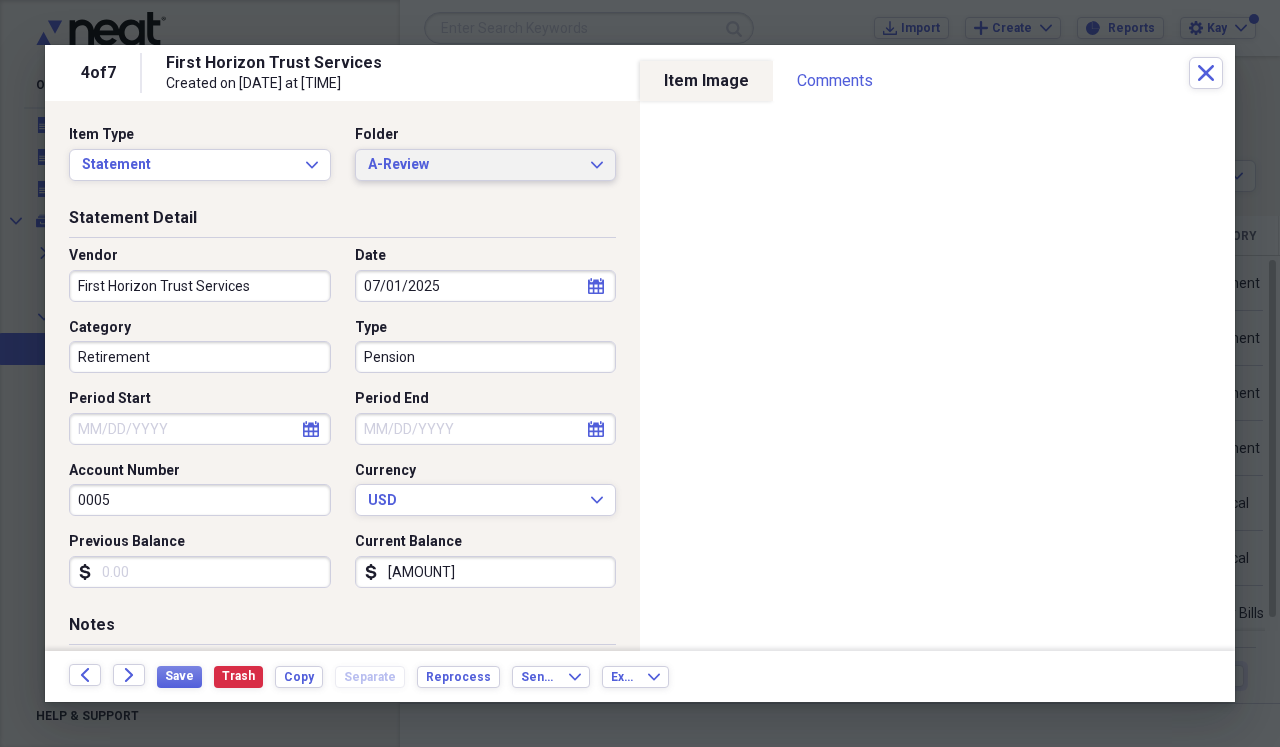 click on "Expand" 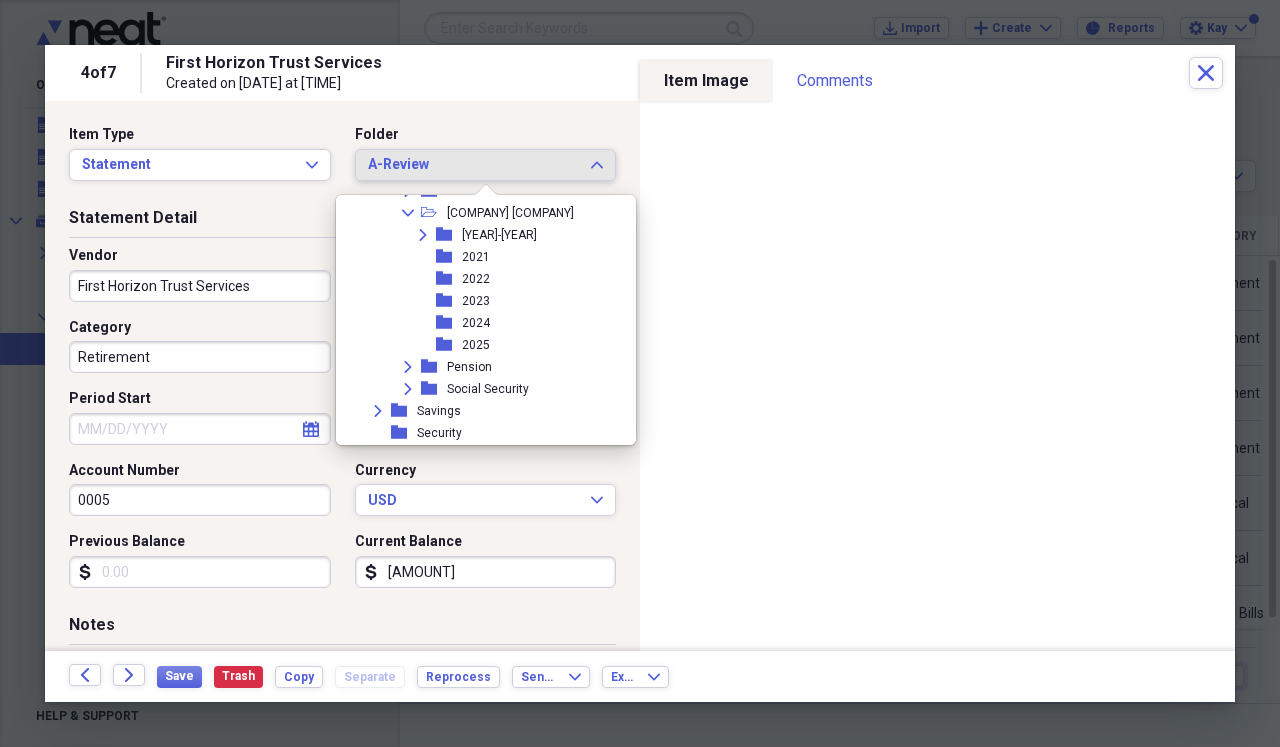 scroll, scrollTop: 1797, scrollLeft: 0, axis: vertical 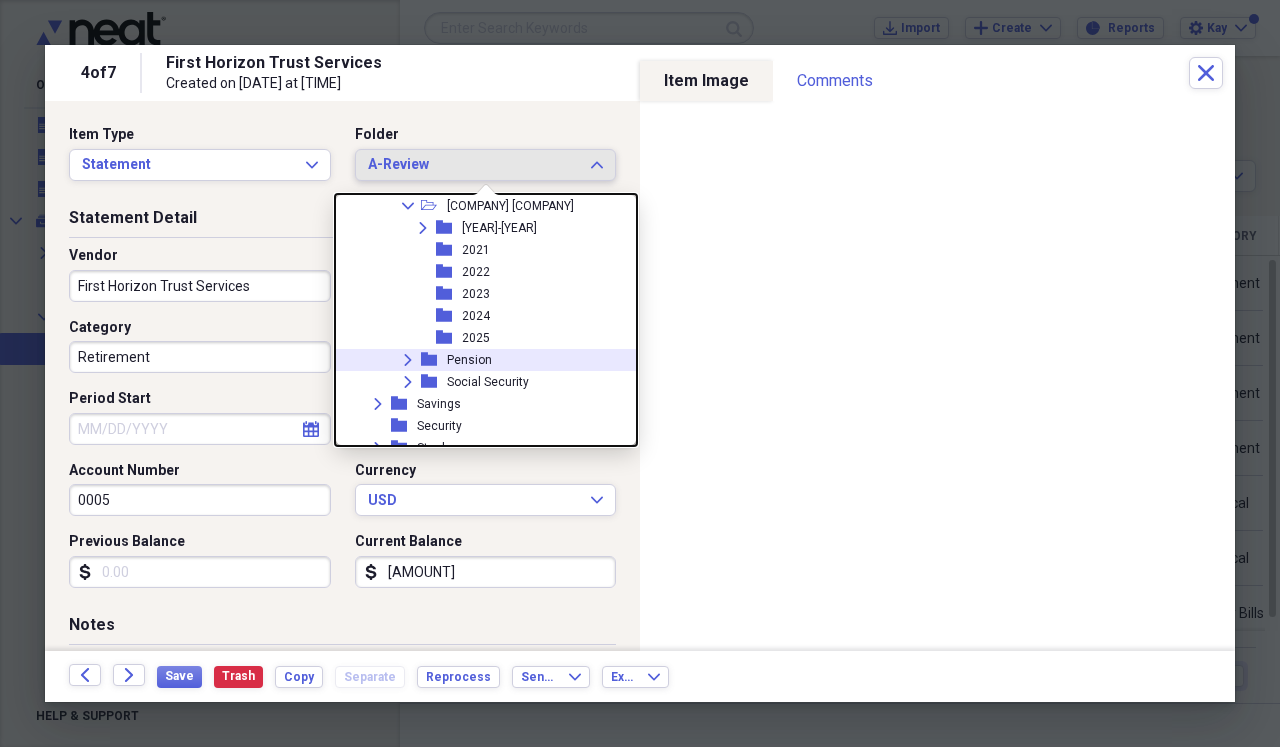 click 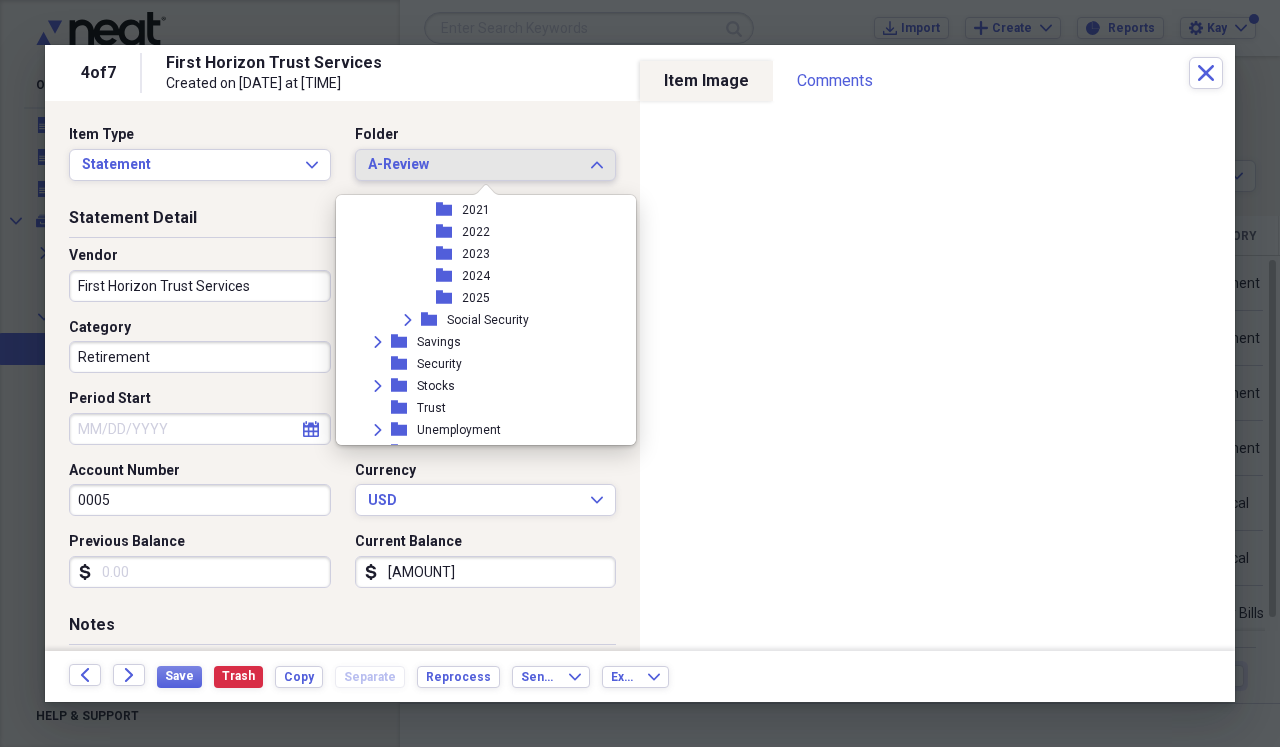 scroll, scrollTop: 2014, scrollLeft: 0, axis: vertical 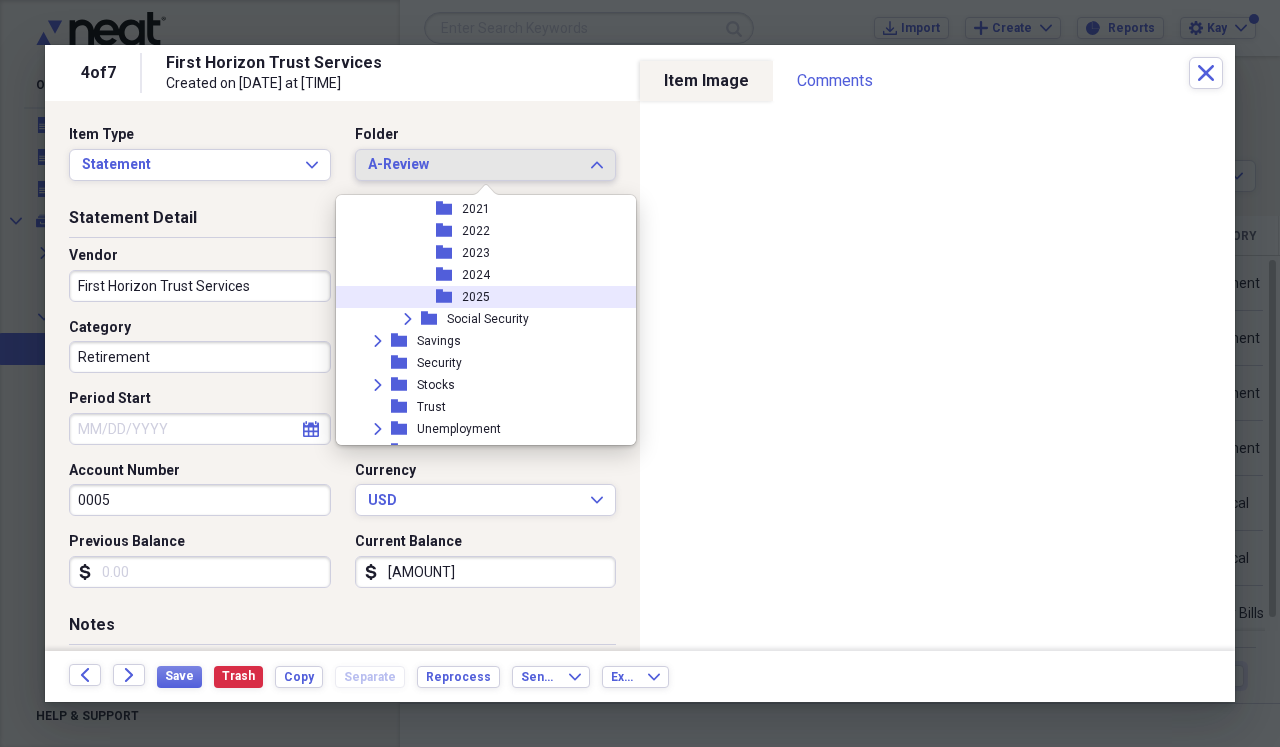 click on "2025" at bounding box center (476, 297) 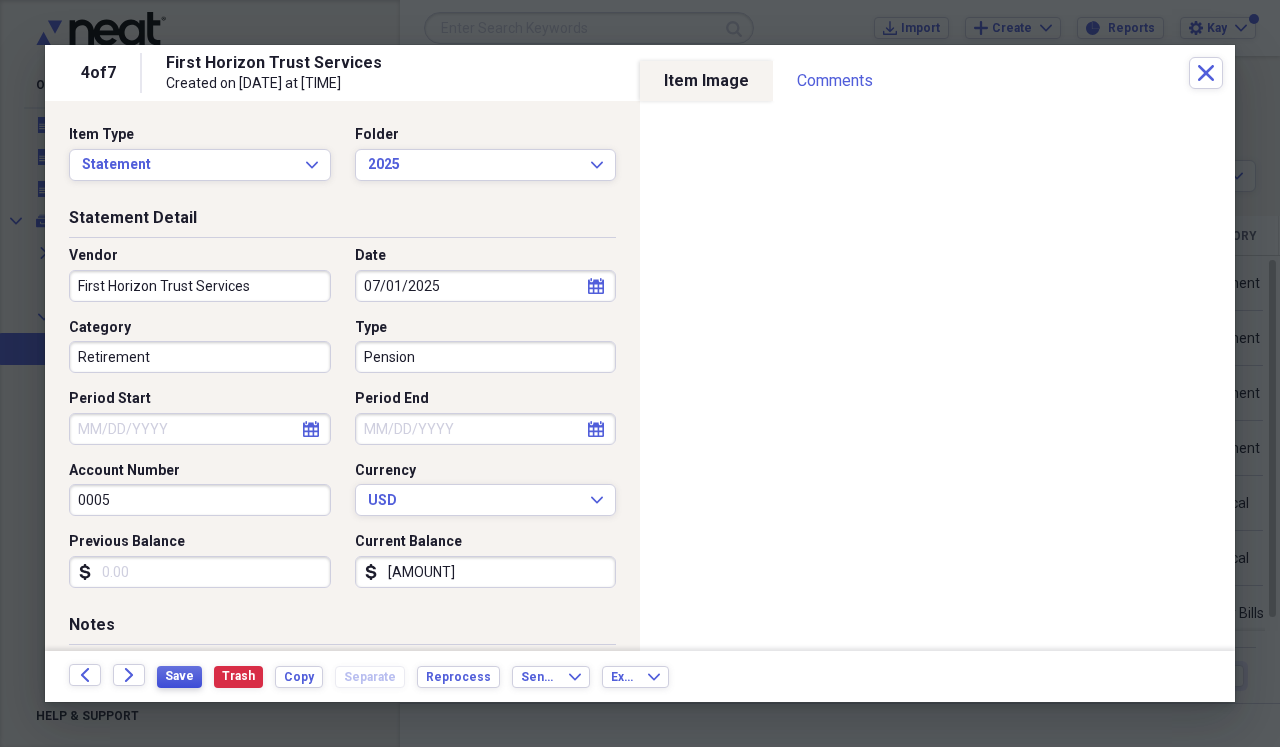 click on "Save" at bounding box center [179, 676] 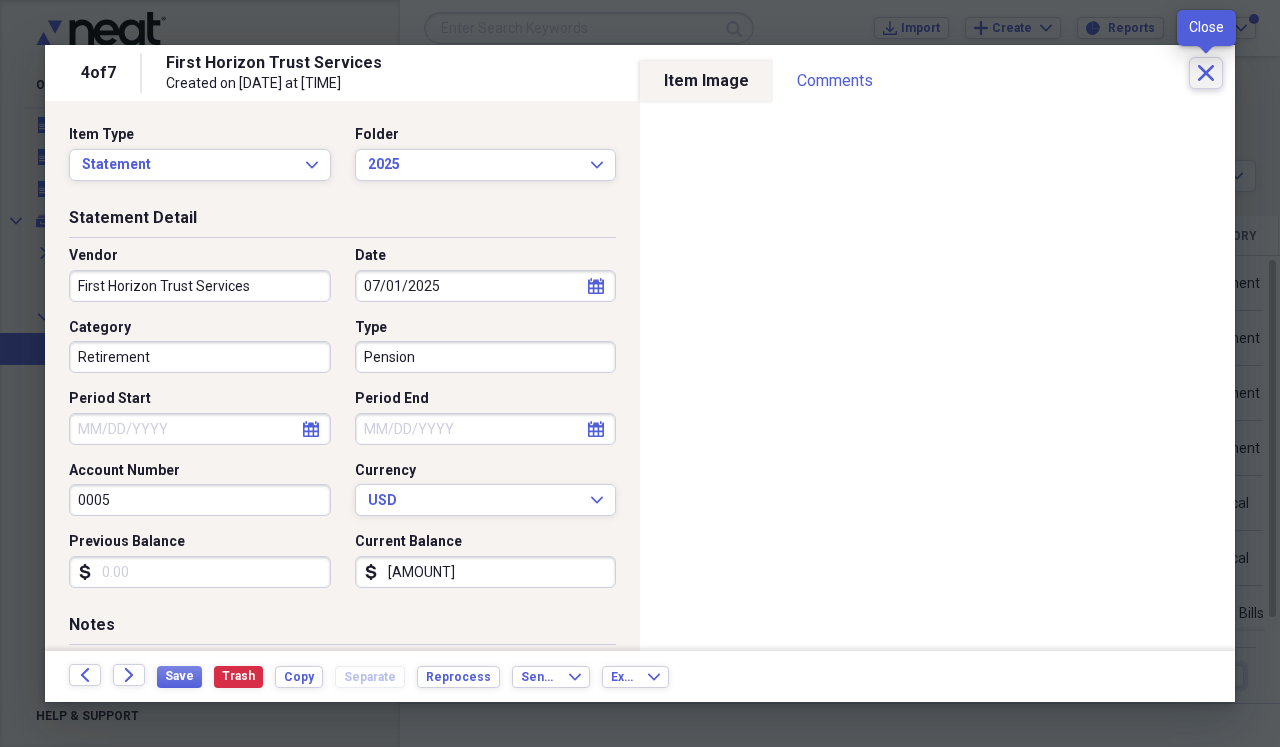 click on "Close" 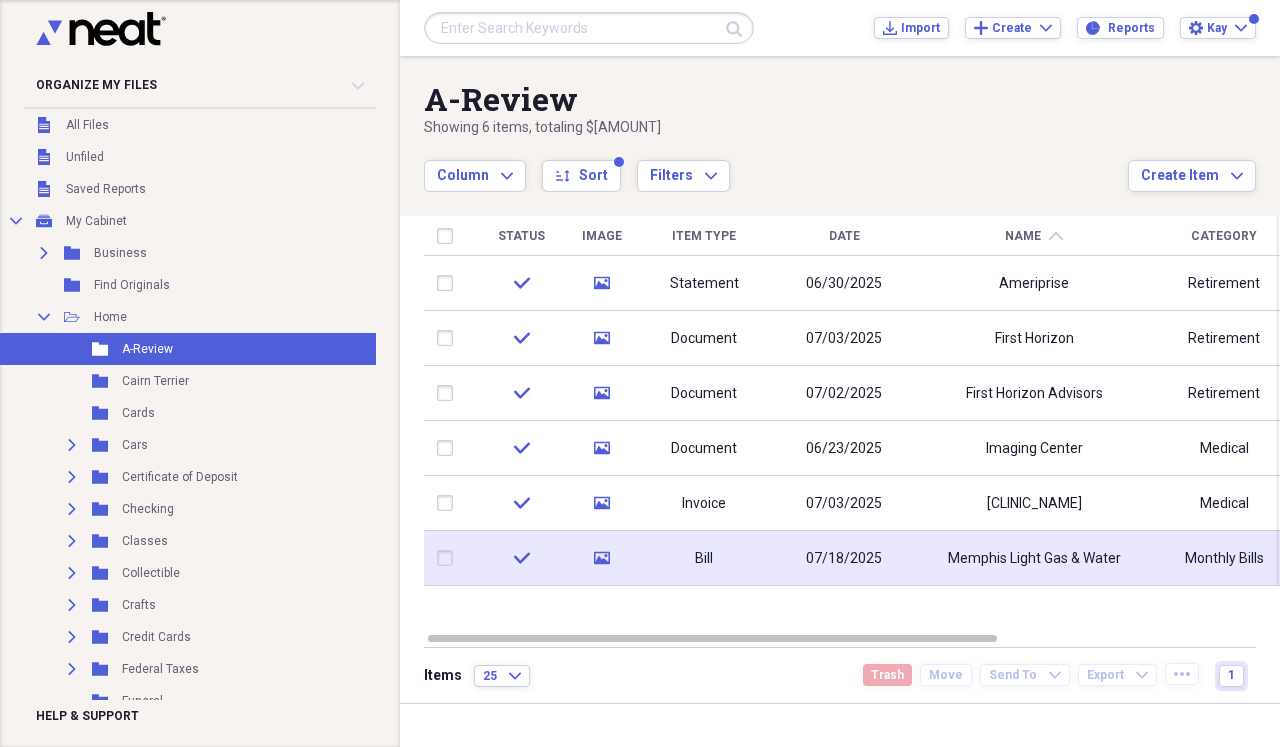 click on "Memphis Light Gas & Water" at bounding box center [1034, 558] 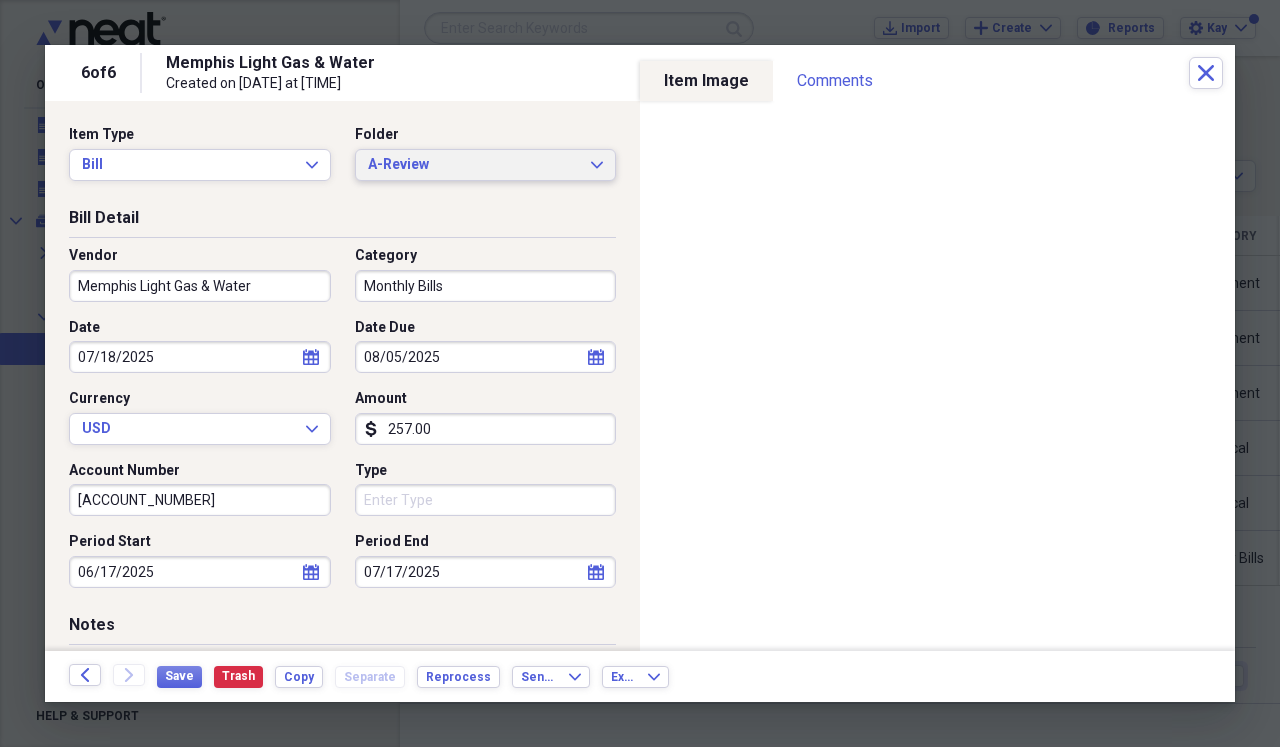 click on "Expand" 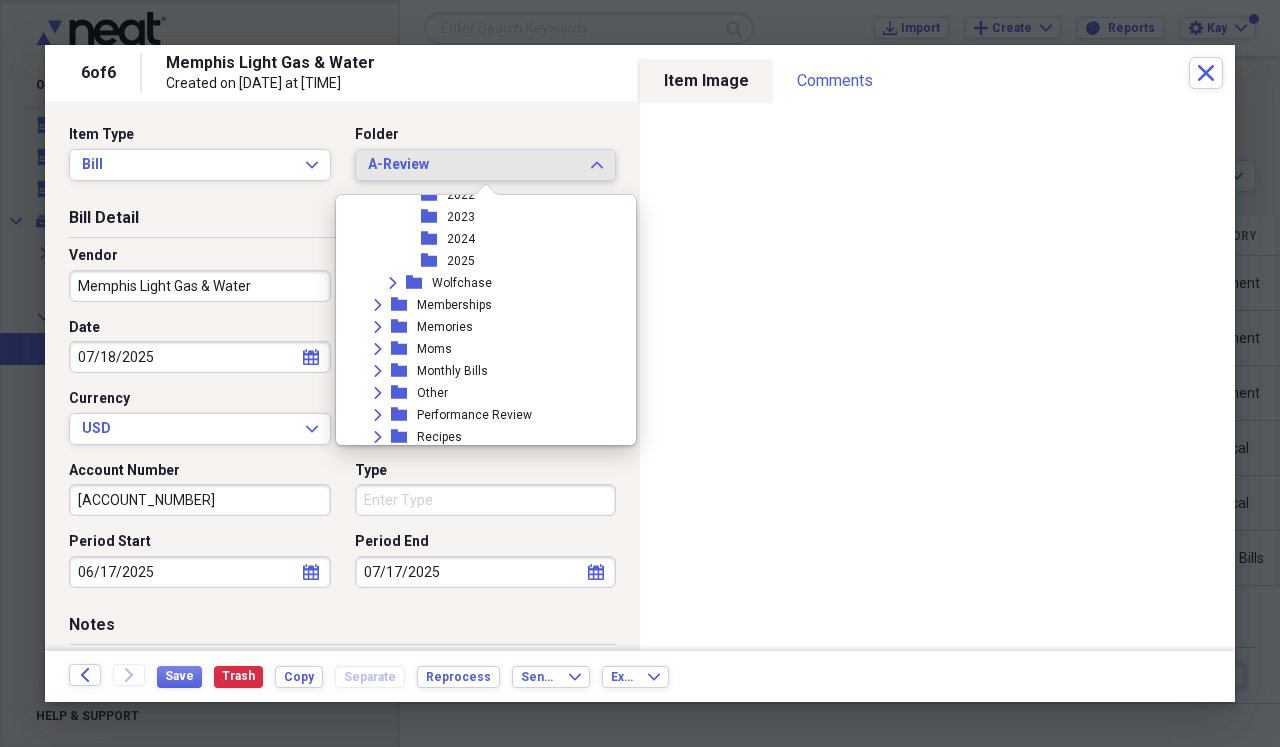 scroll, scrollTop: 1043, scrollLeft: 0, axis: vertical 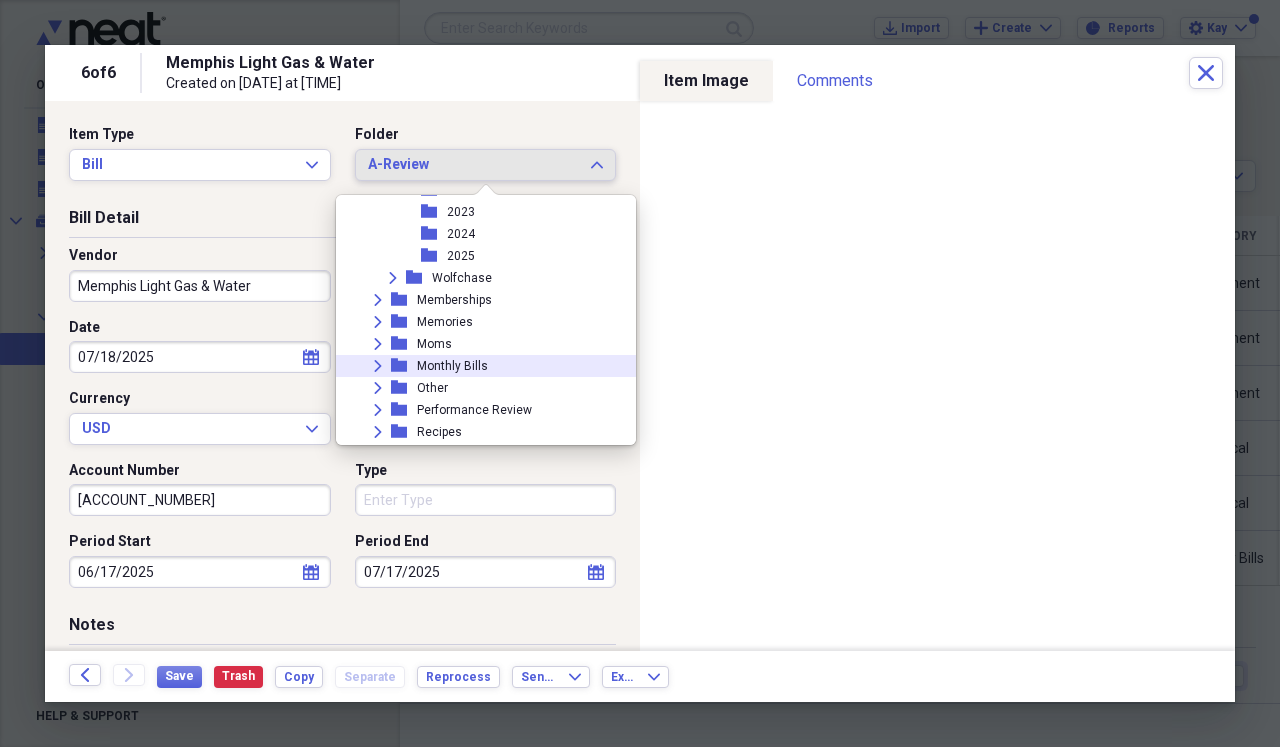 click 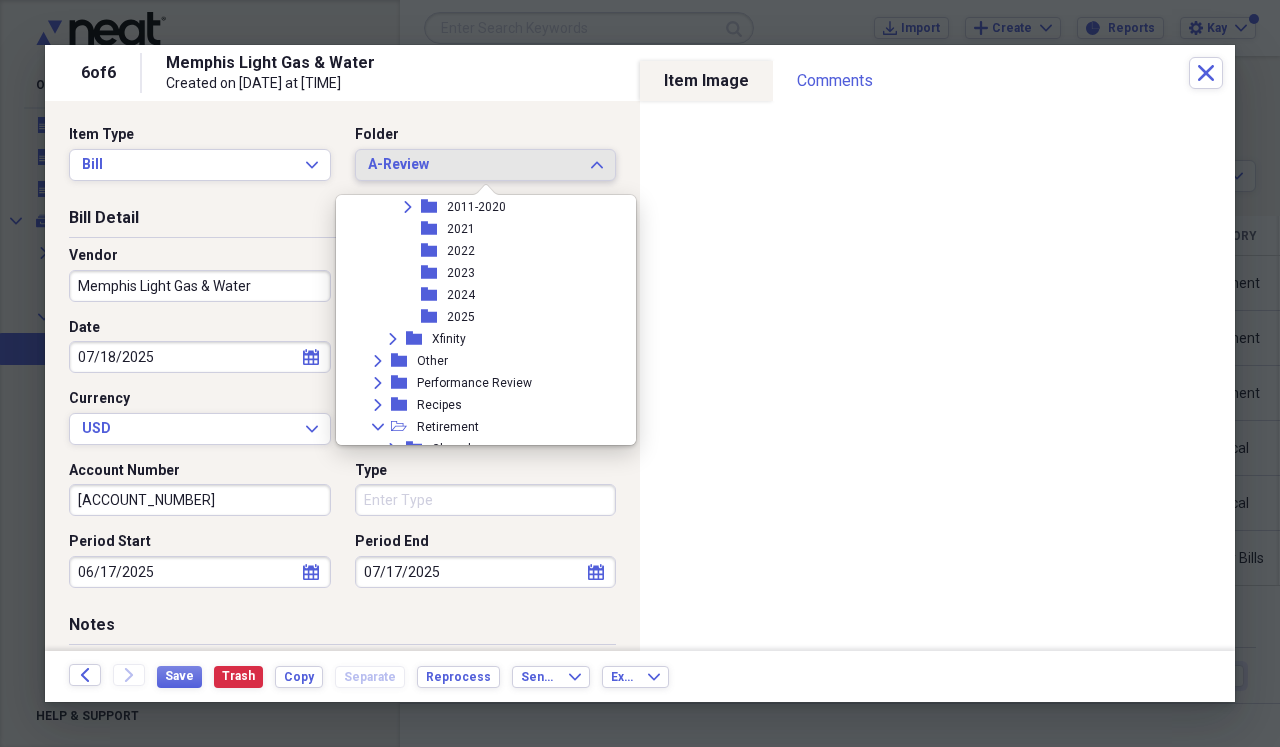 scroll, scrollTop: 1481, scrollLeft: 0, axis: vertical 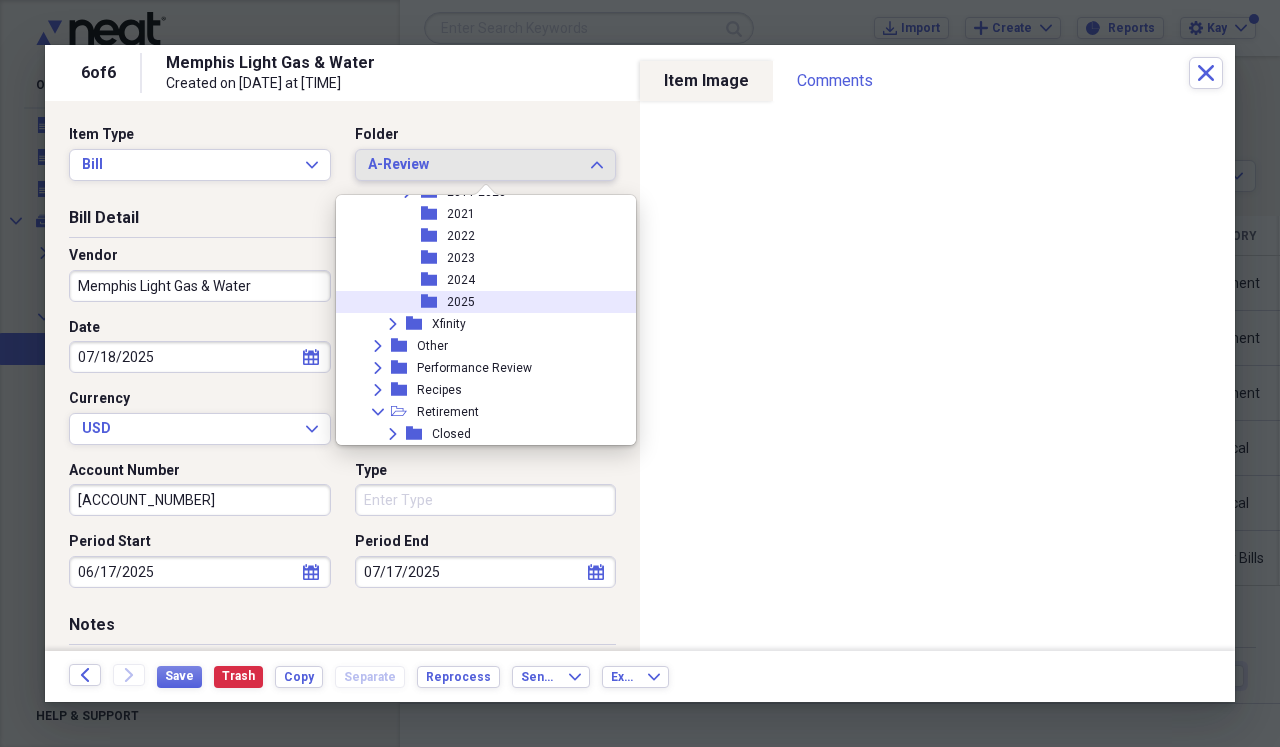 click on "2025" at bounding box center [461, 302] 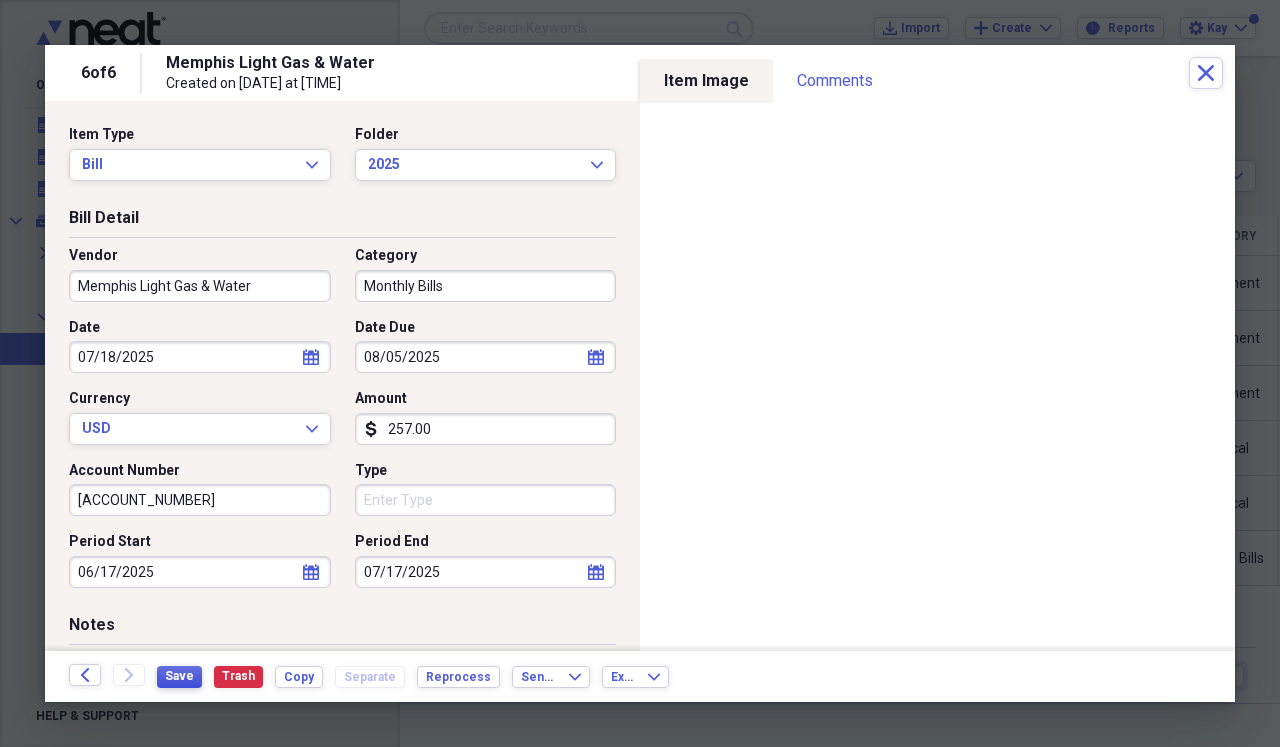 click on "Save" at bounding box center [179, 676] 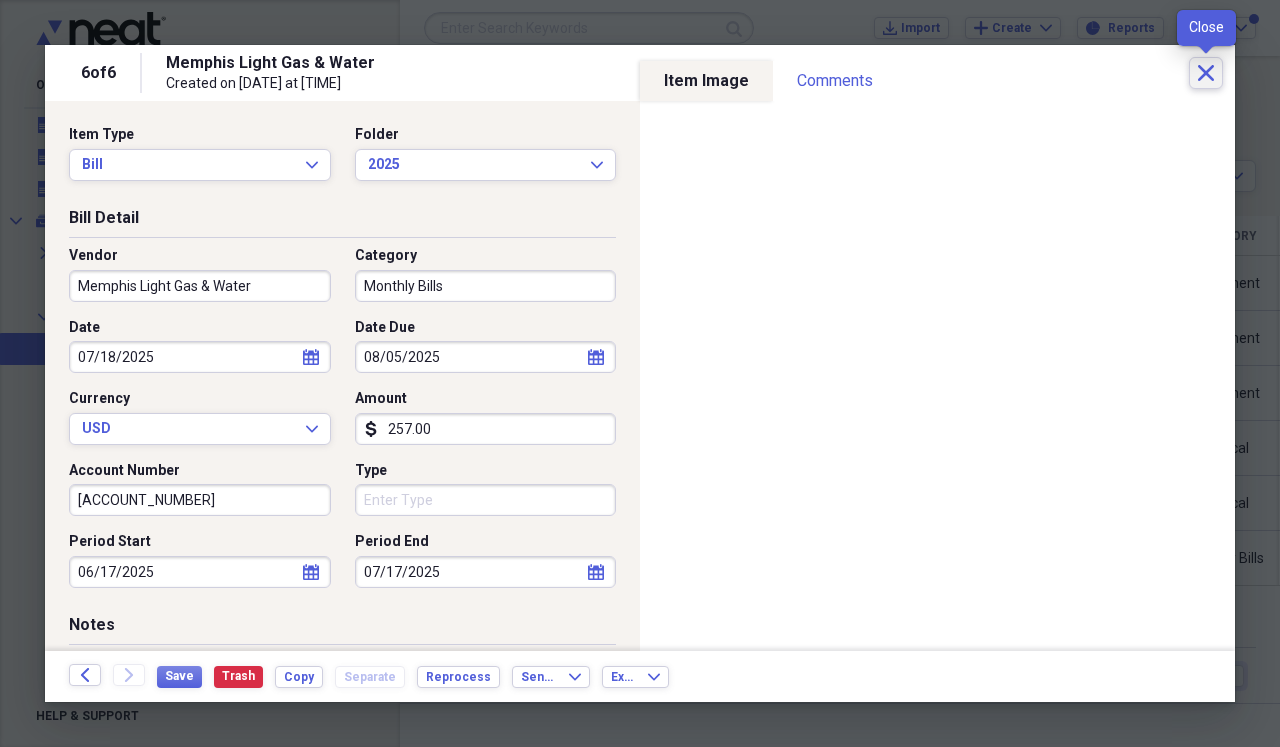 click on "Close" 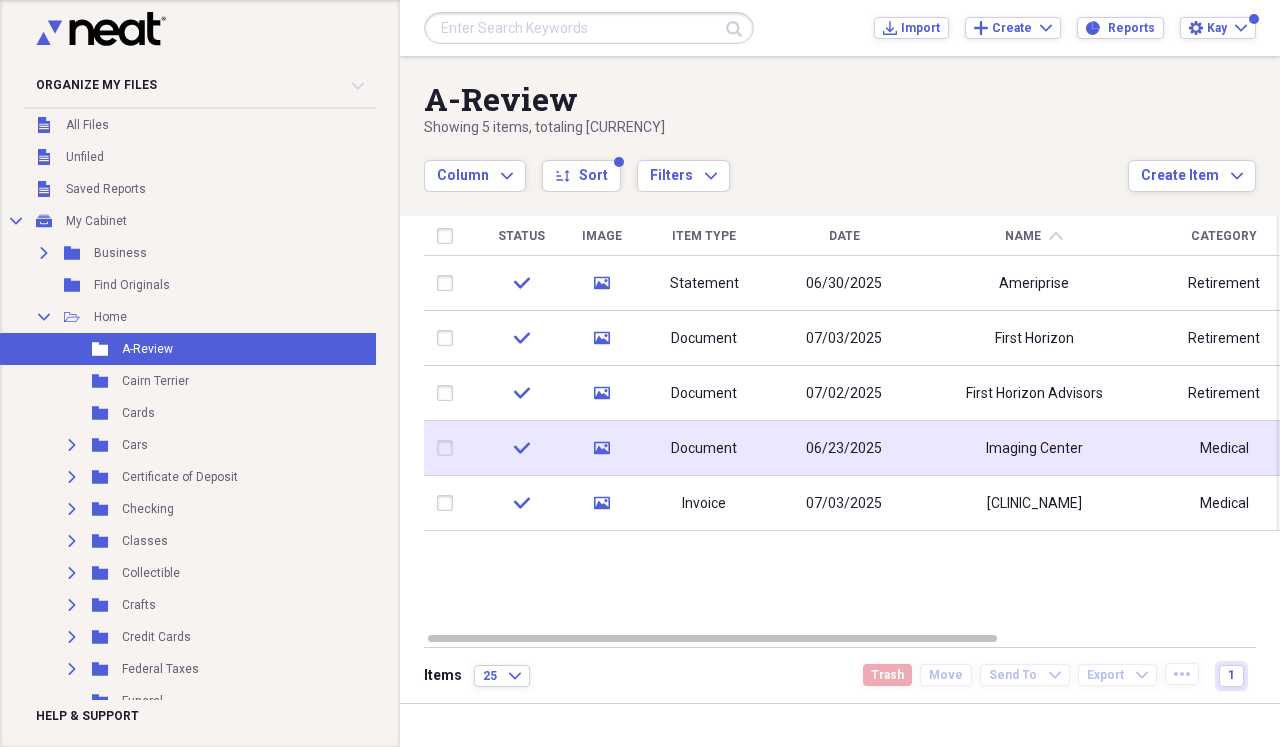 click on "Imaging Center" at bounding box center (1034, 448) 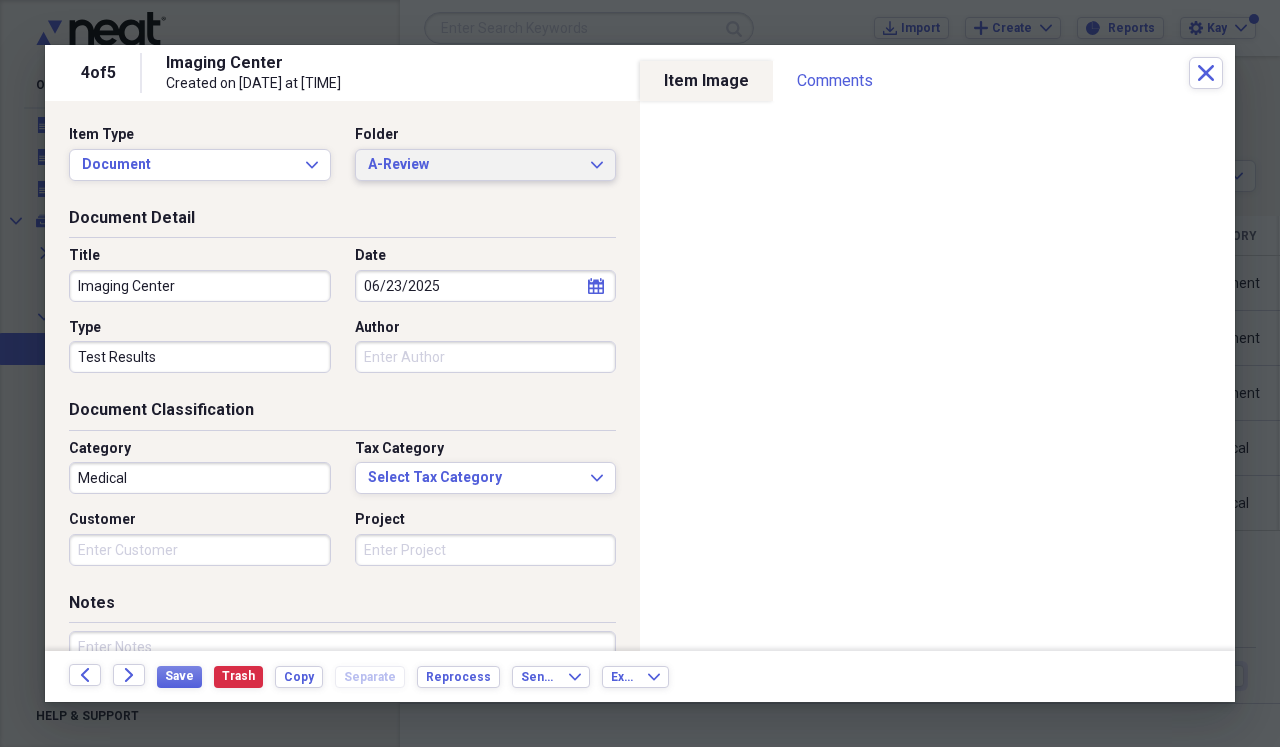 click on "Expand" 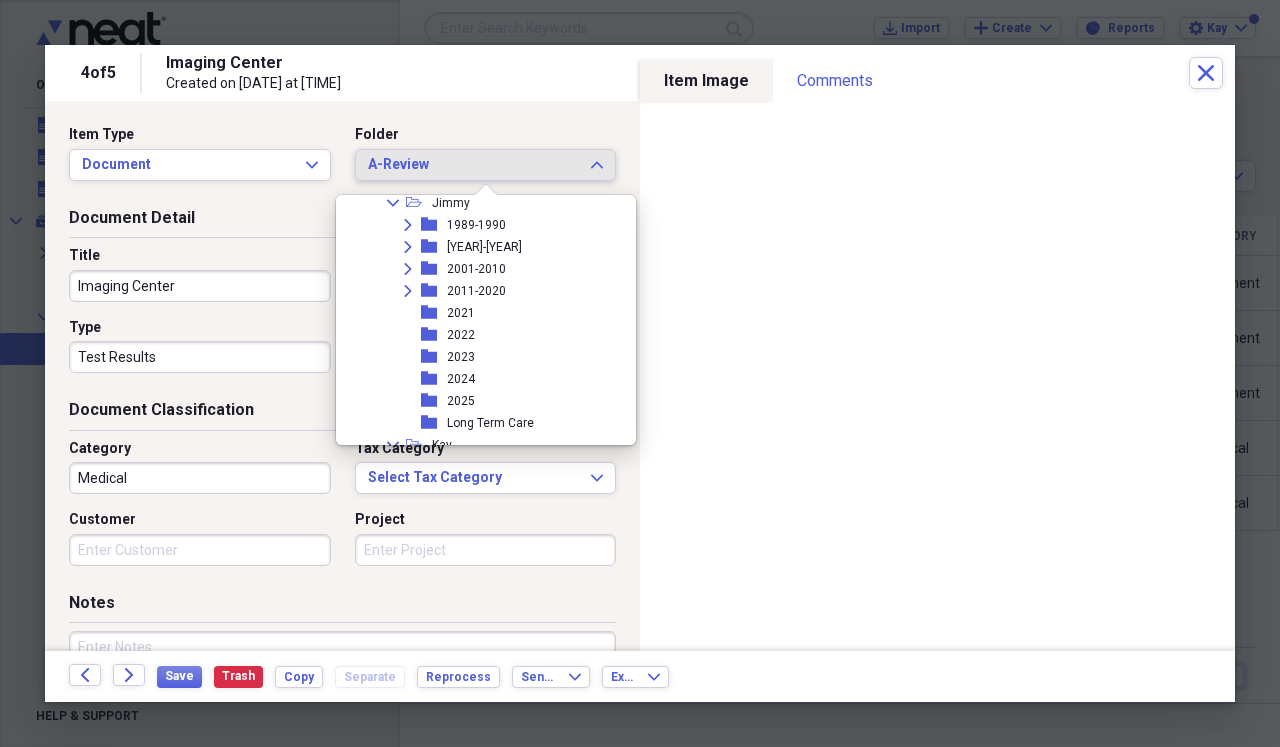scroll, scrollTop: 680, scrollLeft: 0, axis: vertical 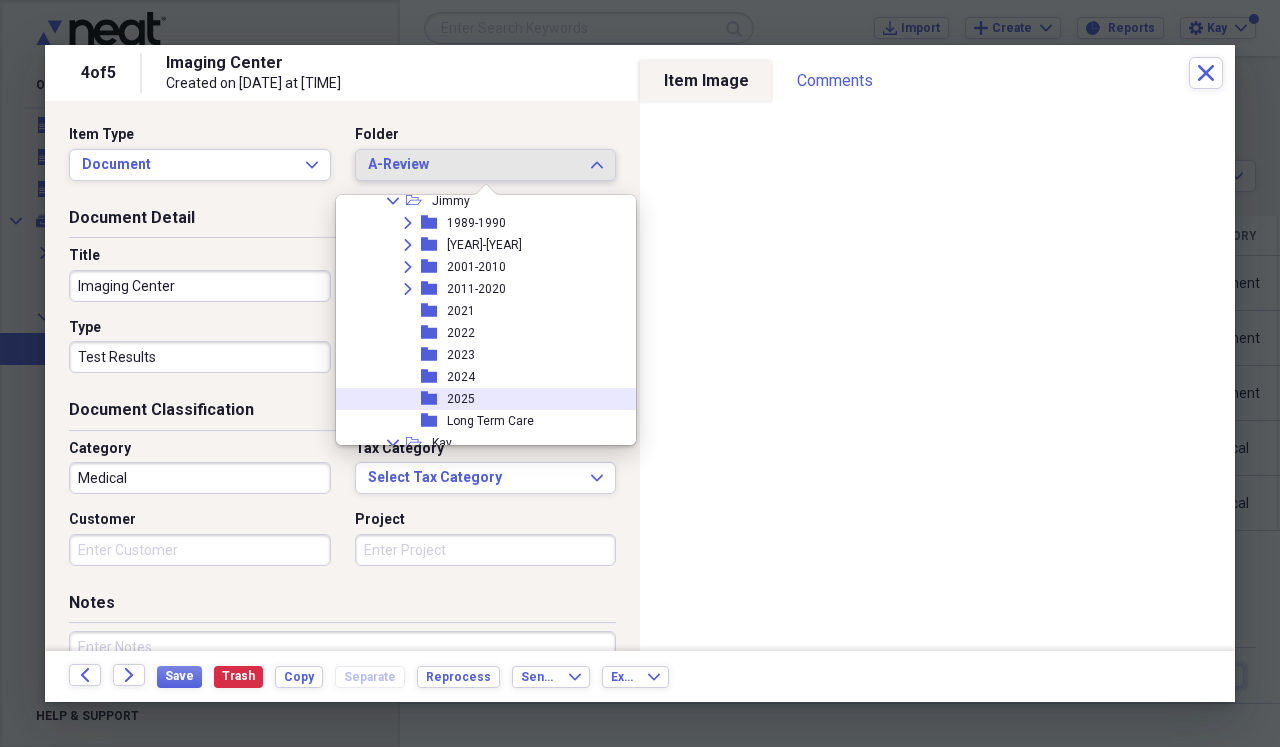 click on "2025" at bounding box center [461, 399] 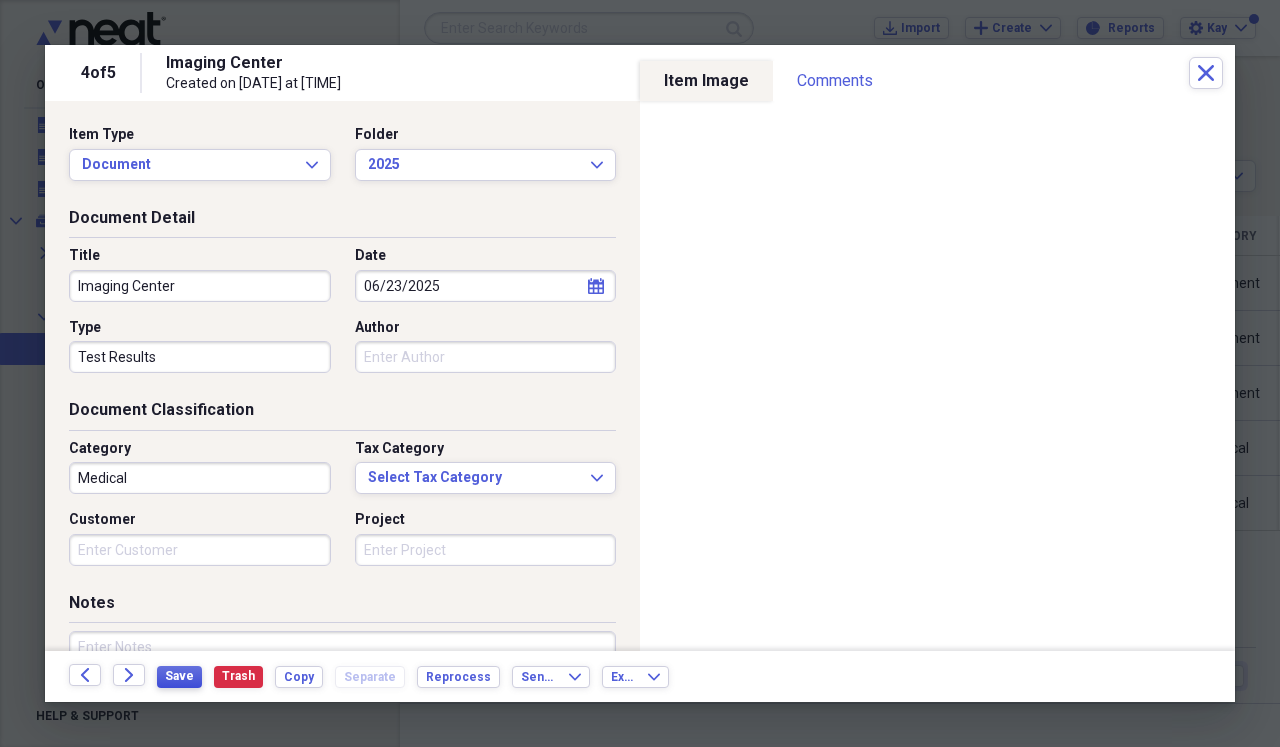 click on "Save" at bounding box center (179, 676) 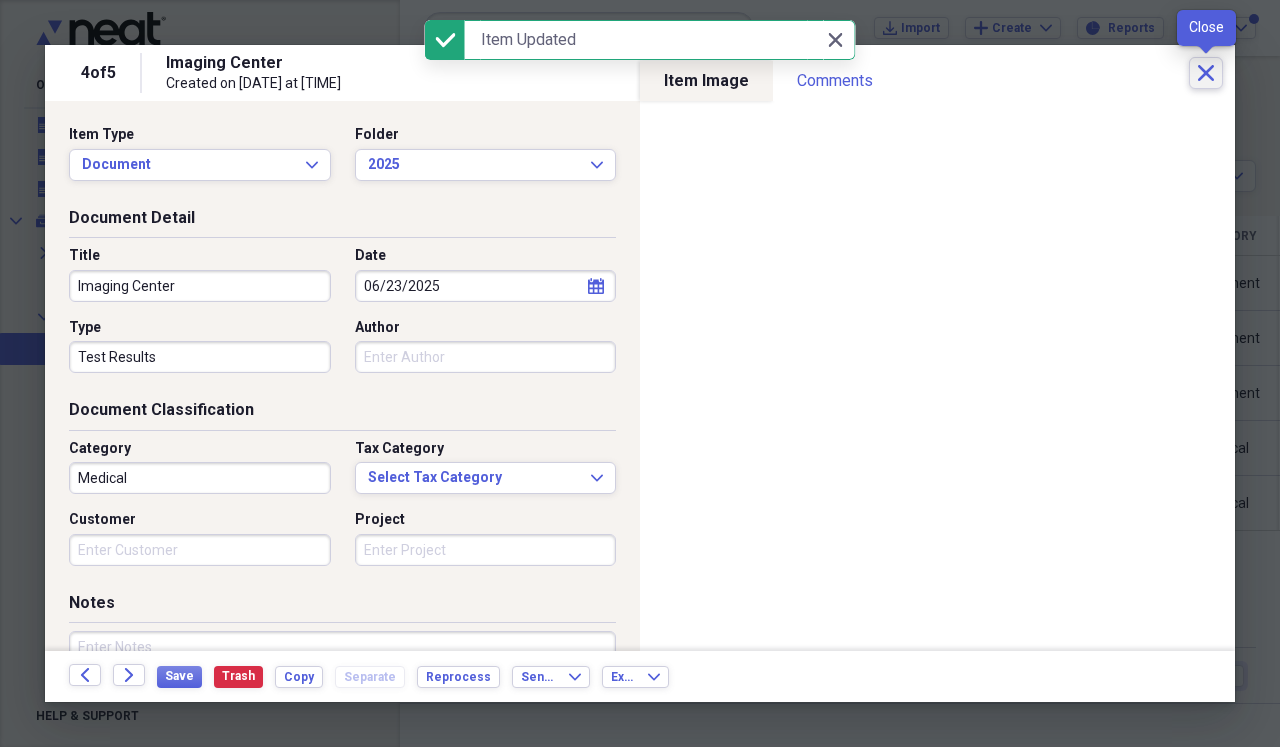 click 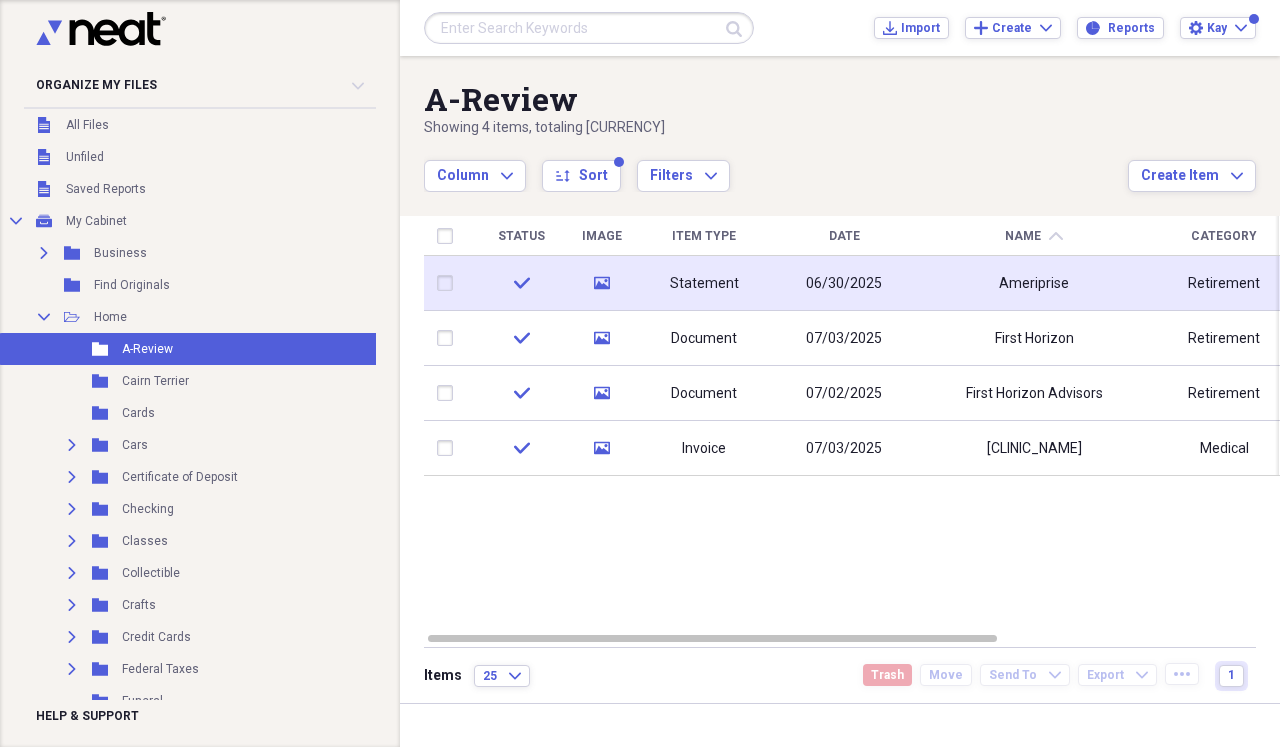 click on "Ameriprise" at bounding box center [1034, 283] 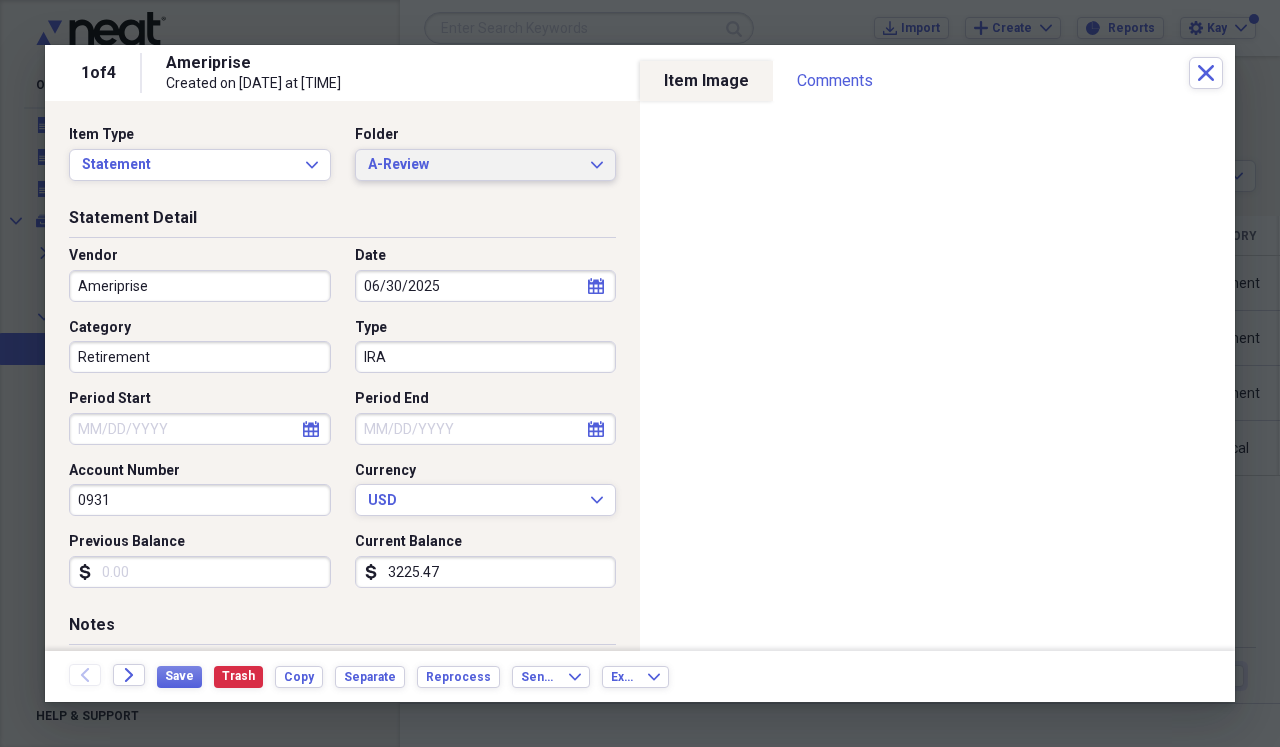click on "Expand" 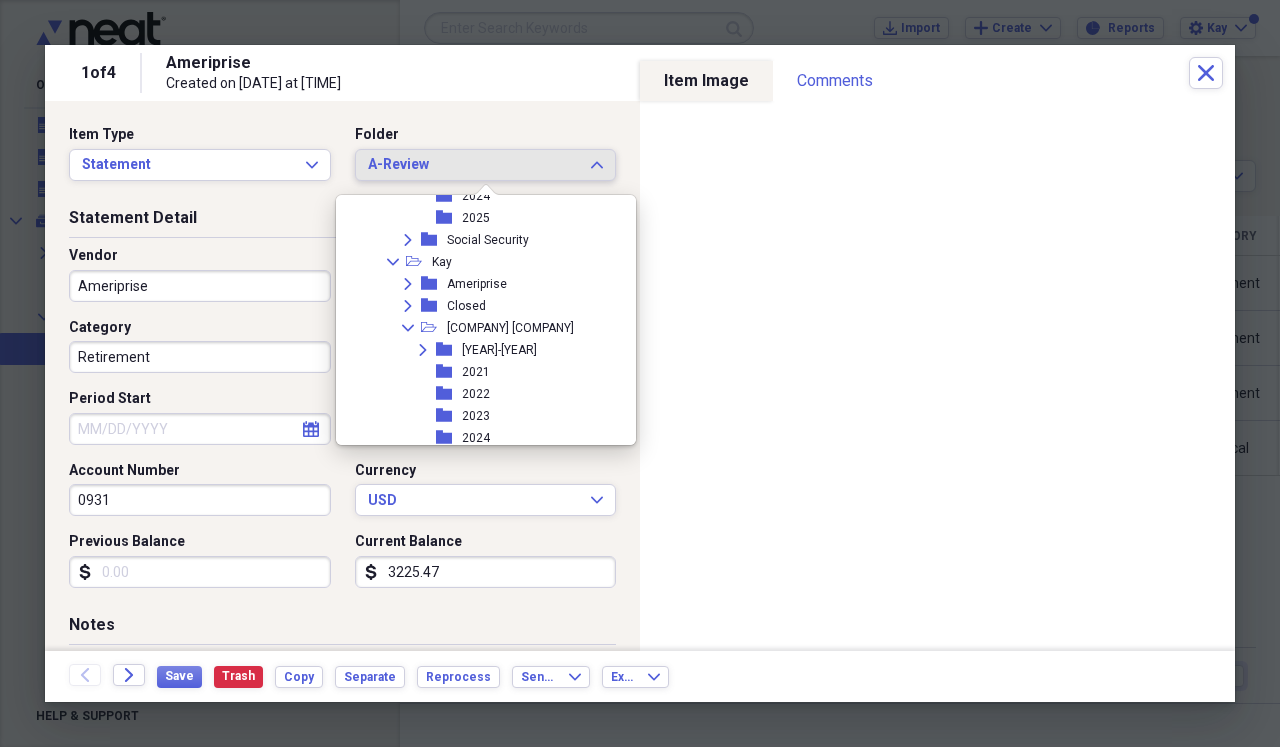 scroll, scrollTop: 2072, scrollLeft: 0, axis: vertical 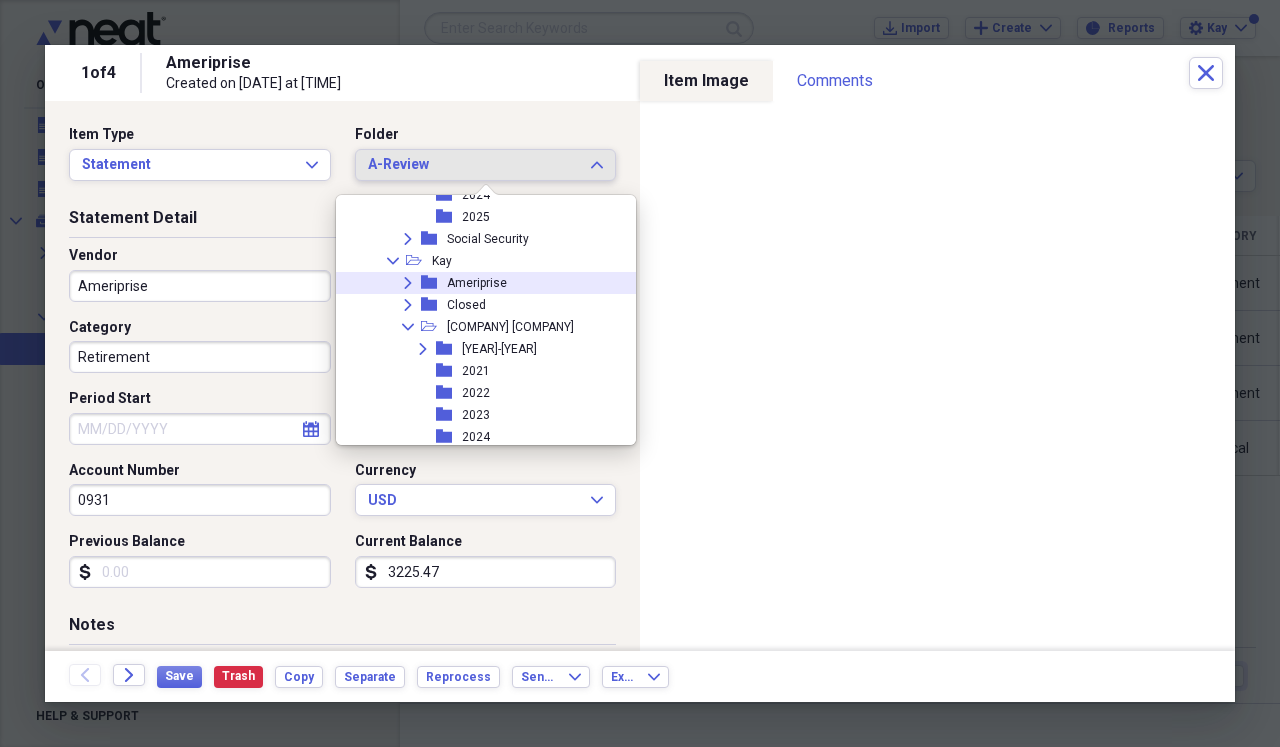 click 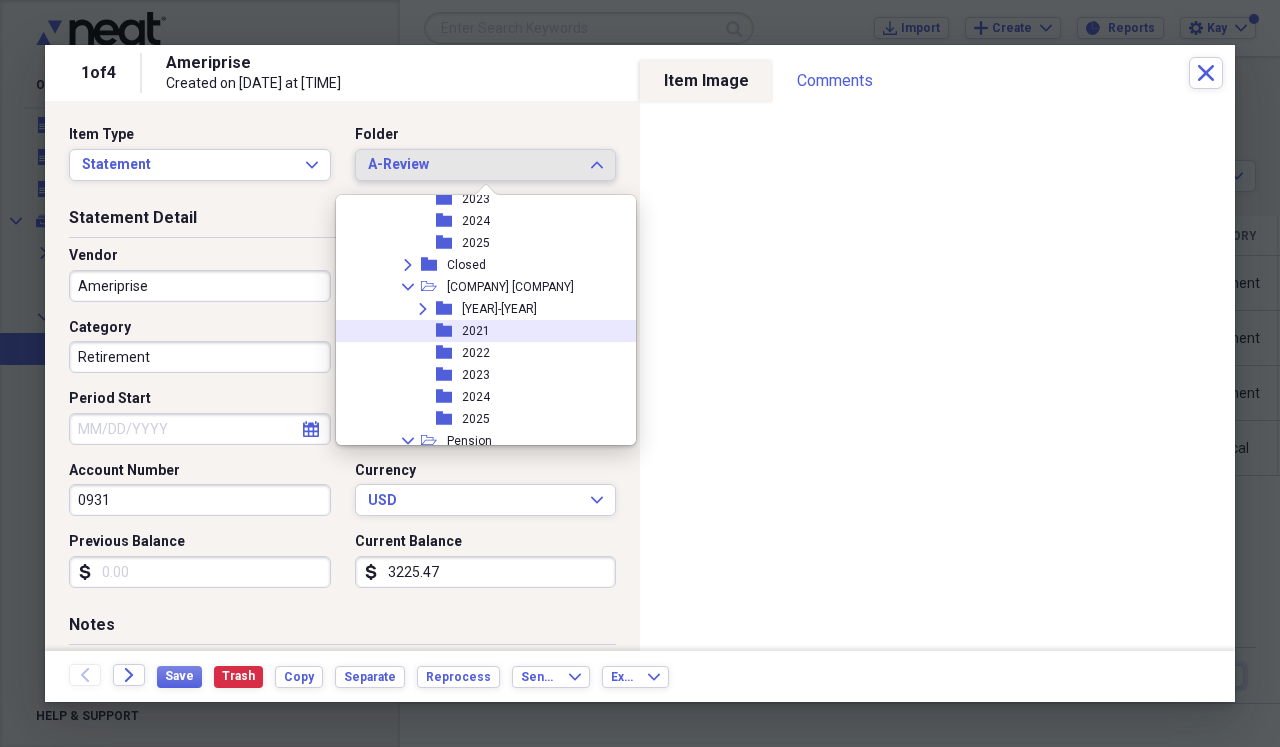 scroll, scrollTop: 2282, scrollLeft: 0, axis: vertical 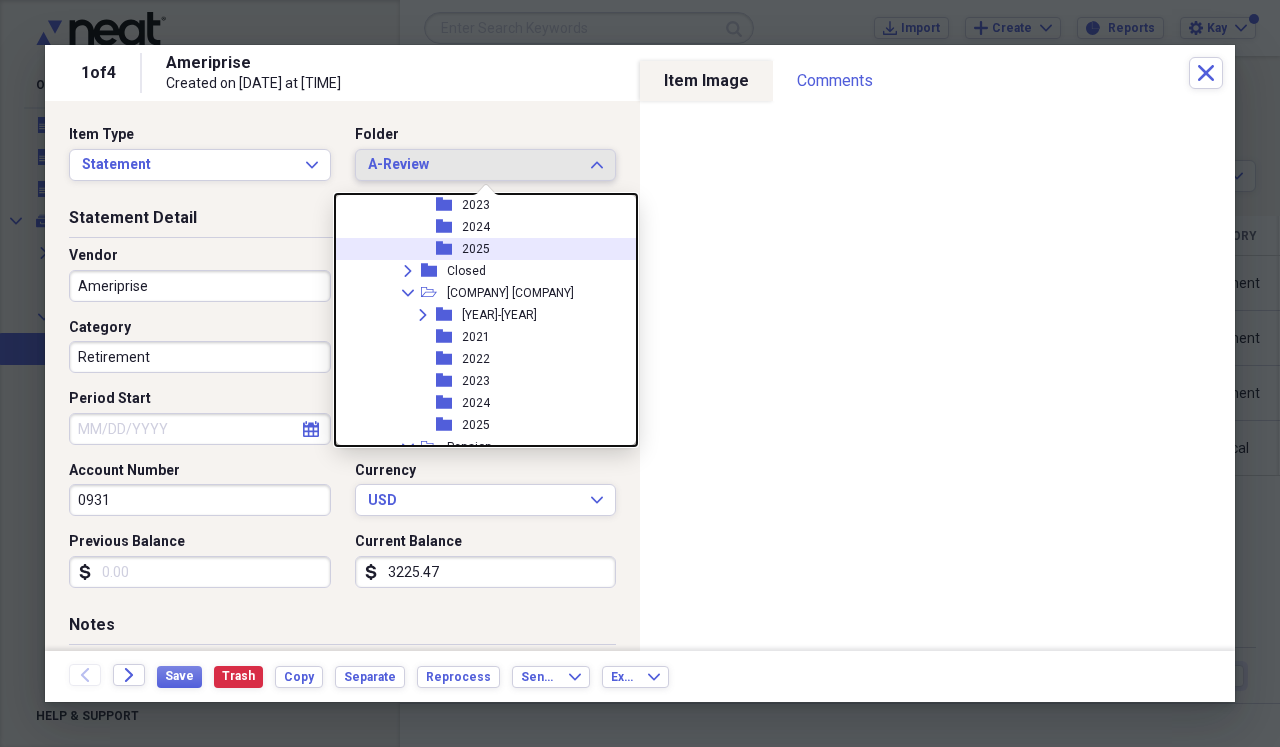 click on "2025" at bounding box center [476, 249] 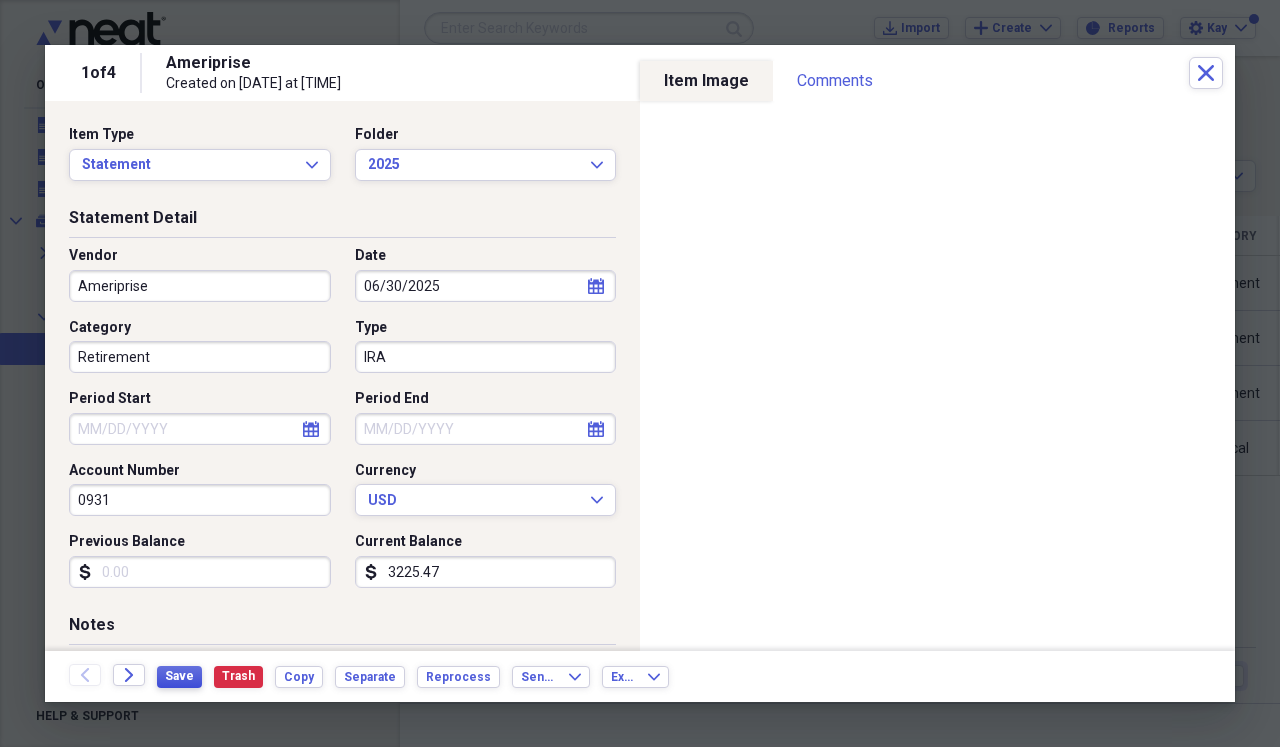 click on "Save" at bounding box center (179, 676) 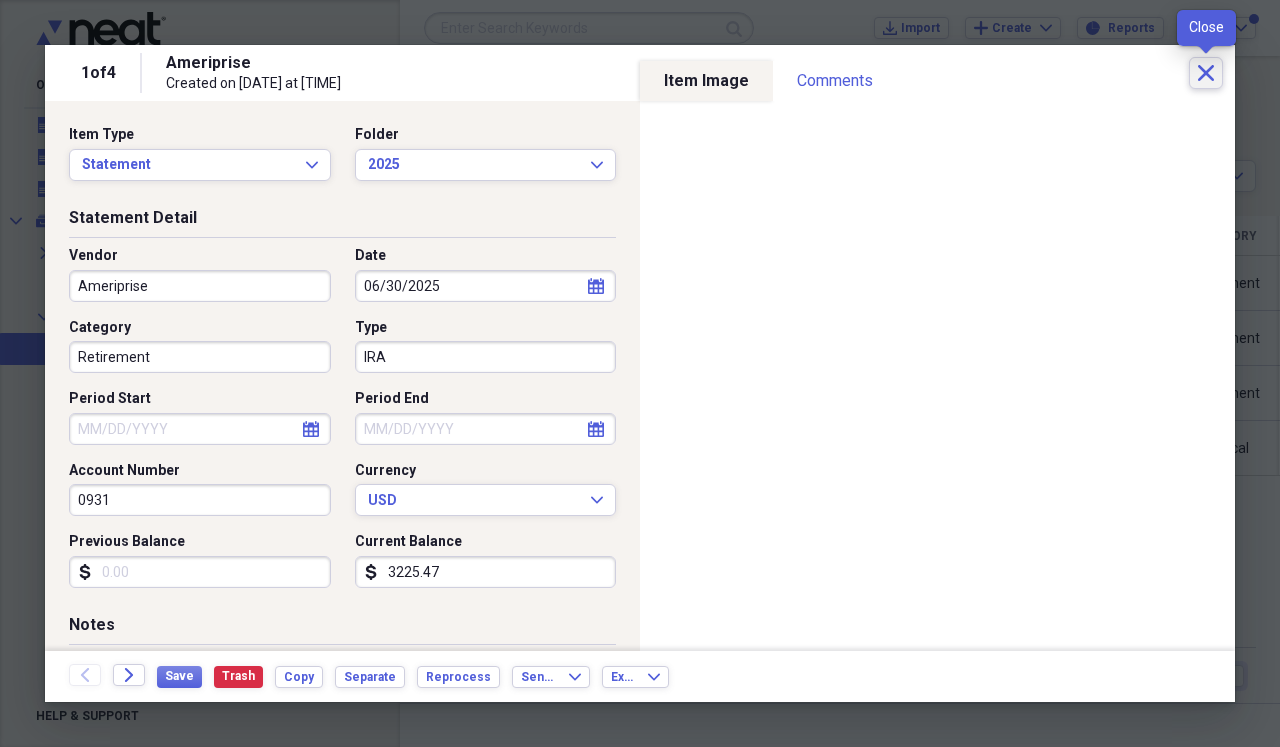 click on "Close" at bounding box center [1206, 73] 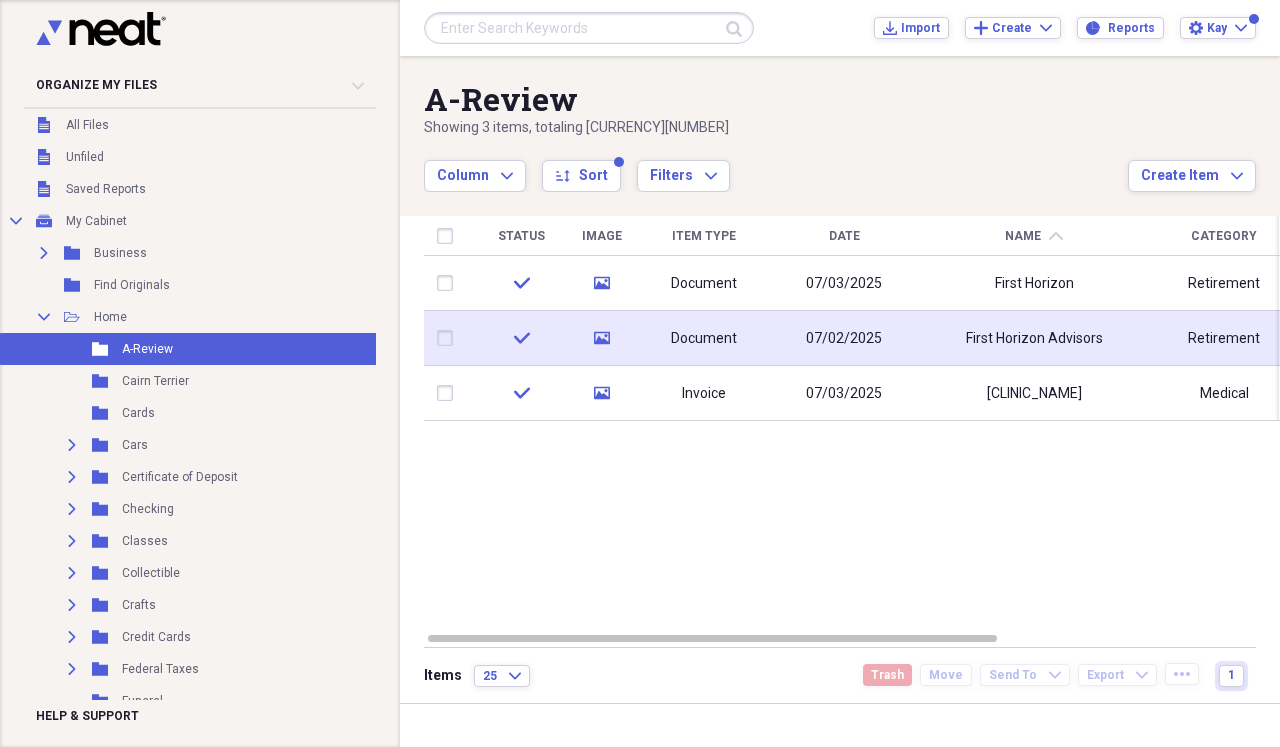 click on "First Horizon Advisors" at bounding box center (1034, 338) 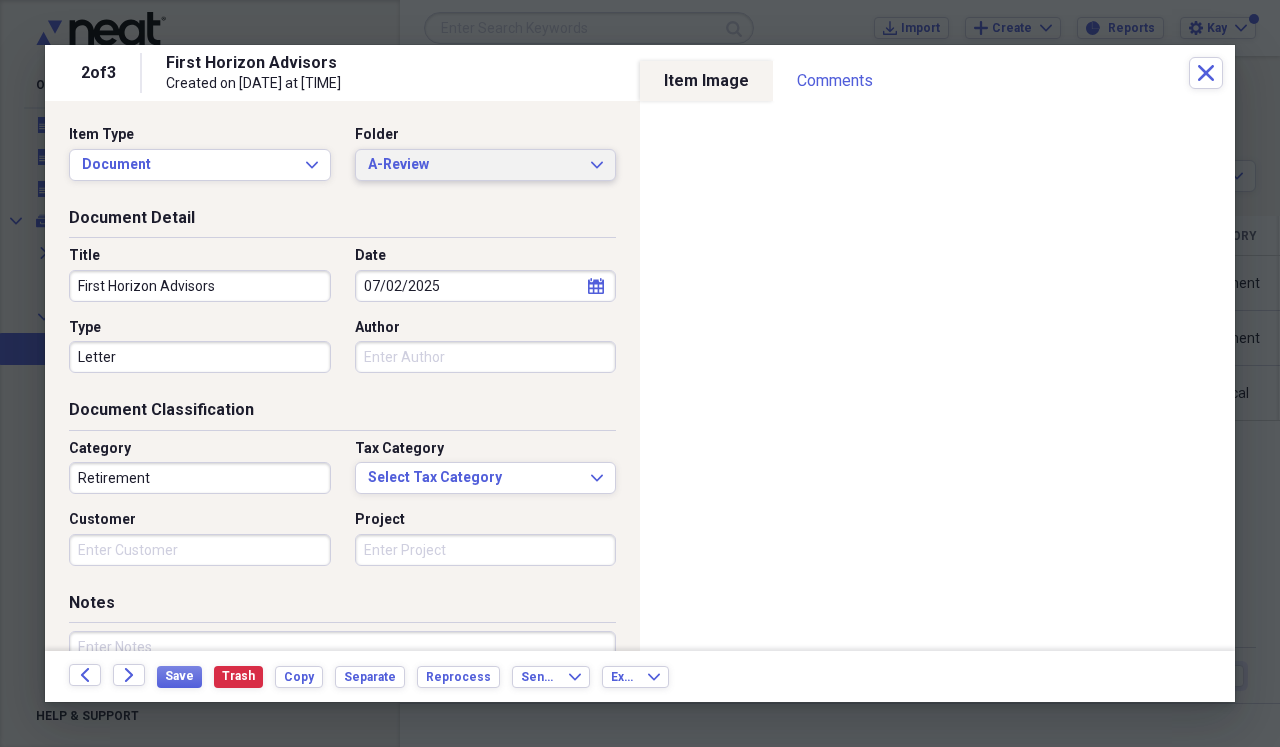 click on "Expand" 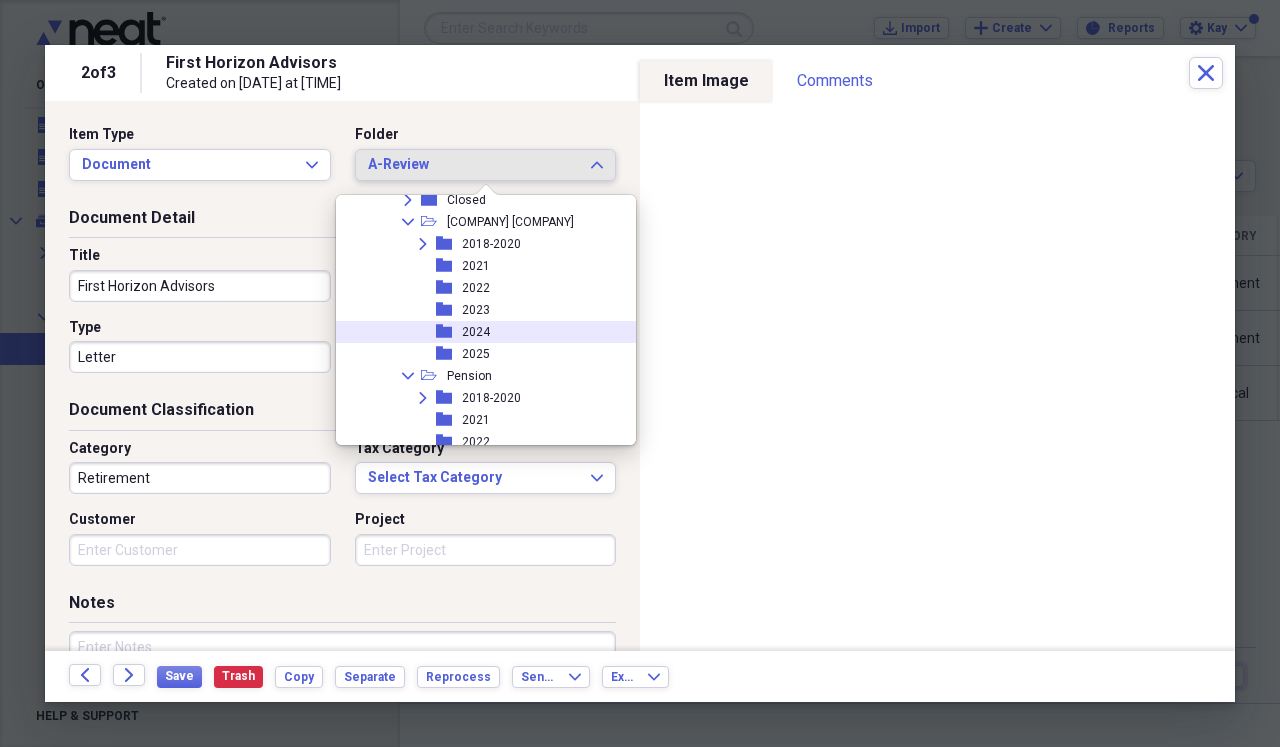 scroll, scrollTop: 1777, scrollLeft: 0, axis: vertical 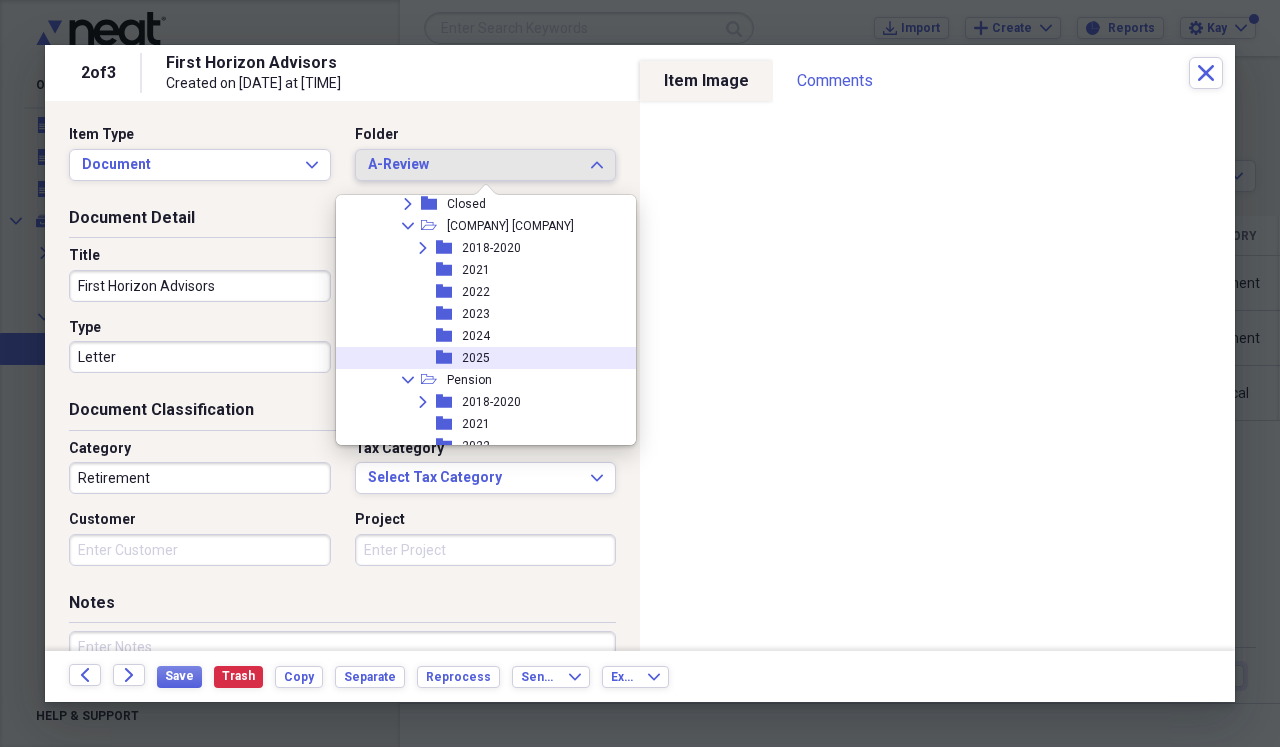 click on "2025" at bounding box center [476, 358] 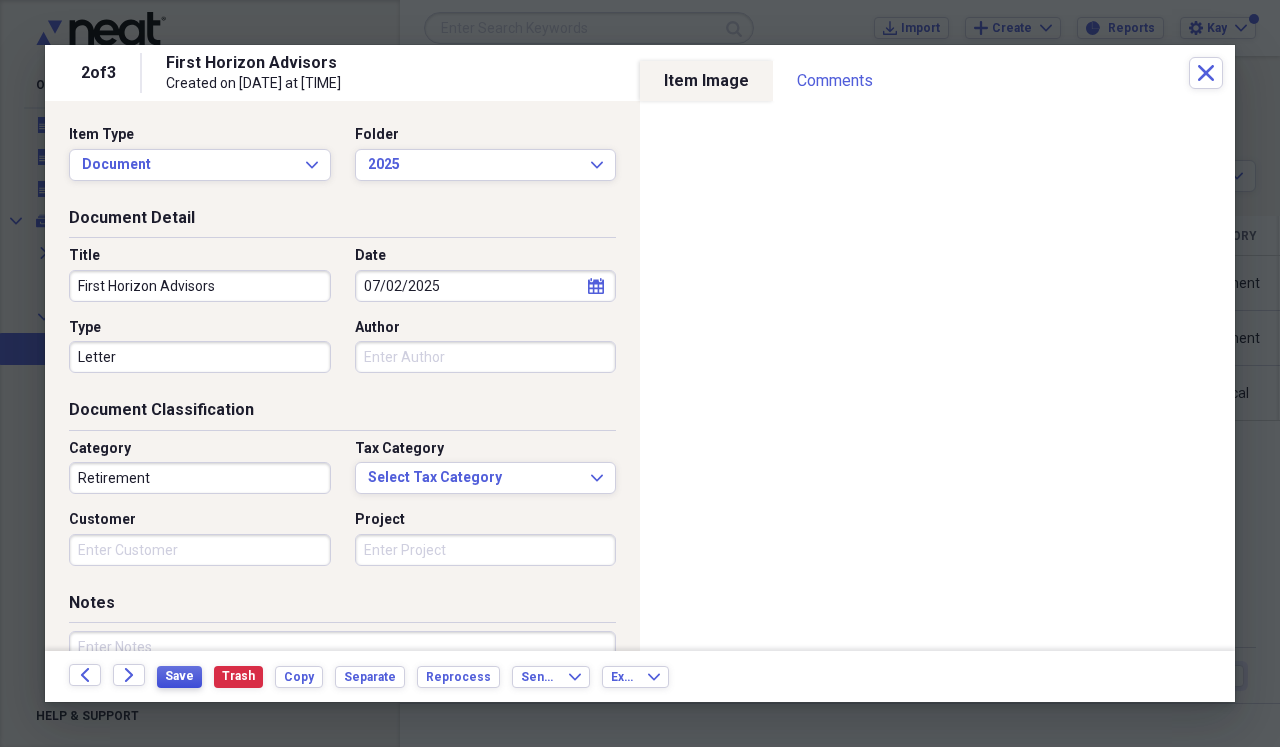 click on "Save" at bounding box center (179, 676) 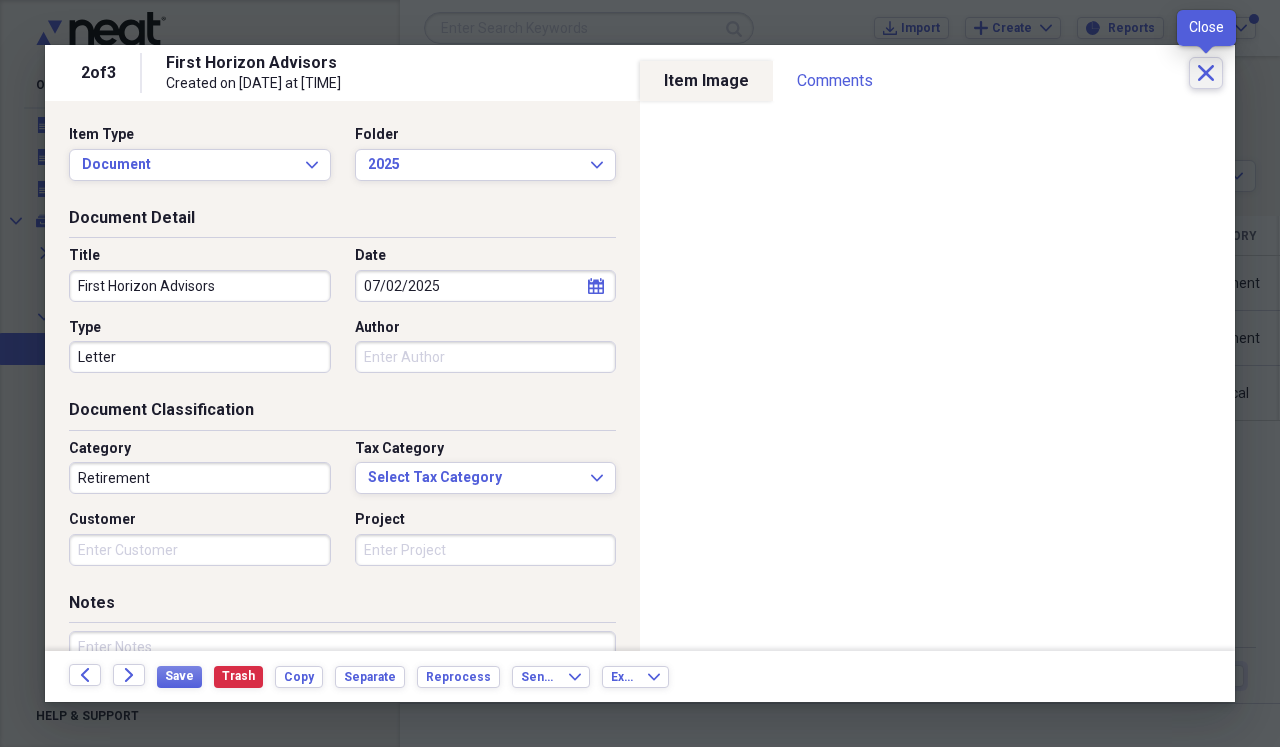 click 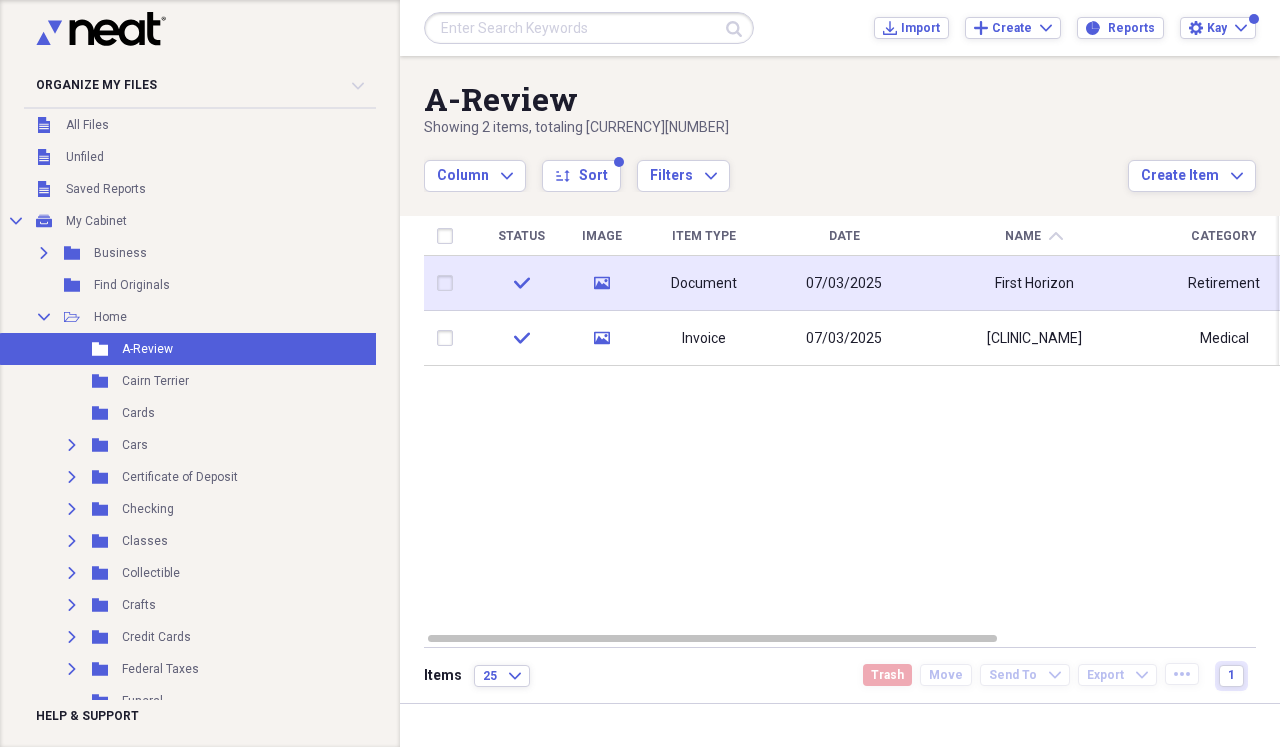 click on "First Horizon" at bounding box center (1034, 283) 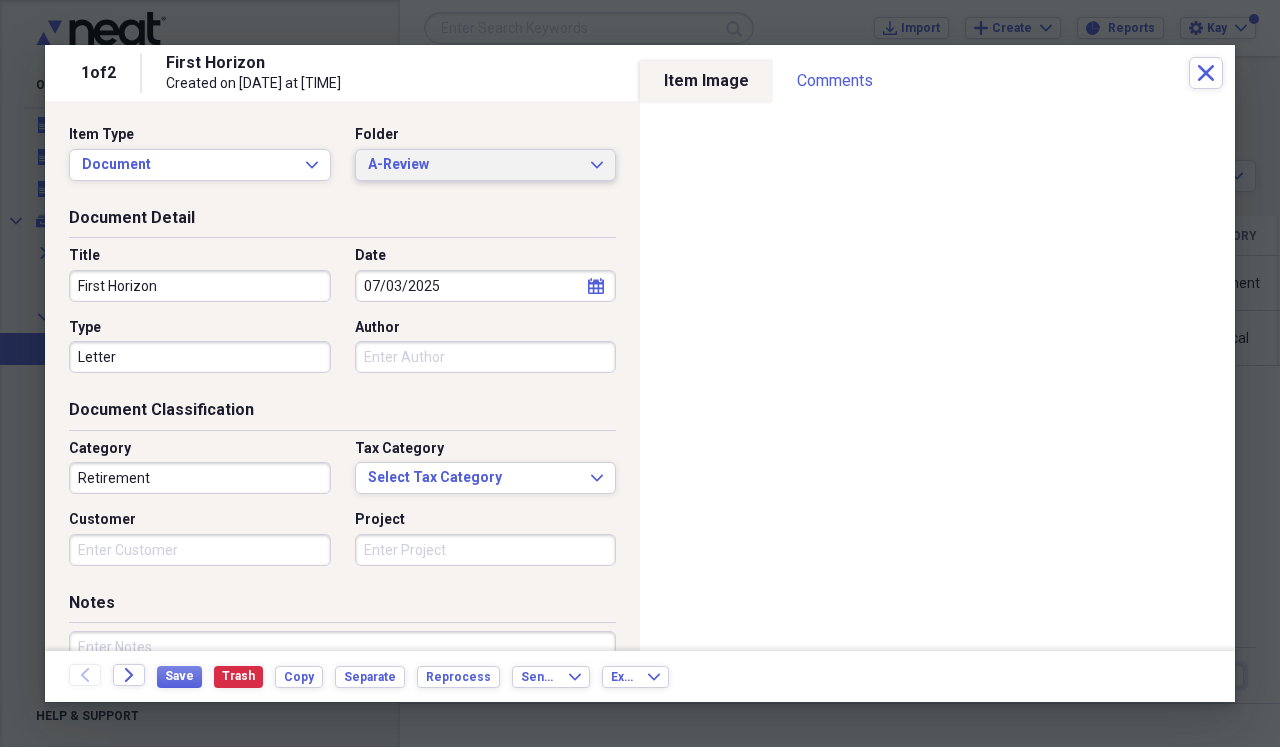 click on "Expand" 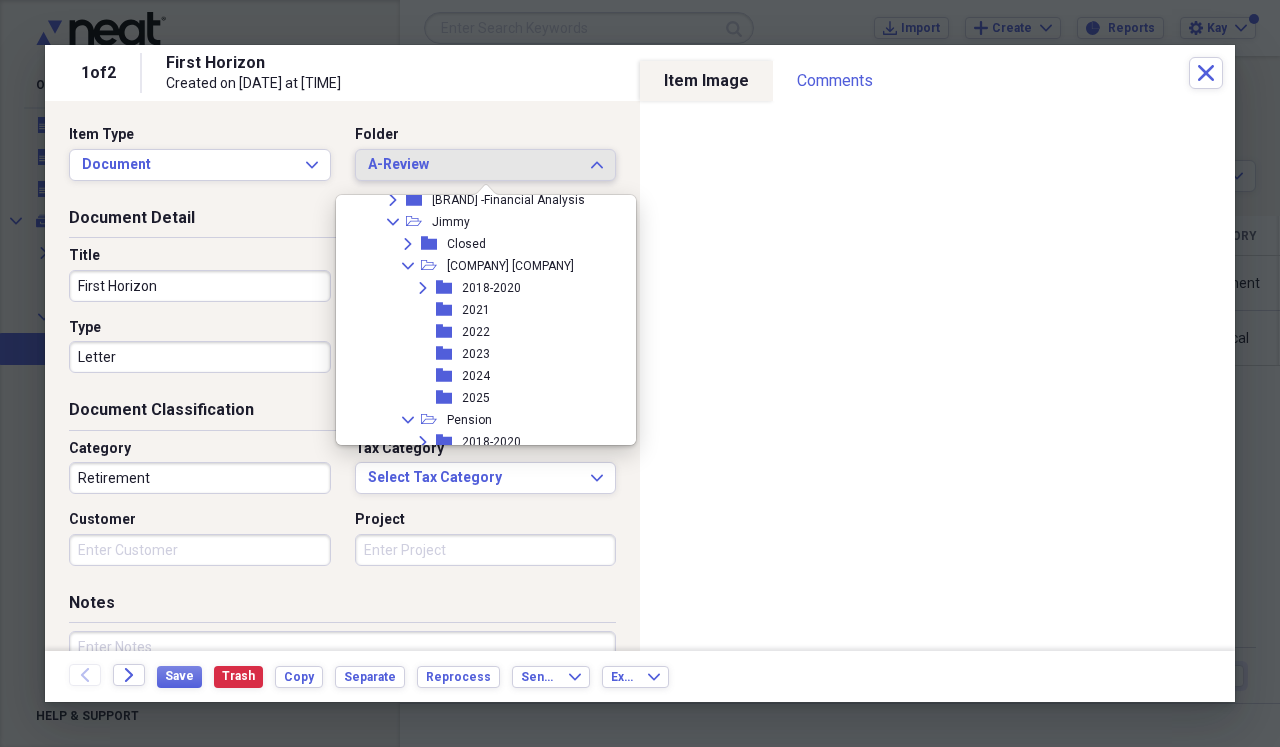 scroll, scrollTop: 1754, scrollLeft: 0, axis: vertical 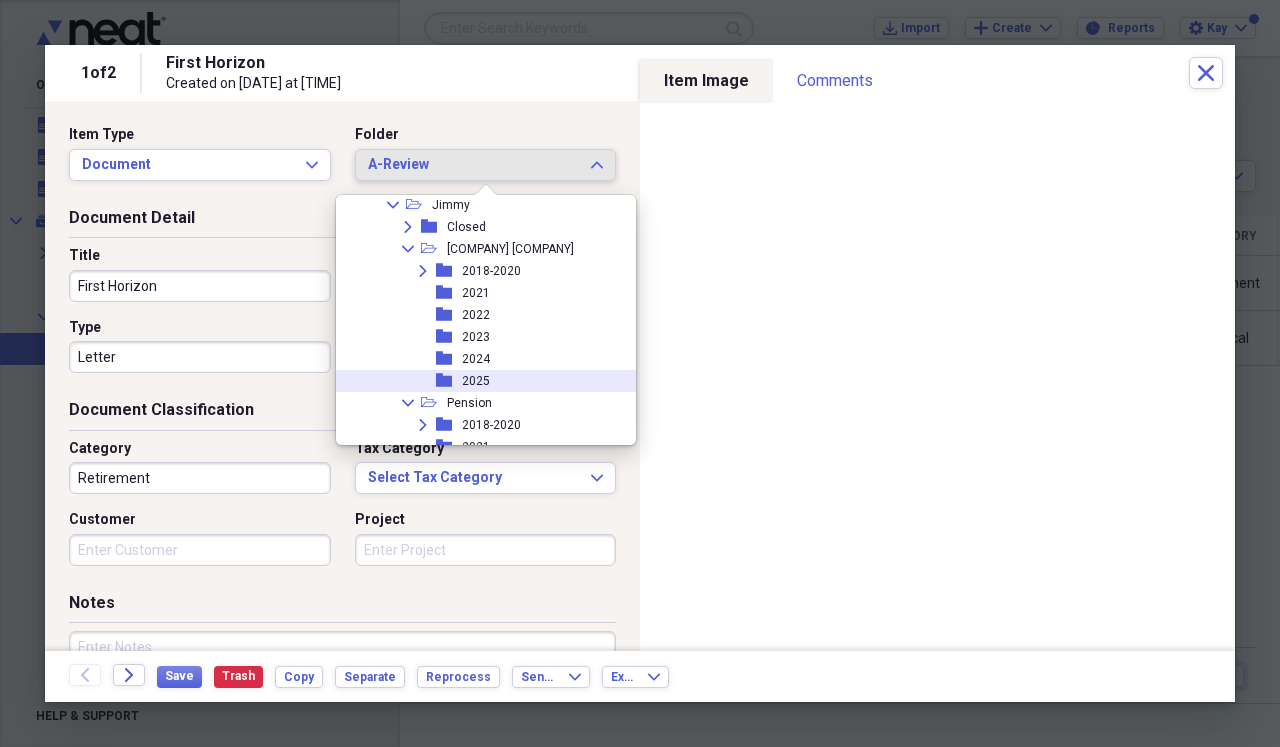 click on "folder 2025" at bounding box center (478, 381) 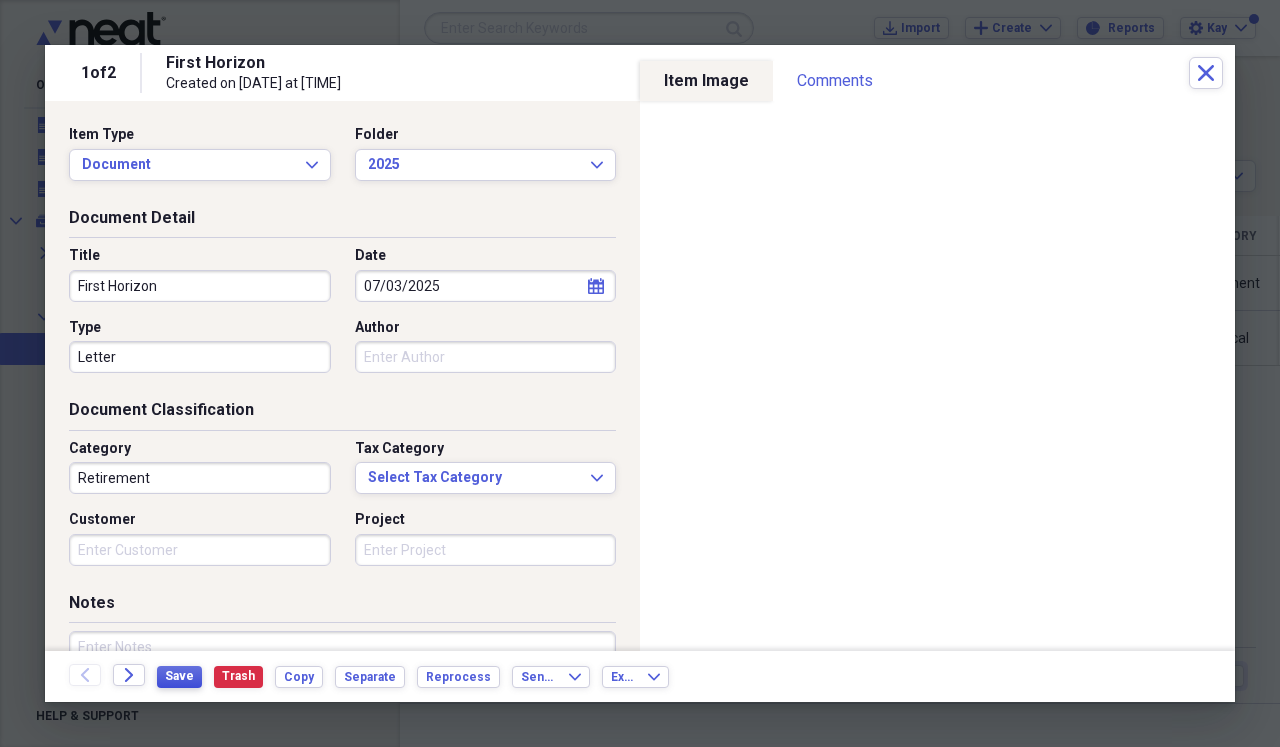 click on "Save" at bounding box center [179, 676] 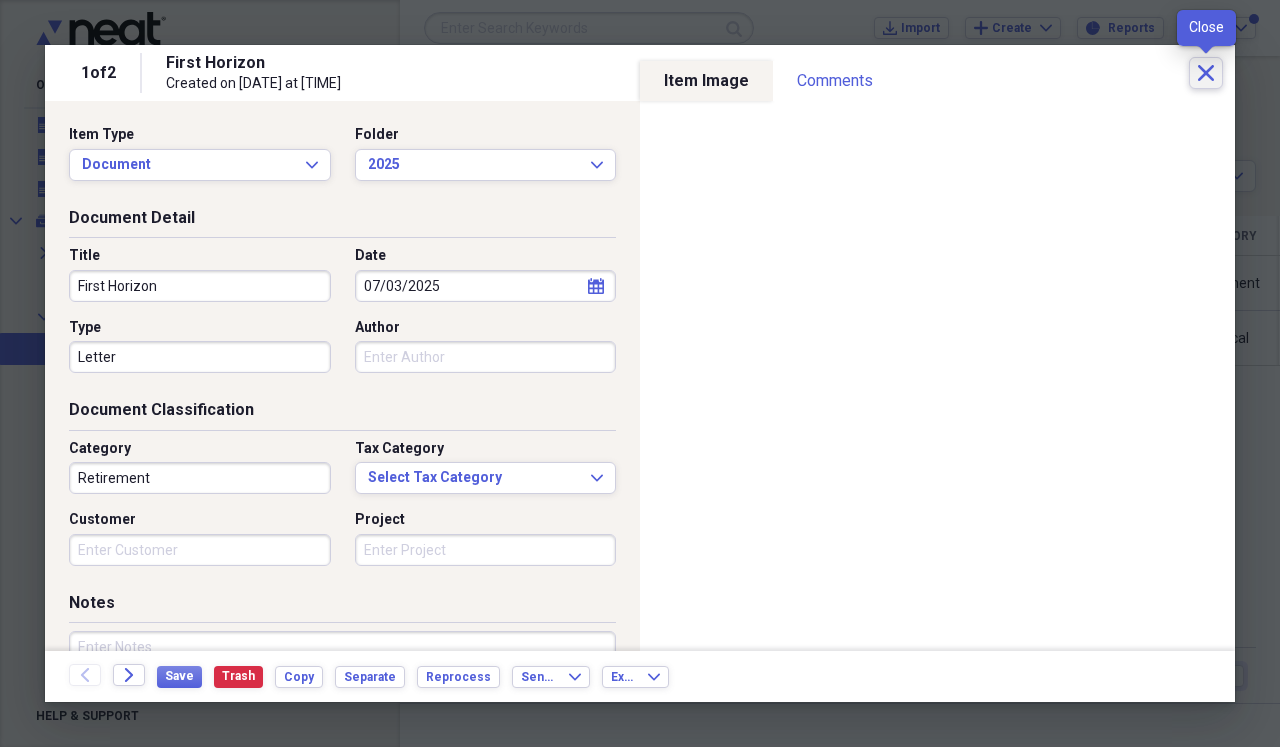 click on "Close" 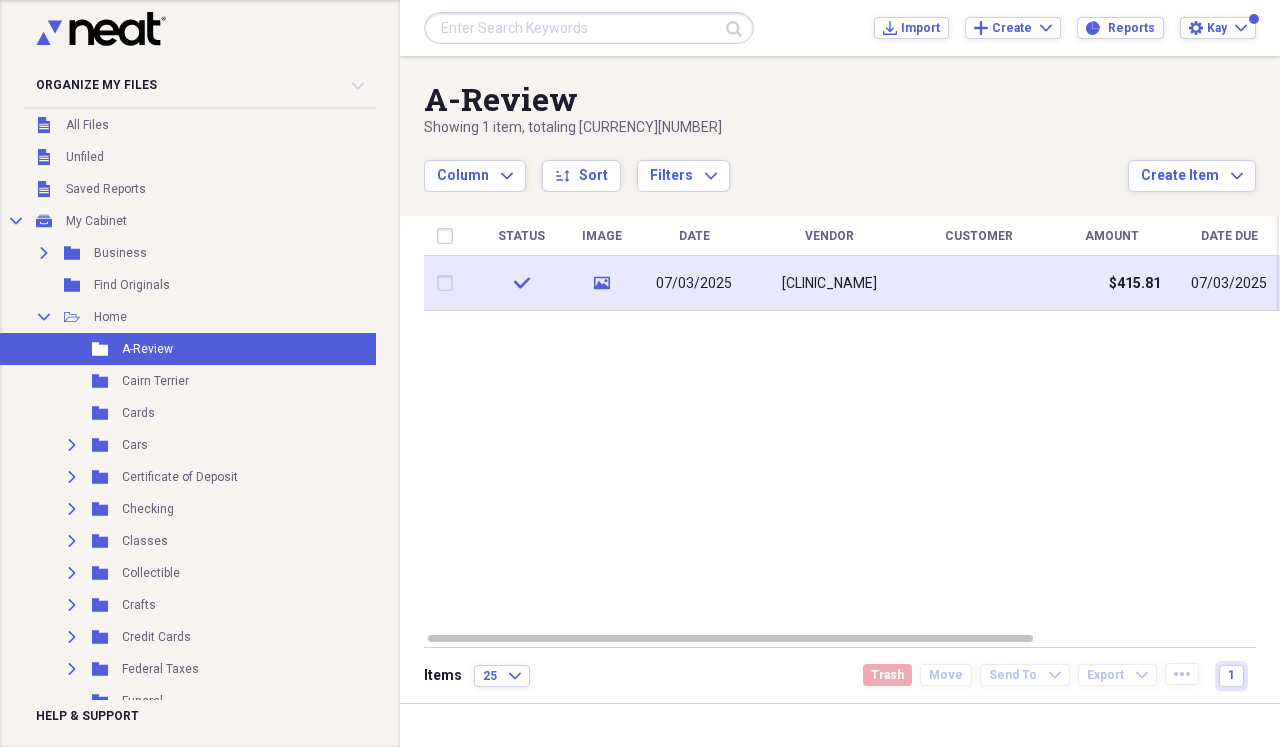 click at bounding box center [979, 283] 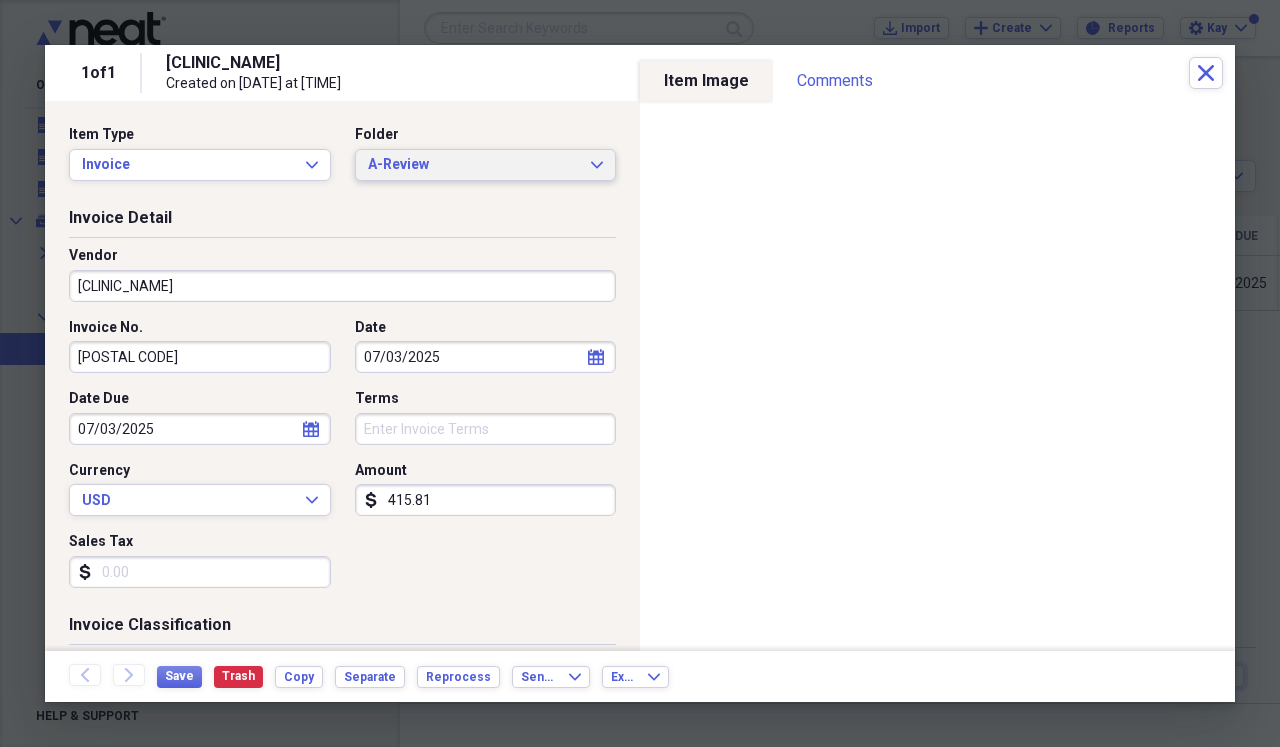 click on "Expand" 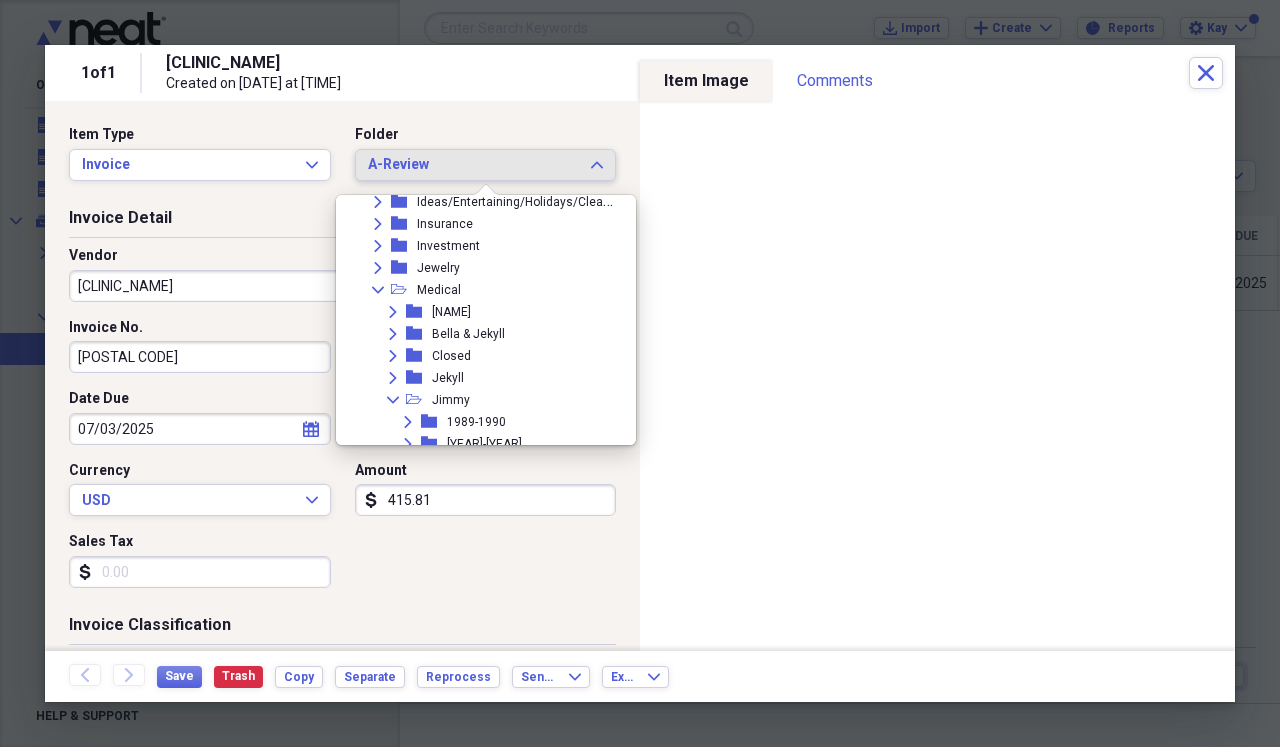scroll, scrollTop: 510, scrollLeft: 0, axis: vertical 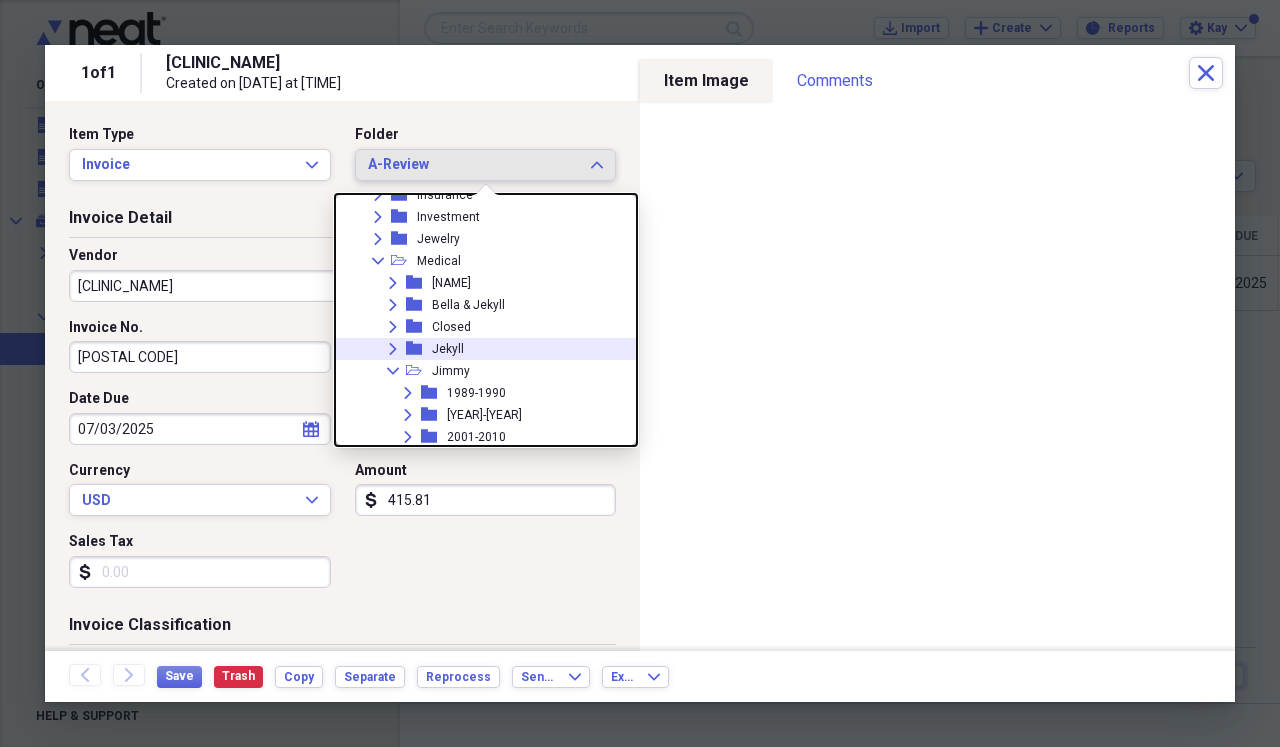 click 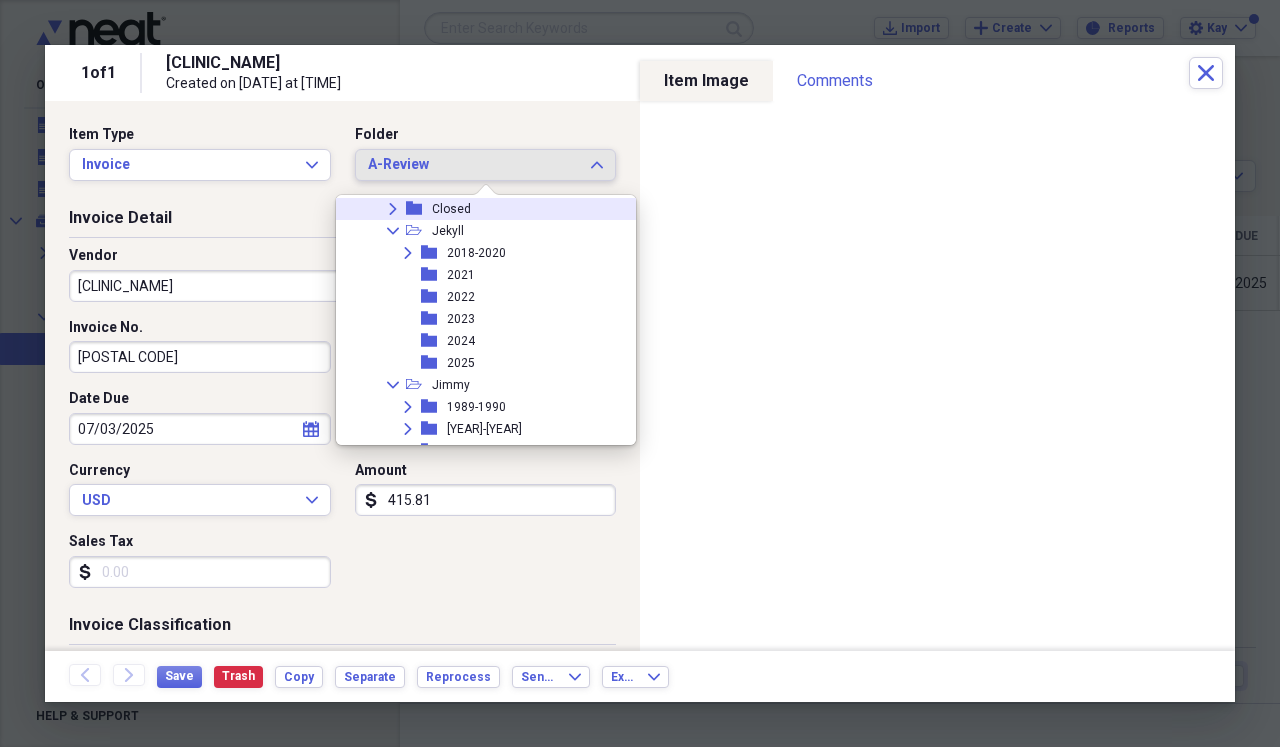 scroll, scrollTop: 629, scrollLeft: 0, axis: vertical 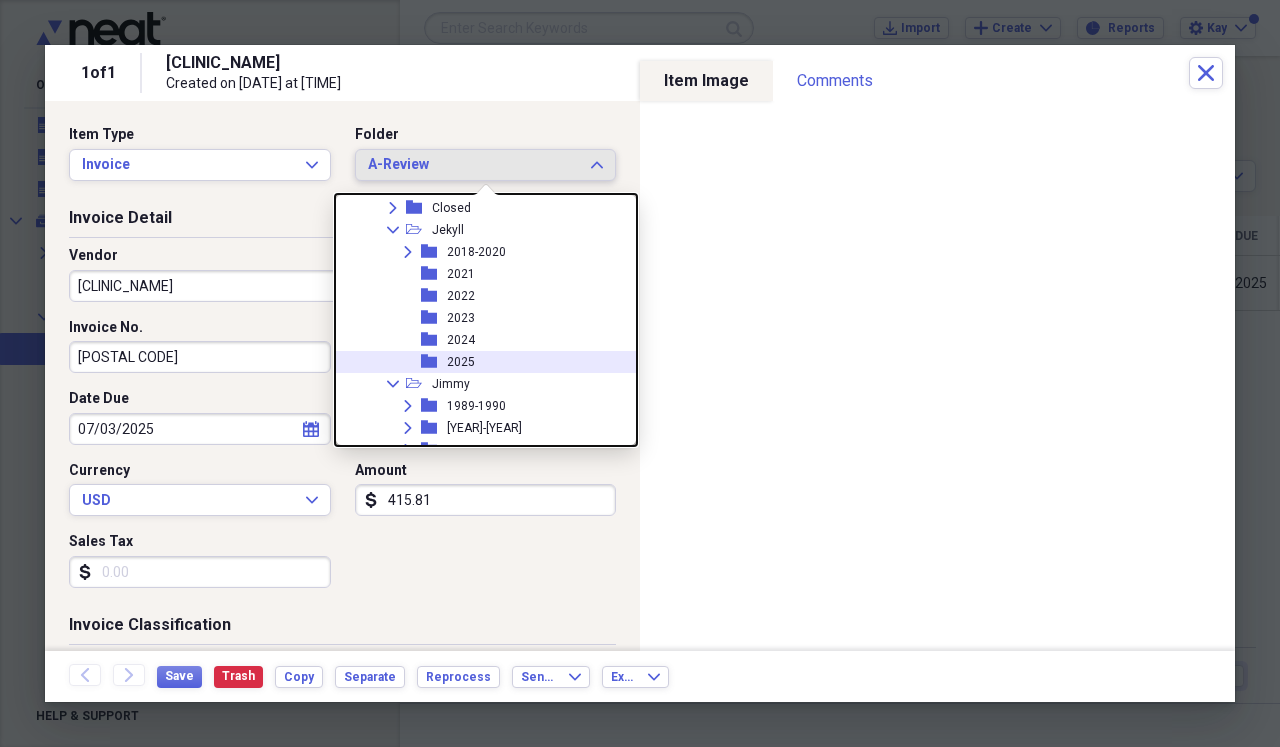 click on "2025" at bounding box center [461, 362] 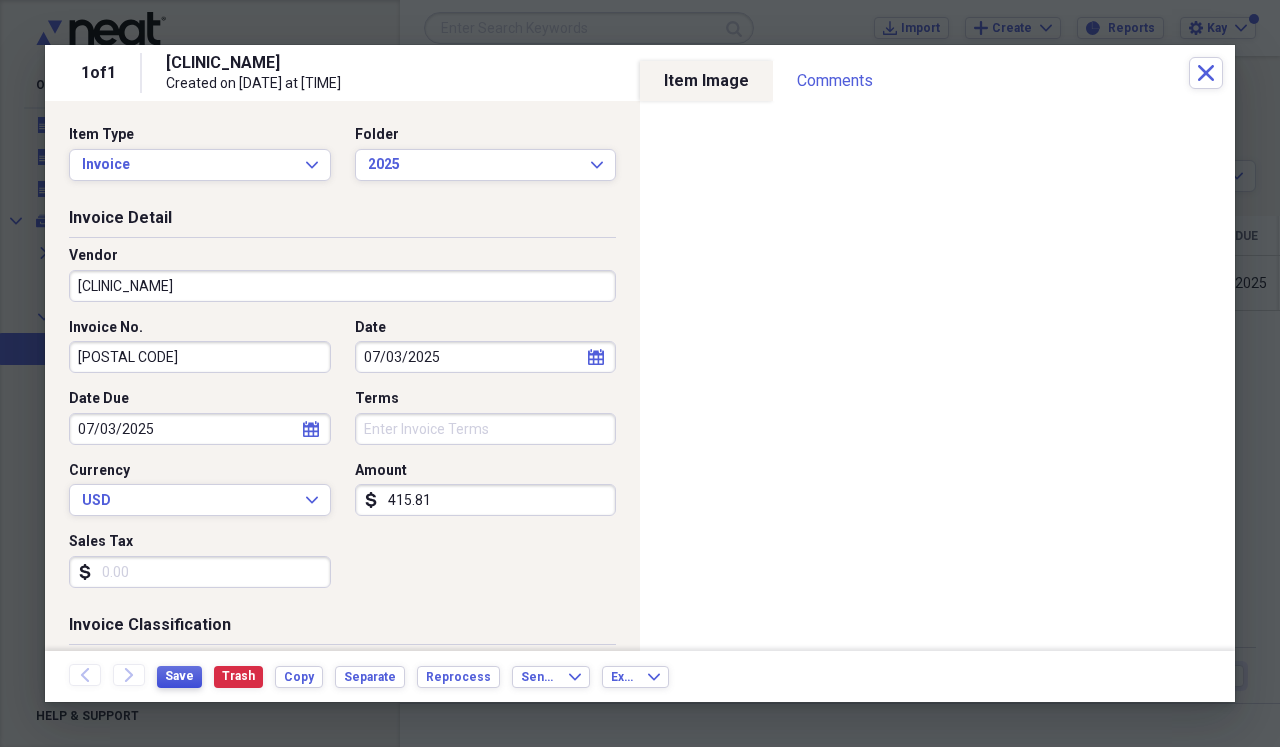 click on "Save" at bounding box center (179, 676) 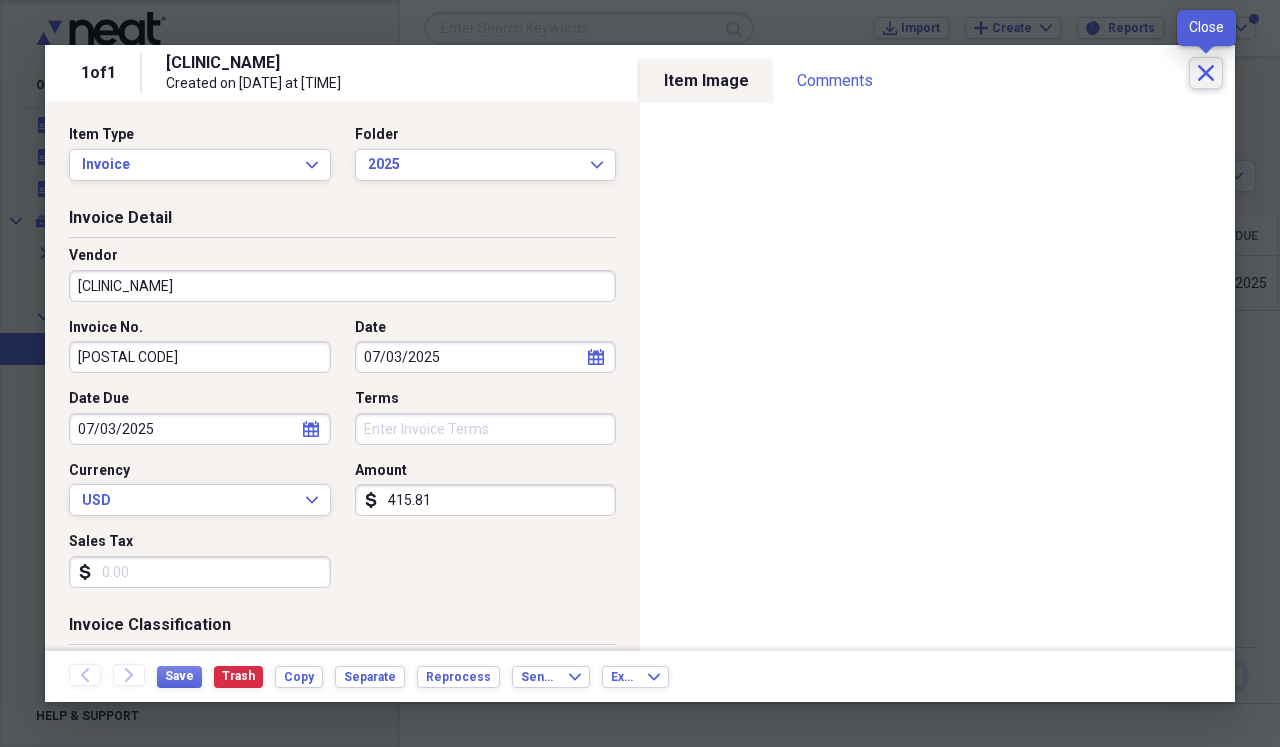 click on "Close" 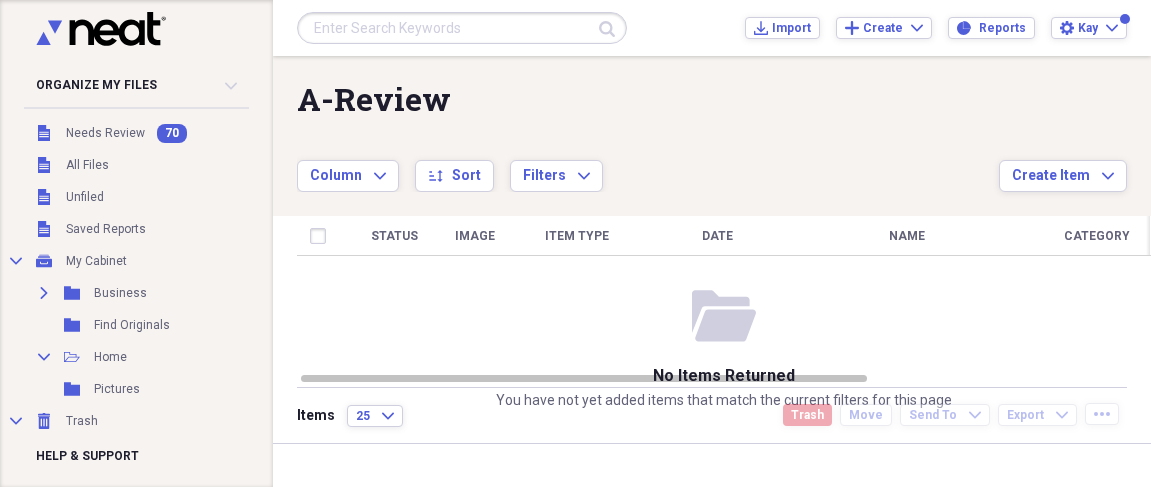 scroll, scrollTop: 0, scrollLeft: 0, axis: both 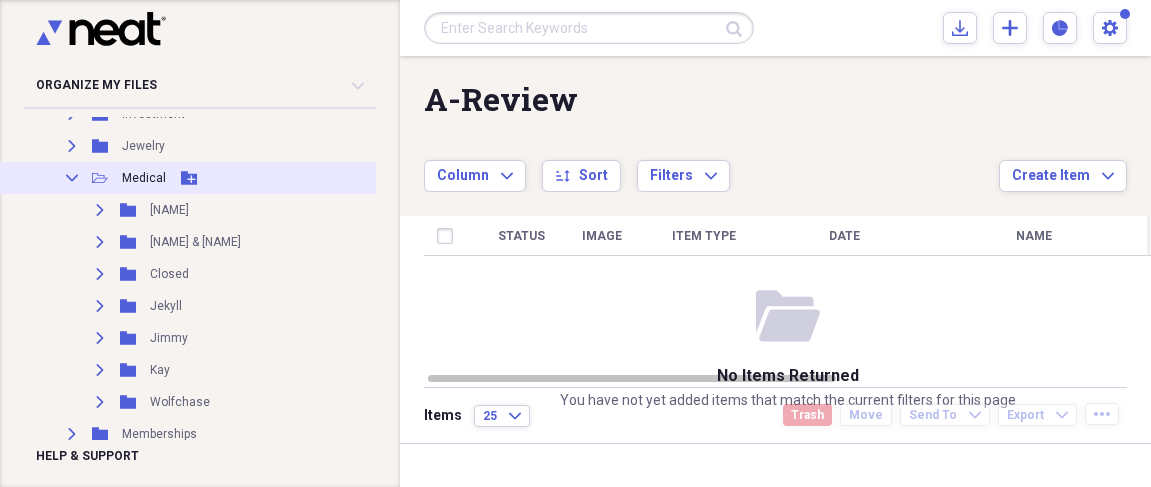 click on "Collapse" 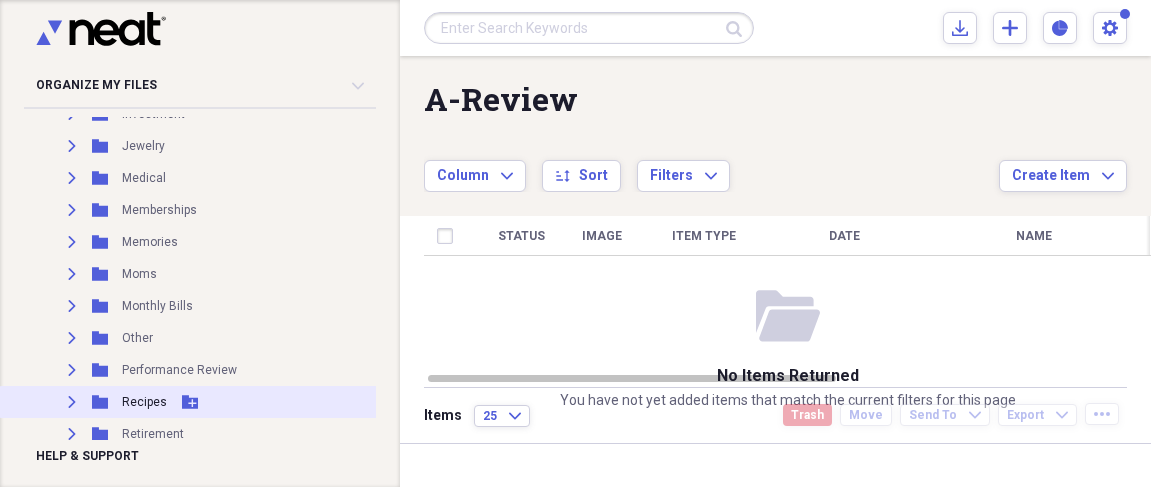 click on "Expand" 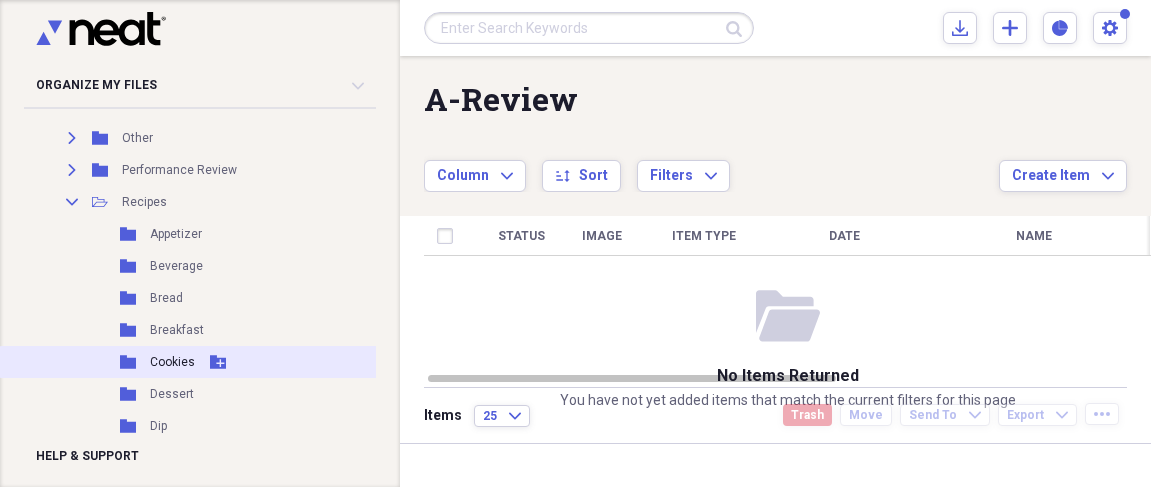 scroll, scrollTop: 1013, scrollLeft: 0, axis: vertical 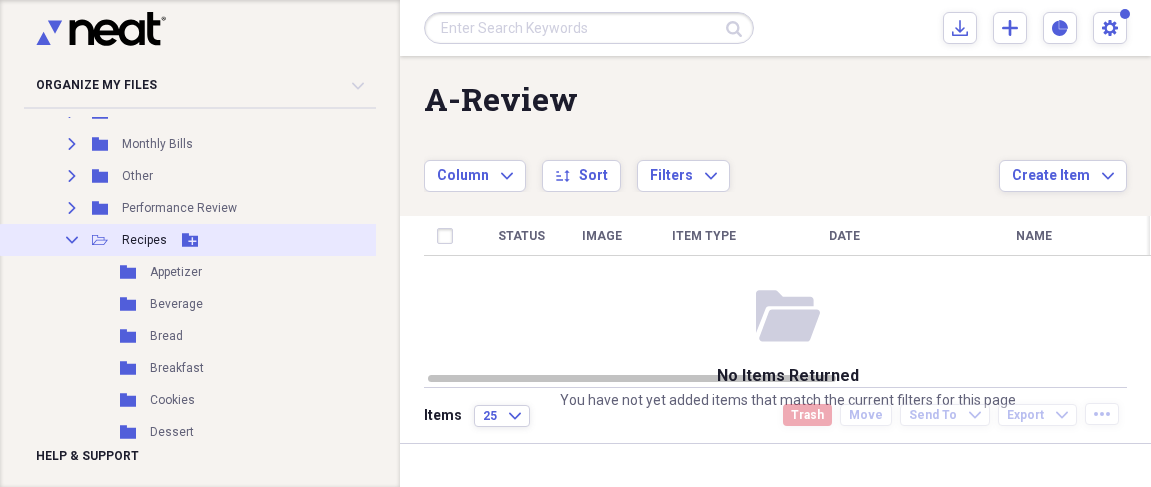 click 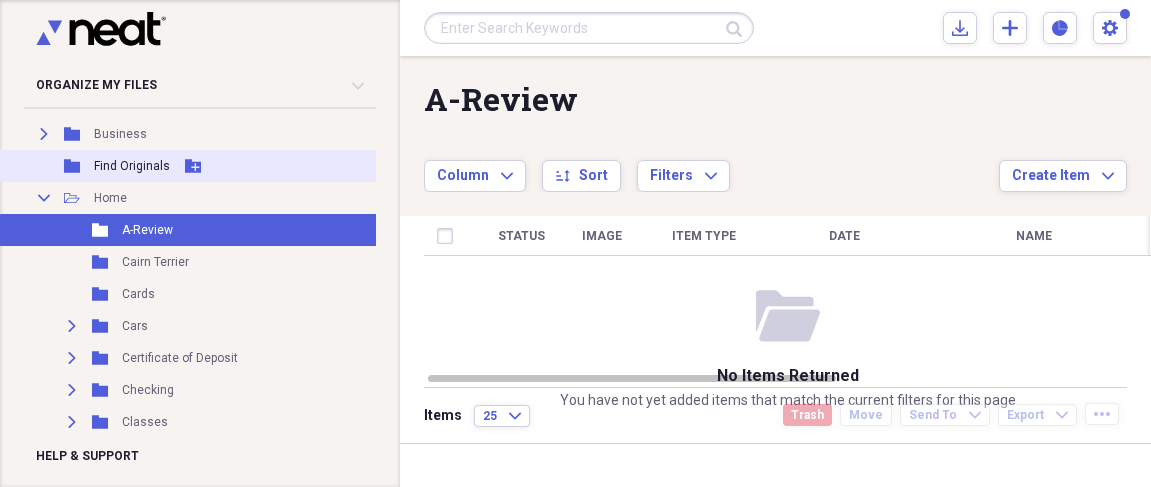 scroll, scrollTop: 160, scrollLeft: 0, axis: vertical 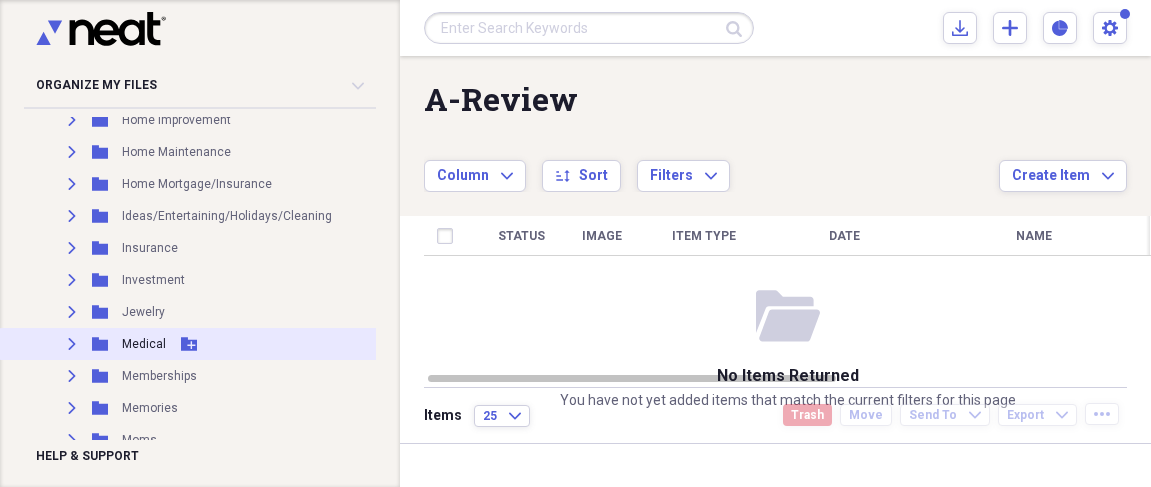click on "Expand" 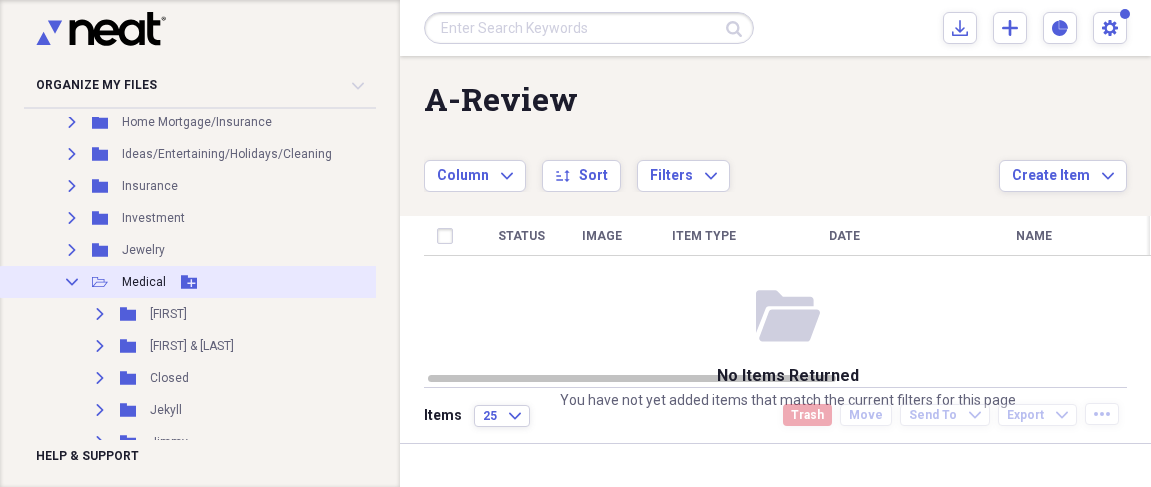 scroll, scrollTop: 756, scrollLeft: 0, axis: vertical 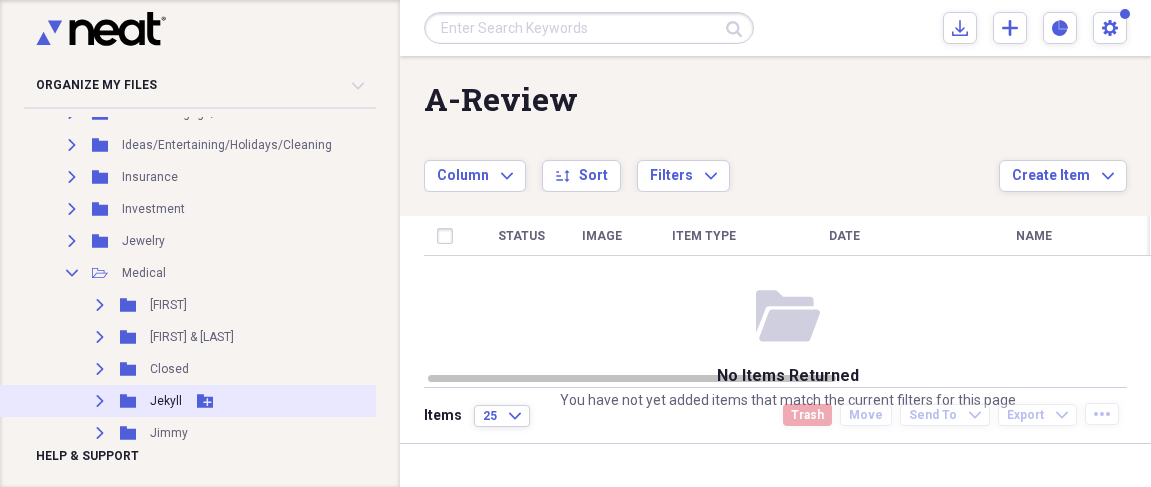 click on "Expand" 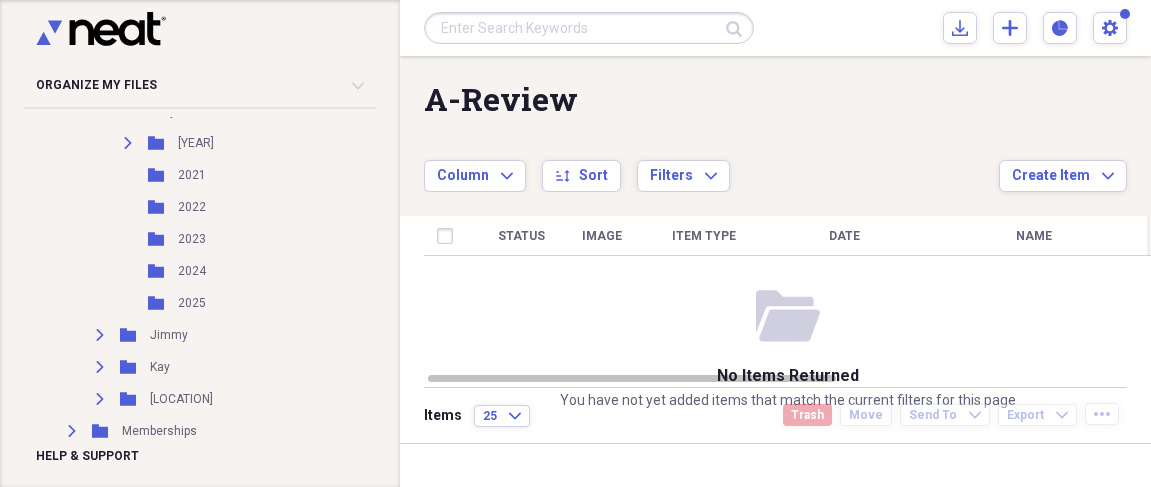 scroll, scrollTop: 1053, scrollLeft: 0, axis: vertical 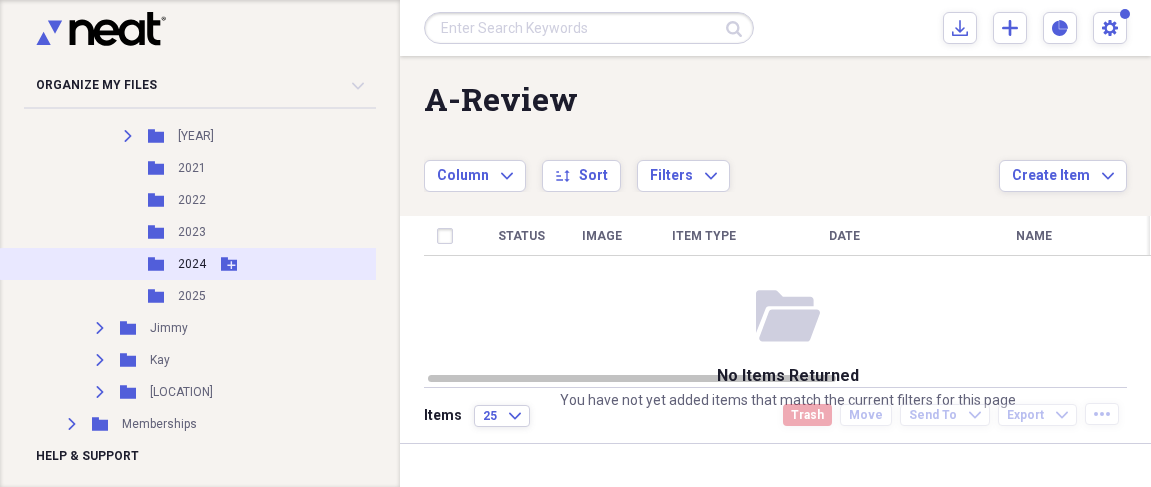 click on "2024" at bounding box center [192, 264] 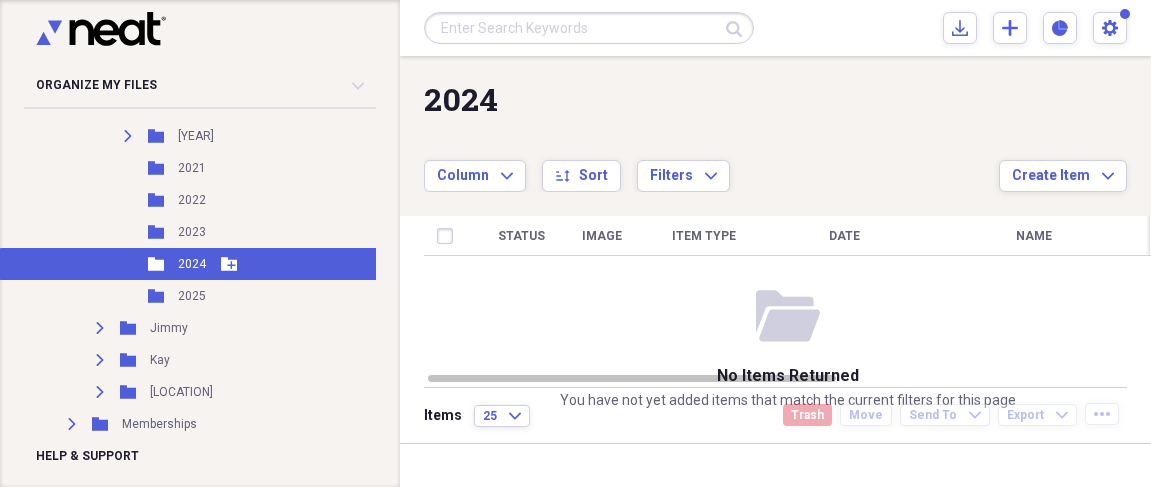 click on "2024" at bounding box center [192, 264] 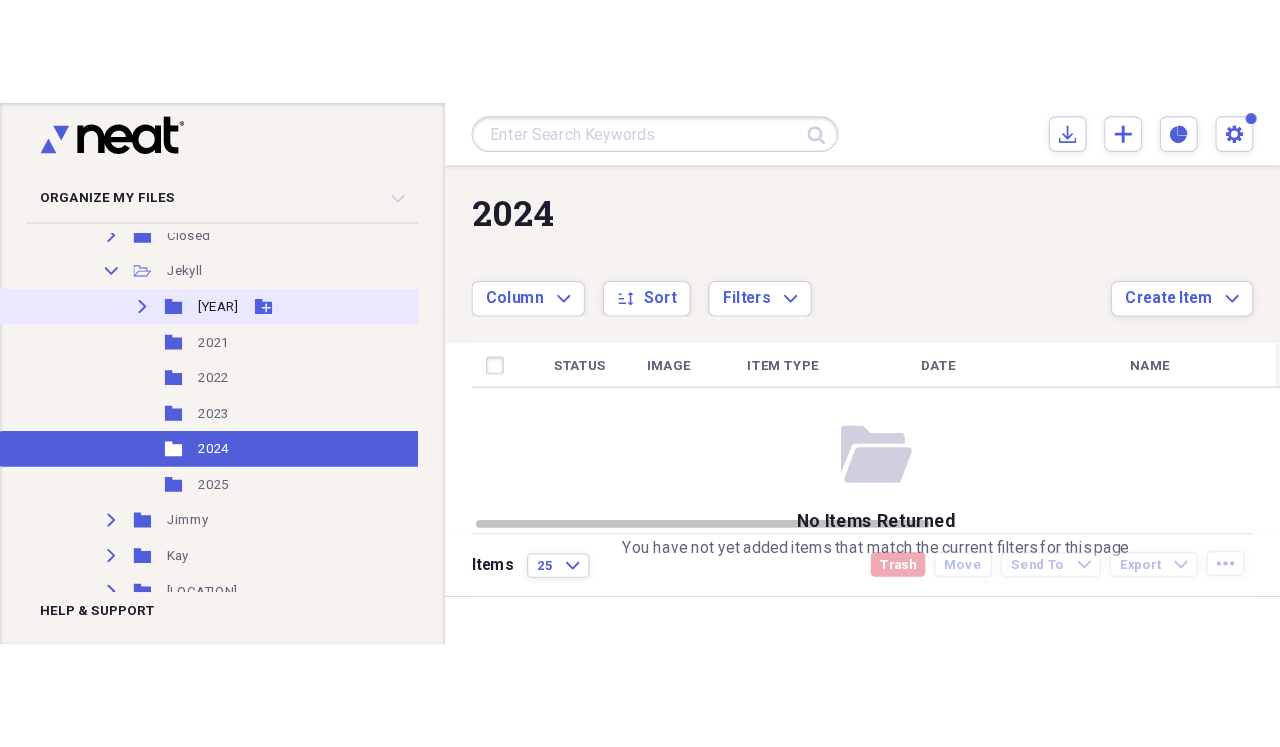 scroll, scrollTop: 990, scrollLeft: 0, axis: vertical 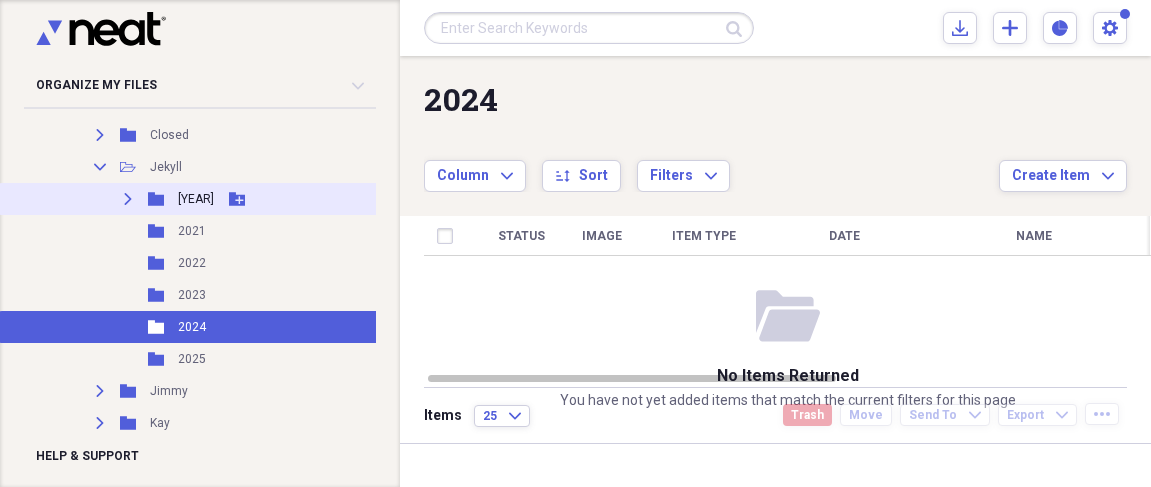 click on "Expand" at bounding box center [128, 199] 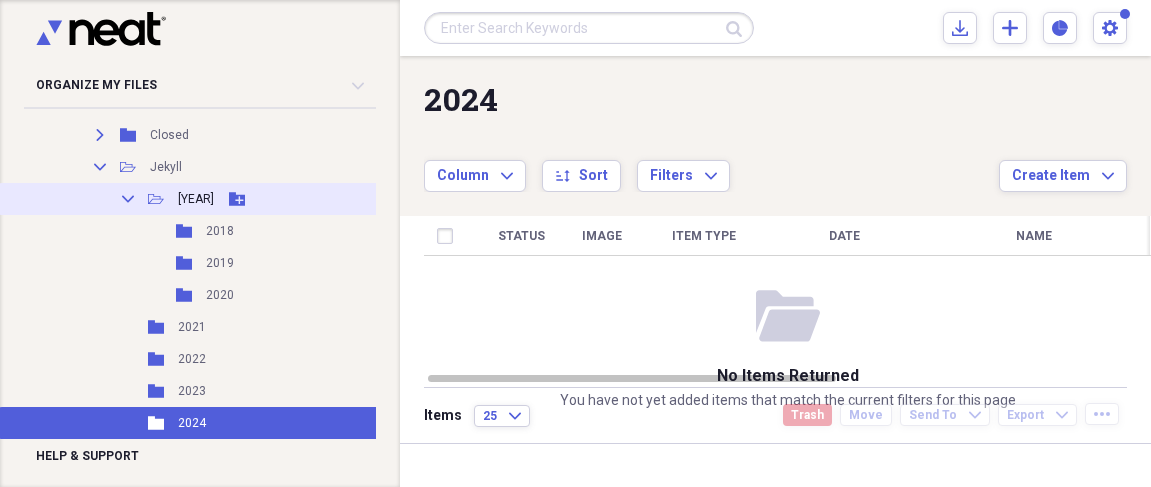 click 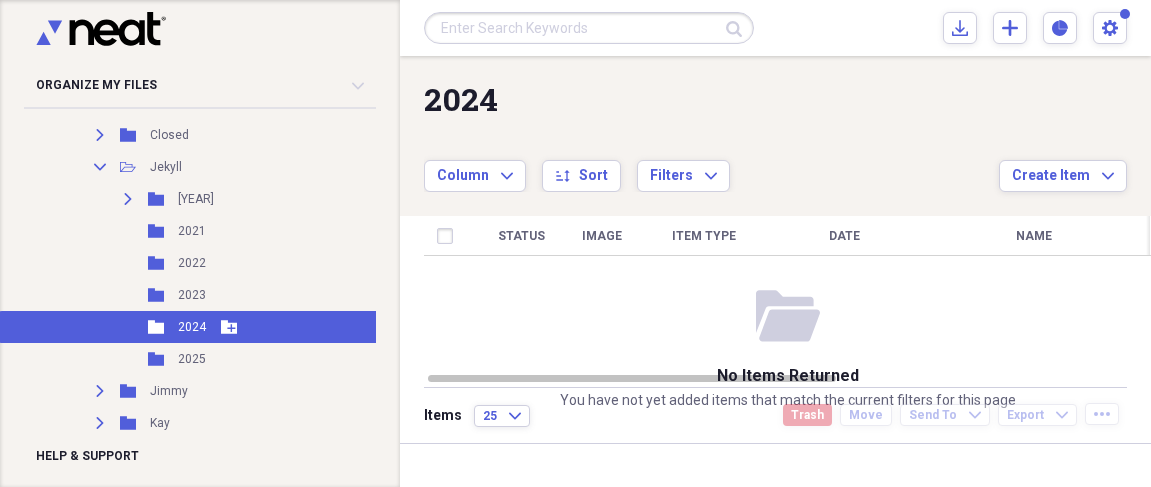 click on "Folder 2024 Add Folder" at bounding box center (196, 327) 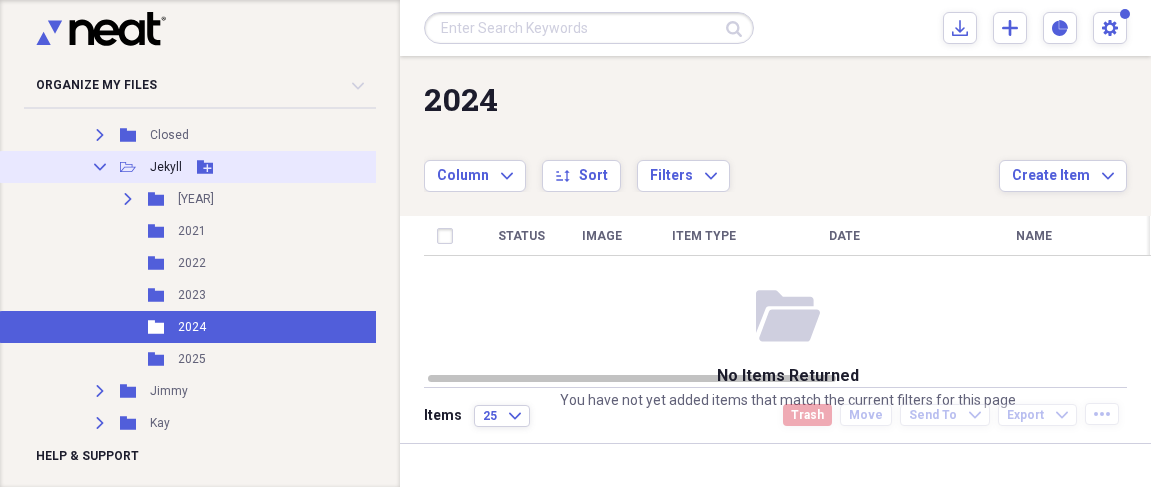 click 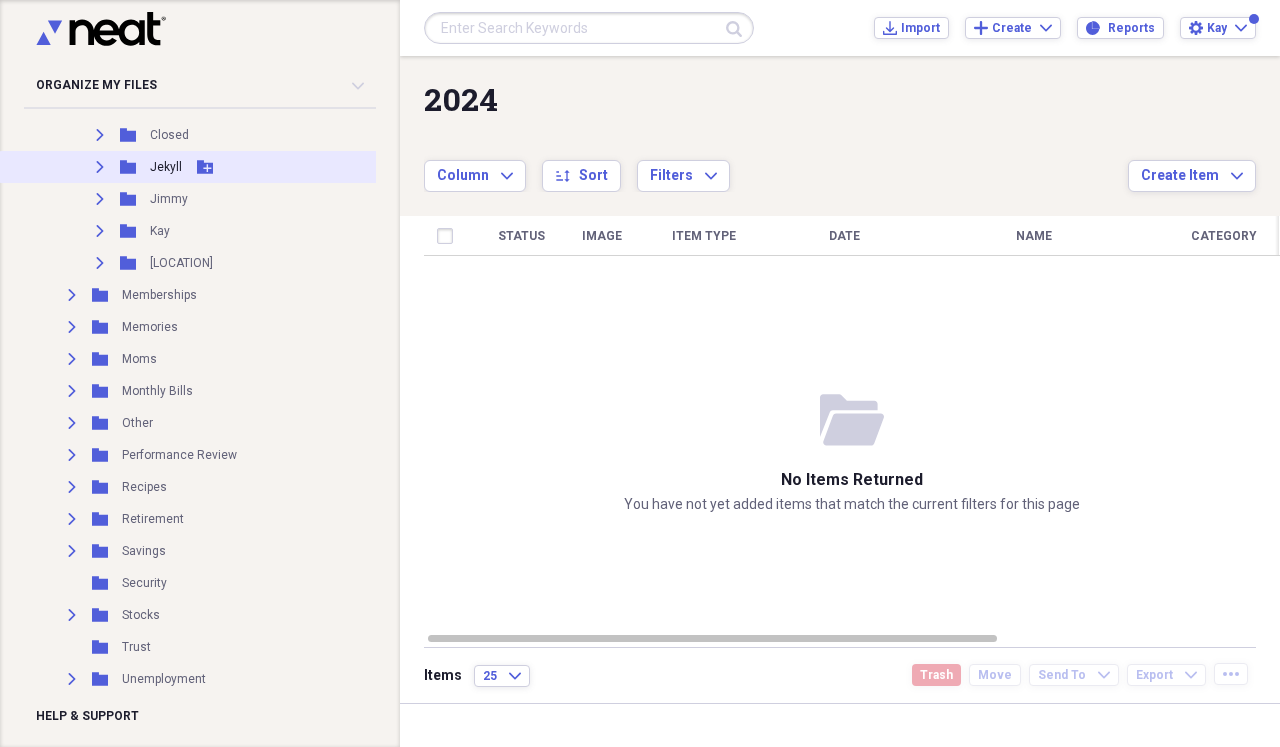 click on "Expand" 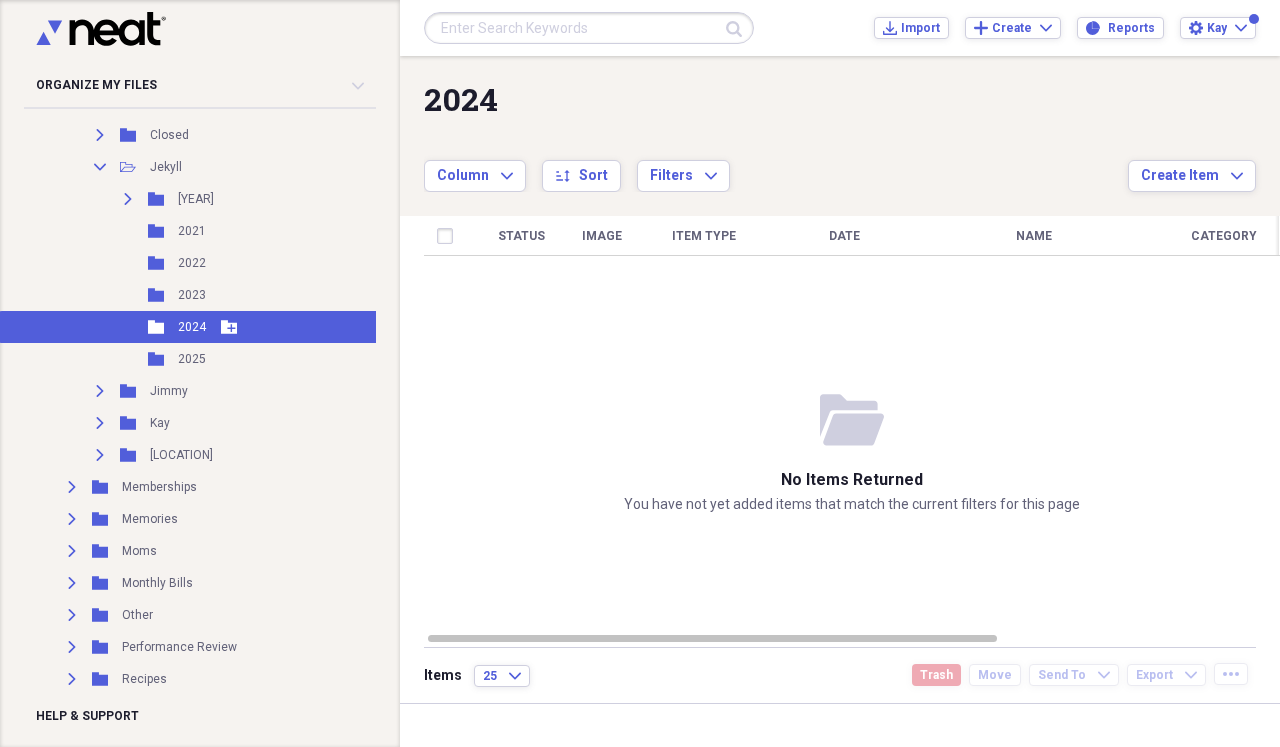 click on "2024" at bounding box center [192, 327] 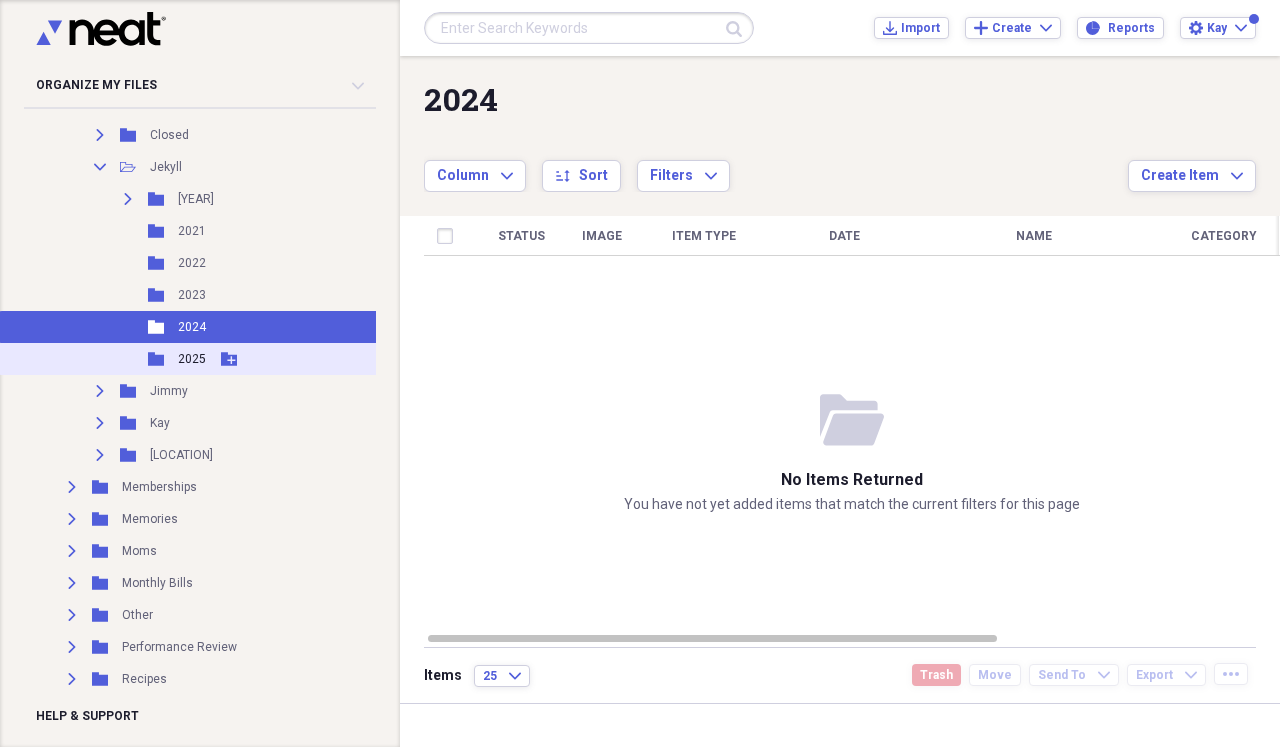click on "2025" at bounding box center [192, 359] 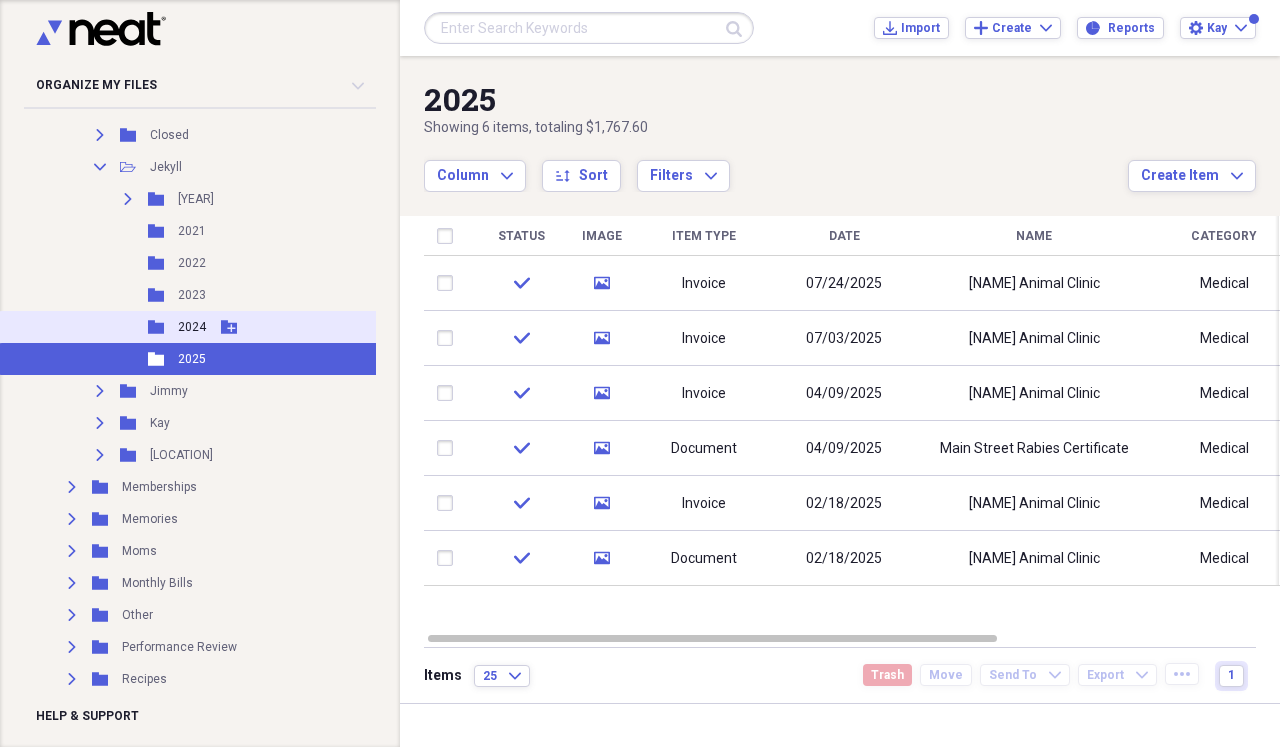 click on "2024" at bounding box center (192, 327) 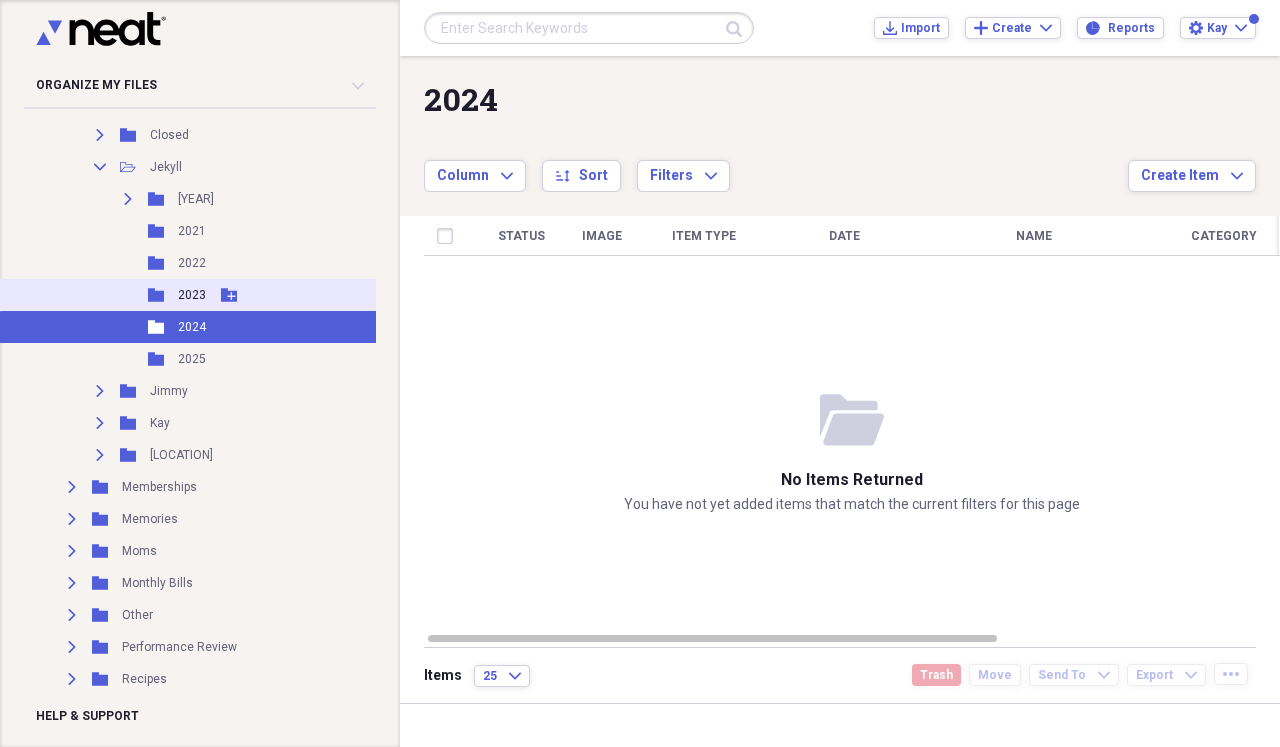click on "2023" at bounding box center (192, 295) 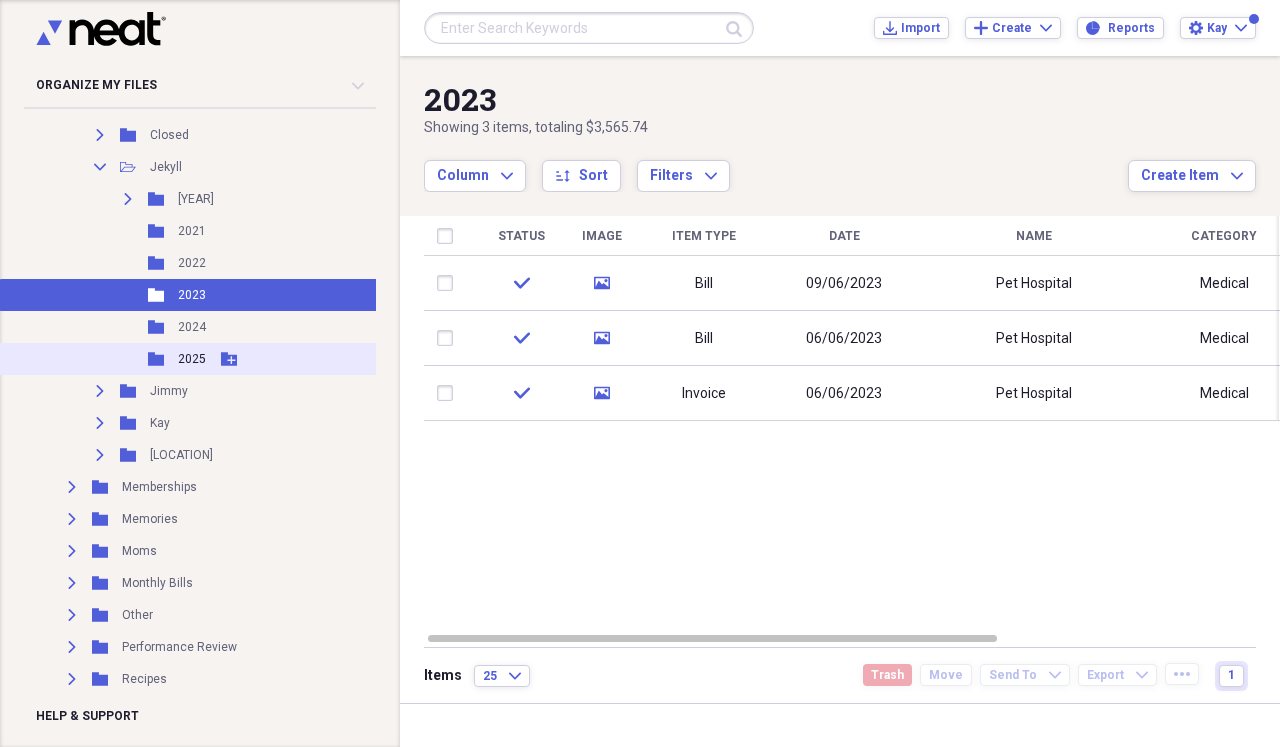 click on "2025" at bounding box center (192, 359) 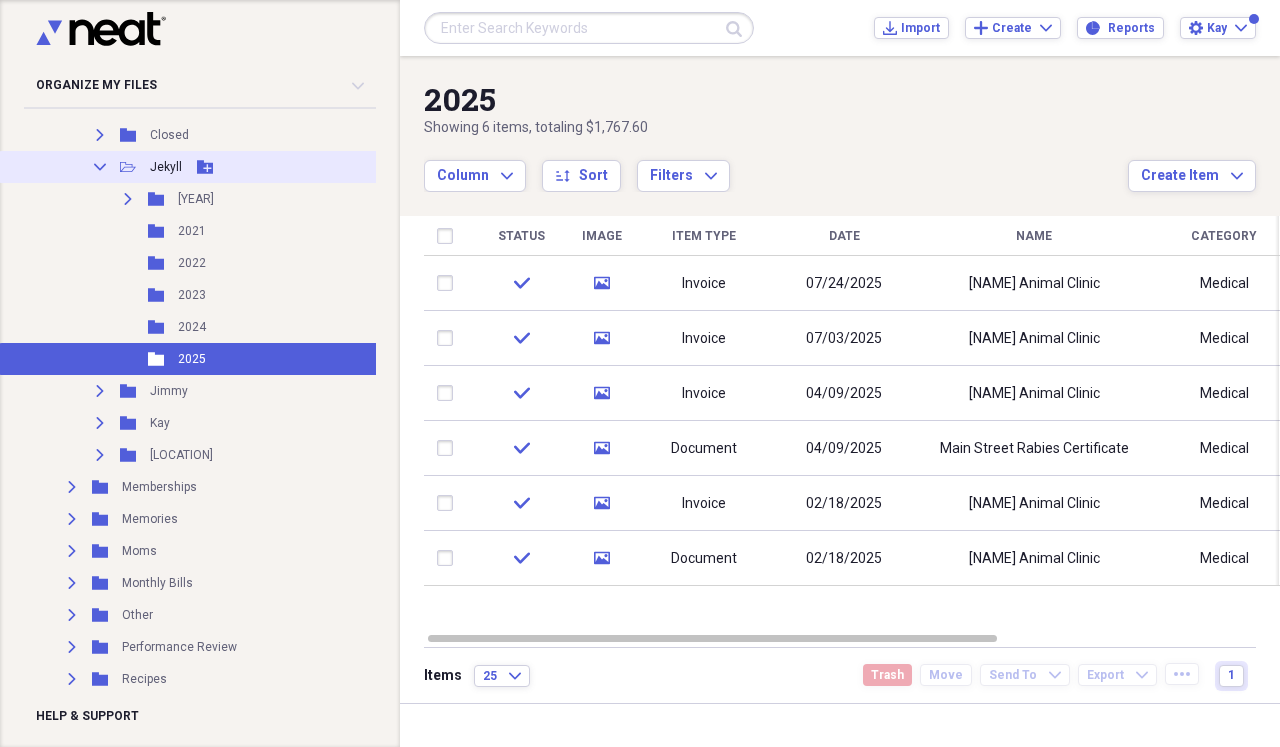 click on "Jekyll" at bounding box center [166, 167] 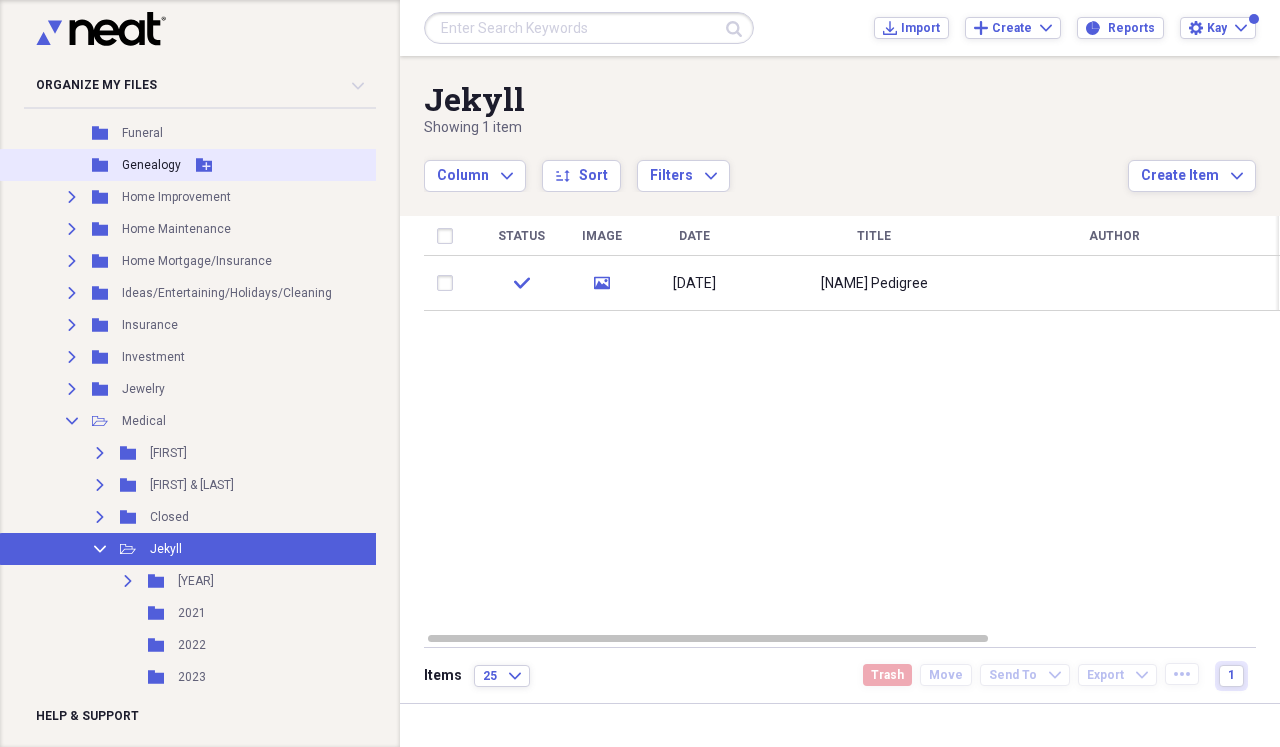 scroll, scrollTop: 670, scrollLeft: 0, axis: vertical 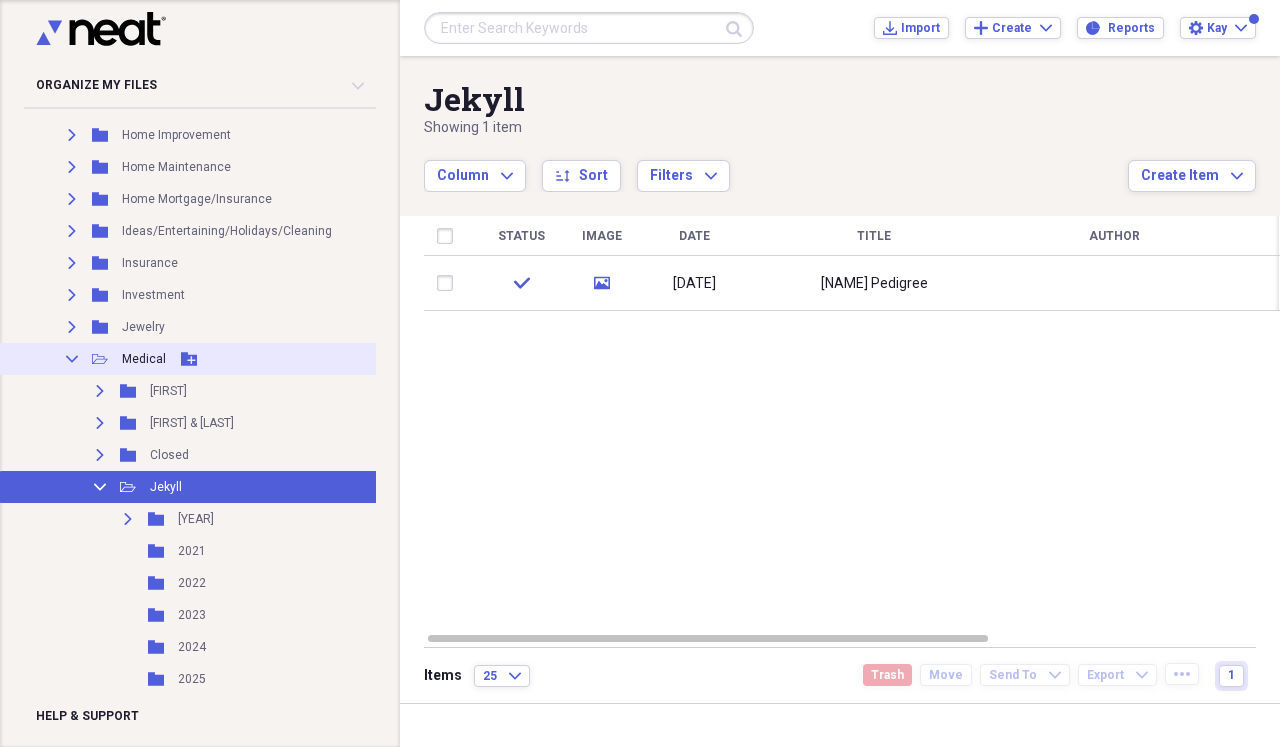 click 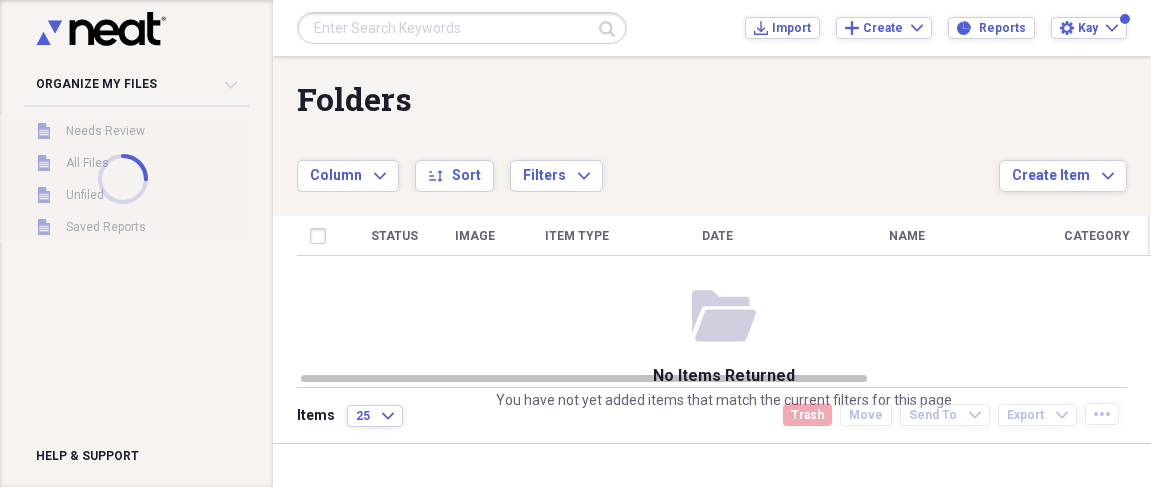 scroll, scrollTop: 0, scrollLeft: 0, axis: both 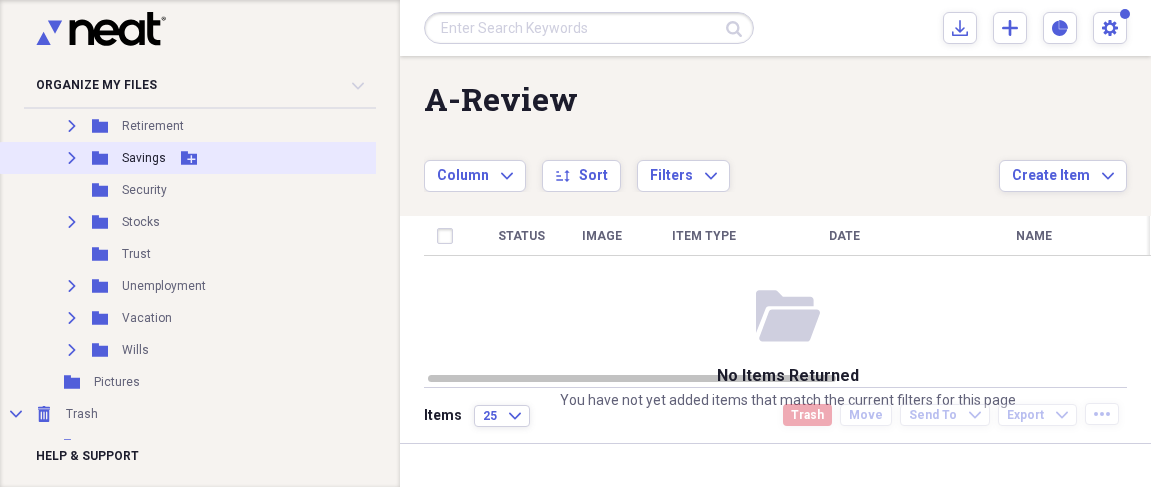 click 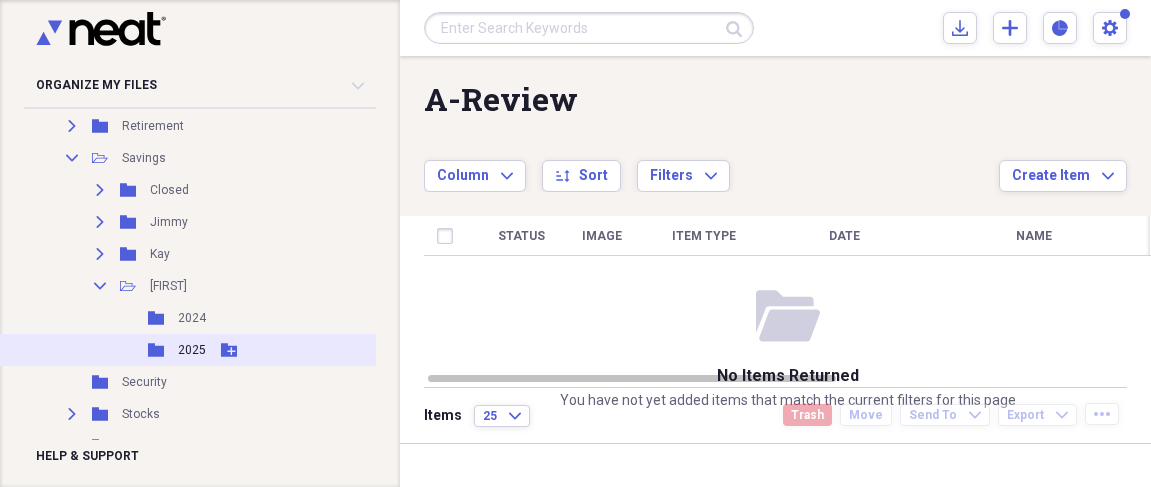click on "2025" at bounding box center [192, 350] 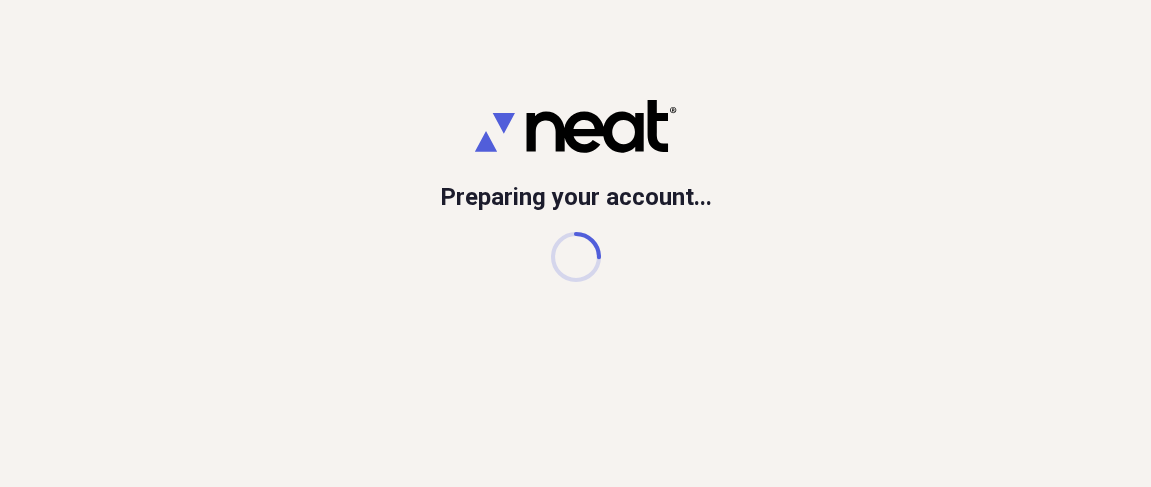 scroll, scrollTop: 0, scrollLeft: 0, axis: both 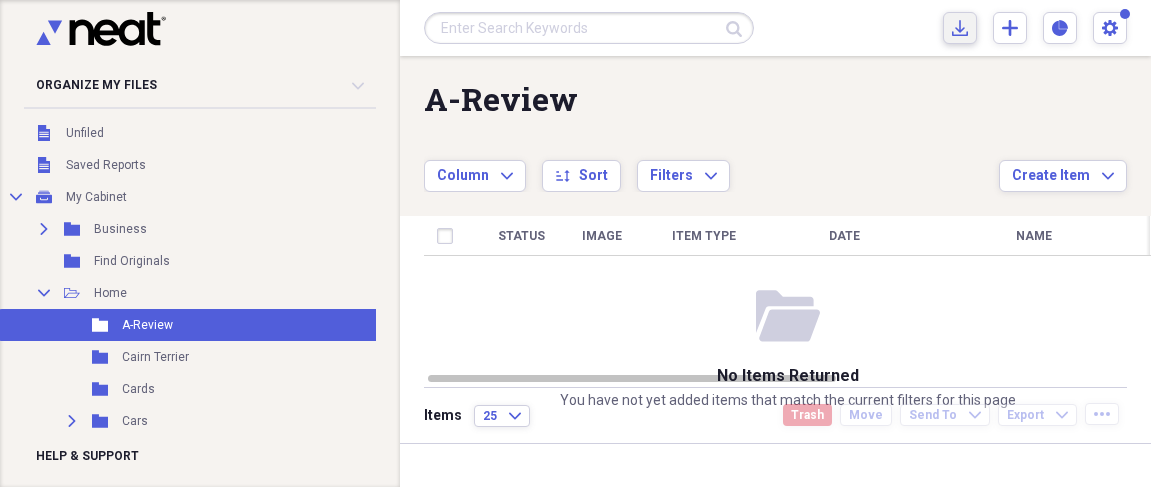 click on "Import" 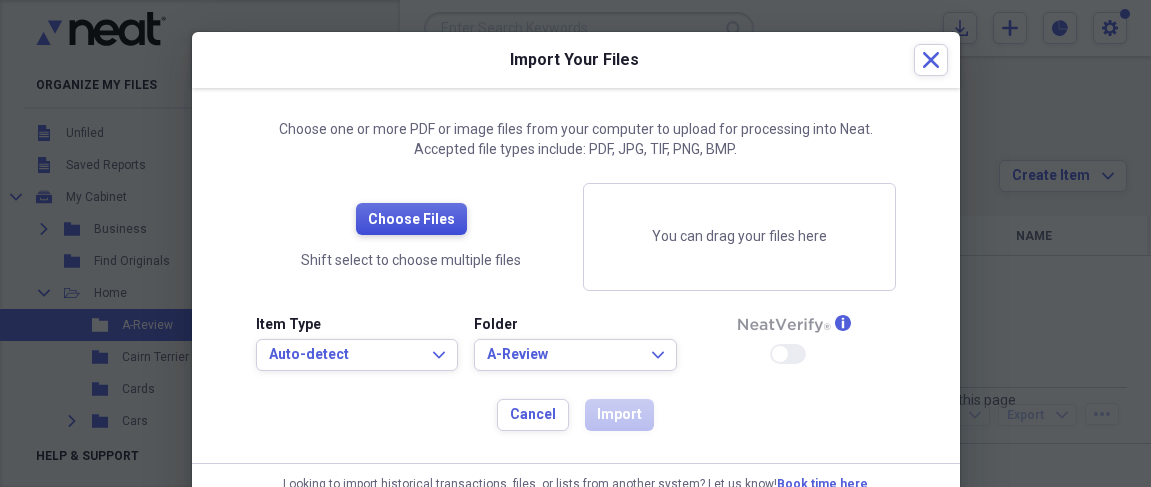 click on "Choose Files" at bounding box center (411, 220) 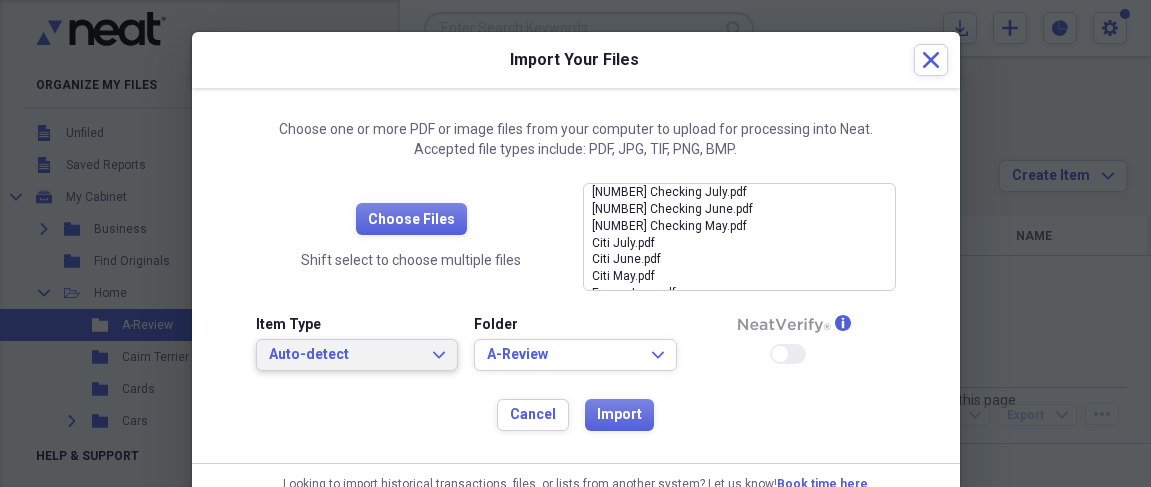 click on "Auto-detect Expand" at bounding box center (357, 355) 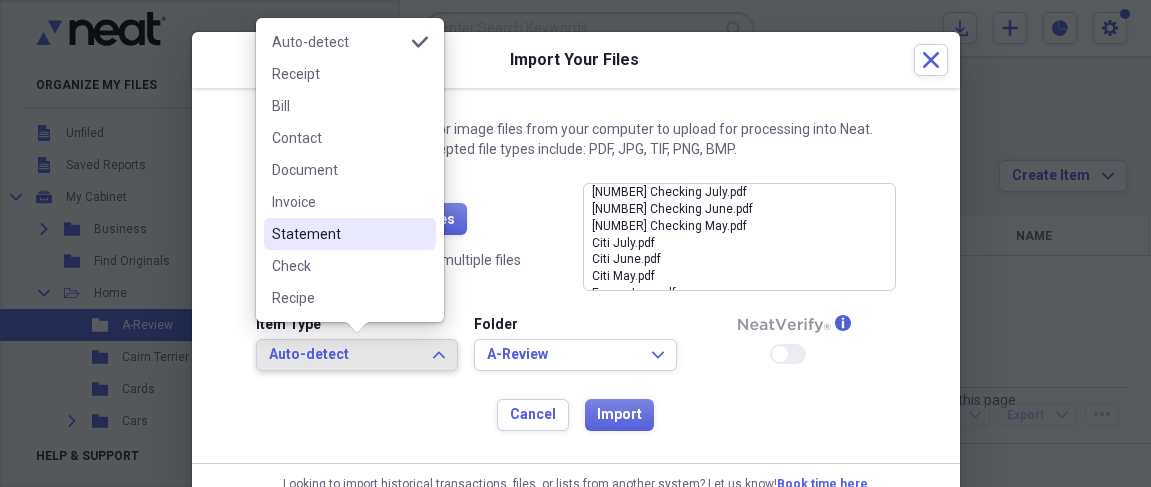 click on "Statement" at bounding box center [338, 234] 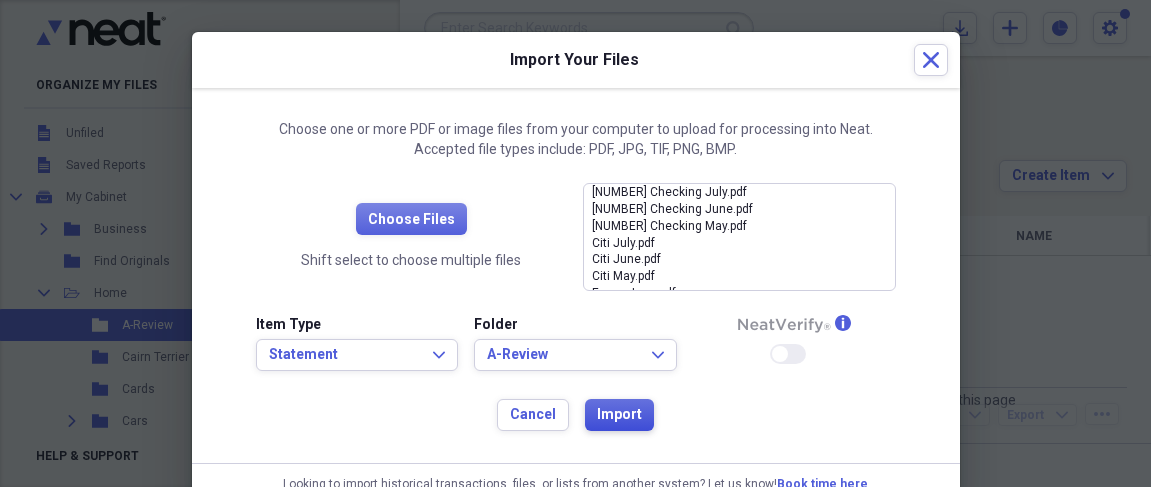 click on "Import" at bounding box center [619, 415] 